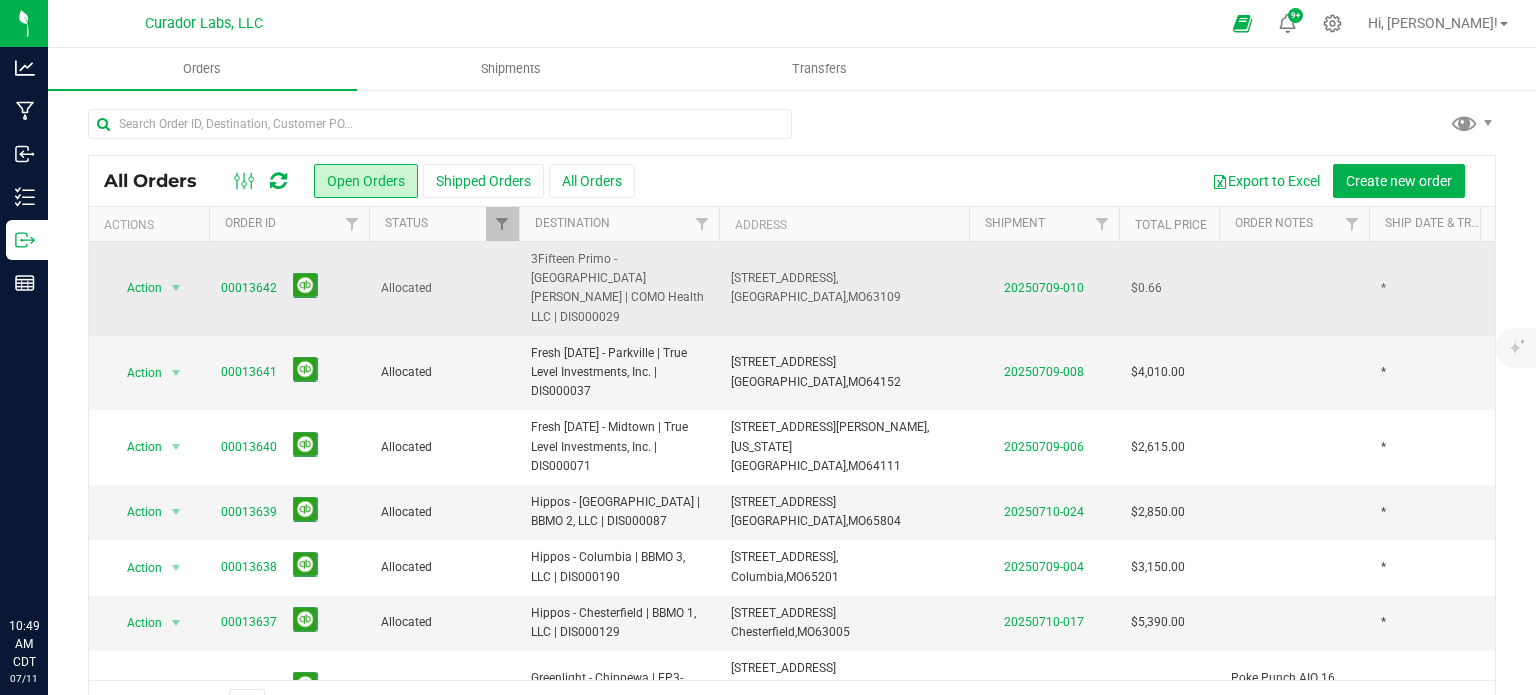 scroll, scrollTop: 0, scrollLeft: 0, axis: both 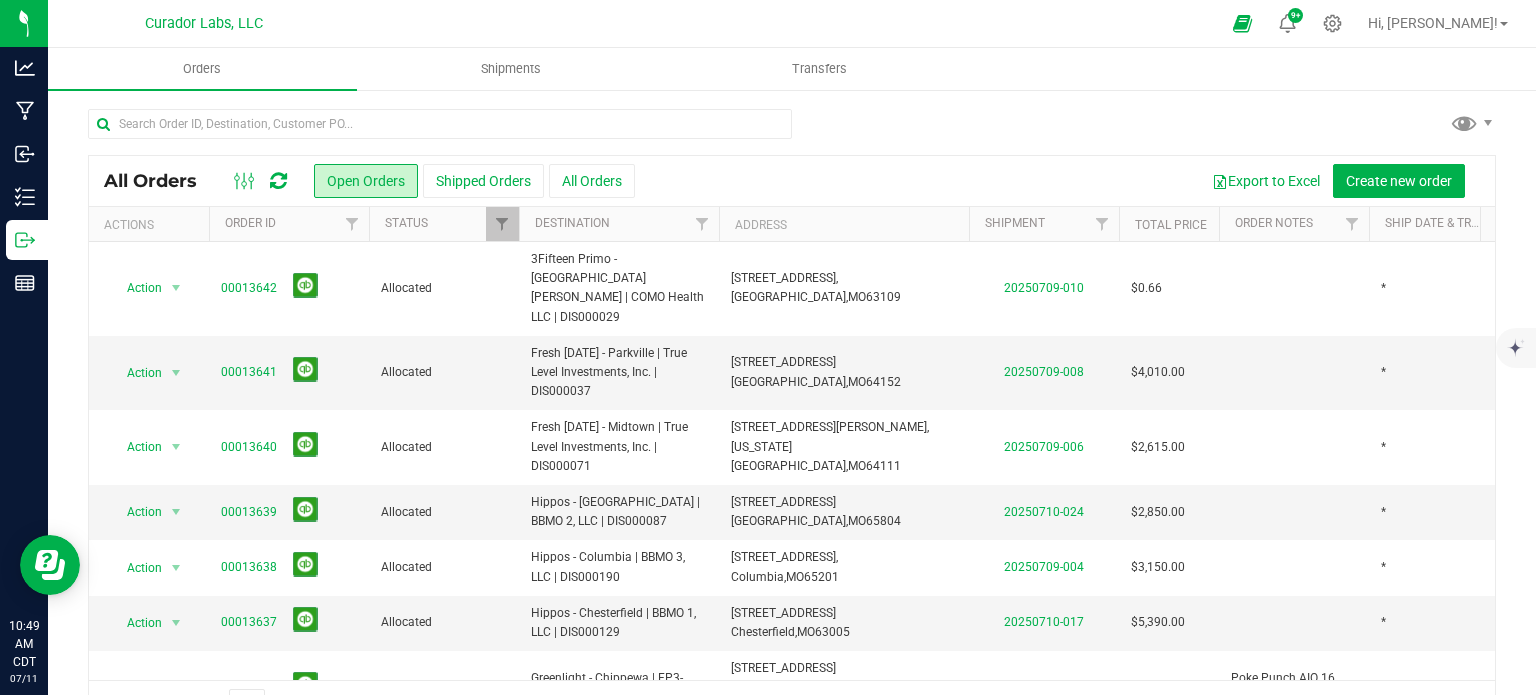 click at bounding box center [278, 181] 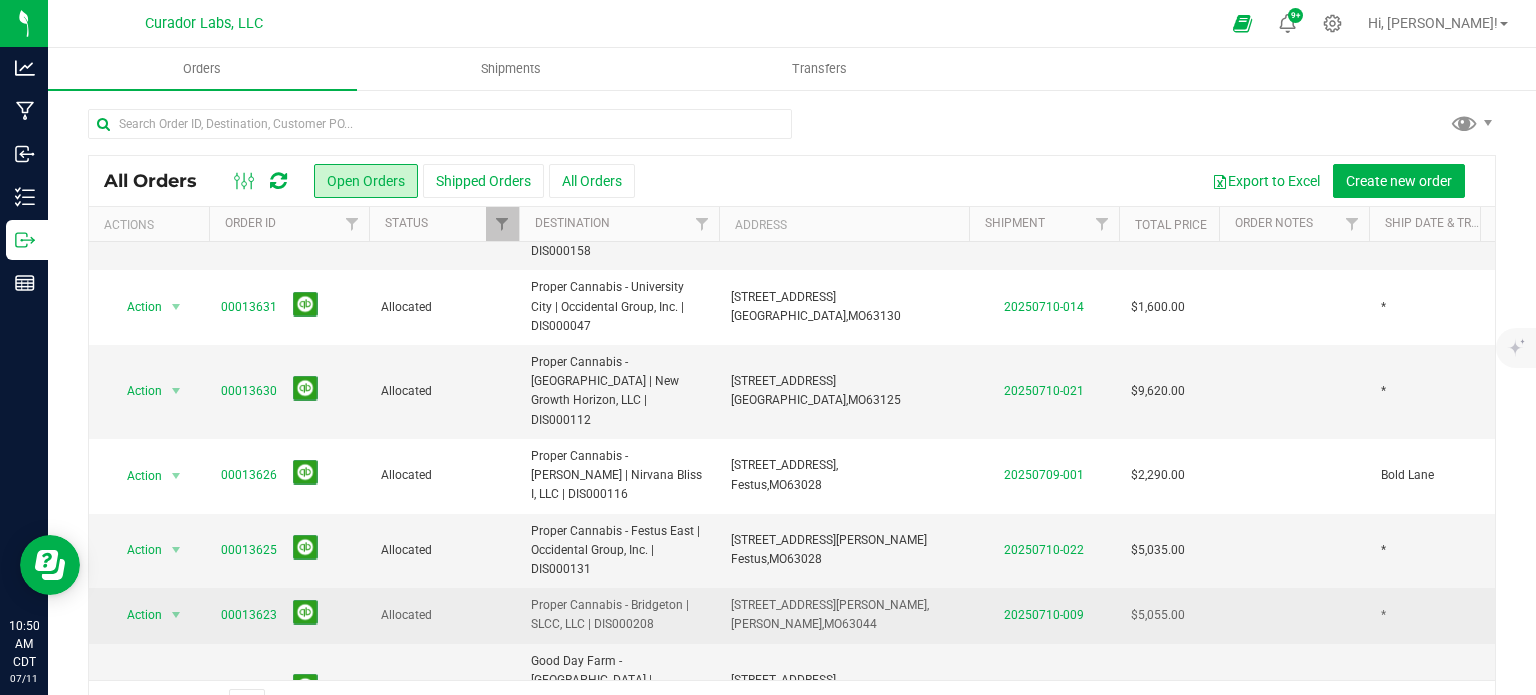 scroll, scrollTop: 0, scrollLeft: 0, axis: both 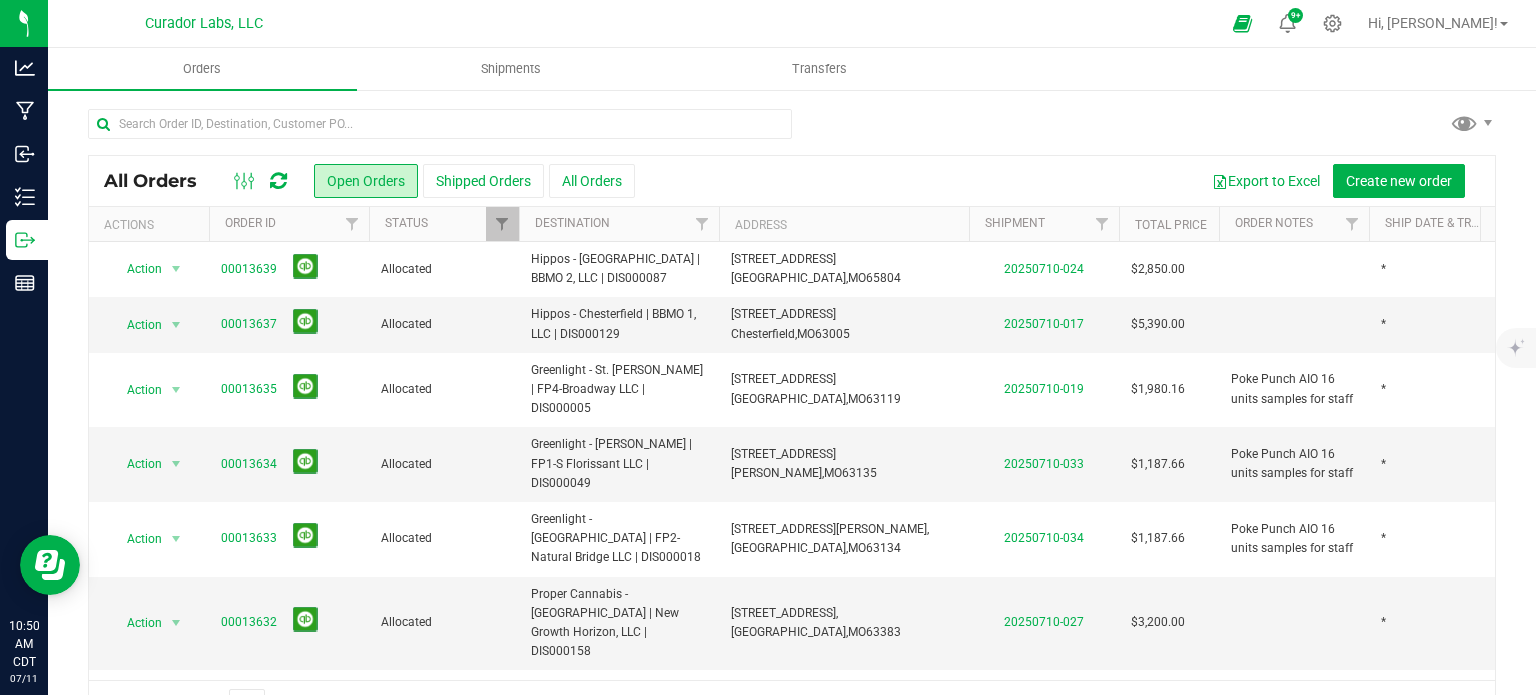 click at bounding box center [260, 181] 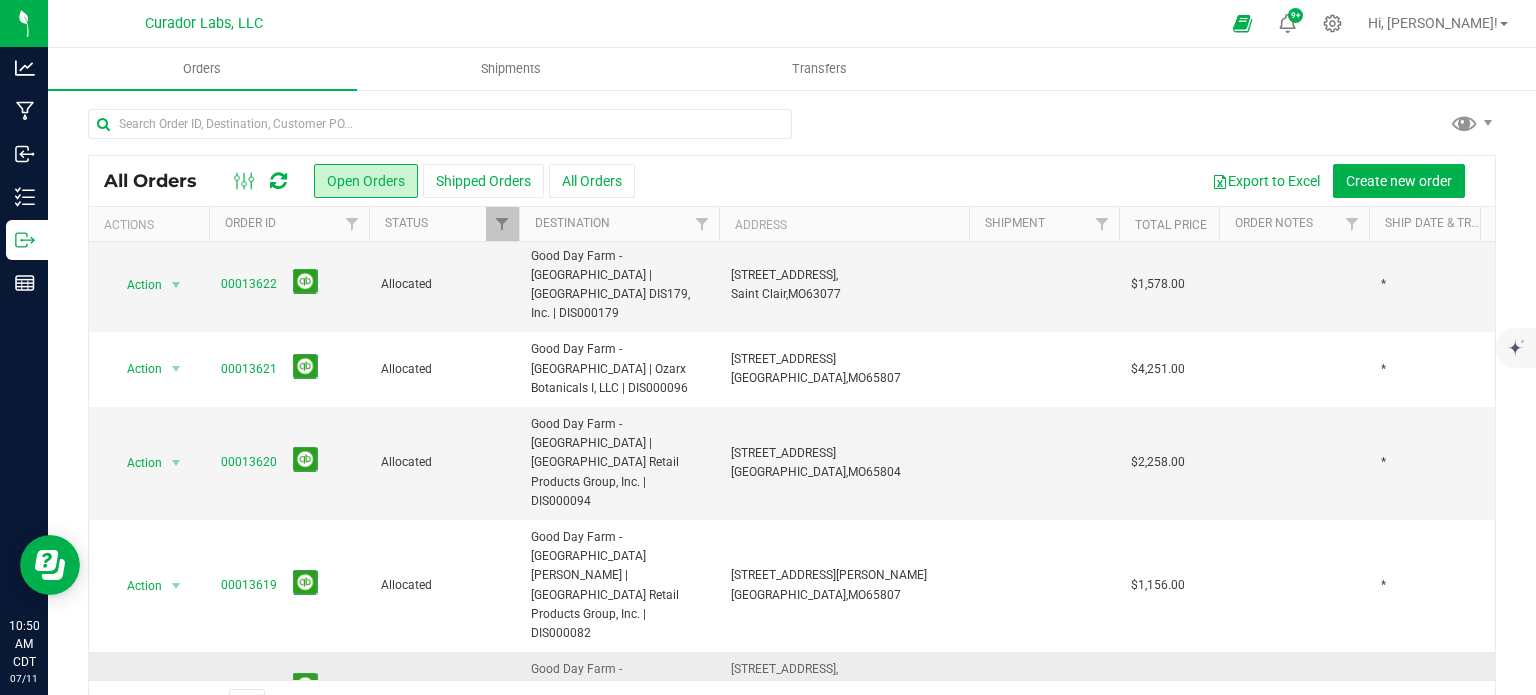 scroll, scrollTop: 853, scrollLeft: 0, axis: vertical 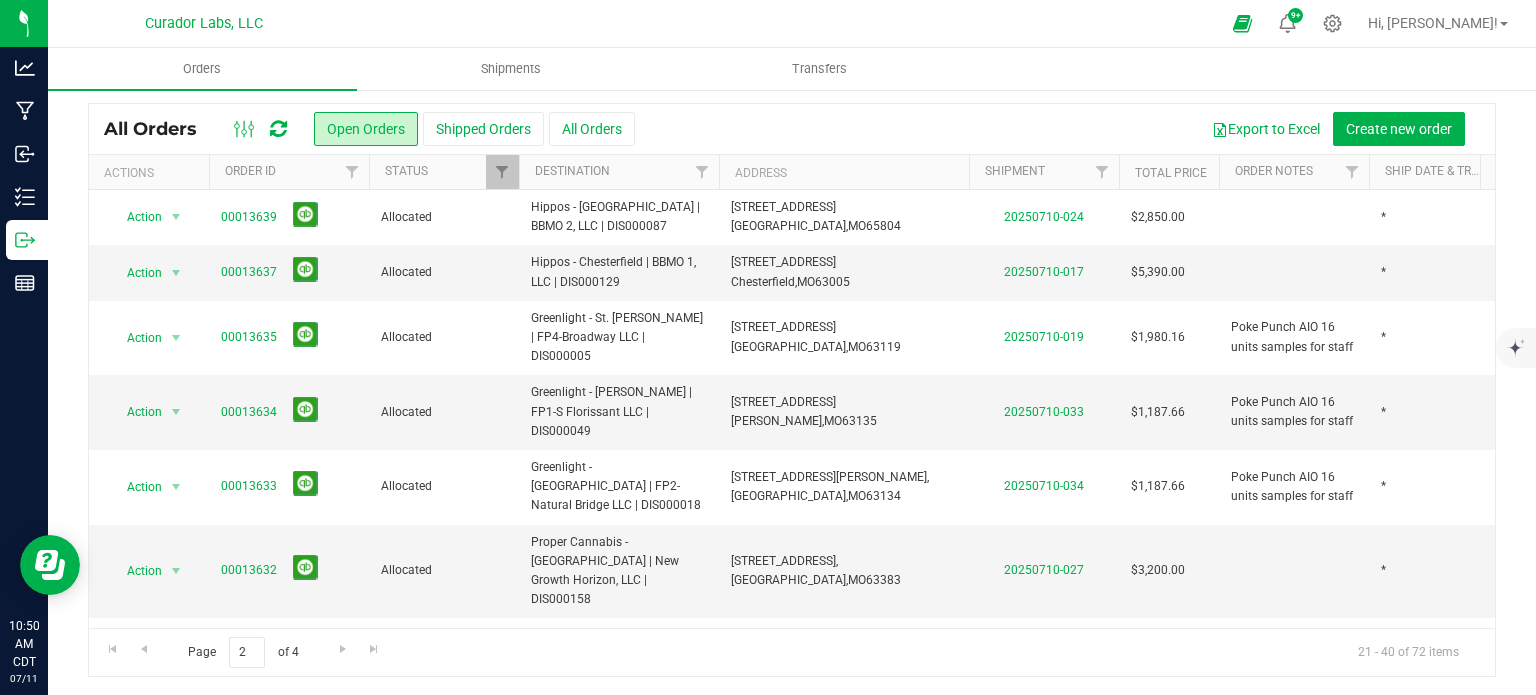 click at bounding box center [278, 129] 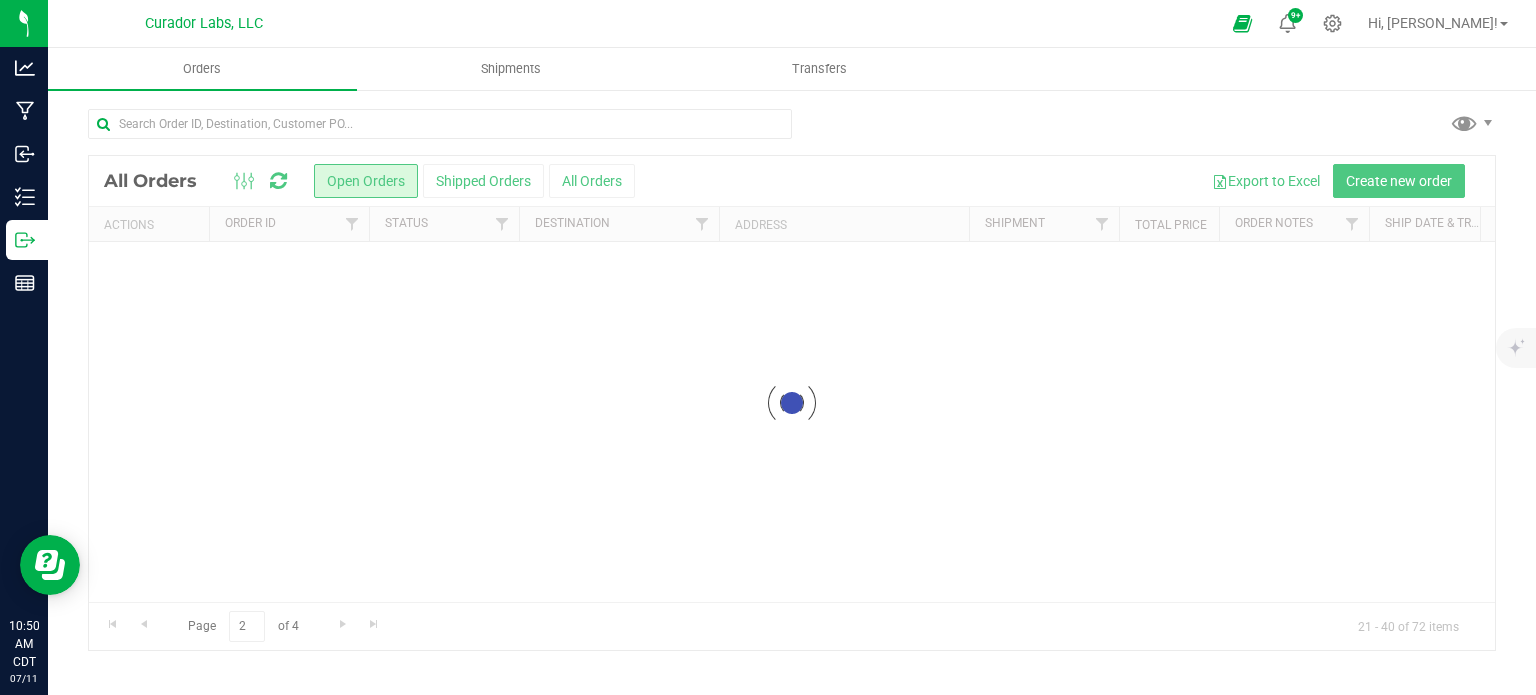 scroll, scrollTop: 0, scrollLeft: 0, axis: both 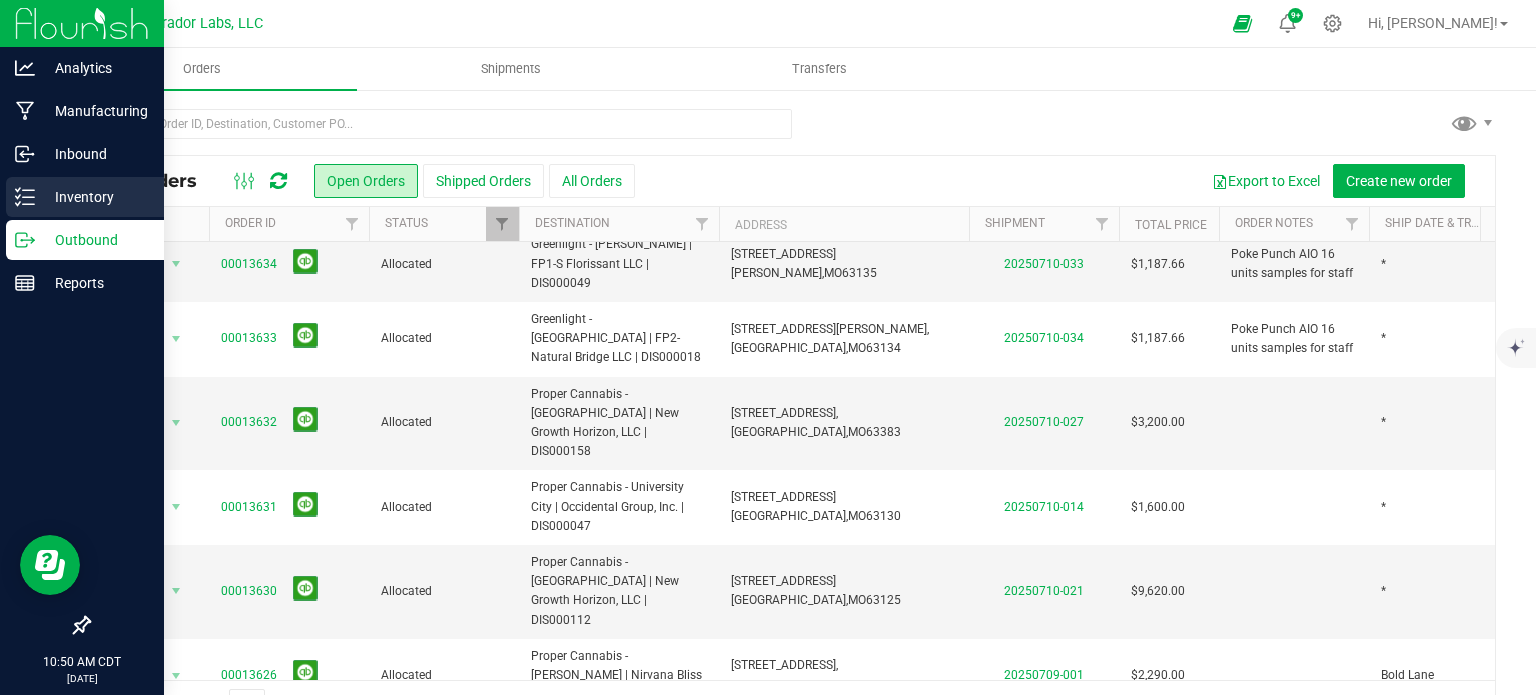 click on "Inventory" at bounding box center (85, 197) 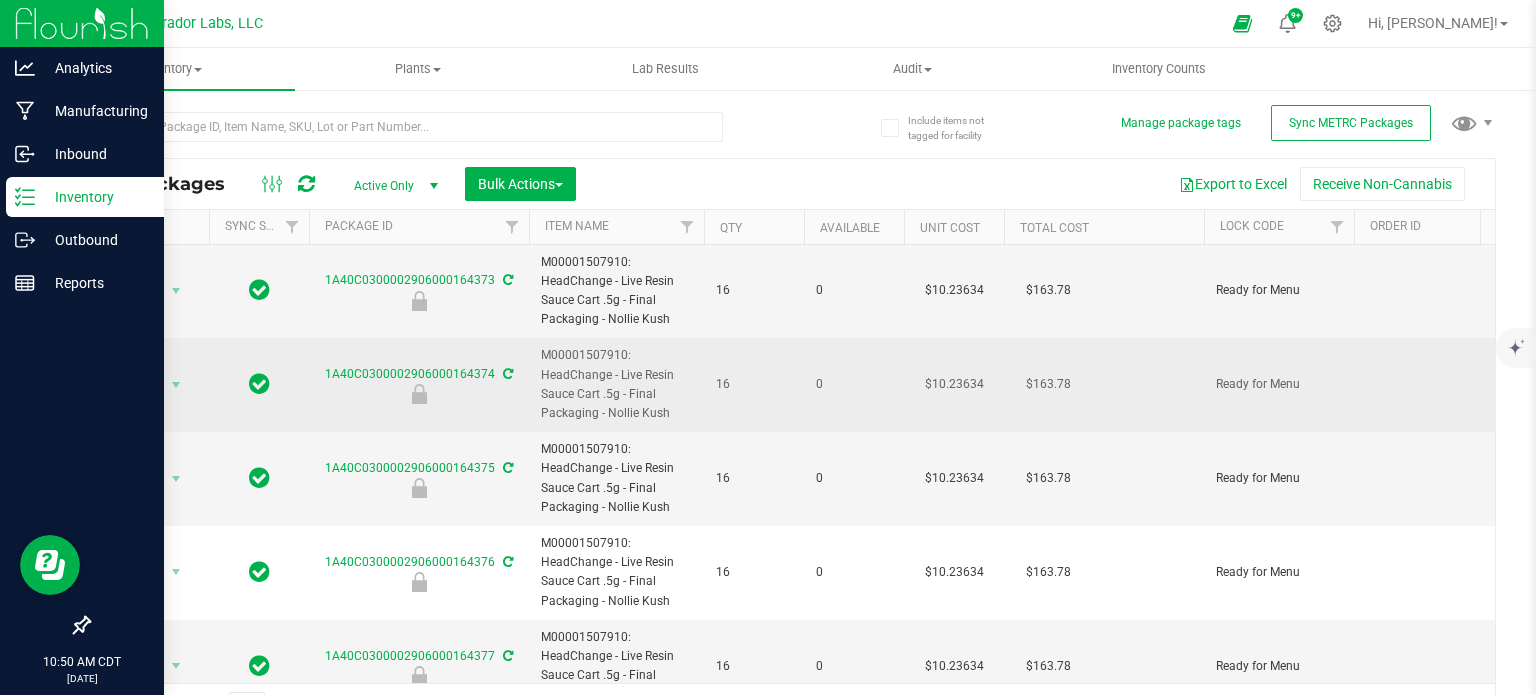 scroll, scrollTop: 0, scrollLeft: 0, axis: both 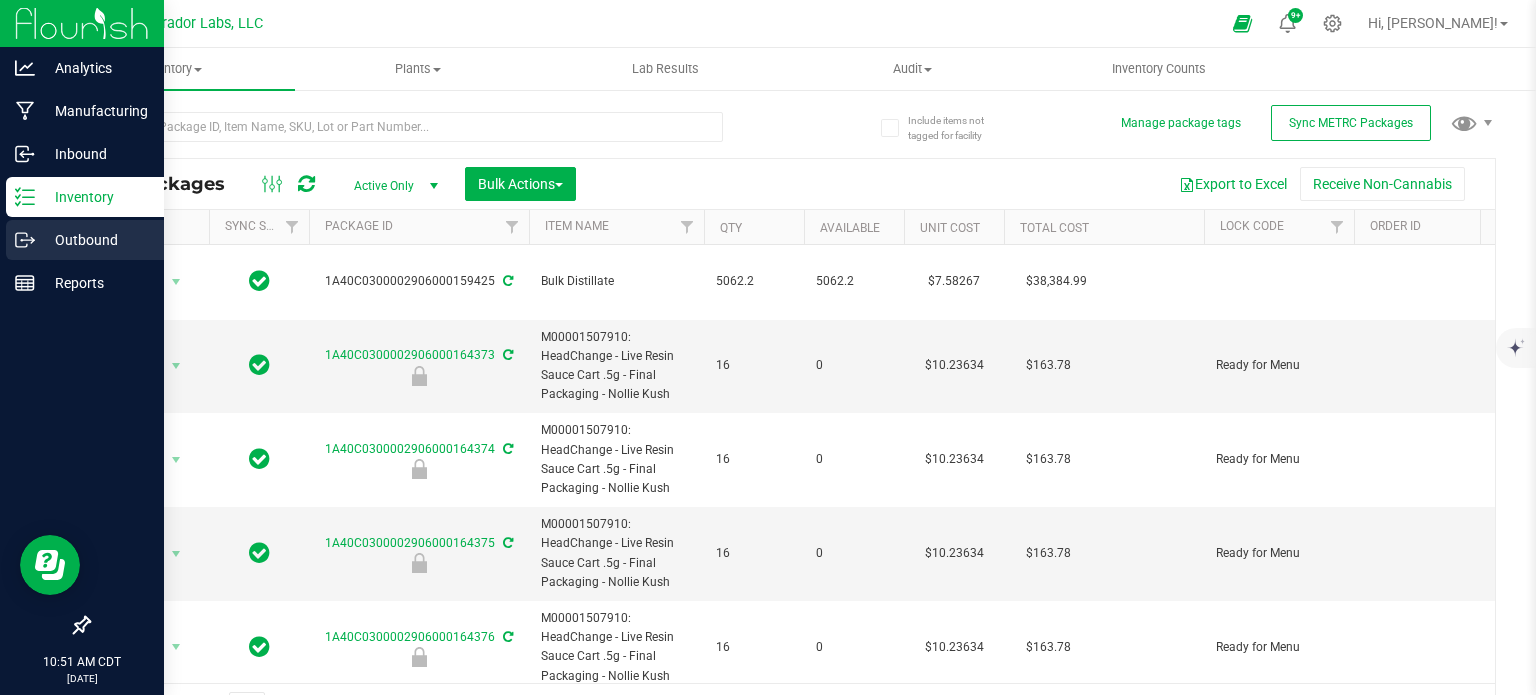 click 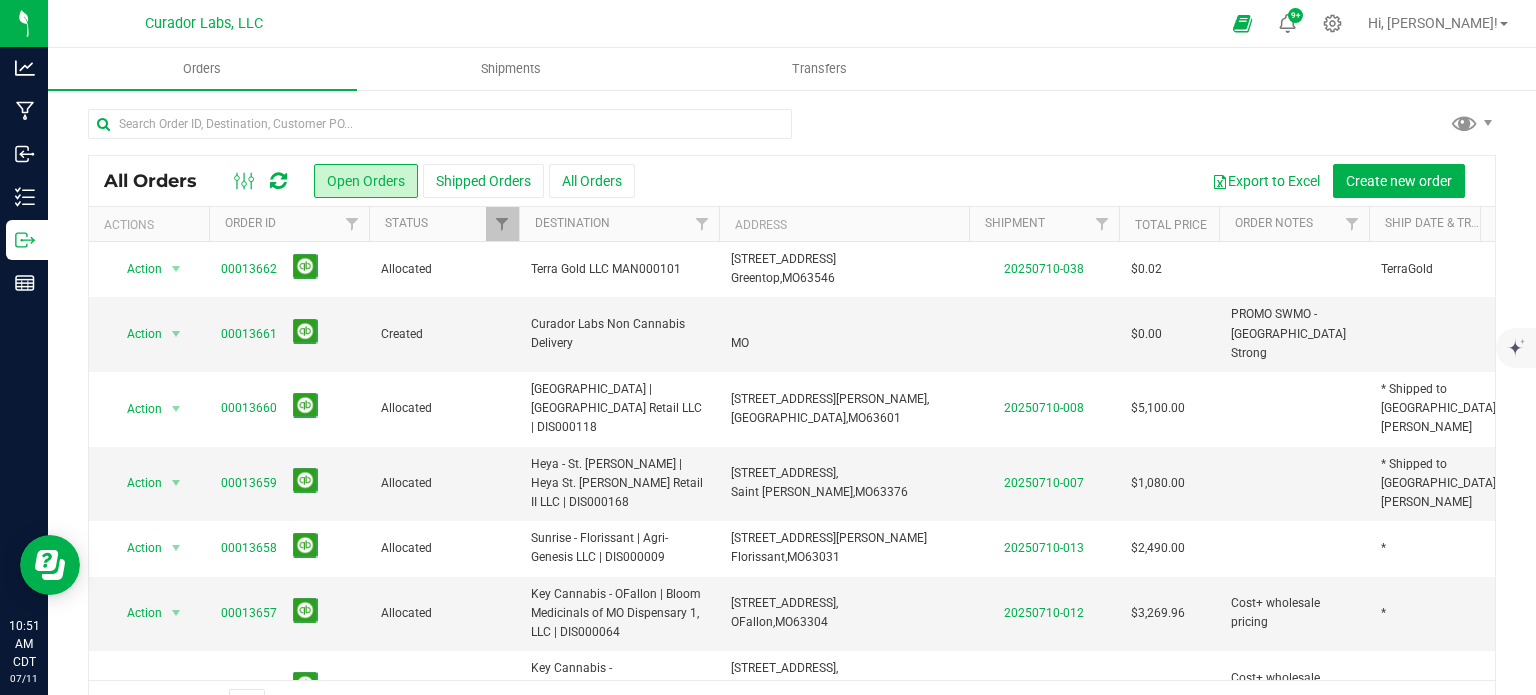 click at bounding box center (278, 181) 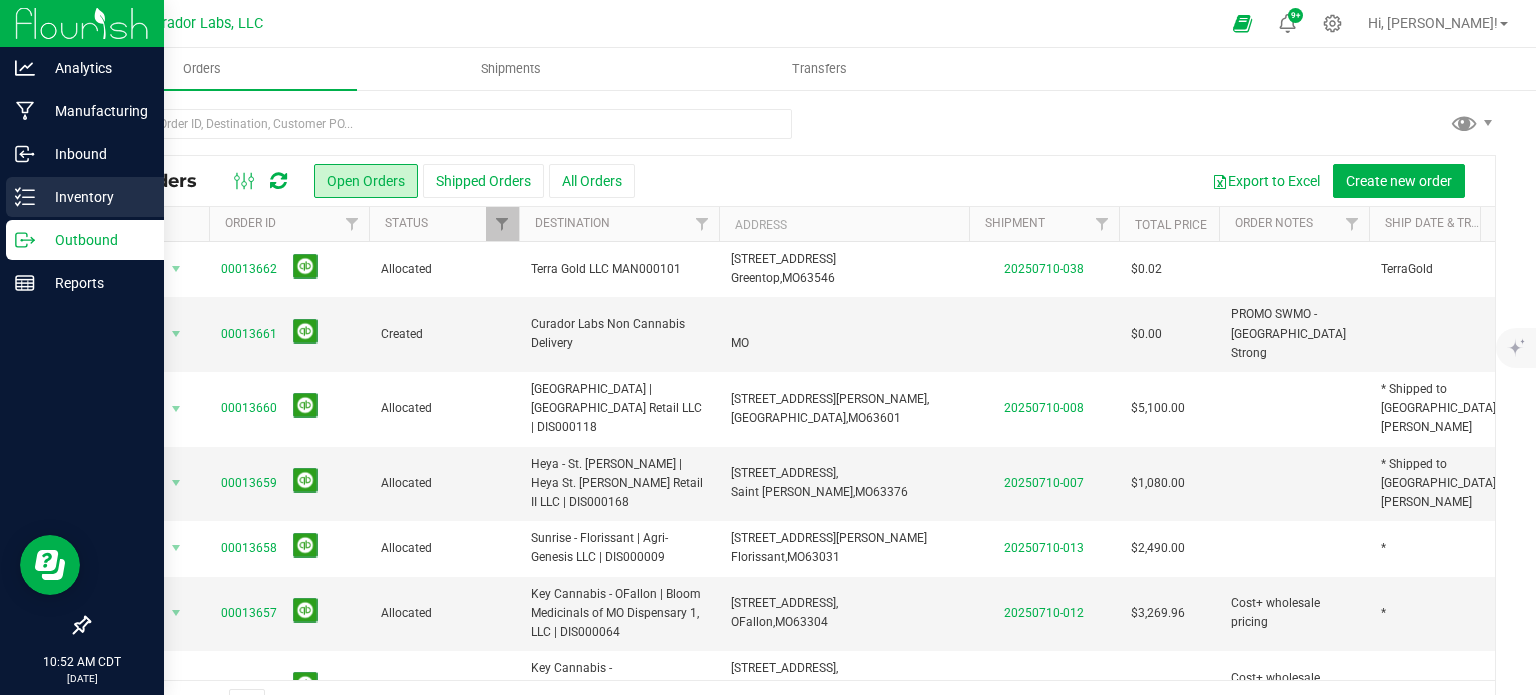 click 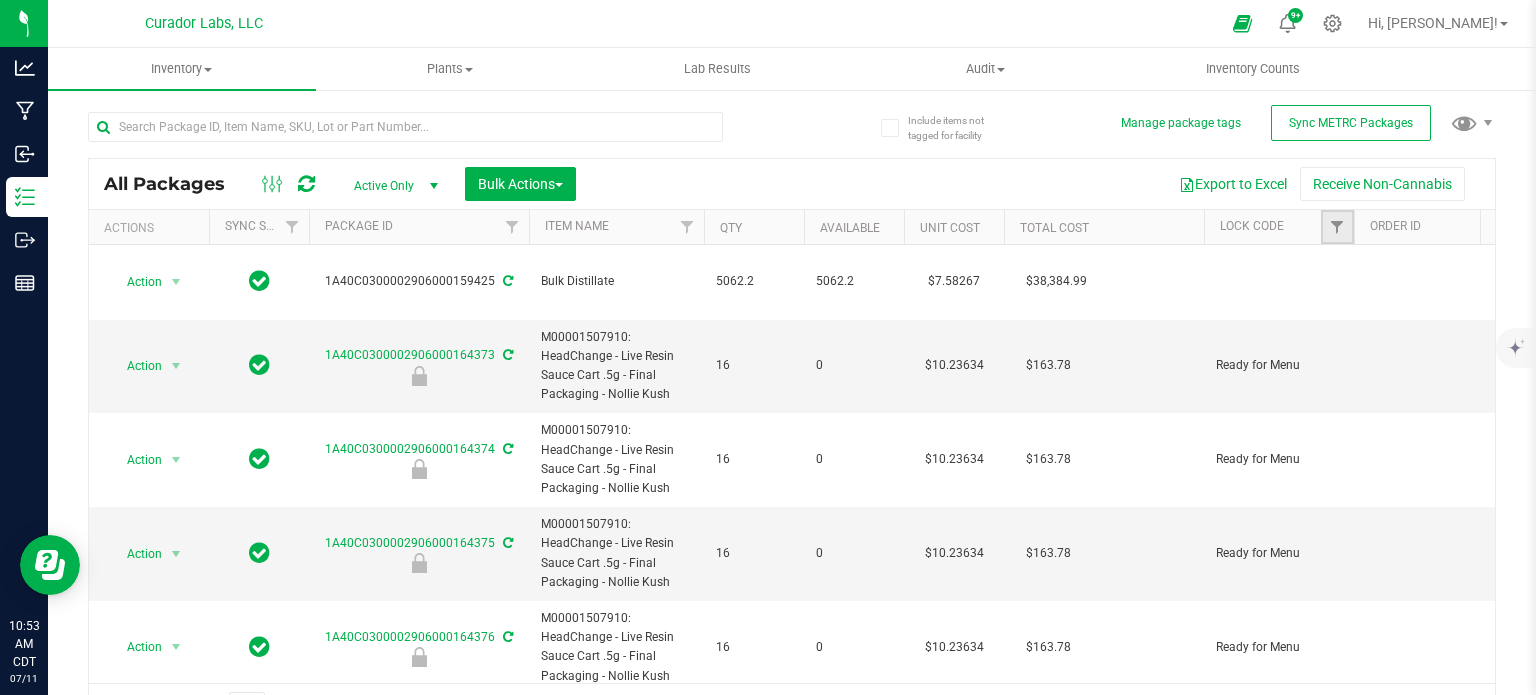 click at bounding box center [1337, 227] 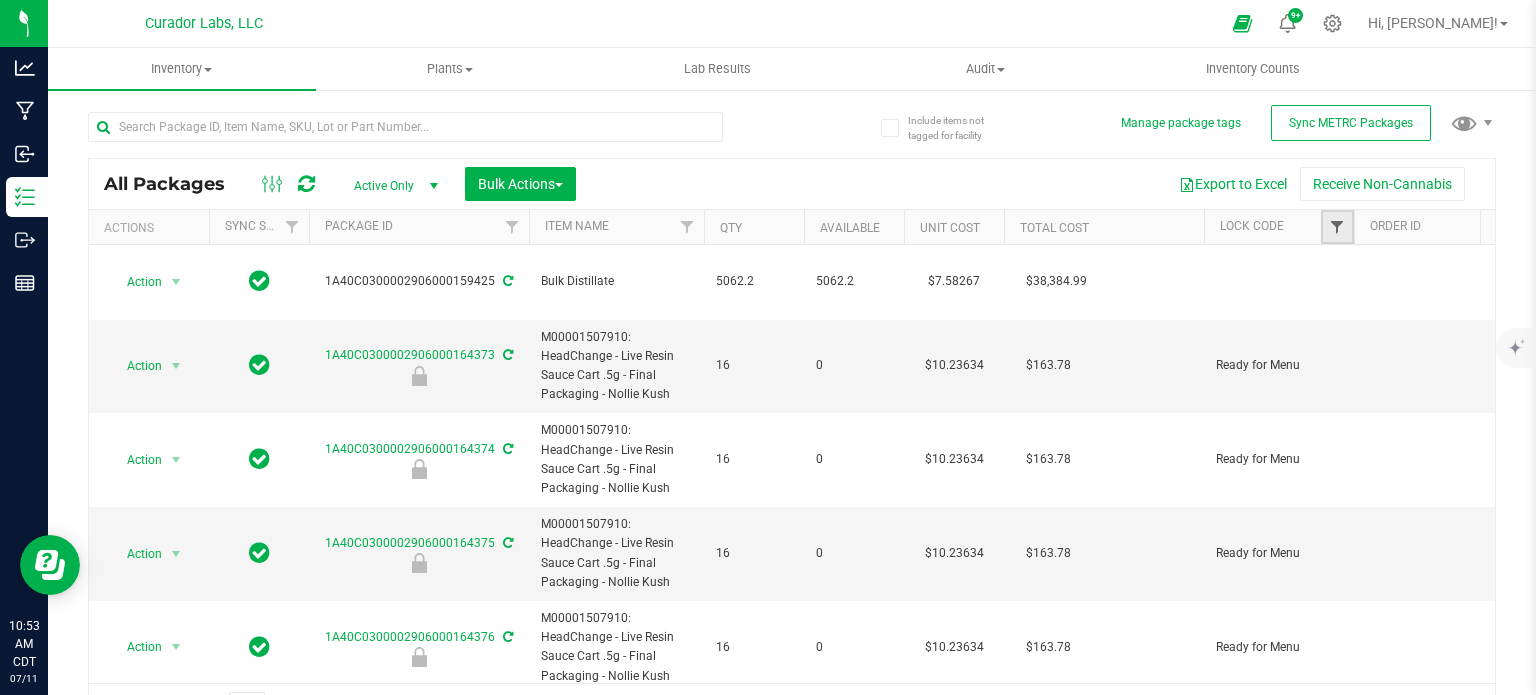 click at bounding box center [1337, 227] 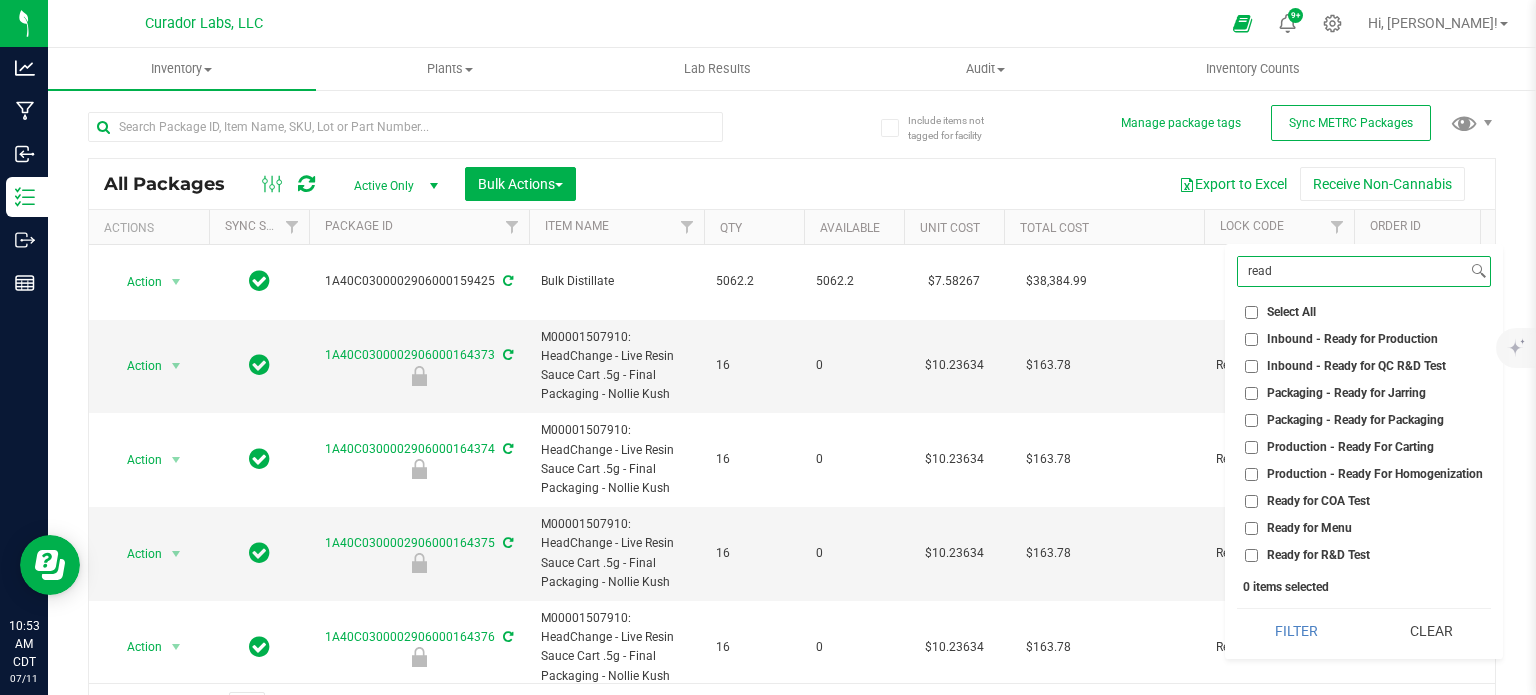 type on "read" 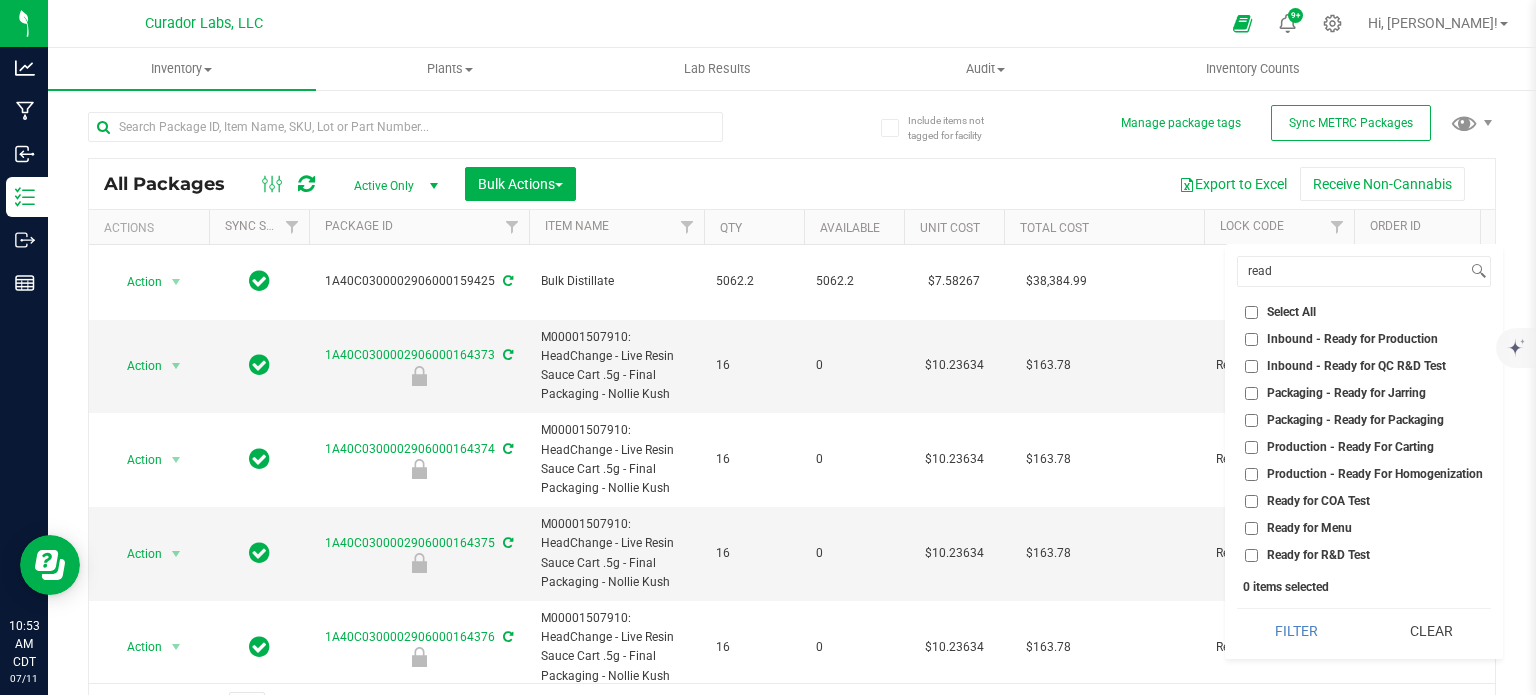 click on "Ready for Menu" at bounding box center (1309, 528) 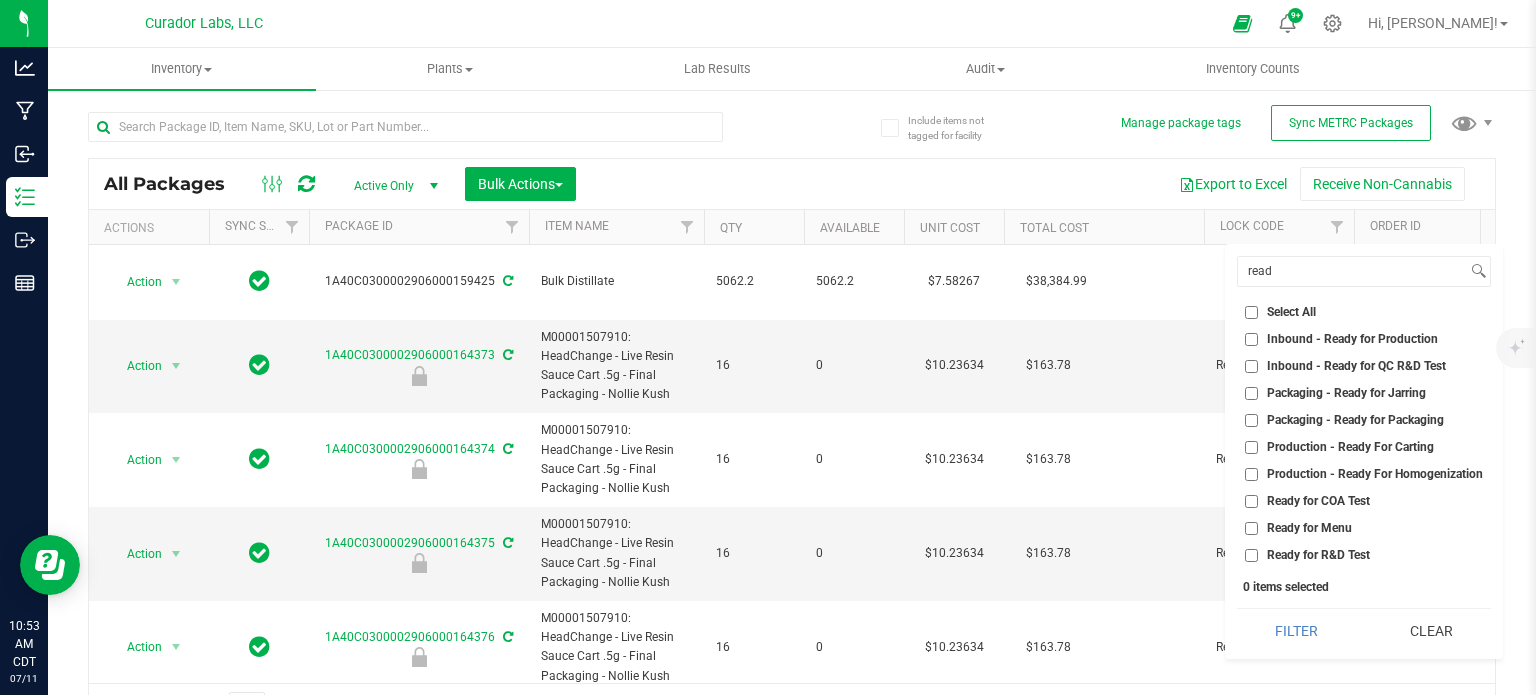 click on "Ready for Menu" at bounding box center [1251, 528] 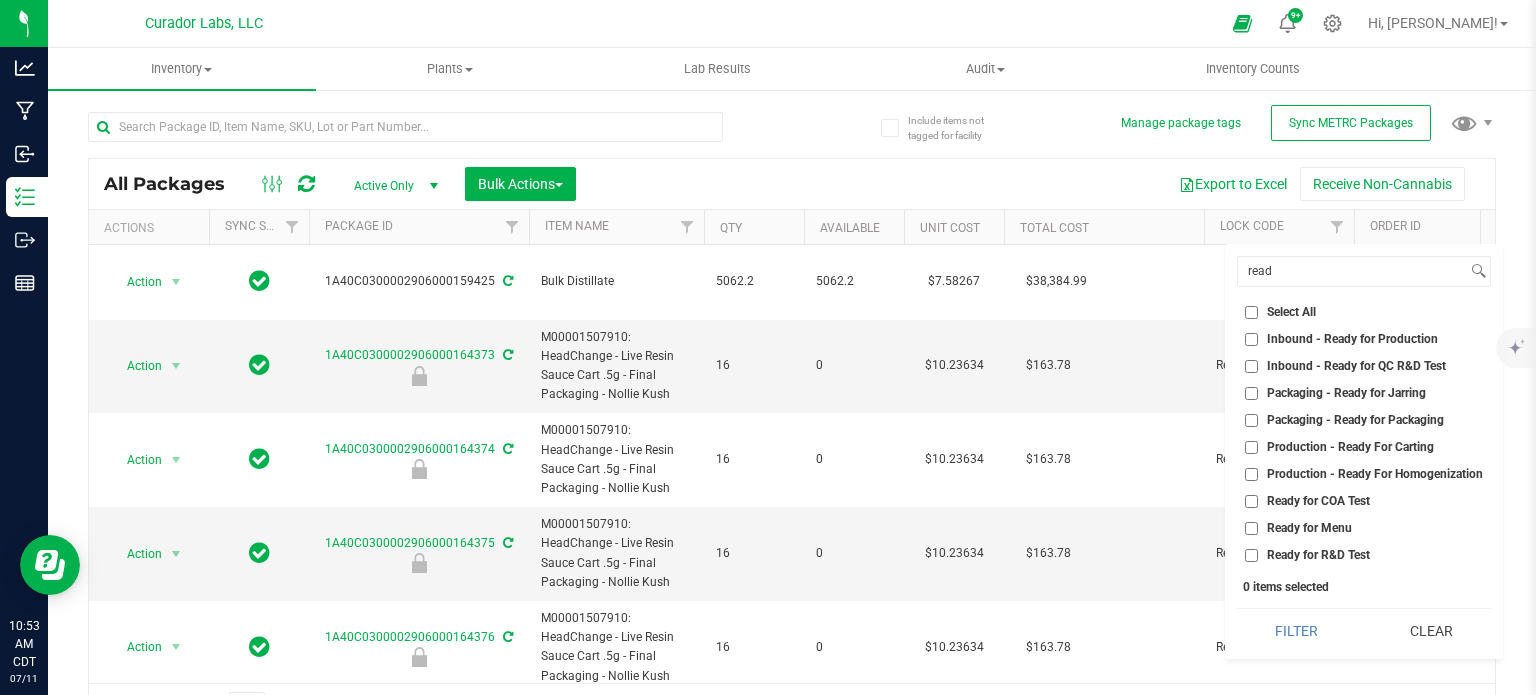checkbox on "true" 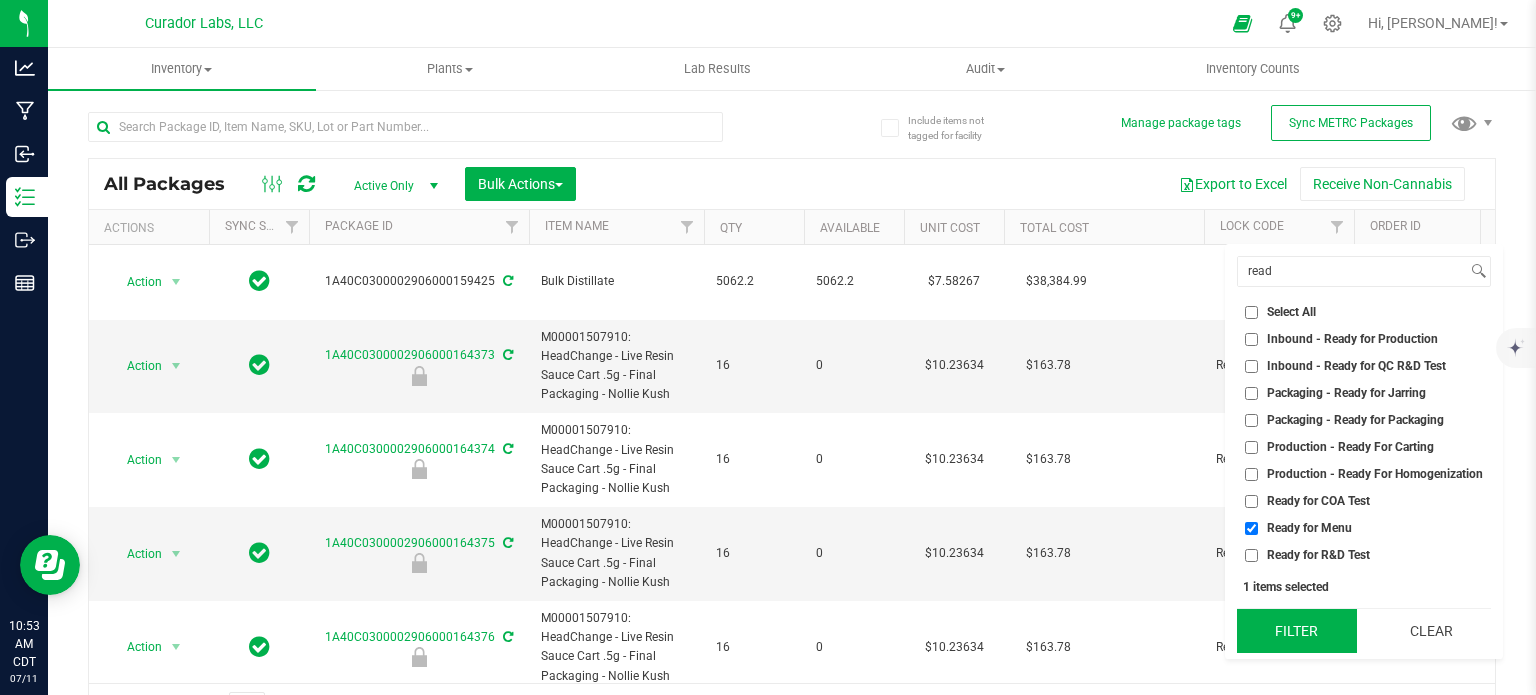 click on "Filter" at bounding box center (1297, 631) 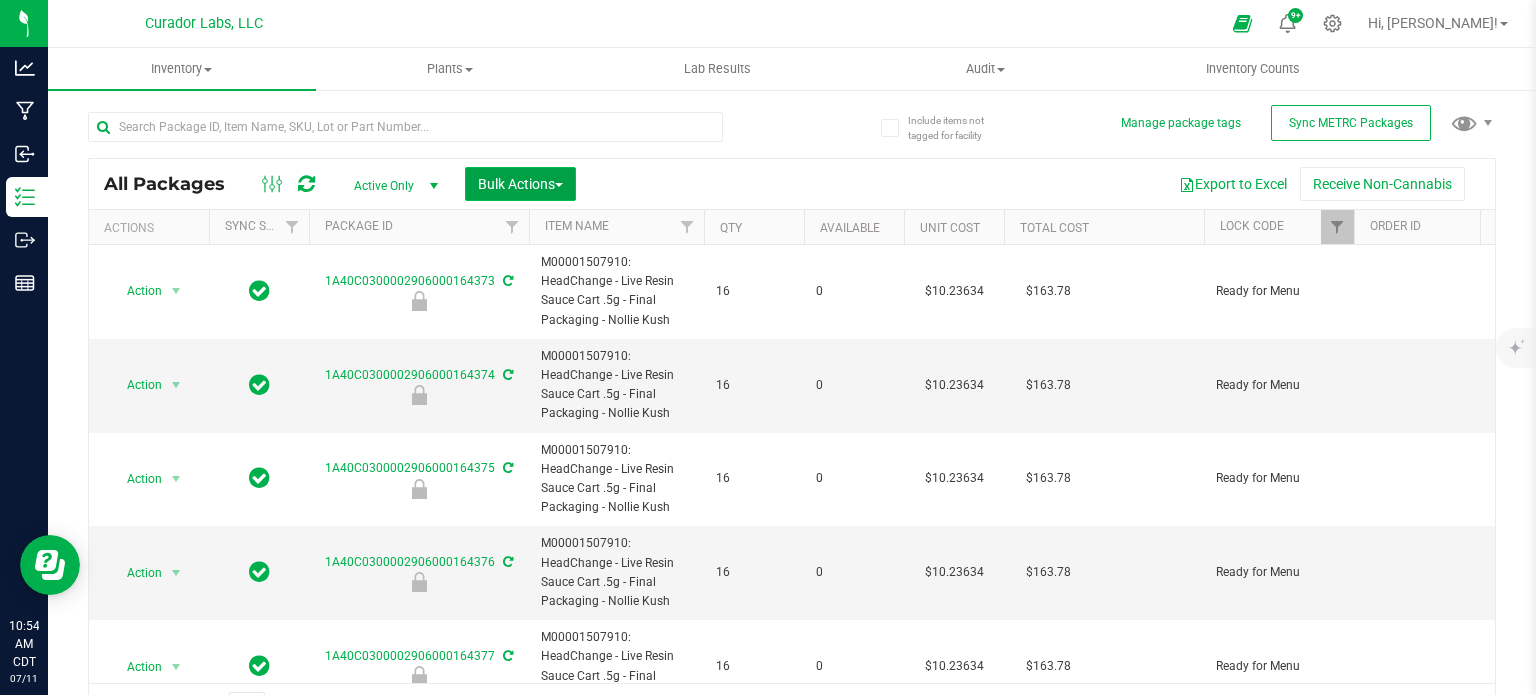 click on "Bulk Actions" at bounding box center [520, 184] 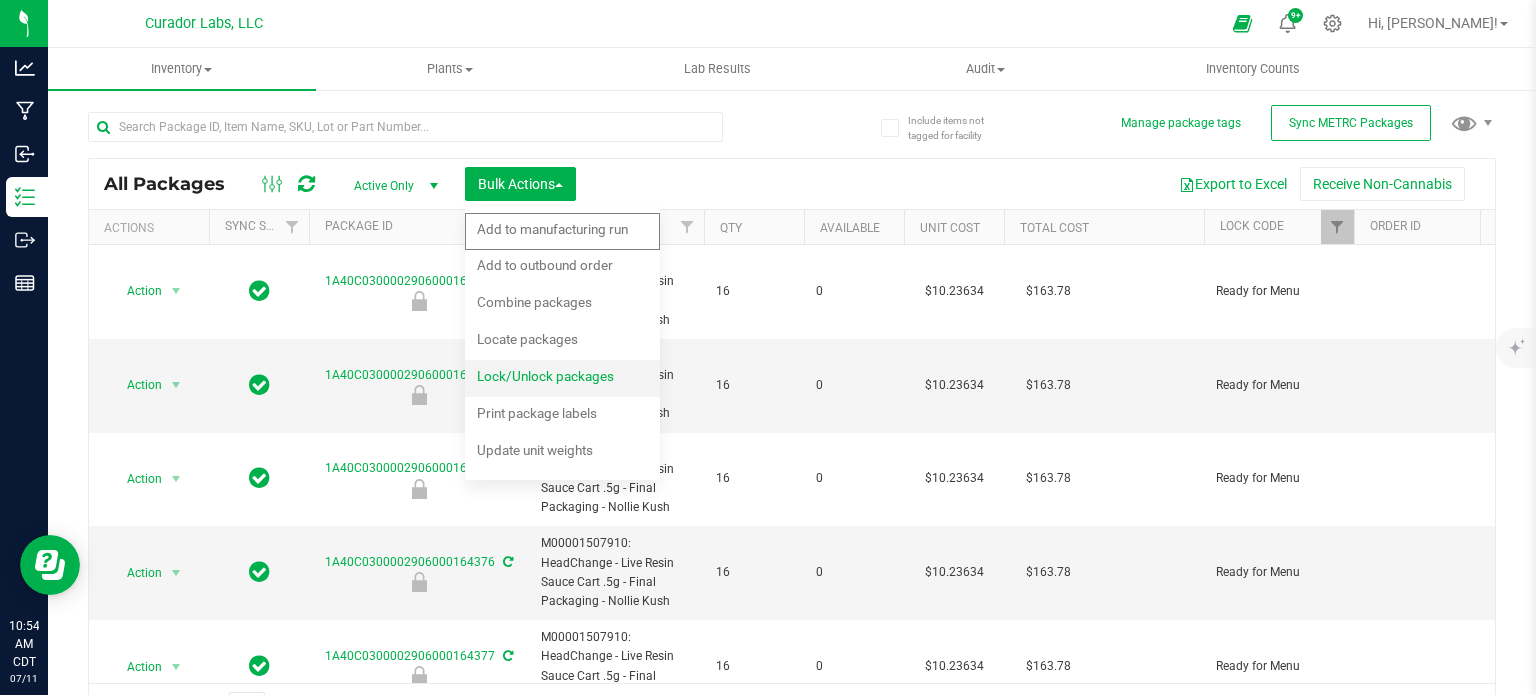 click on "Lock/Unlock packages" at bounding box center (559, 379) 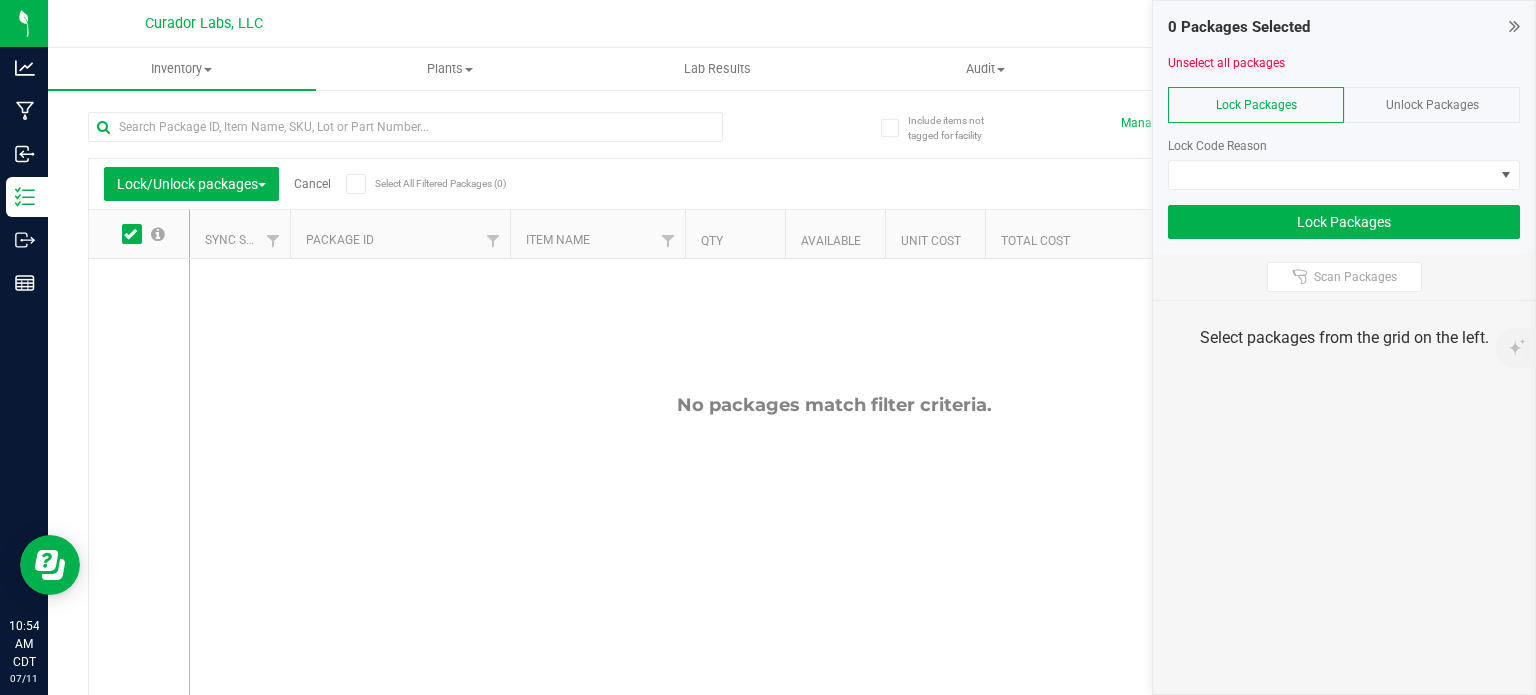 click on "Unlock Packages" at bounding box center [1432, 105] 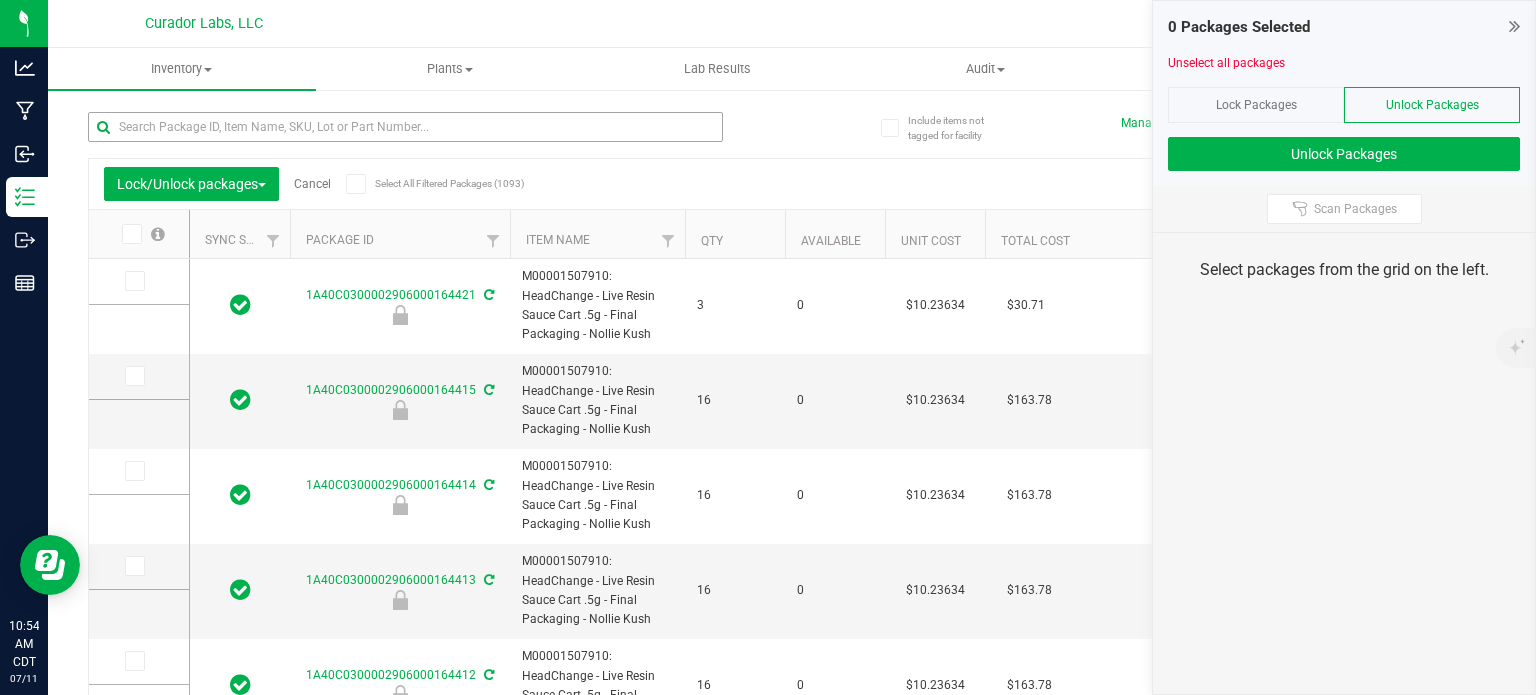 type on "[DATE]" 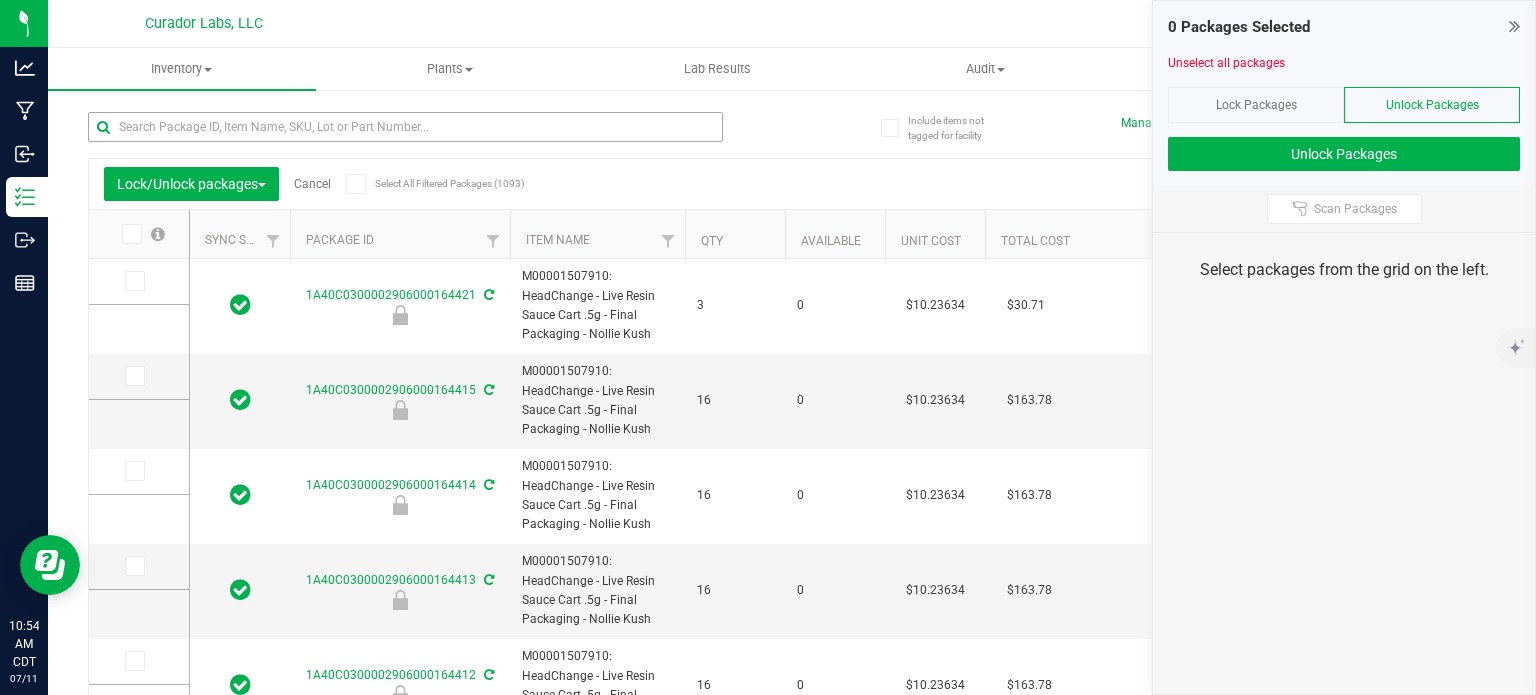 type on "[DATE]" 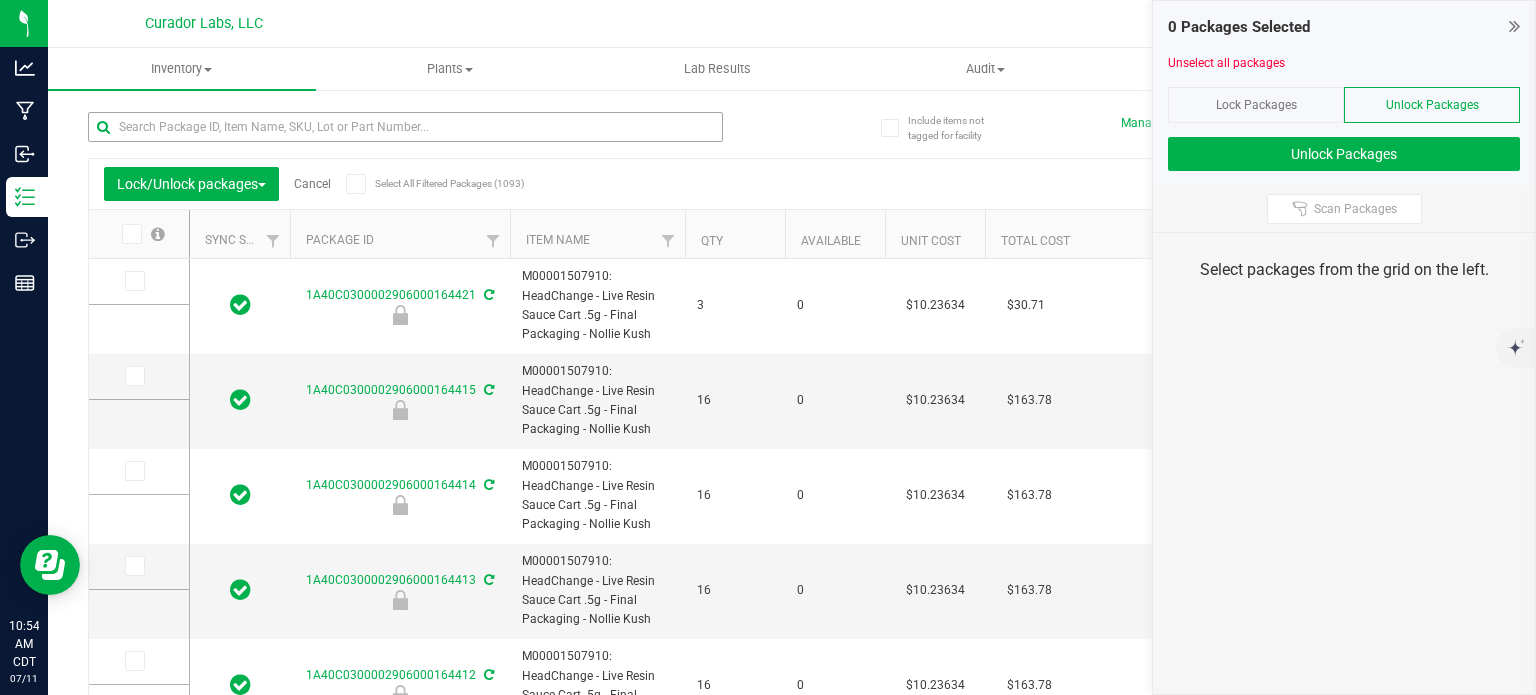 type on "[DATE]" 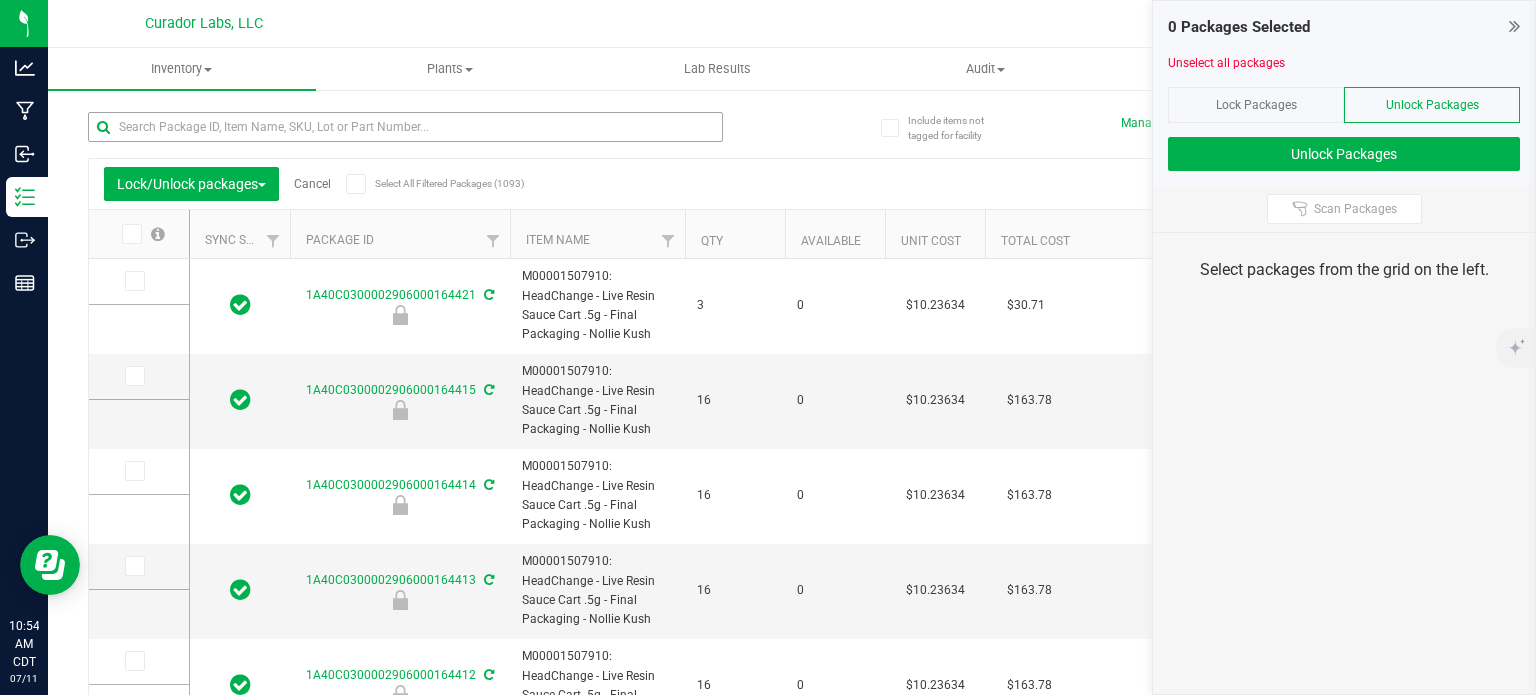 type on "[DATE]" 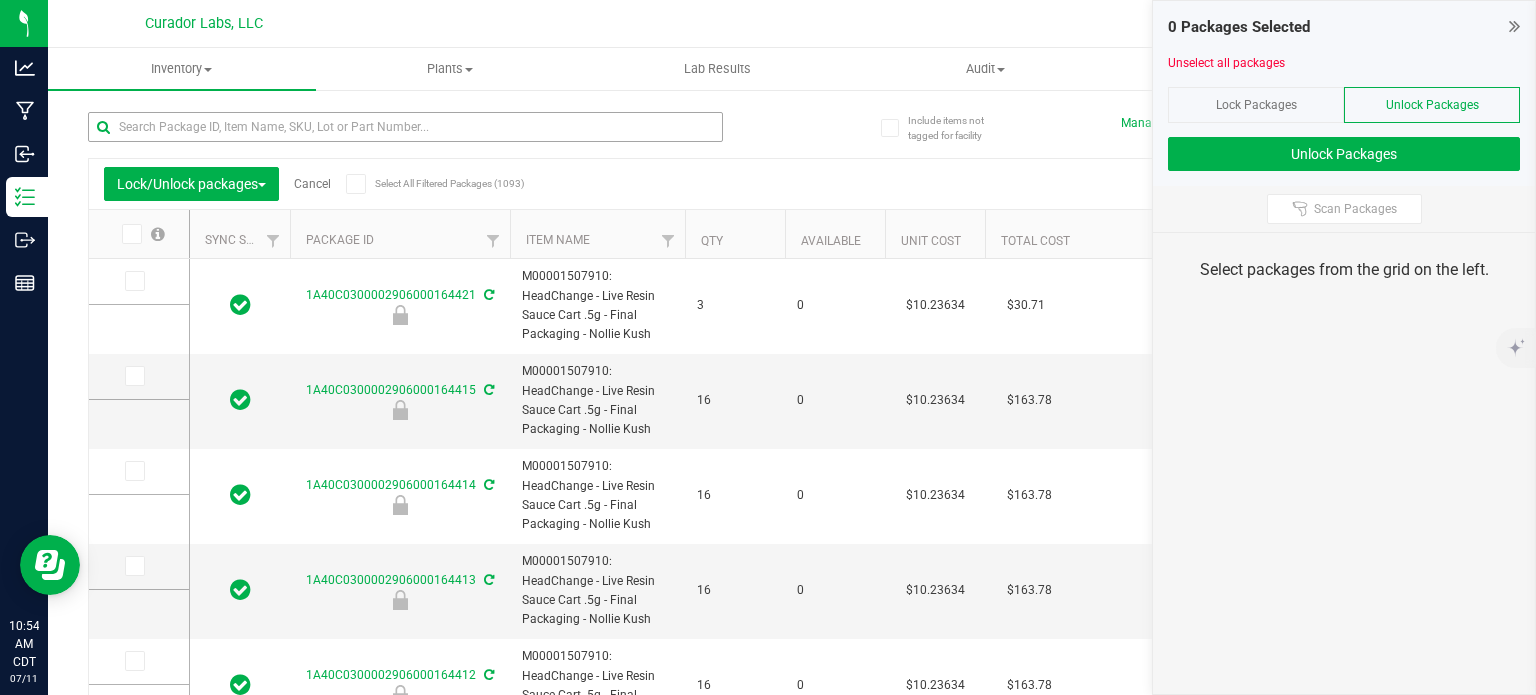 type on "[DATE]" 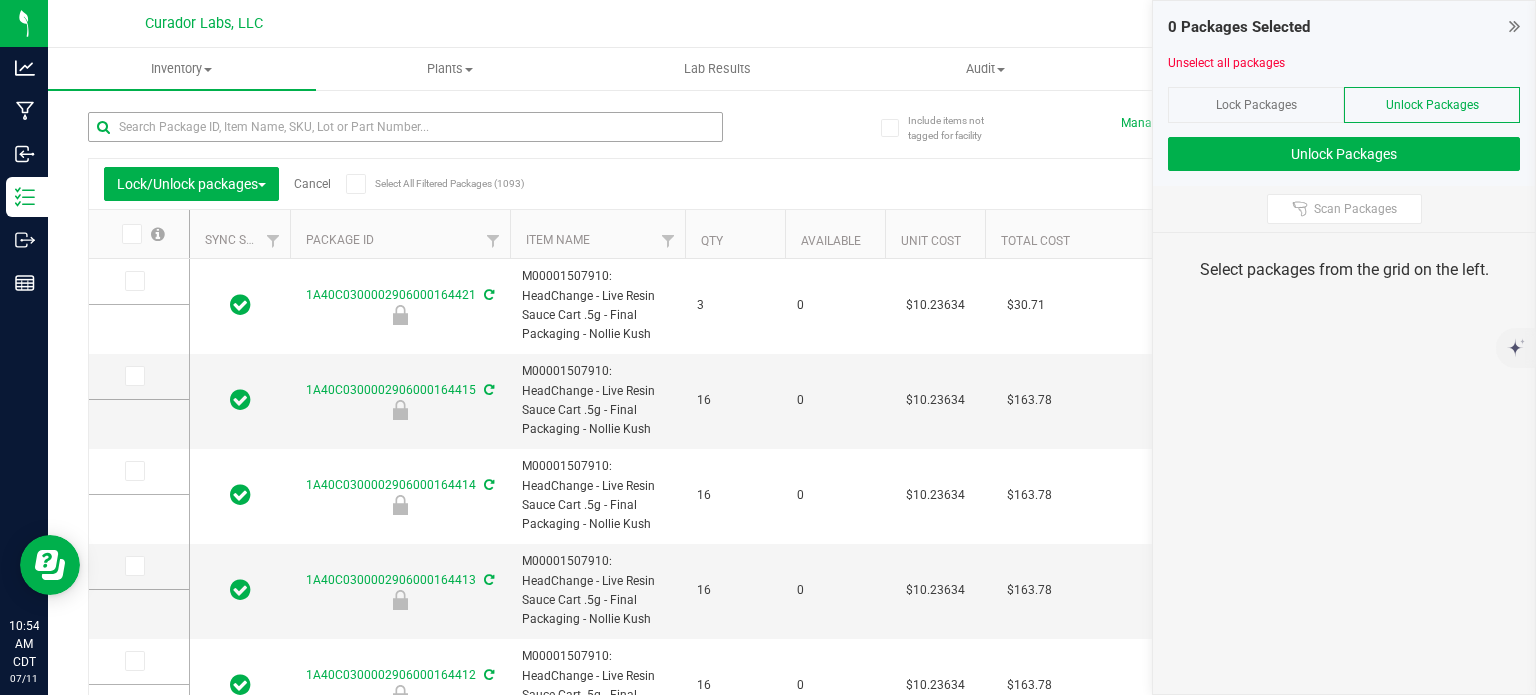 type on "[DATE]" 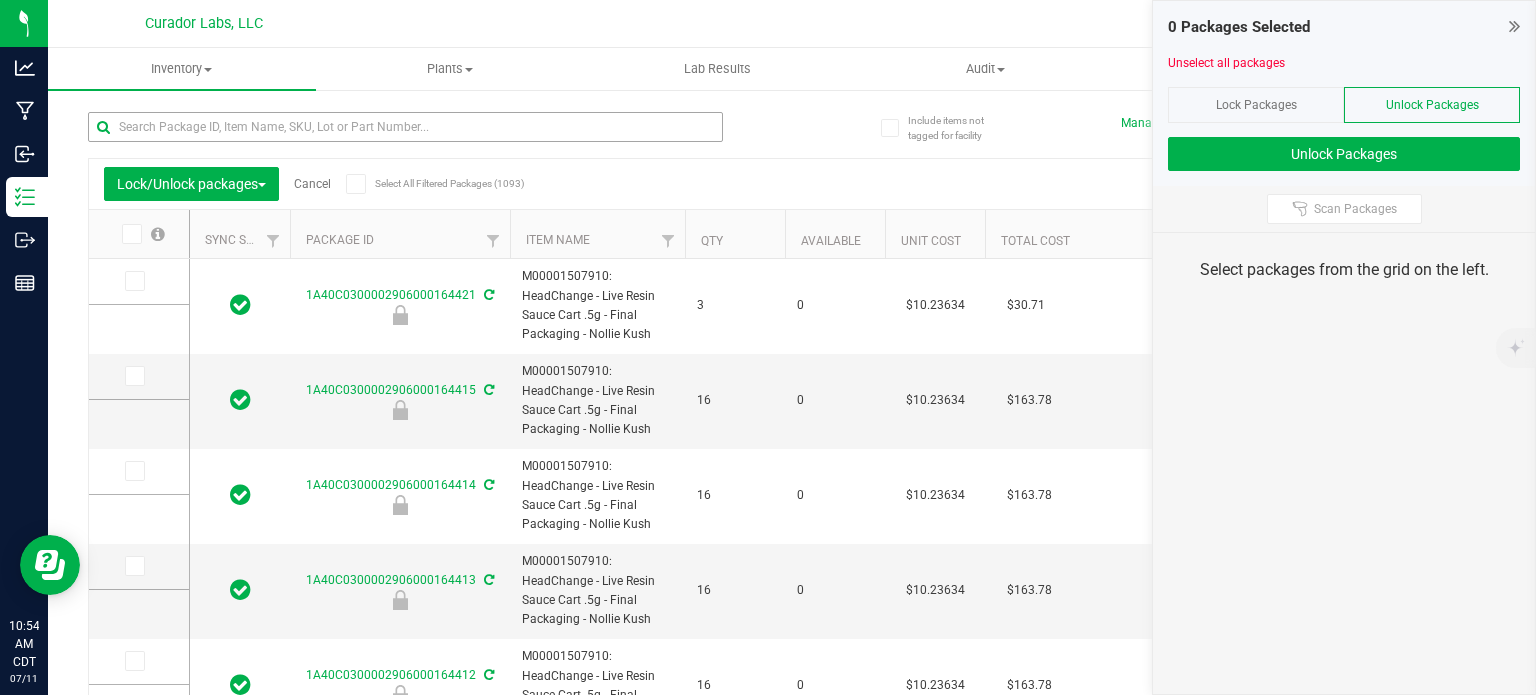type on "[DATE]" 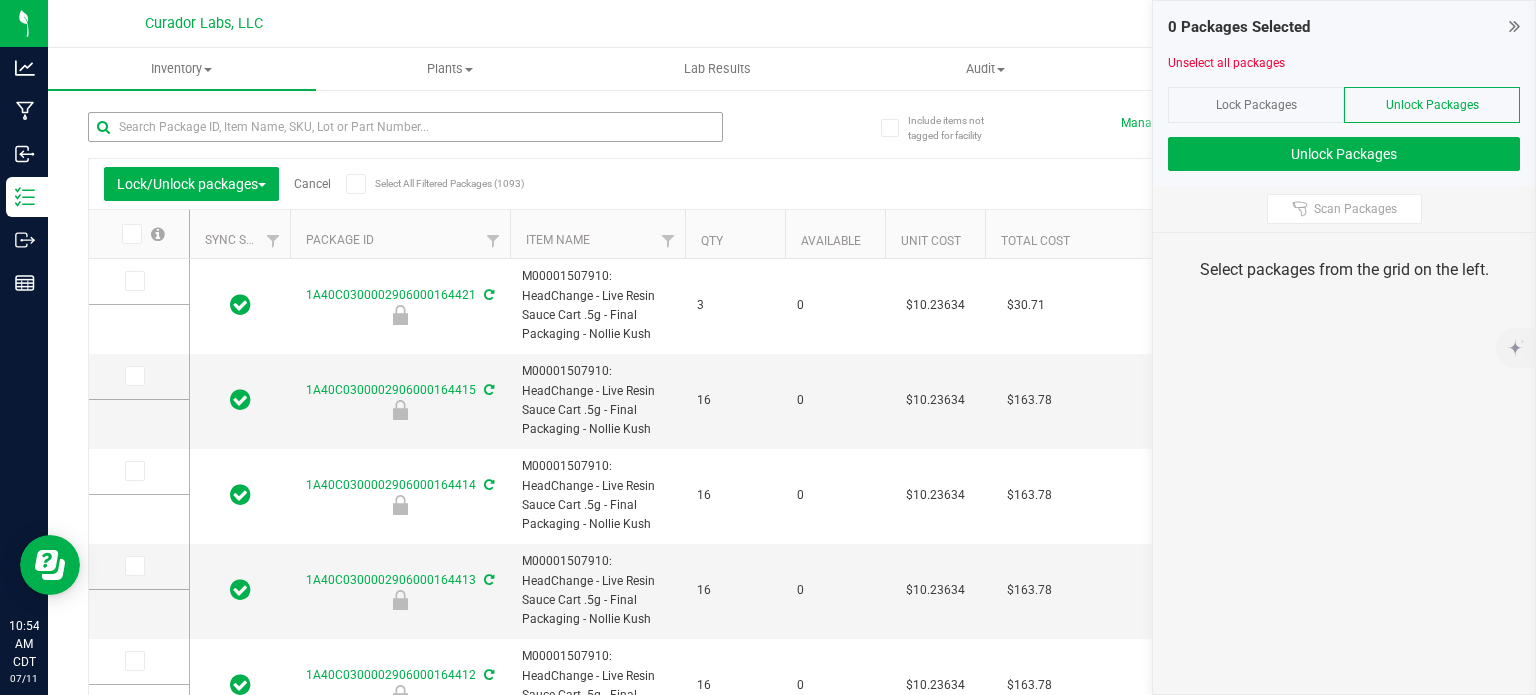 type on "[DATE]" 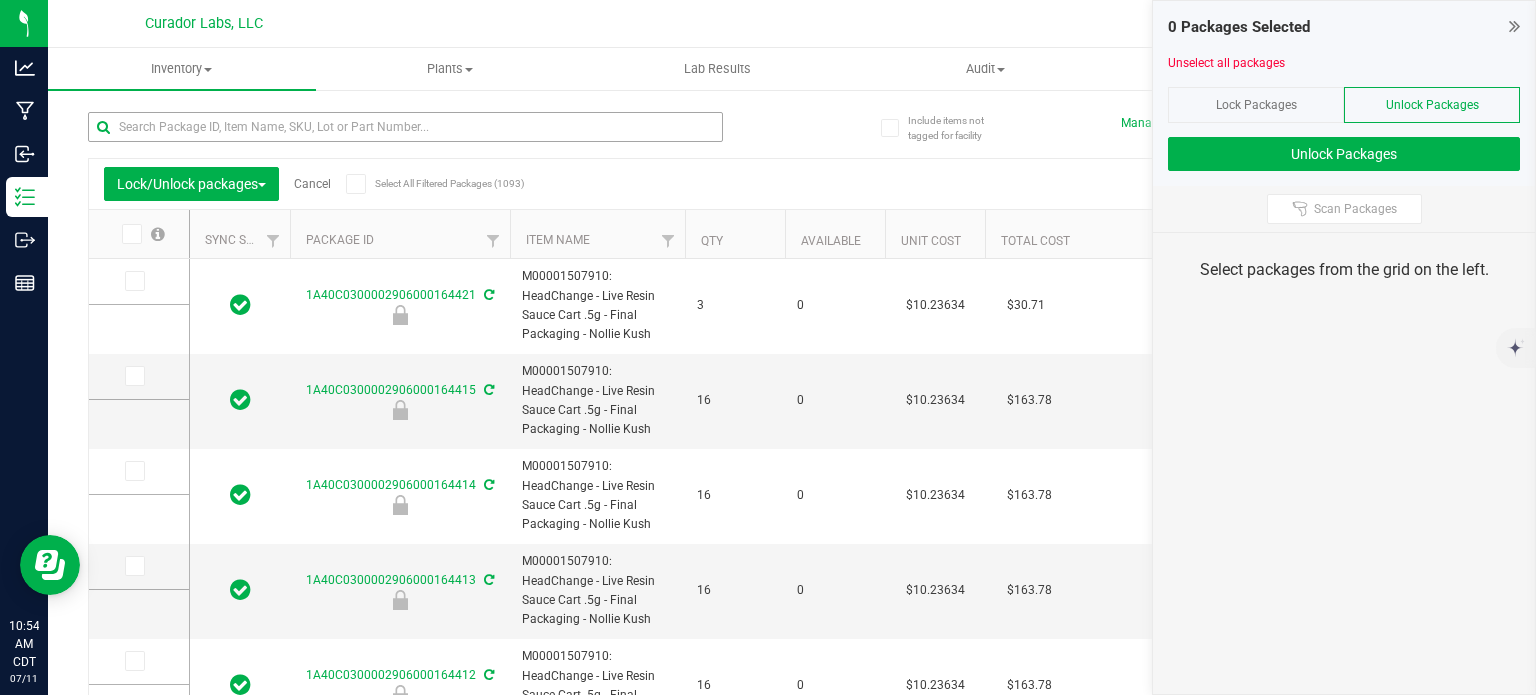 type on "[DATE]" 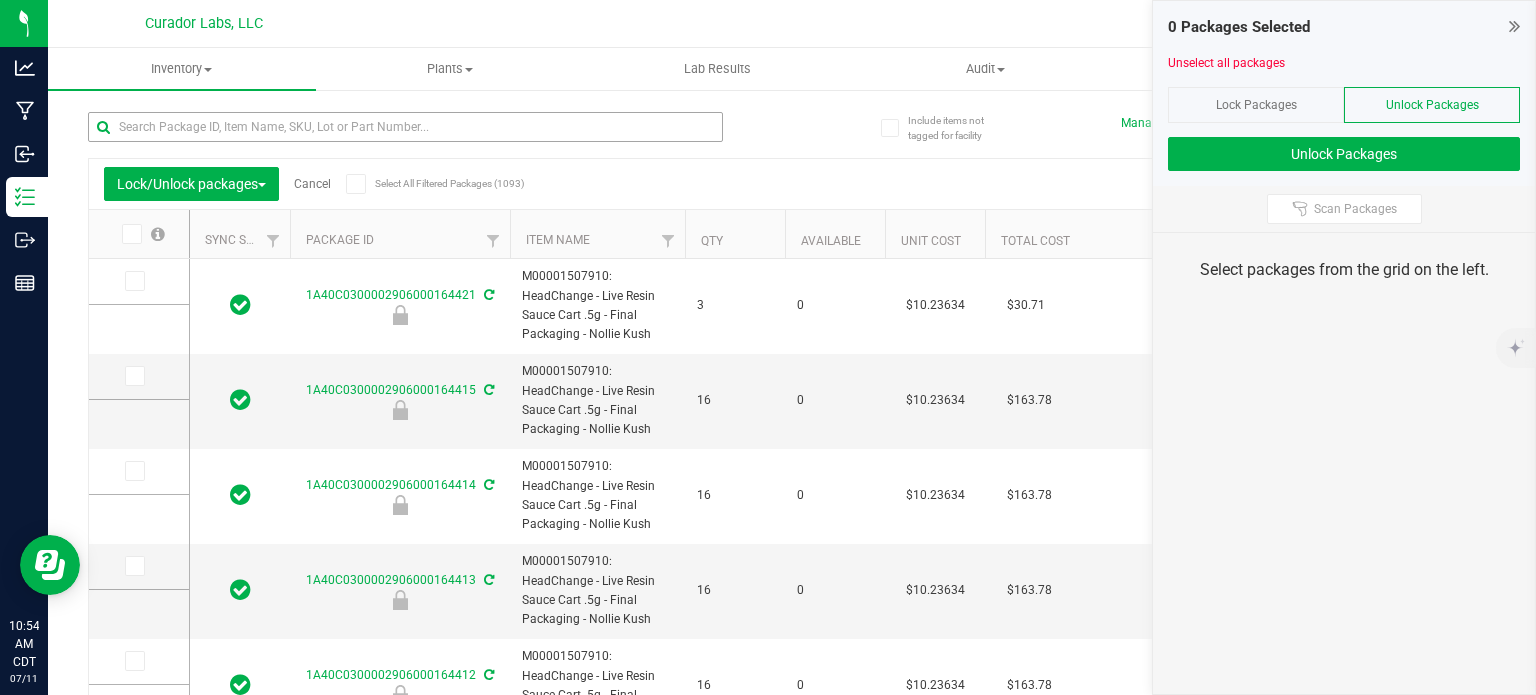 type on "[DATE]" 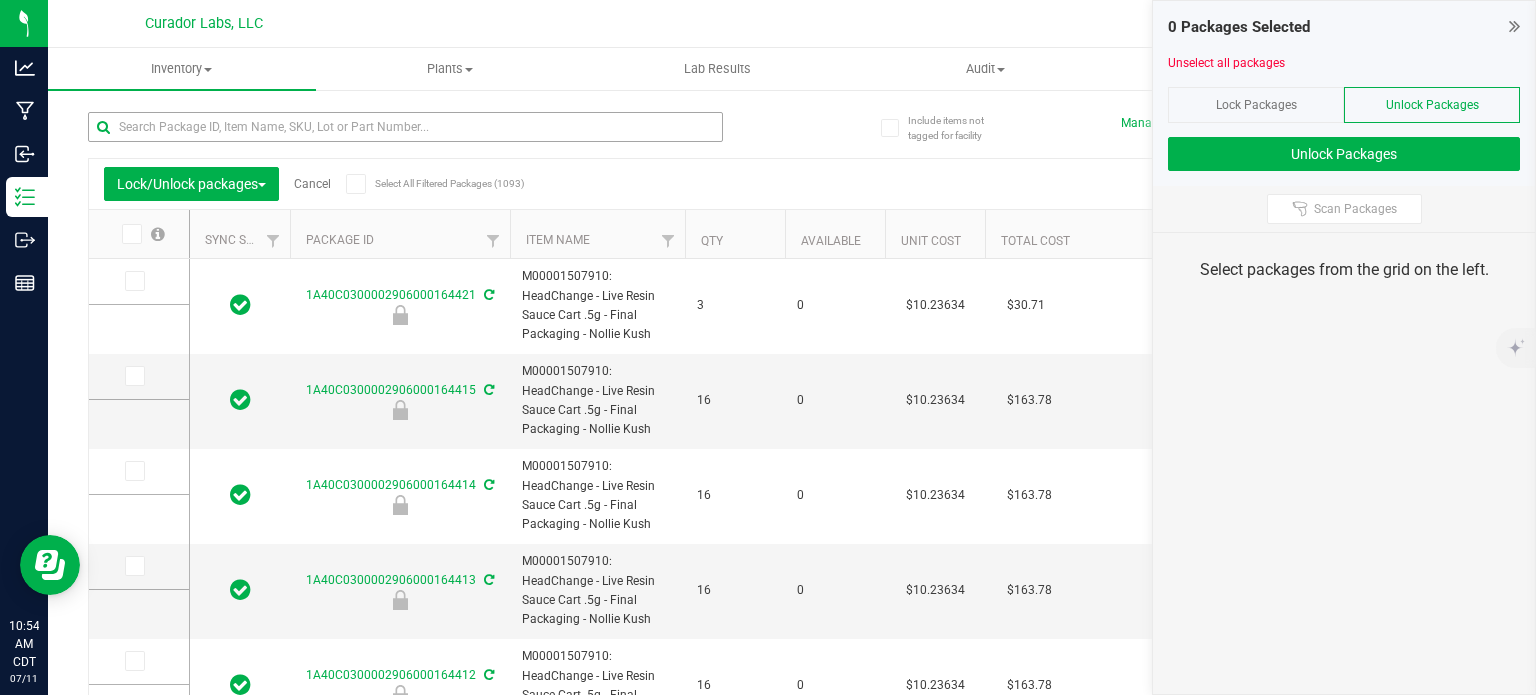 type on "[DATE]" 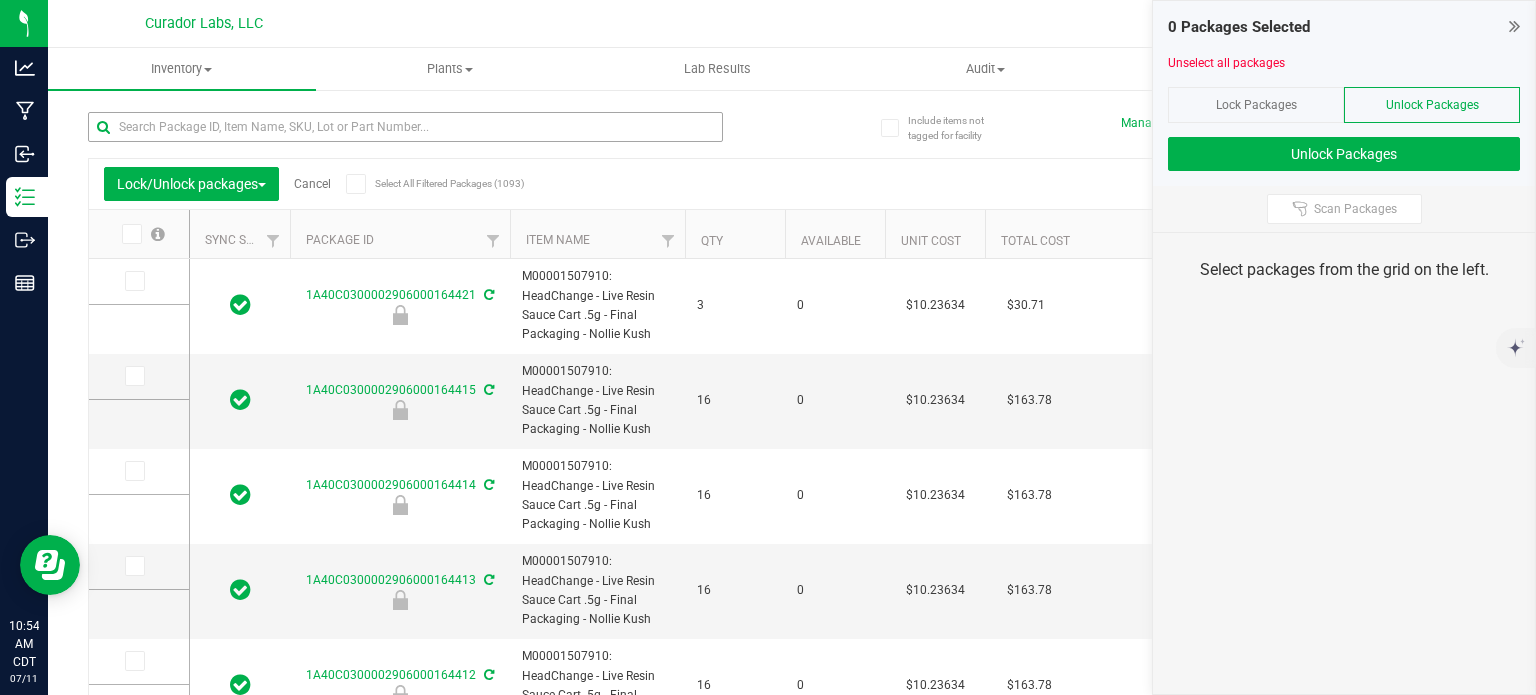 type on "[DATE]" 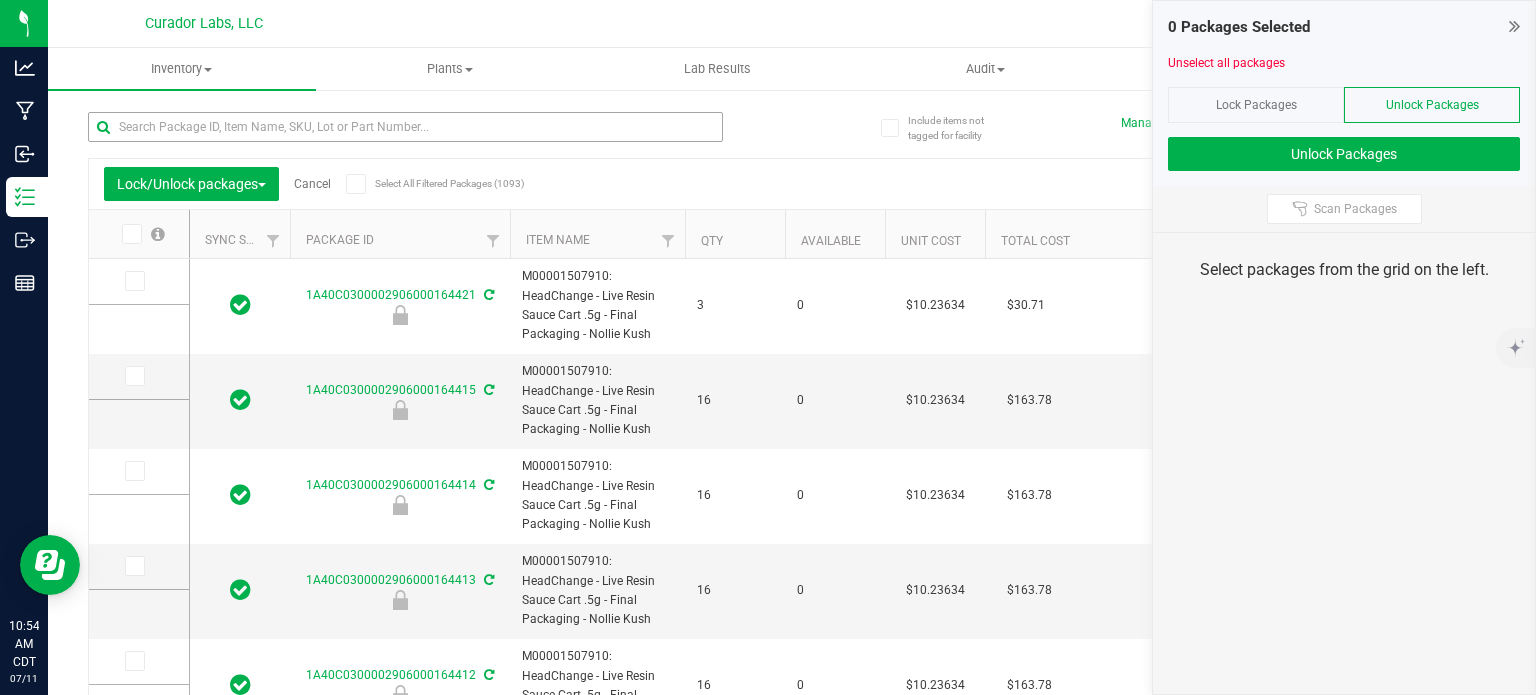 type on "[DATE]" 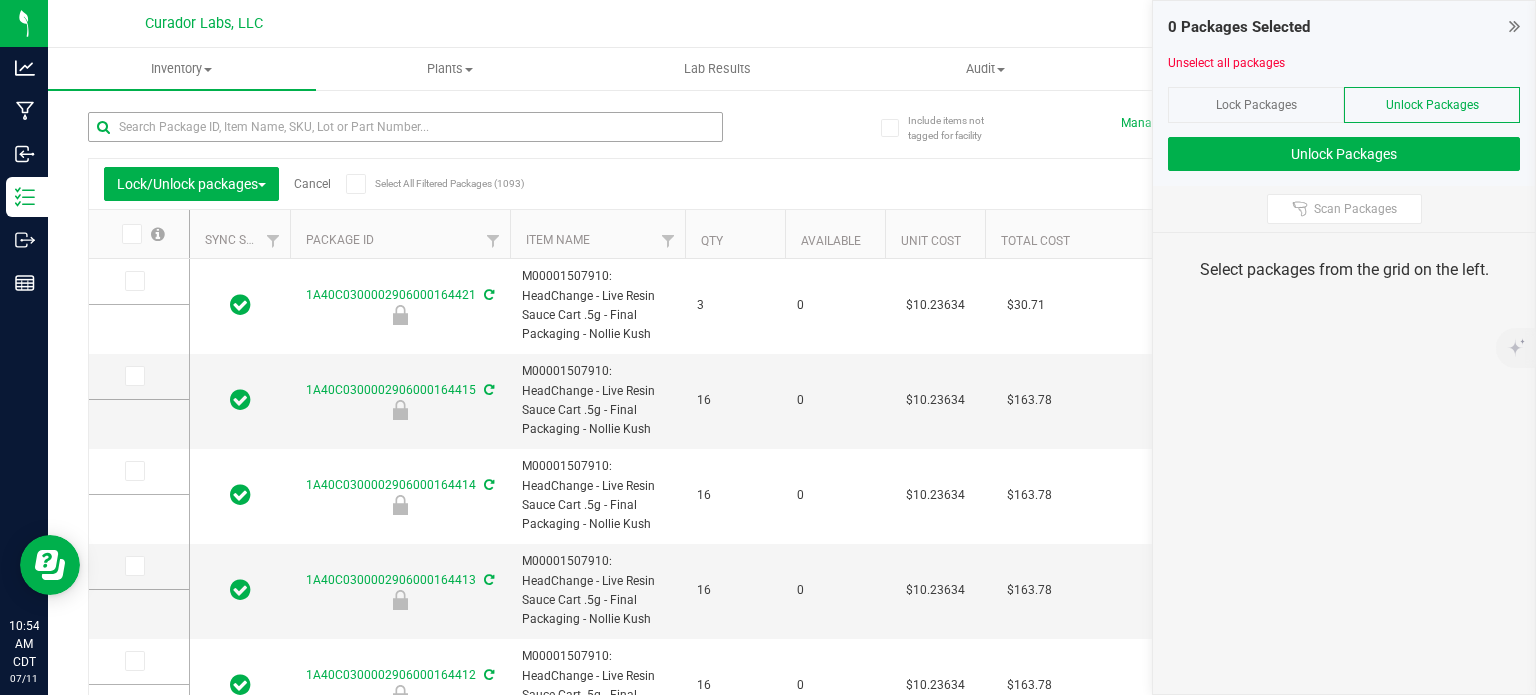 type on "[DATE]" 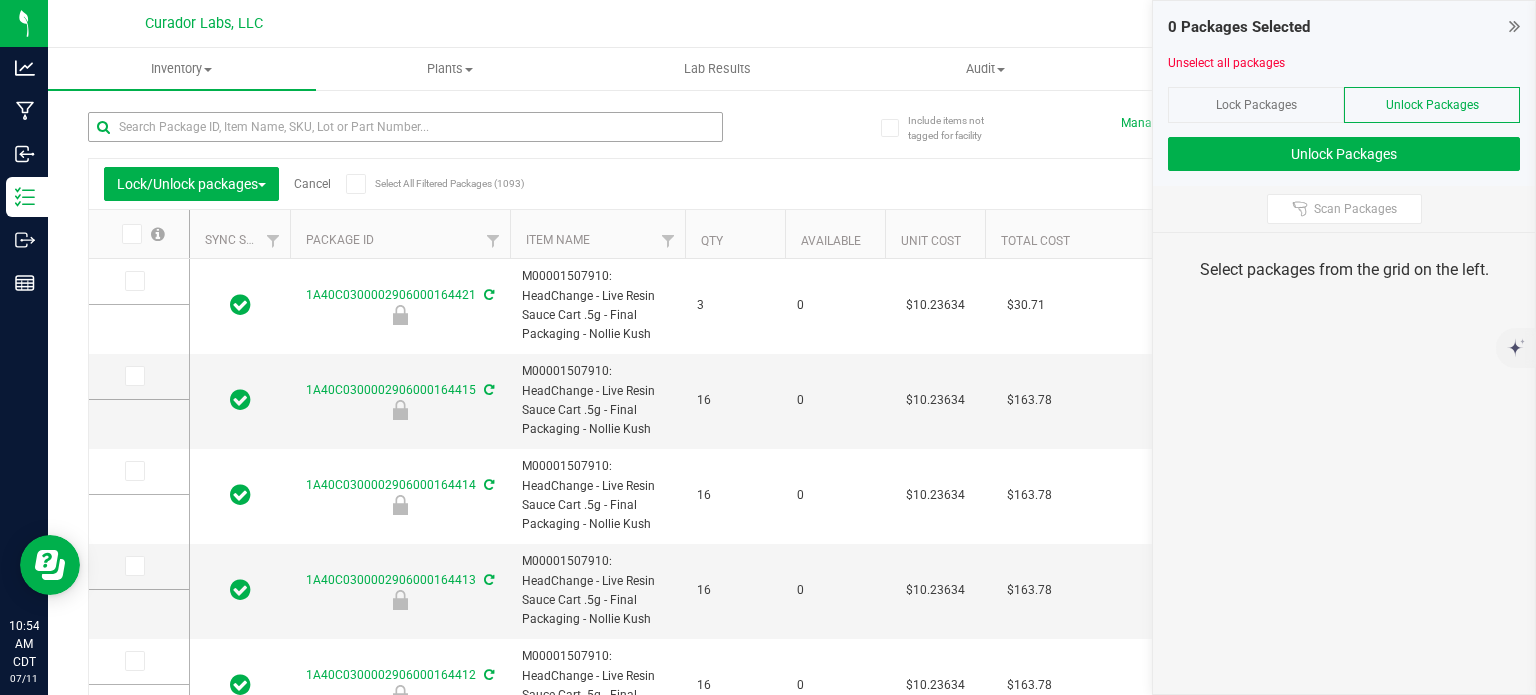 type on "[DATE]" 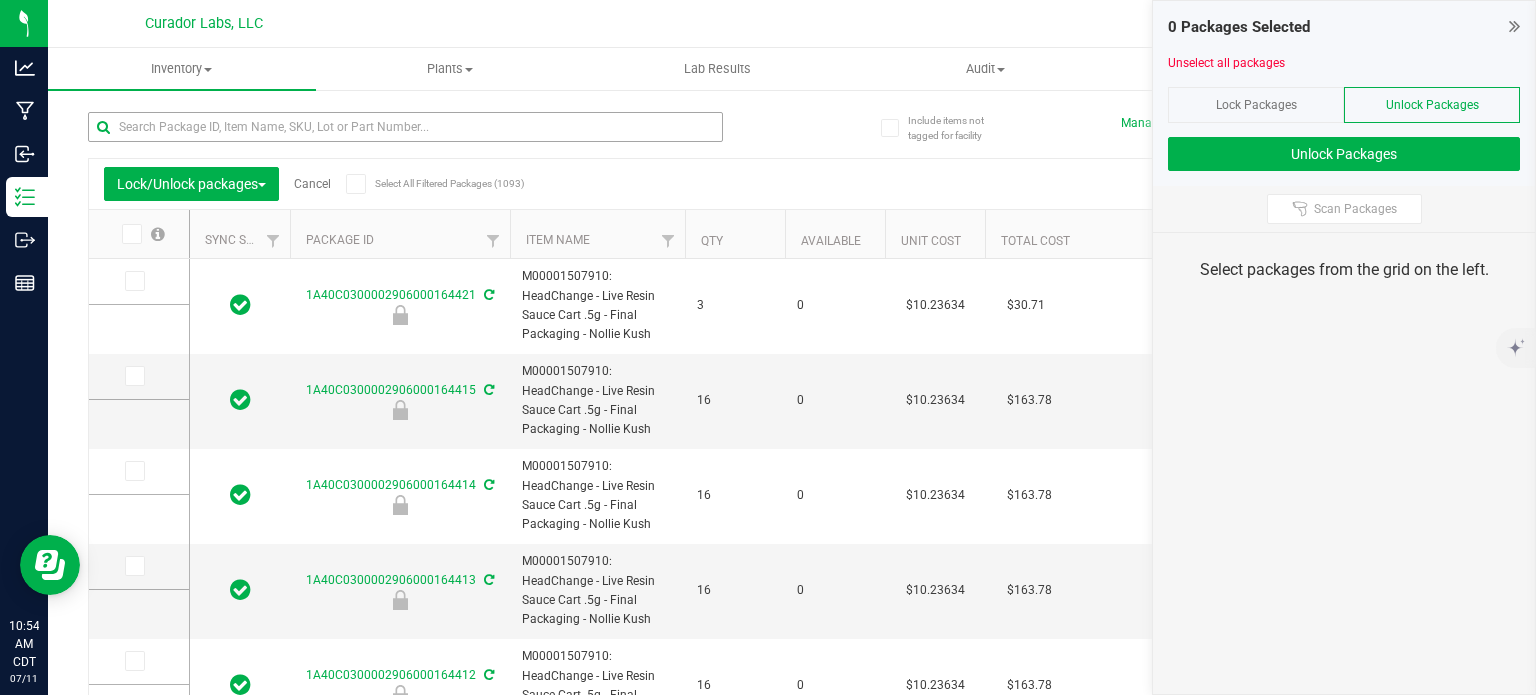 type on "[DATE]" 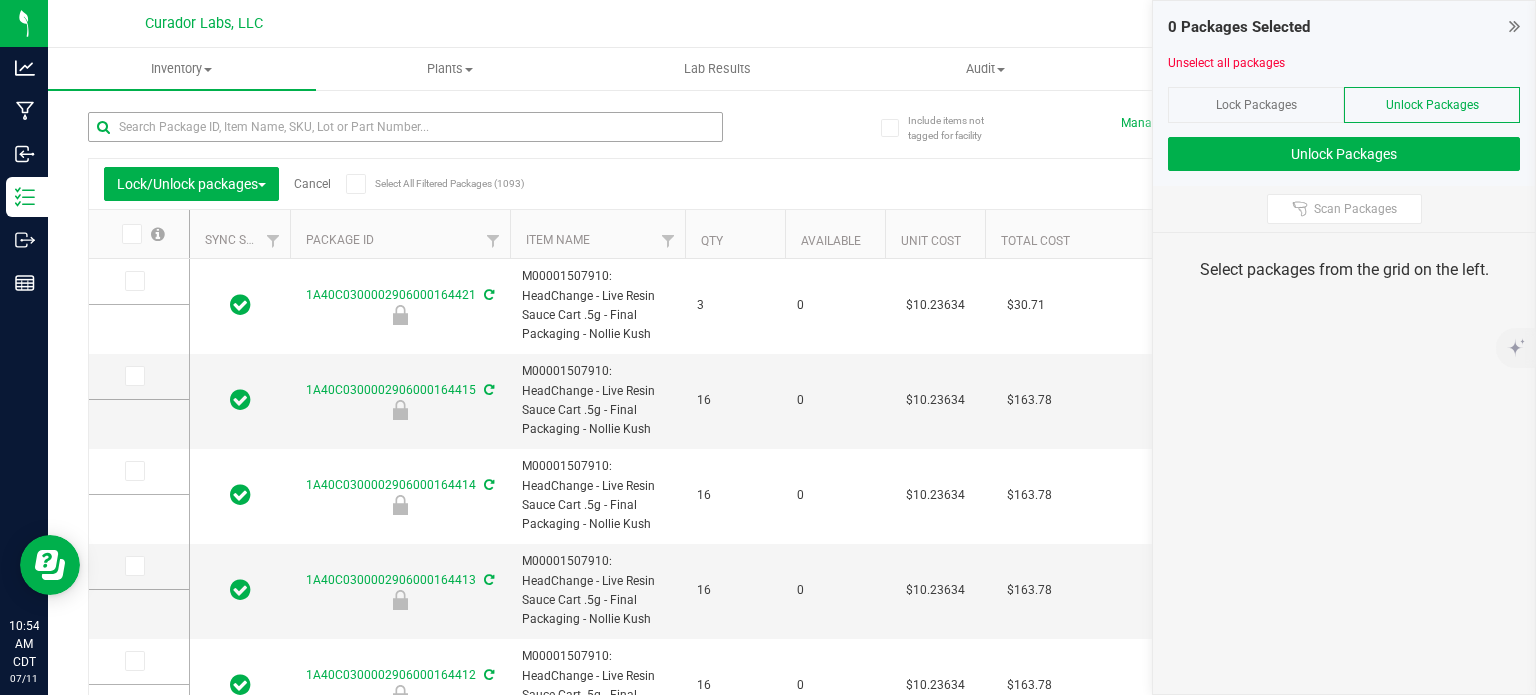 type on "[DATE]" 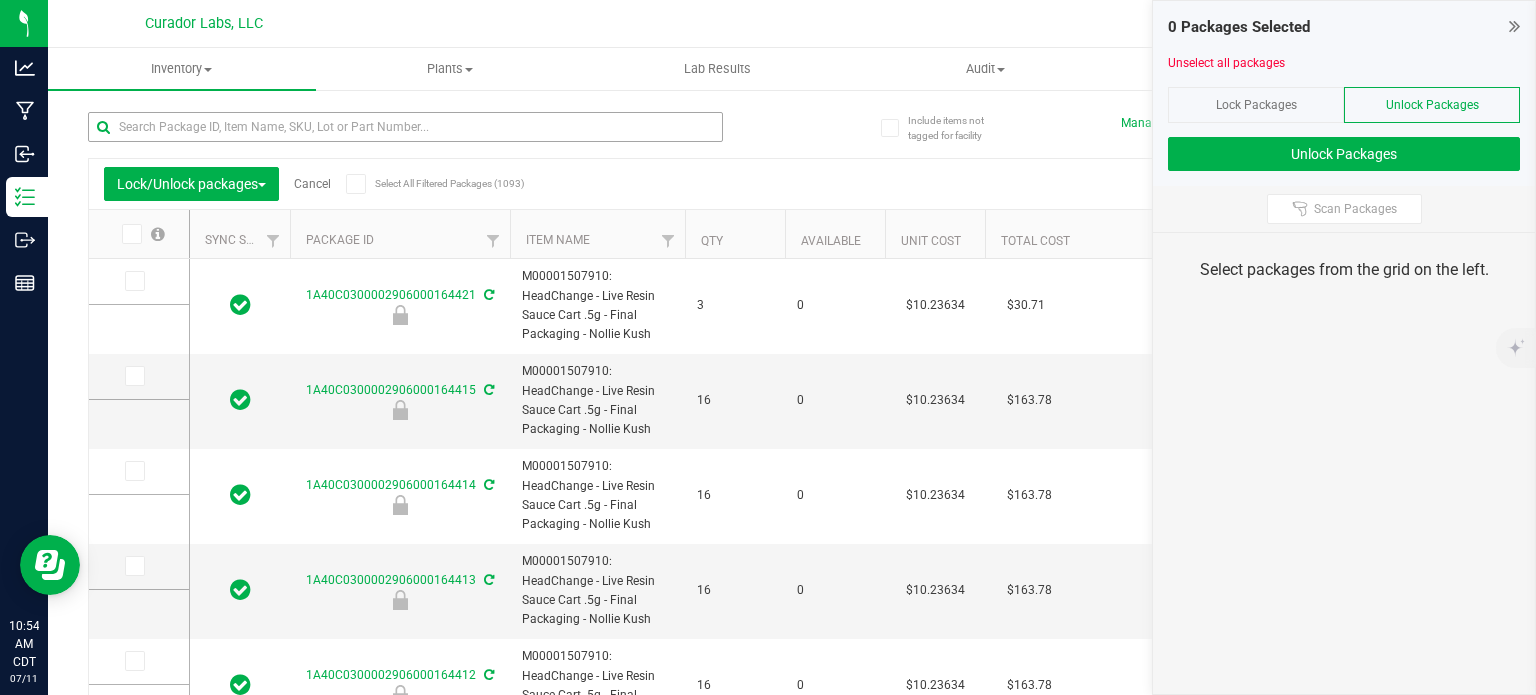 type on "[DATE]" 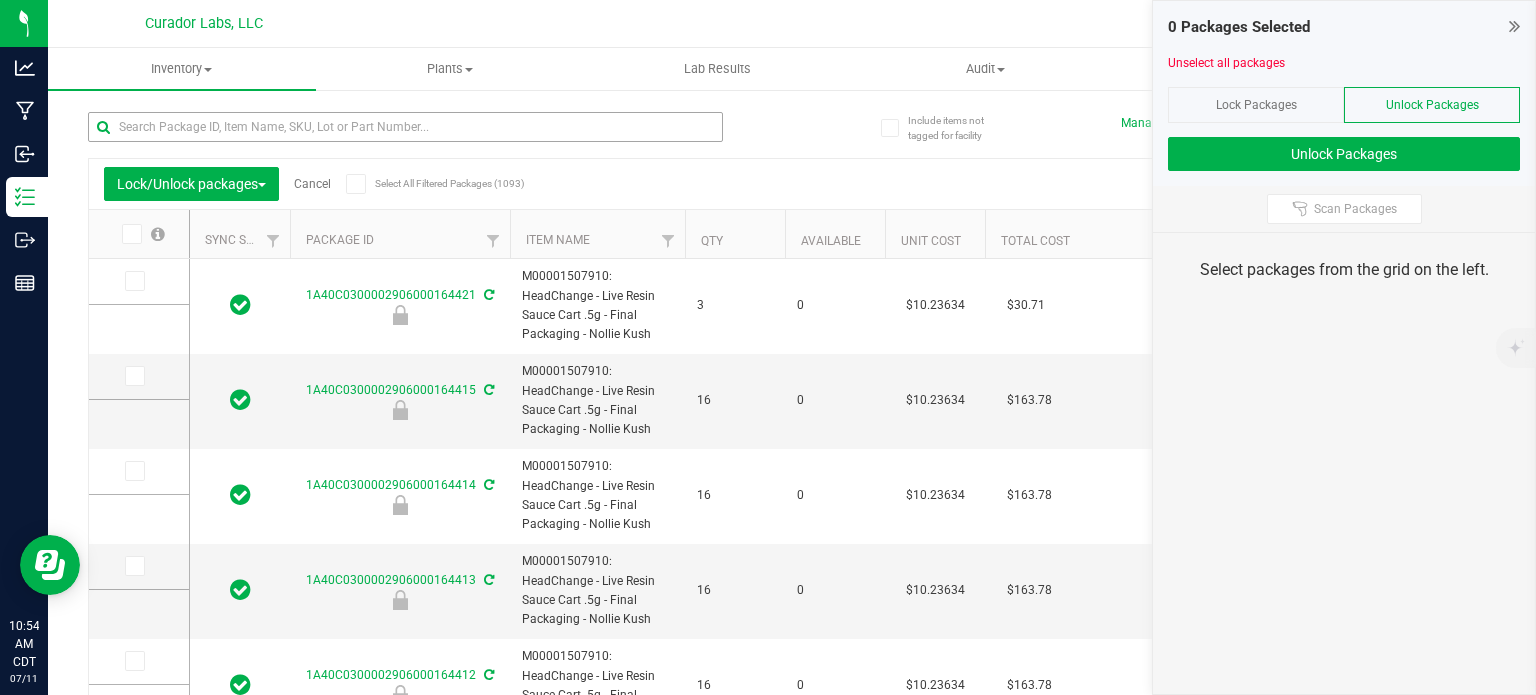 type on "[DATE]" 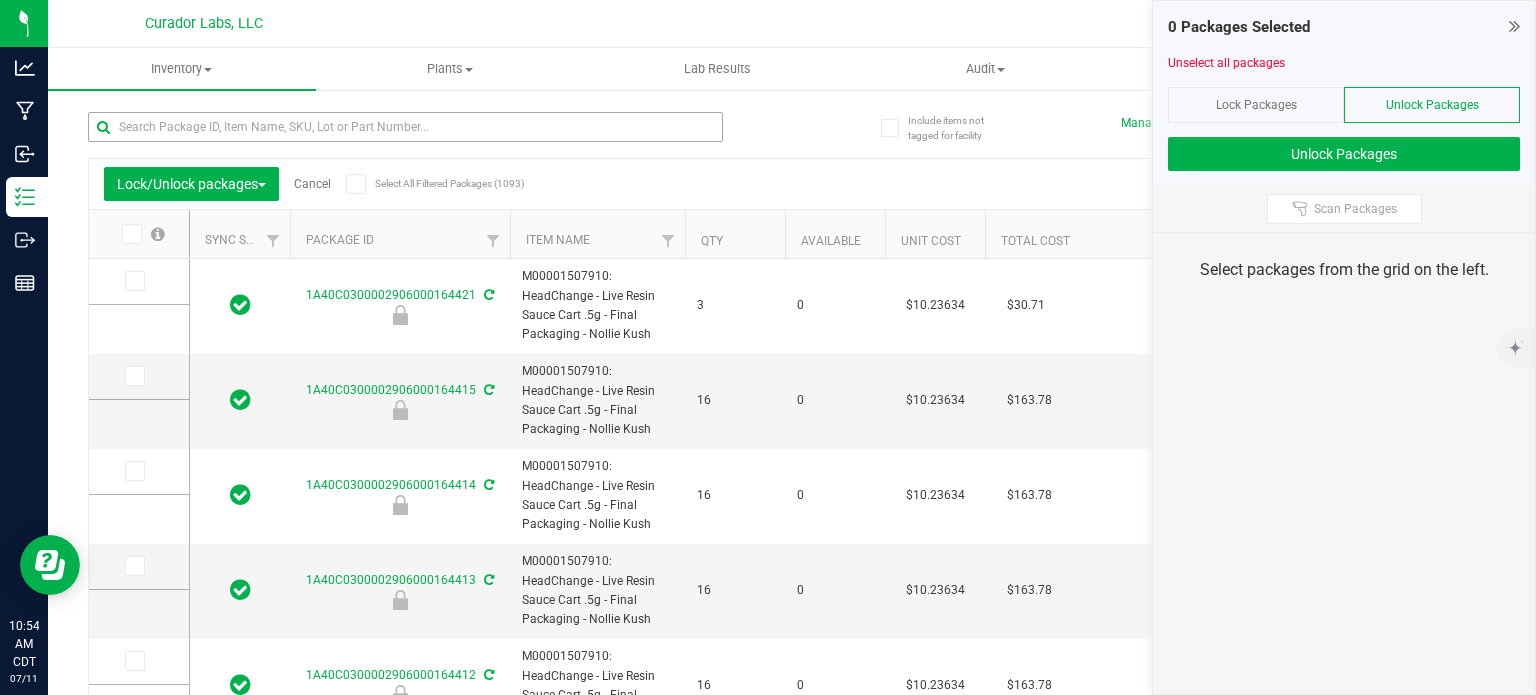 type on "[DATE]" 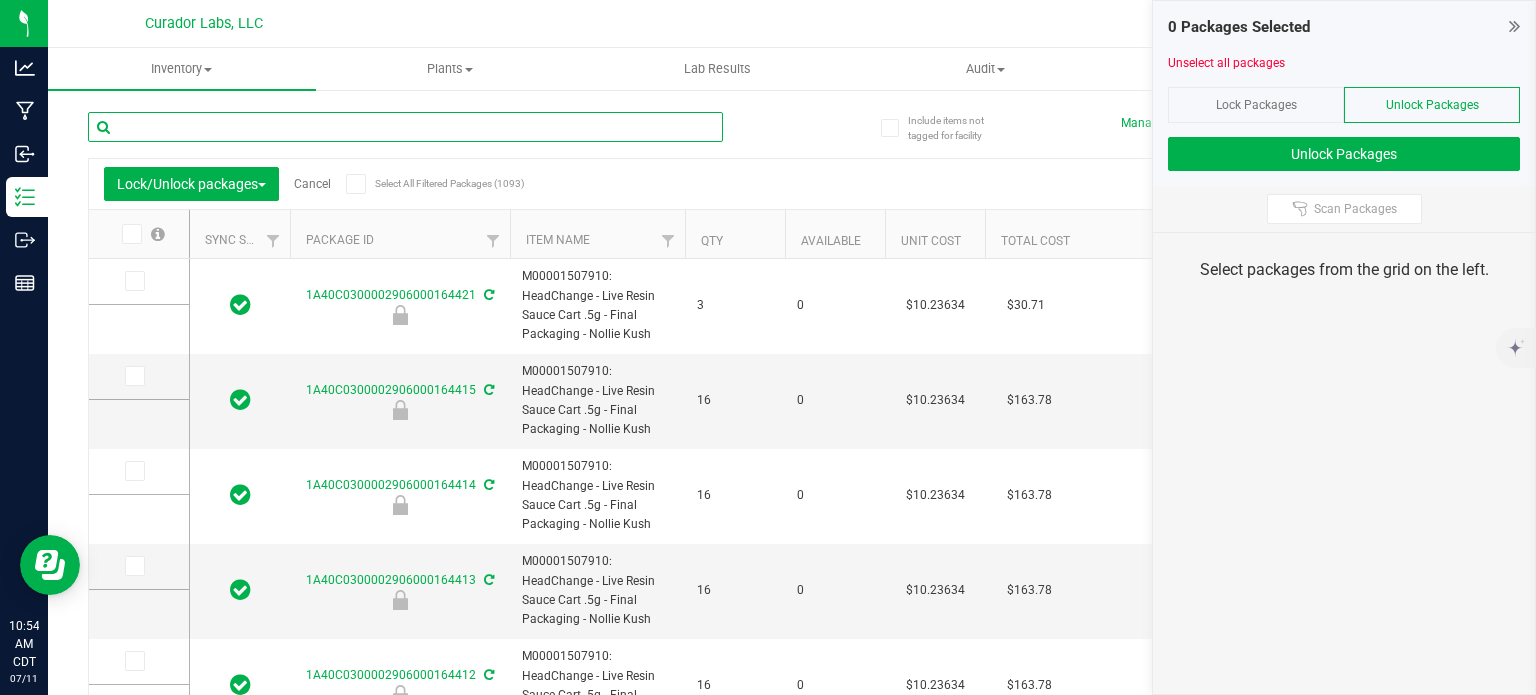 click at bounding box center (405, 127) 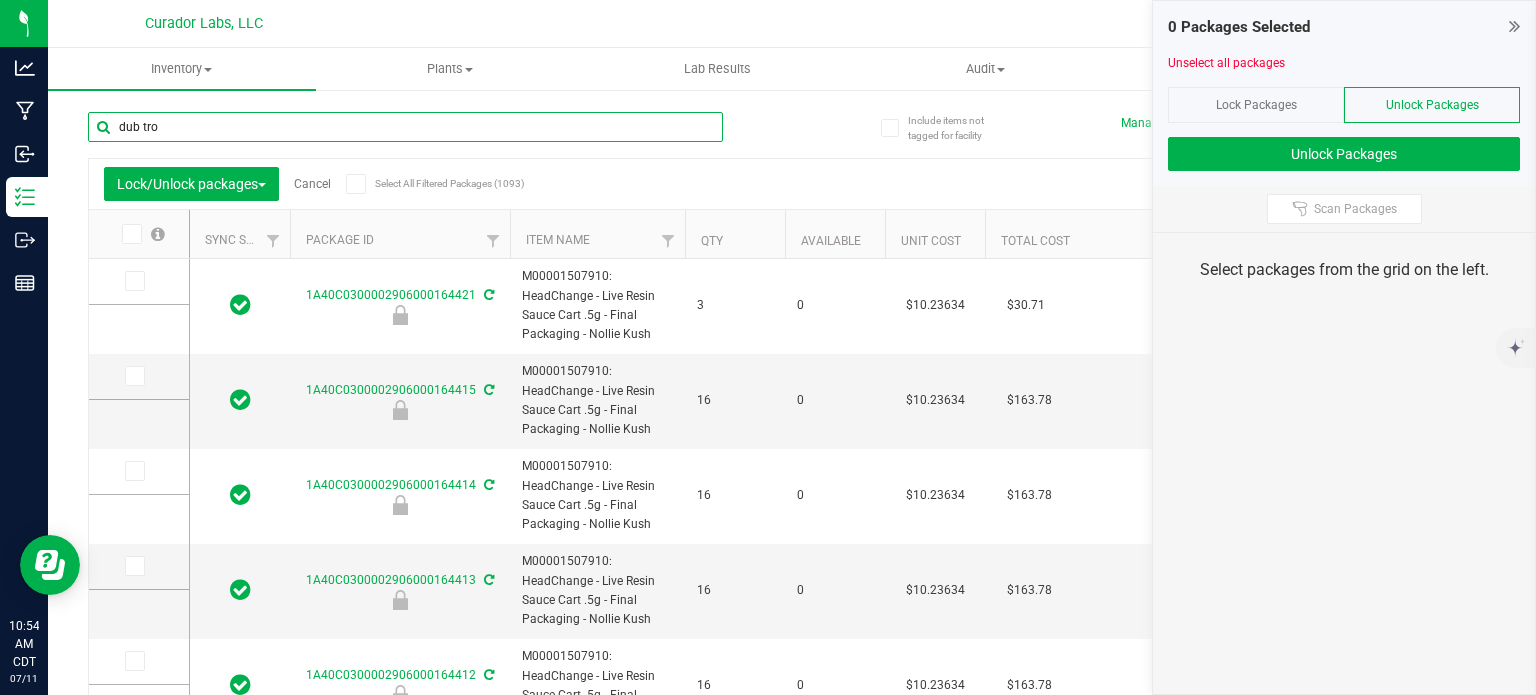 type on "dub trop" 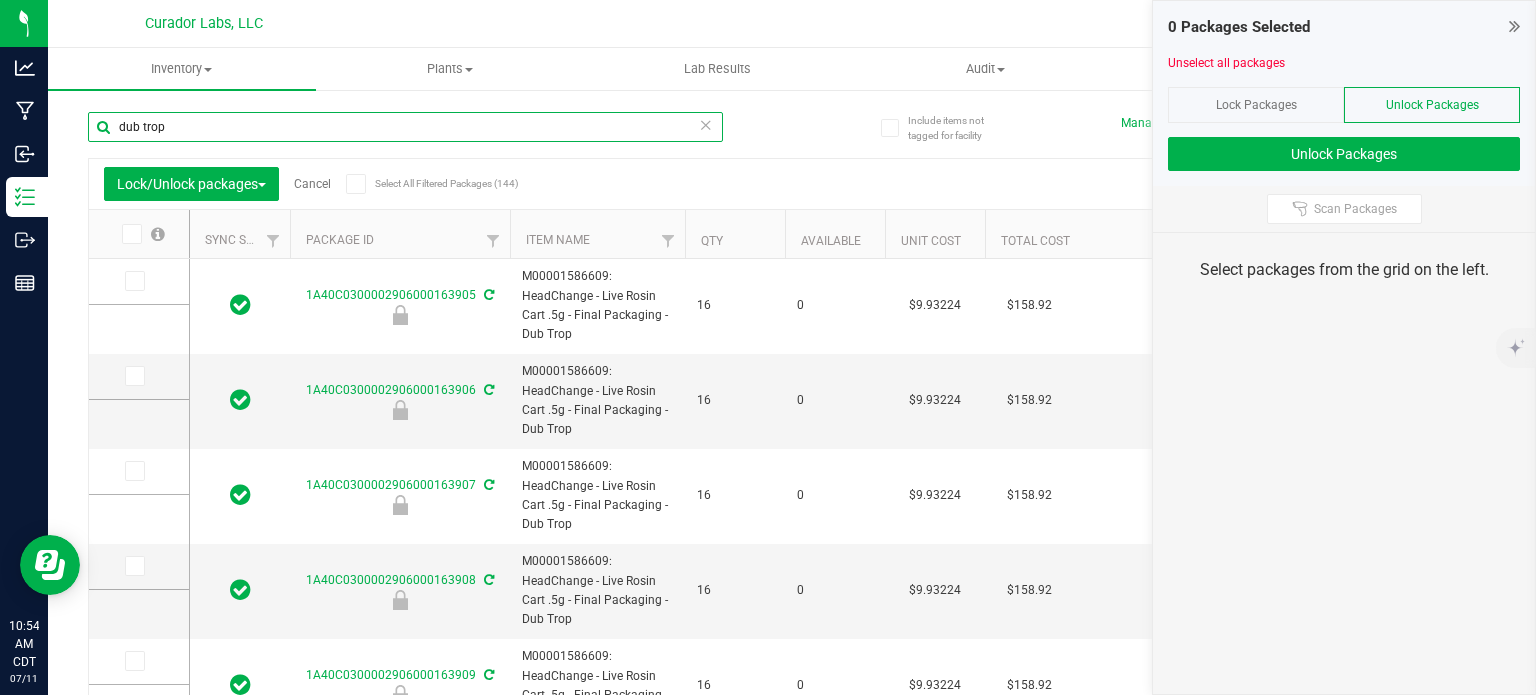 type on "[DATE]" 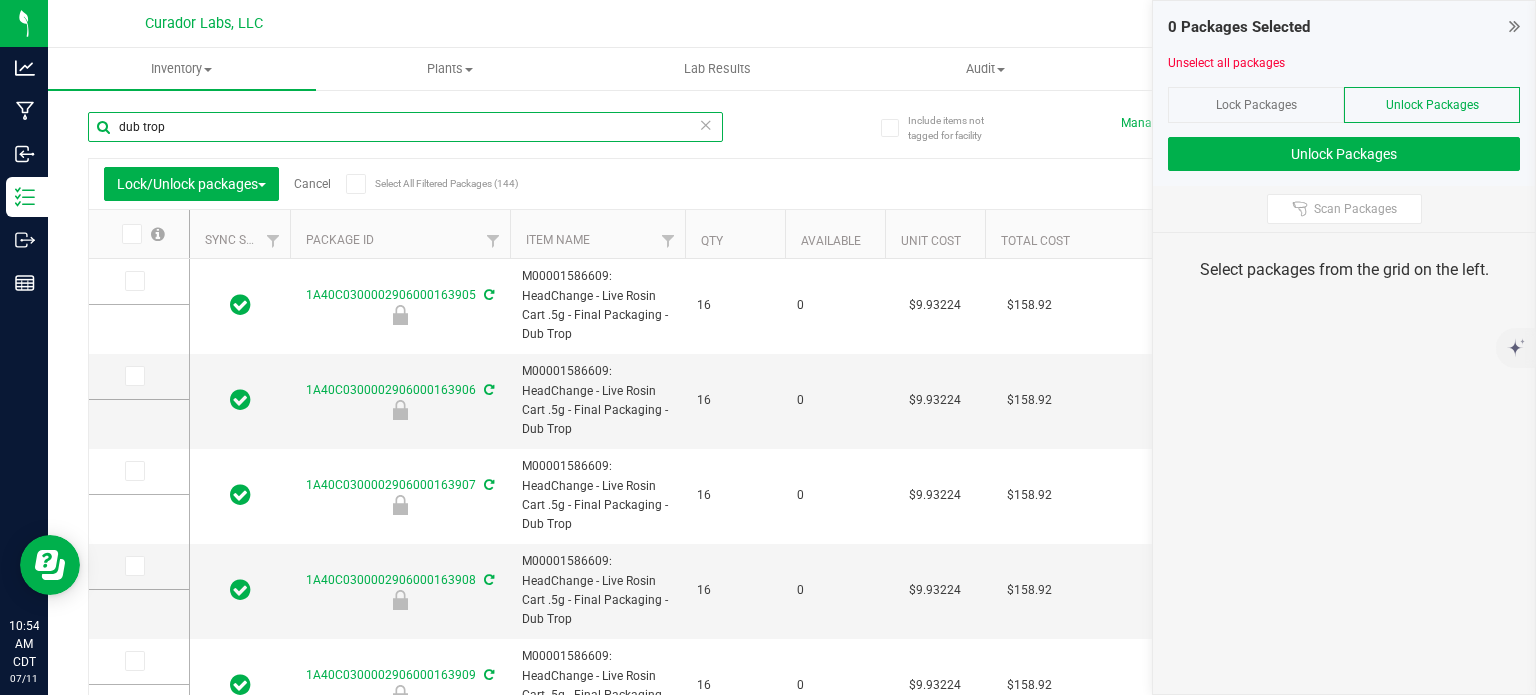 type on "[DATE]" 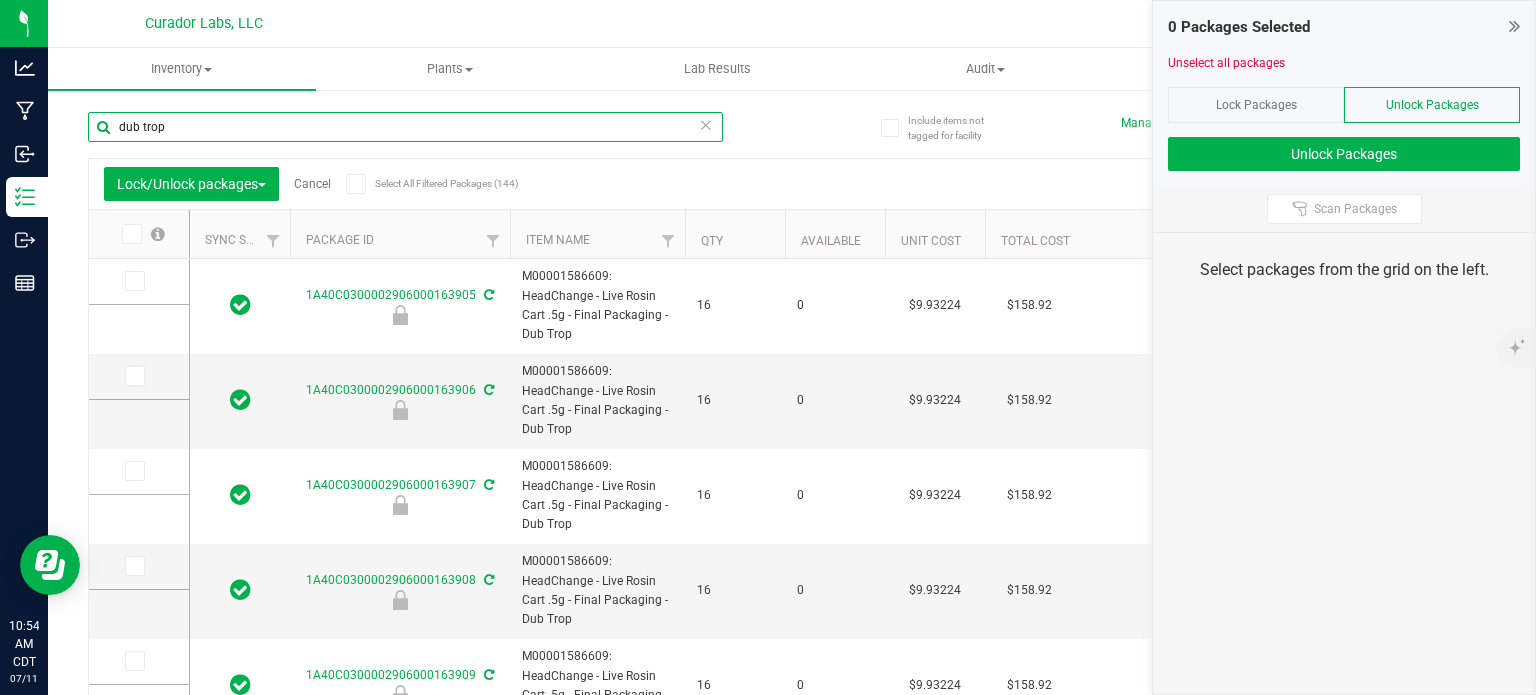 type on "[DATE]" 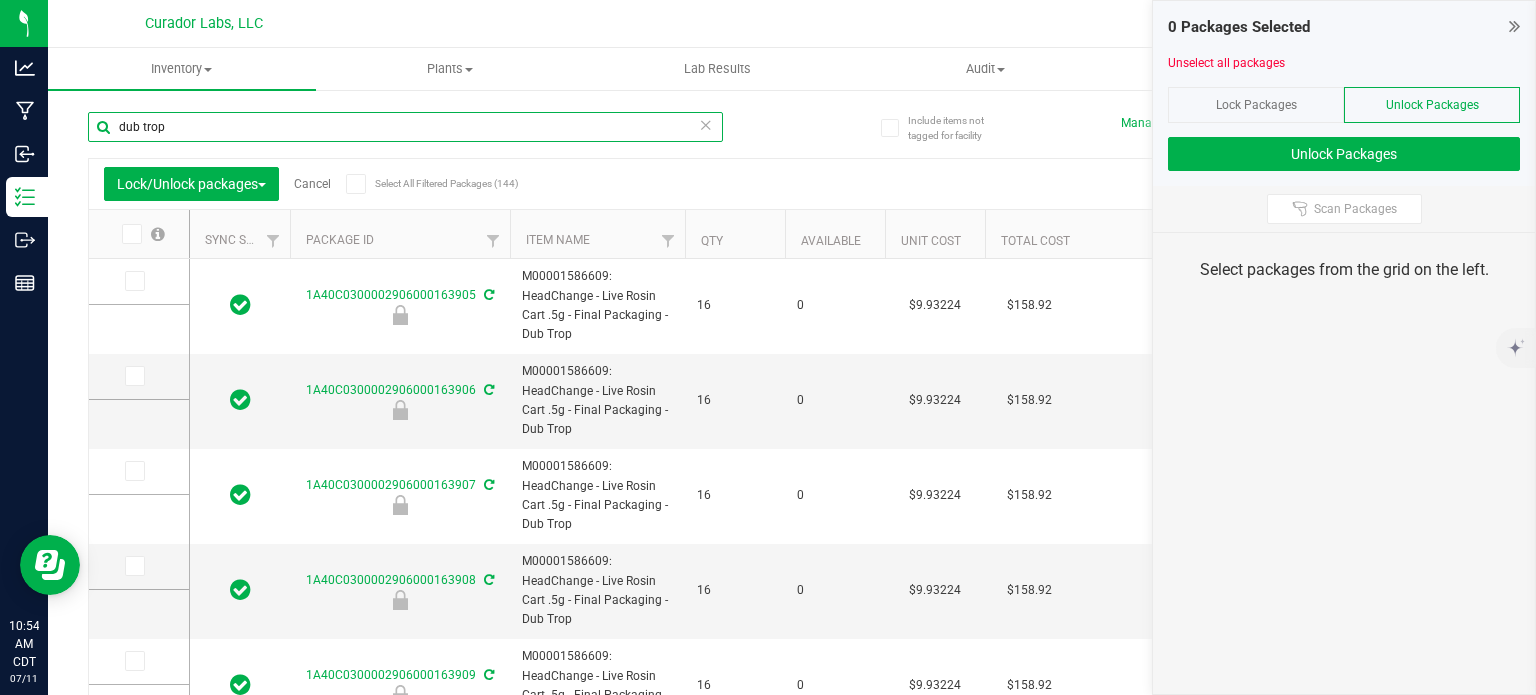type on "[DATE]" 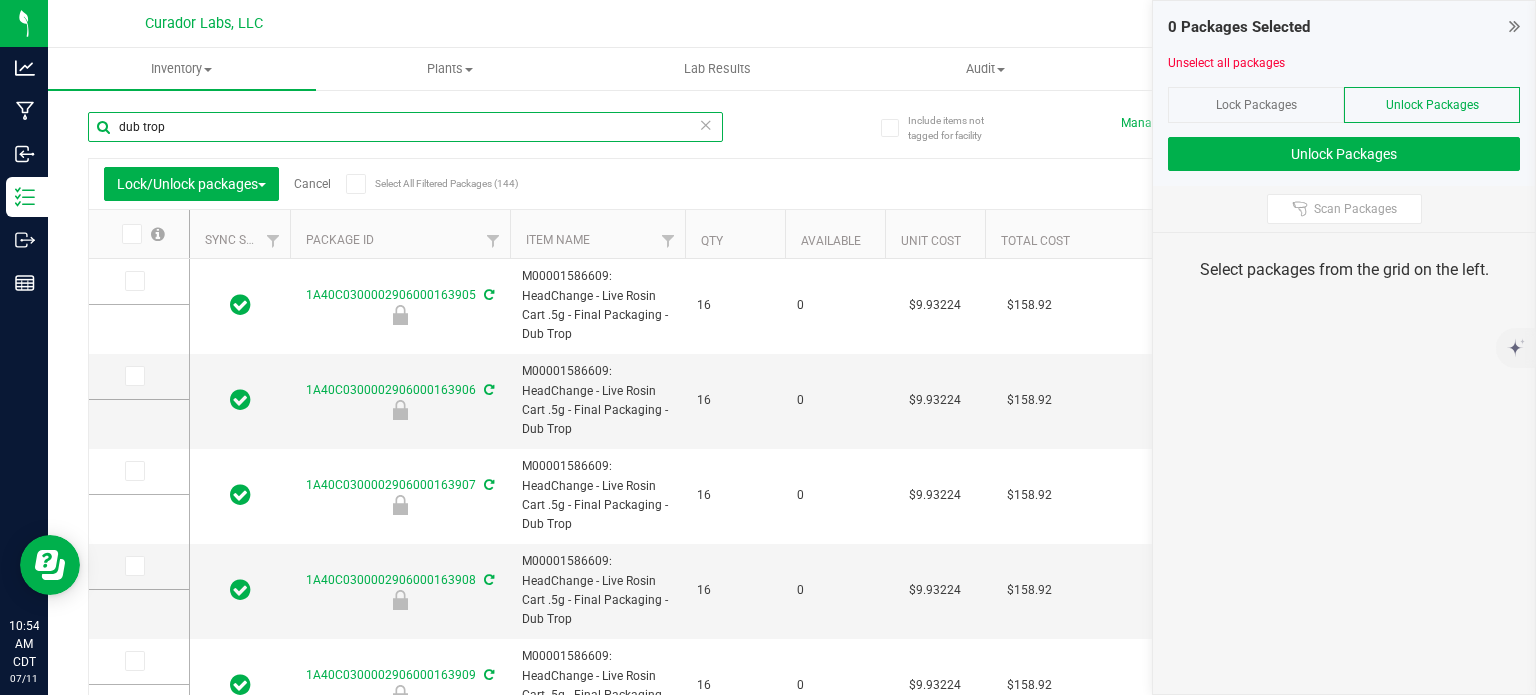 type on "[DATE]" 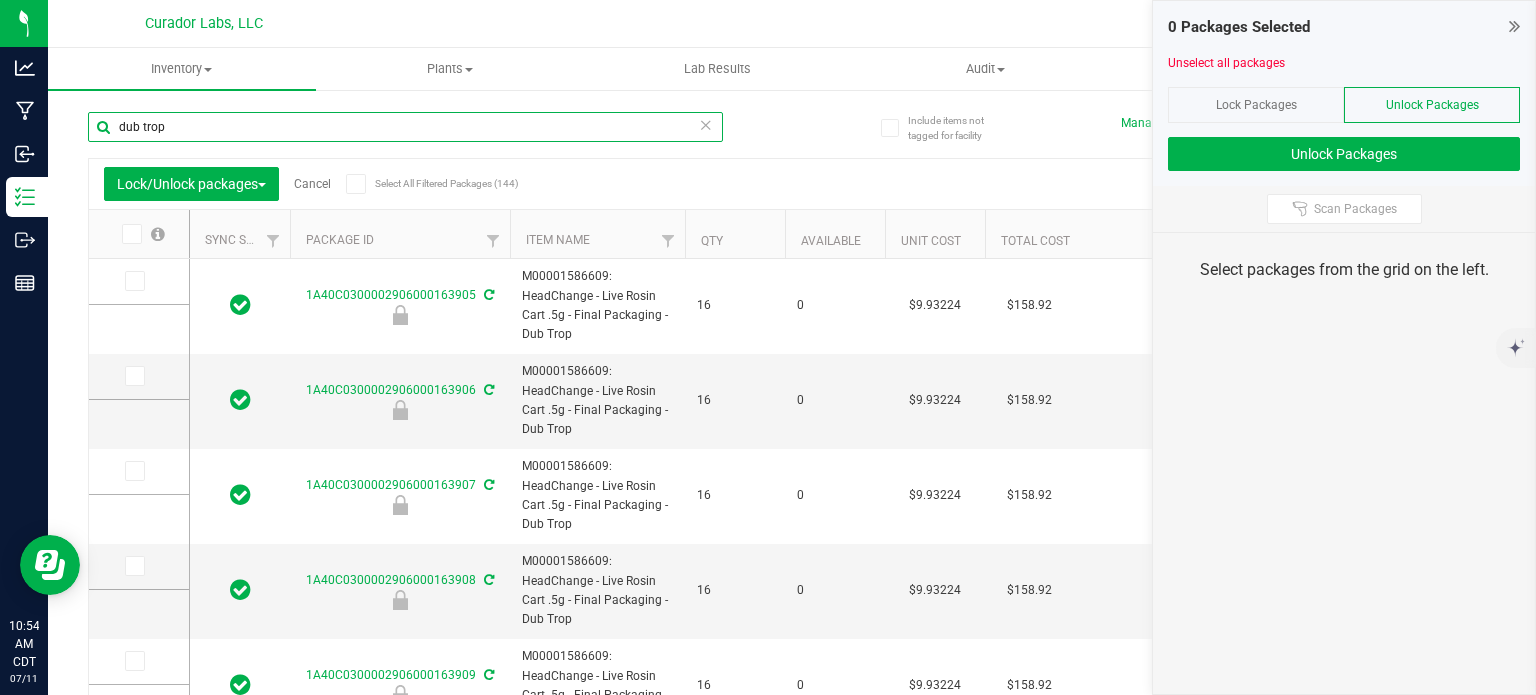 type on "[DATE]" 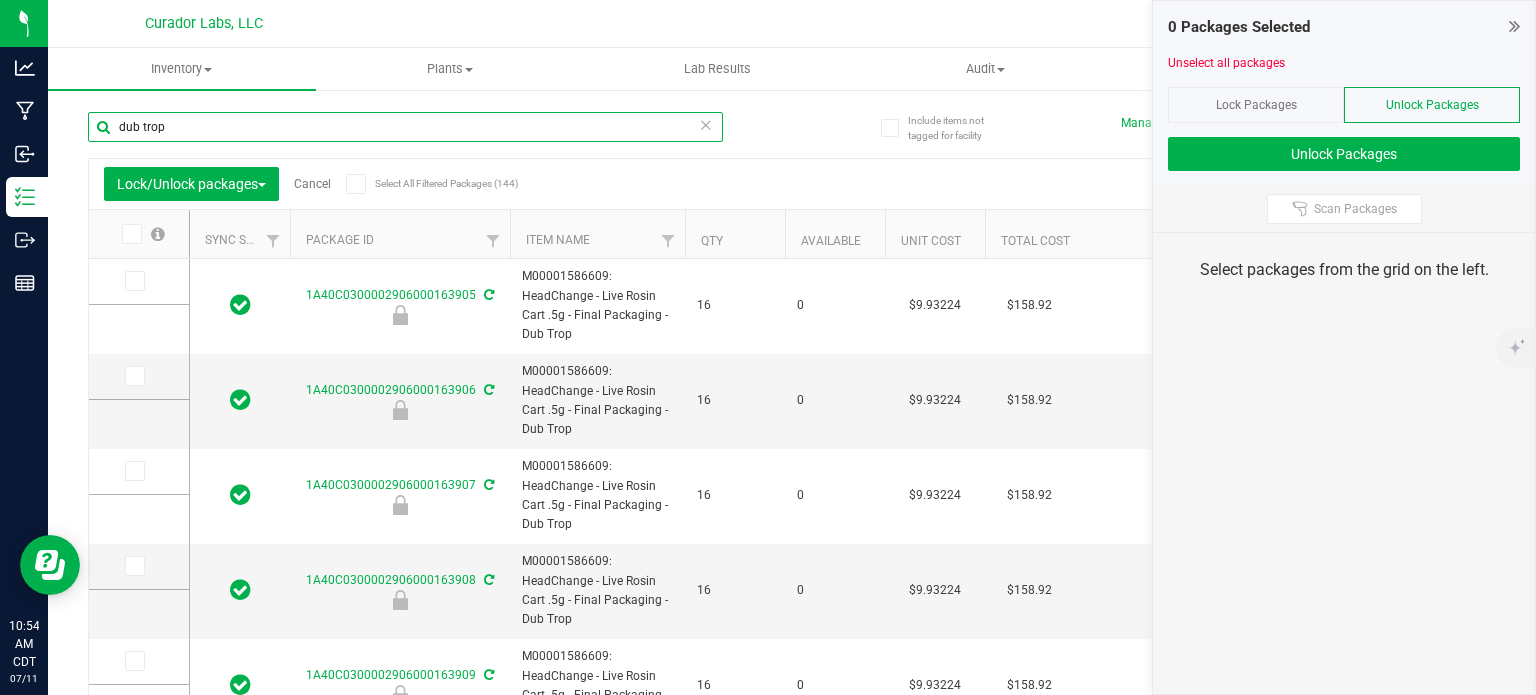type on "[DATE]" 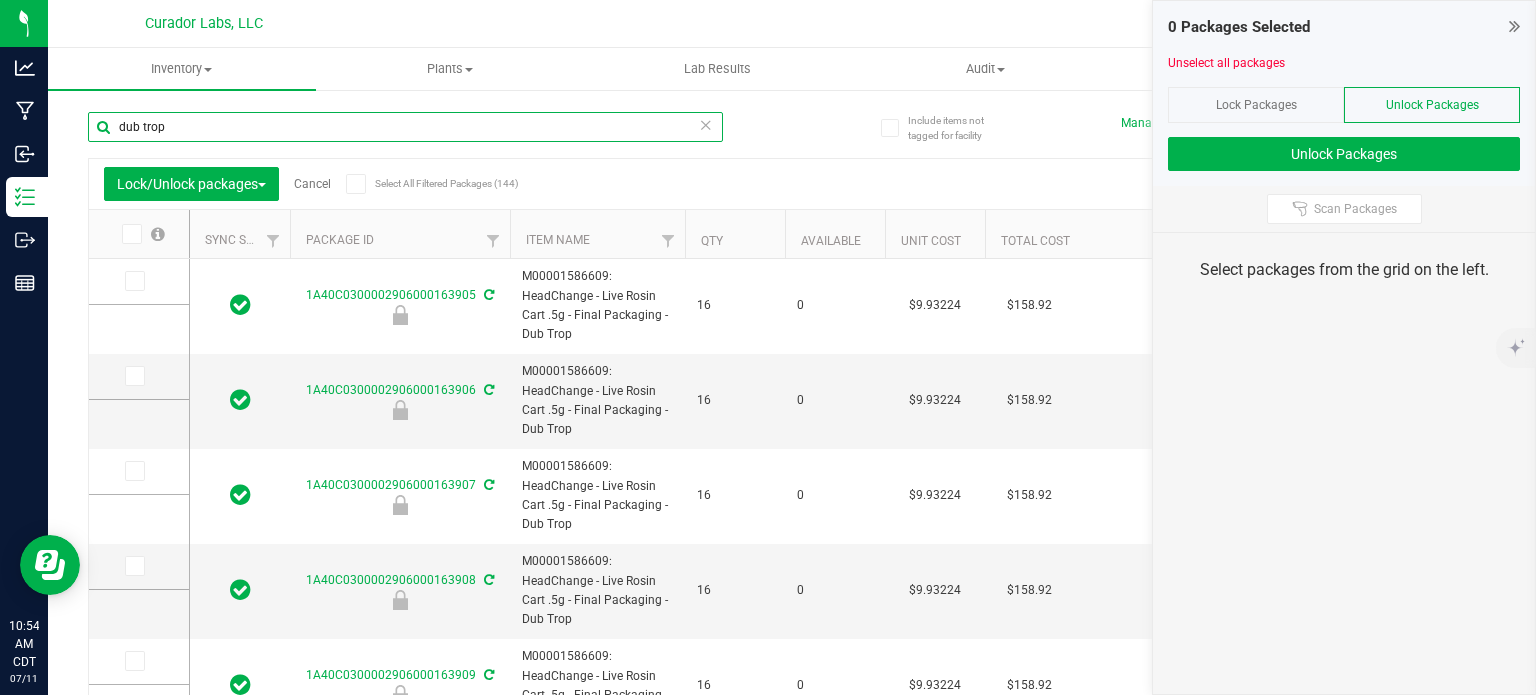 type on "[DATE]" 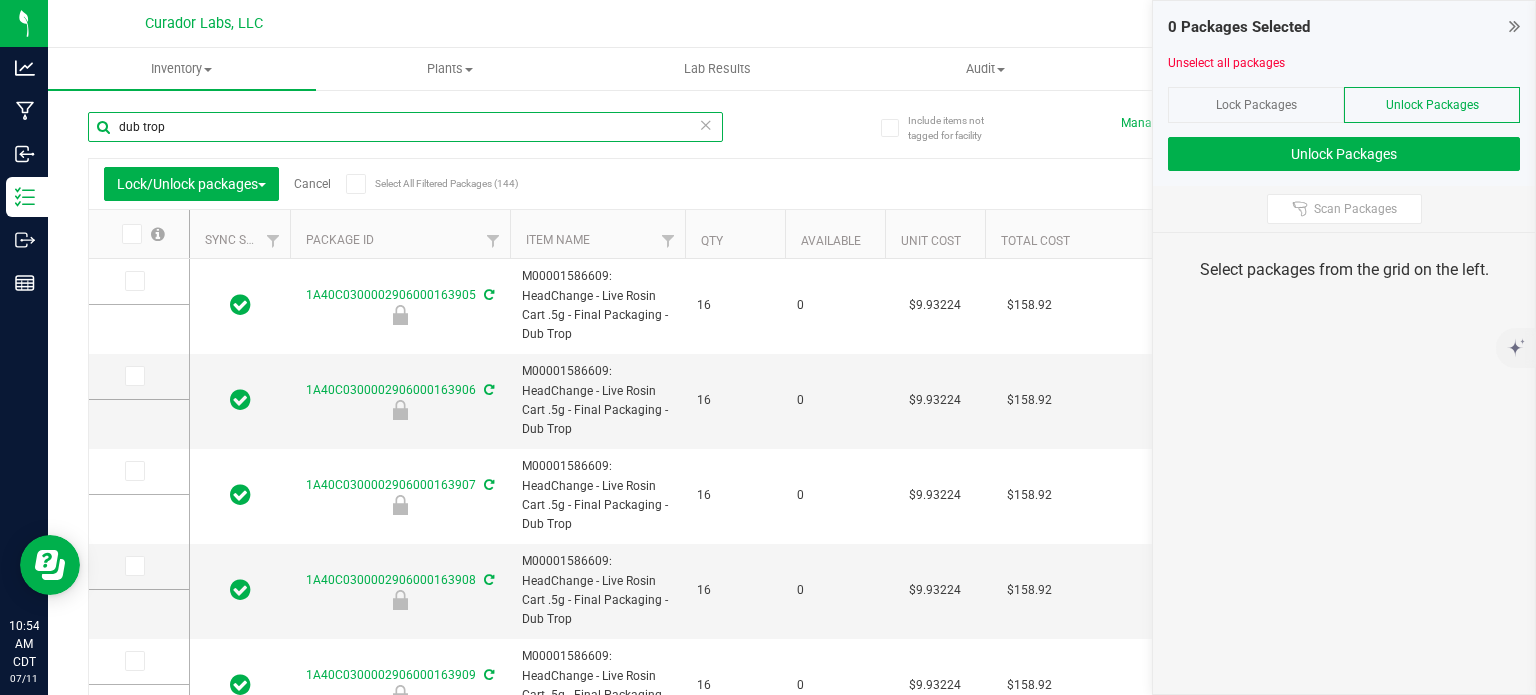 type on "[DATE]" 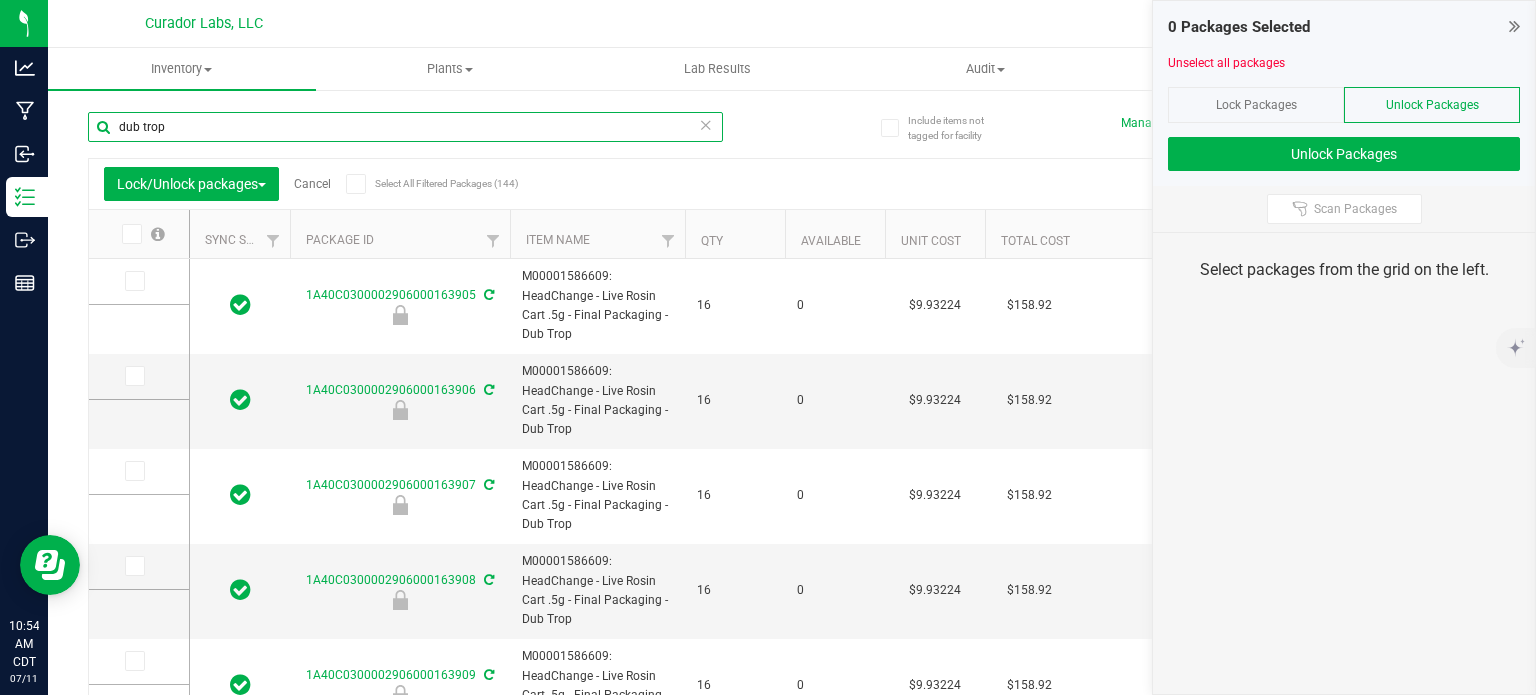 type on "[DATE]" 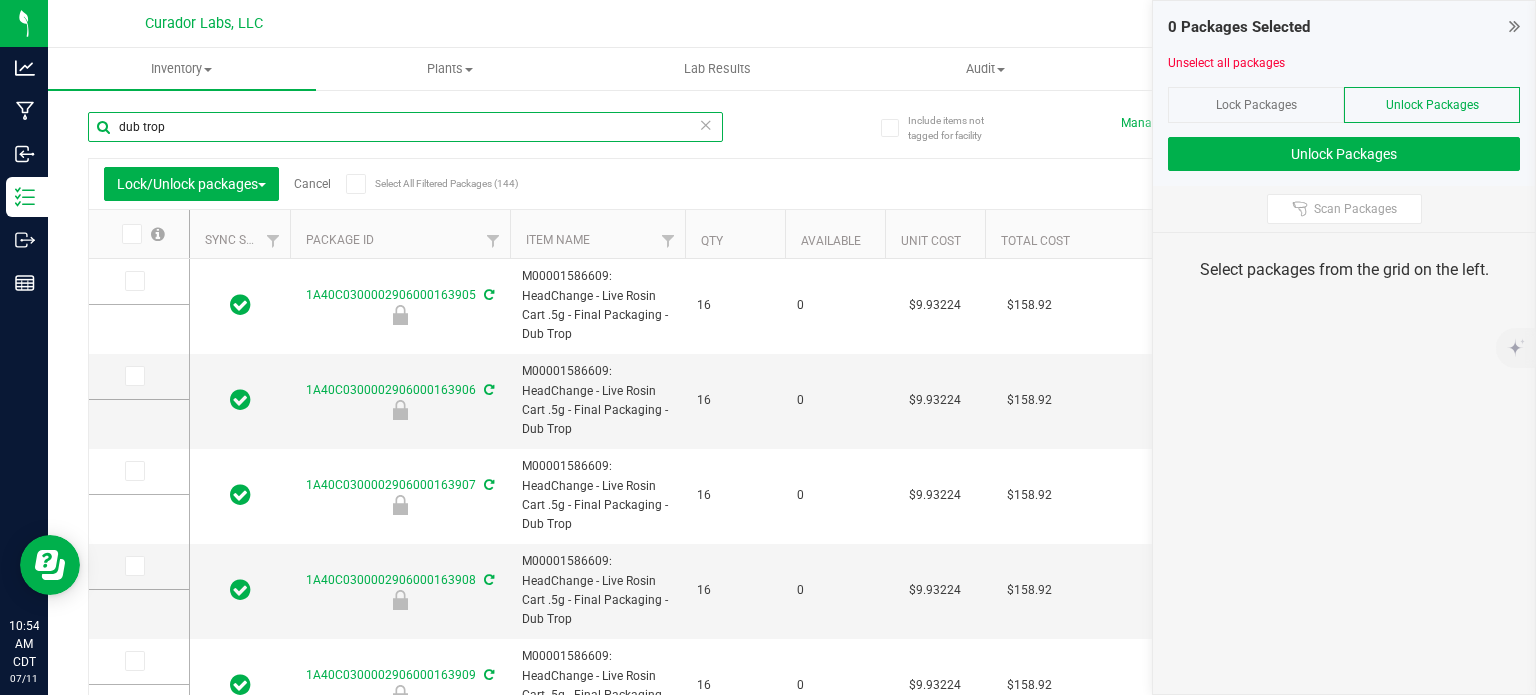 type on "[DATE]" 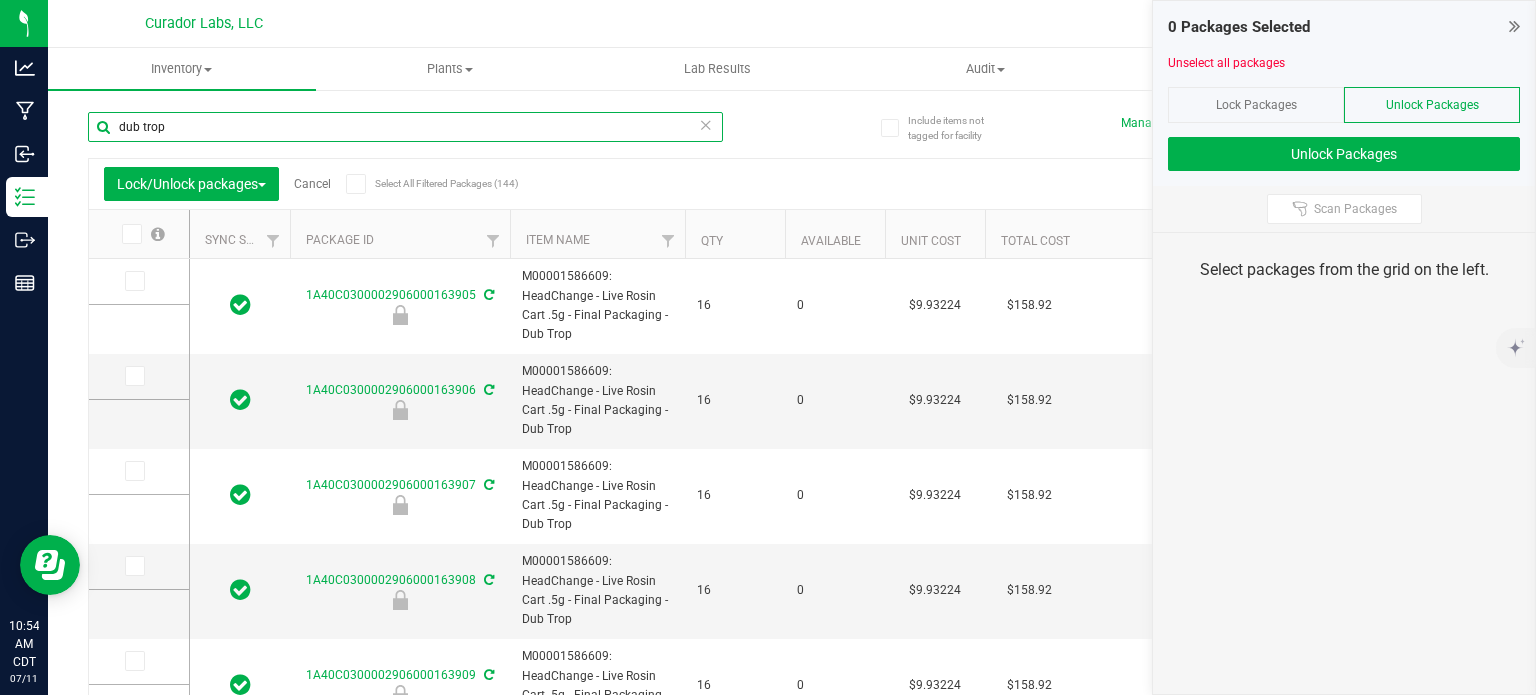 type on "[DATE]" 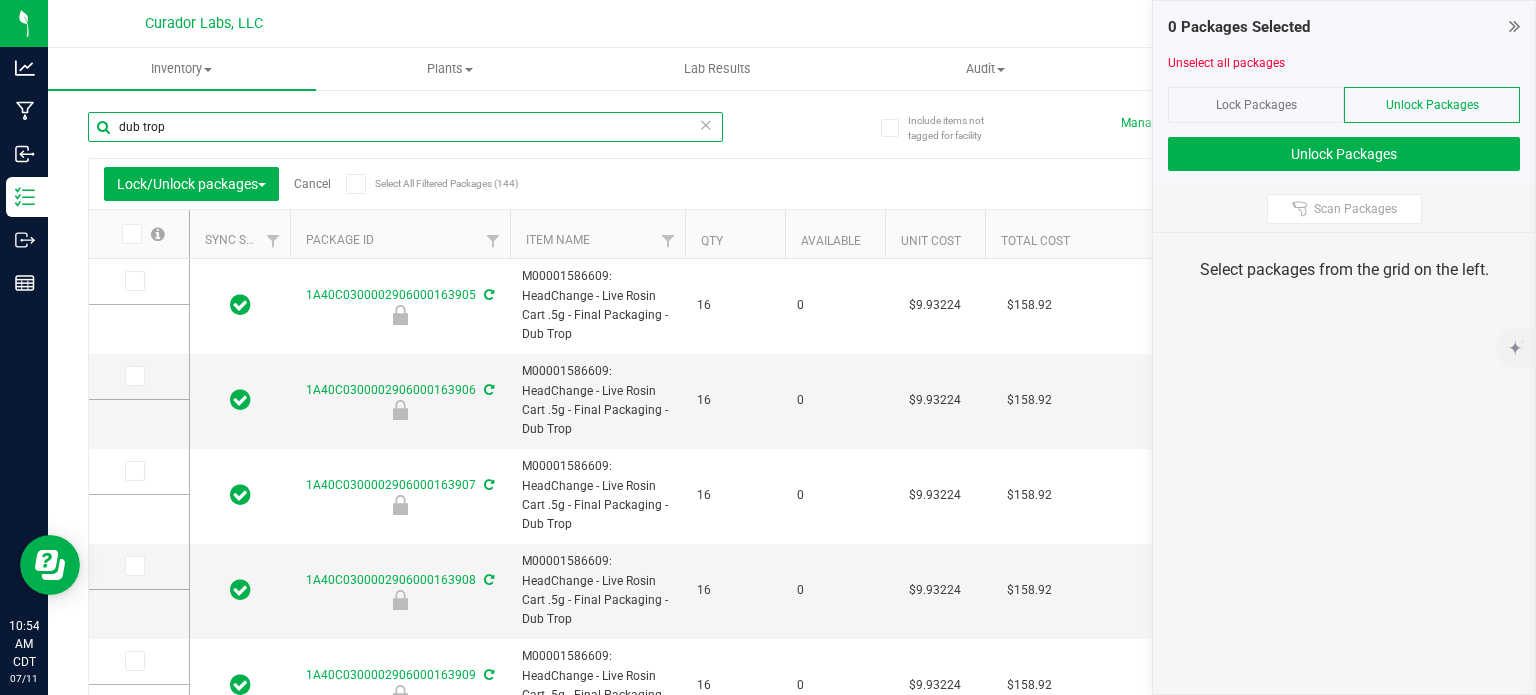 type on "[DATE]" 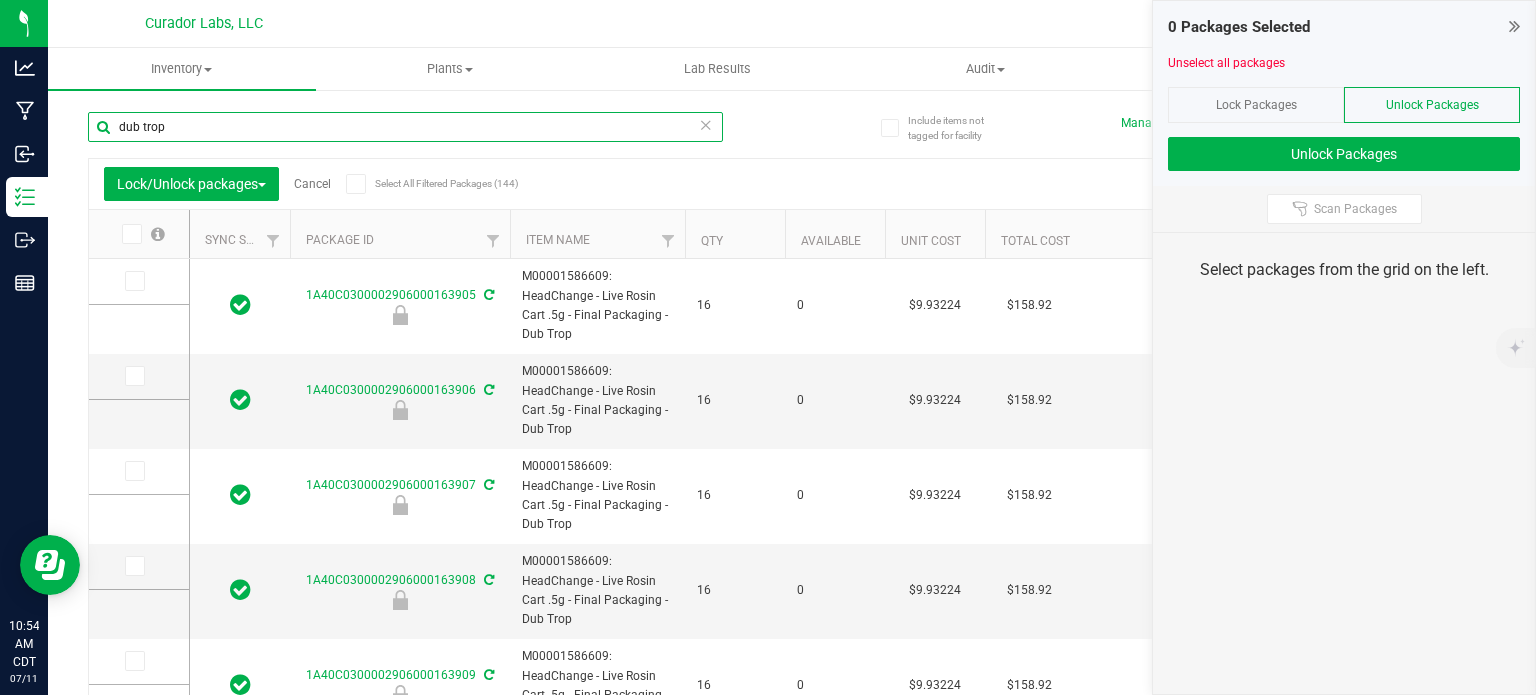 type on "[DATE]" 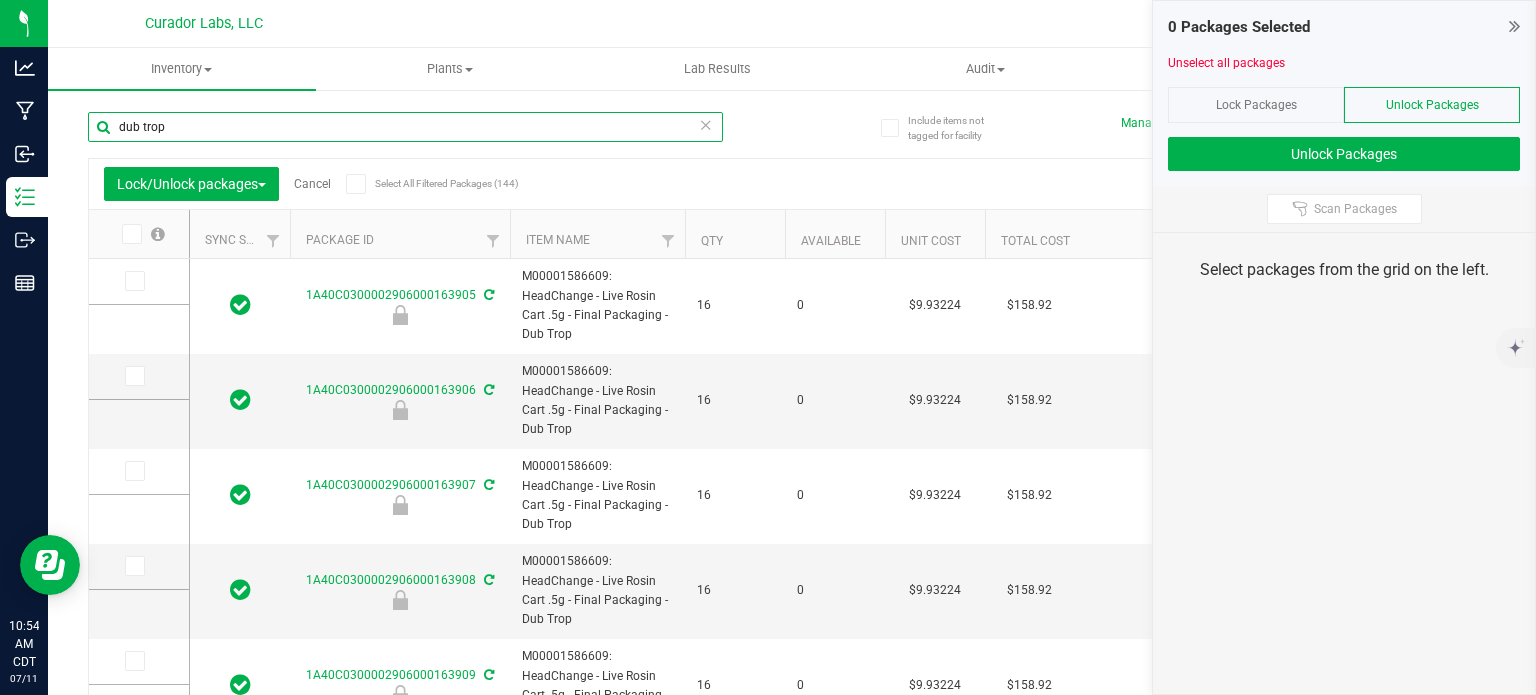 type on "[DATE]" 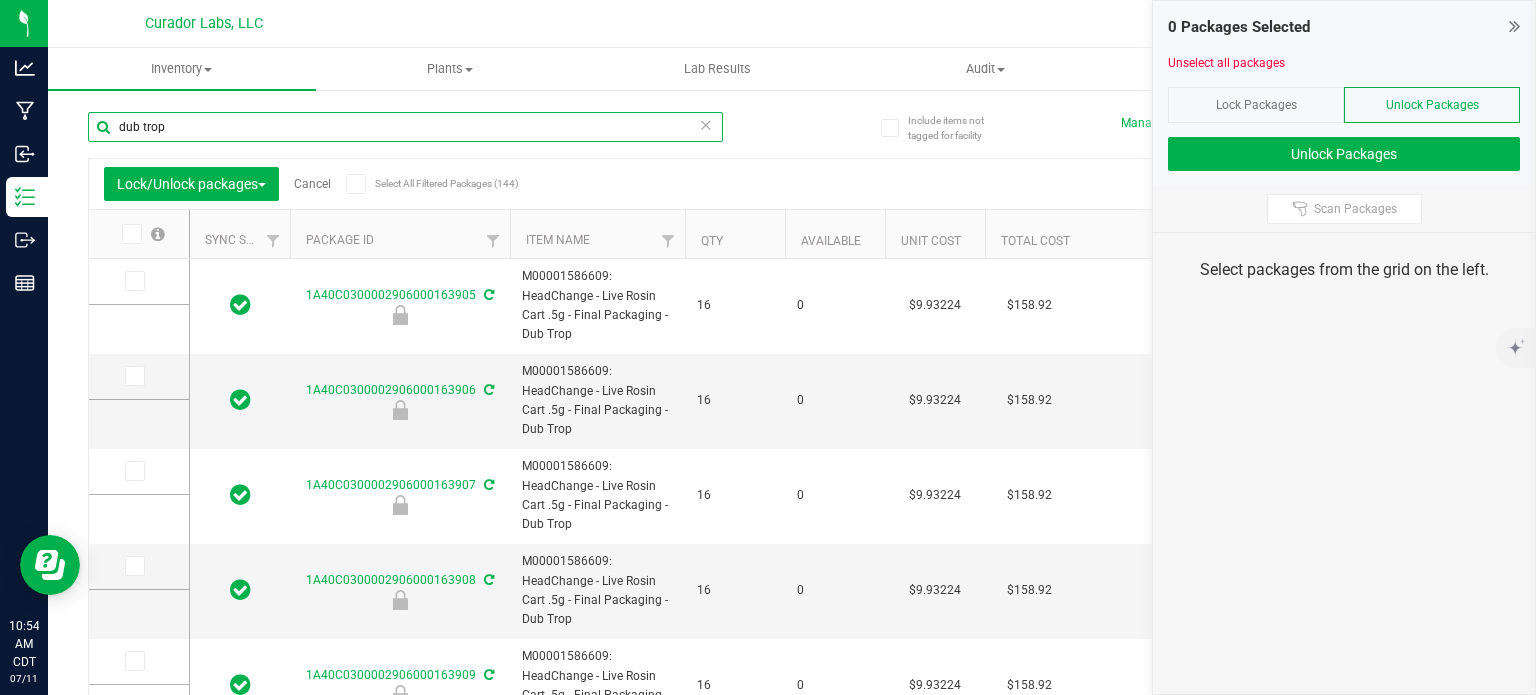 type on "[DATE]" 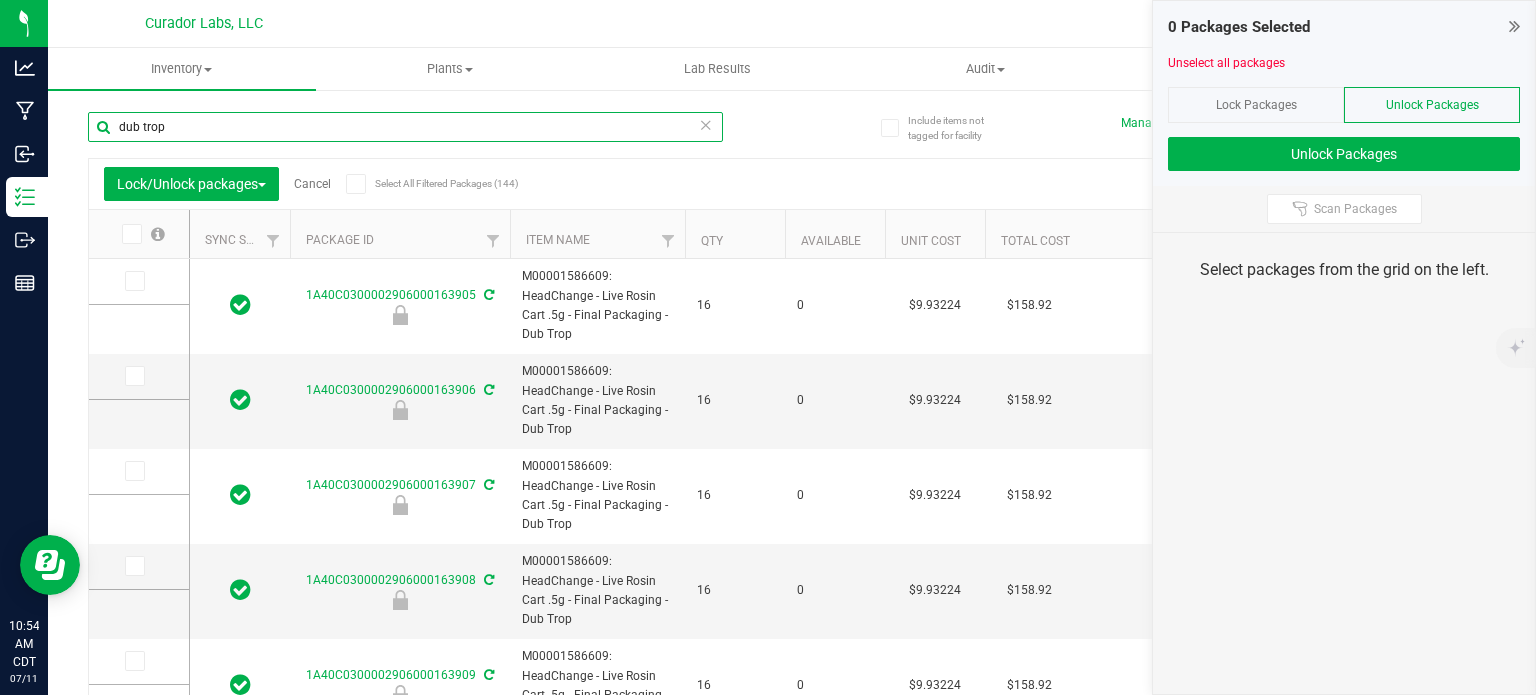 type on "[DATE]" 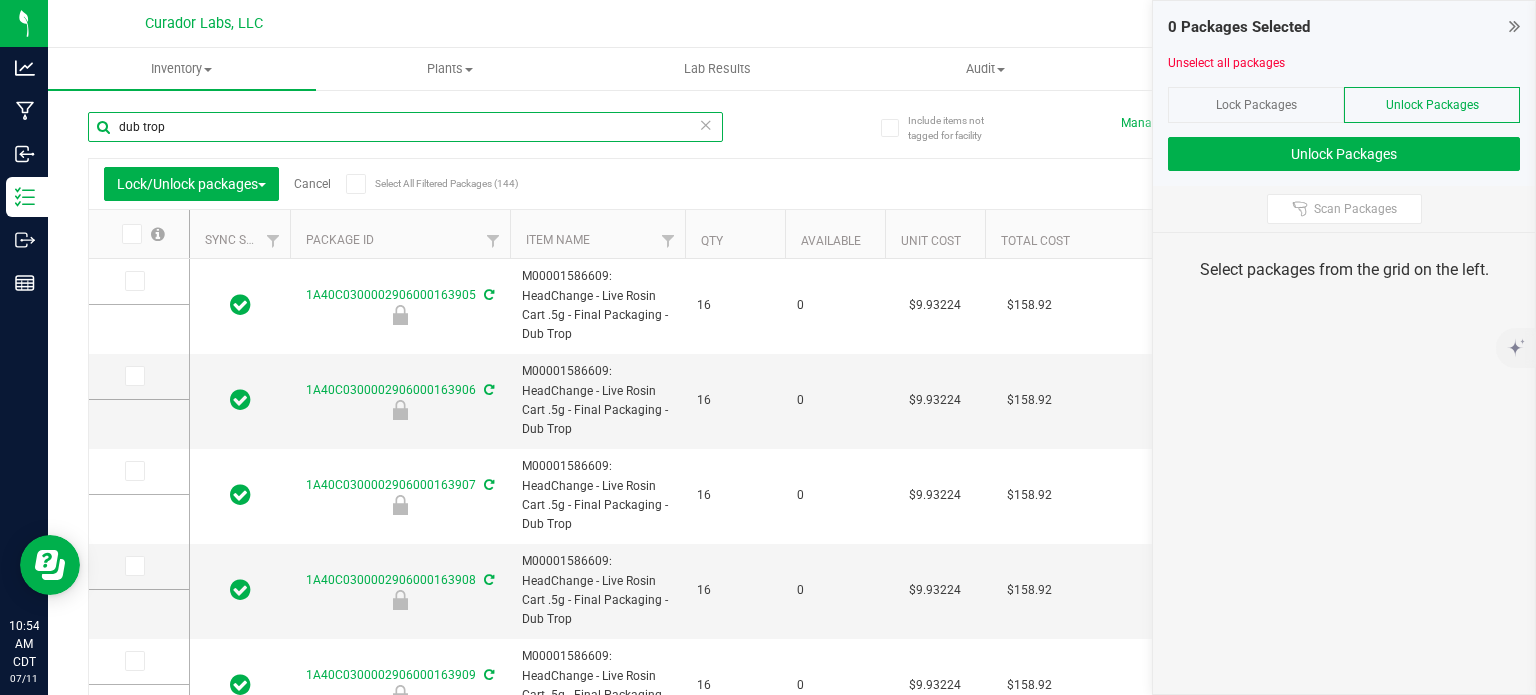 type on "[DATE]" 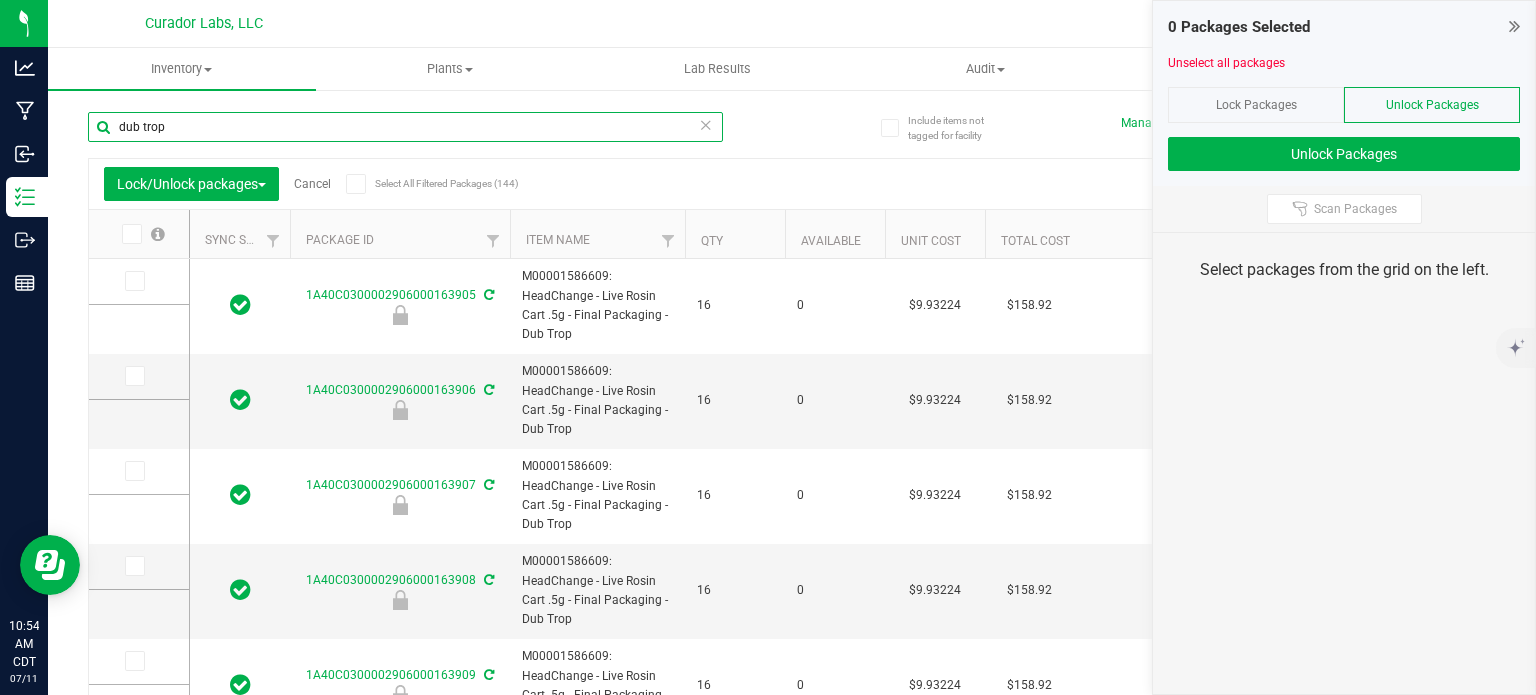 type on "[DATE]" 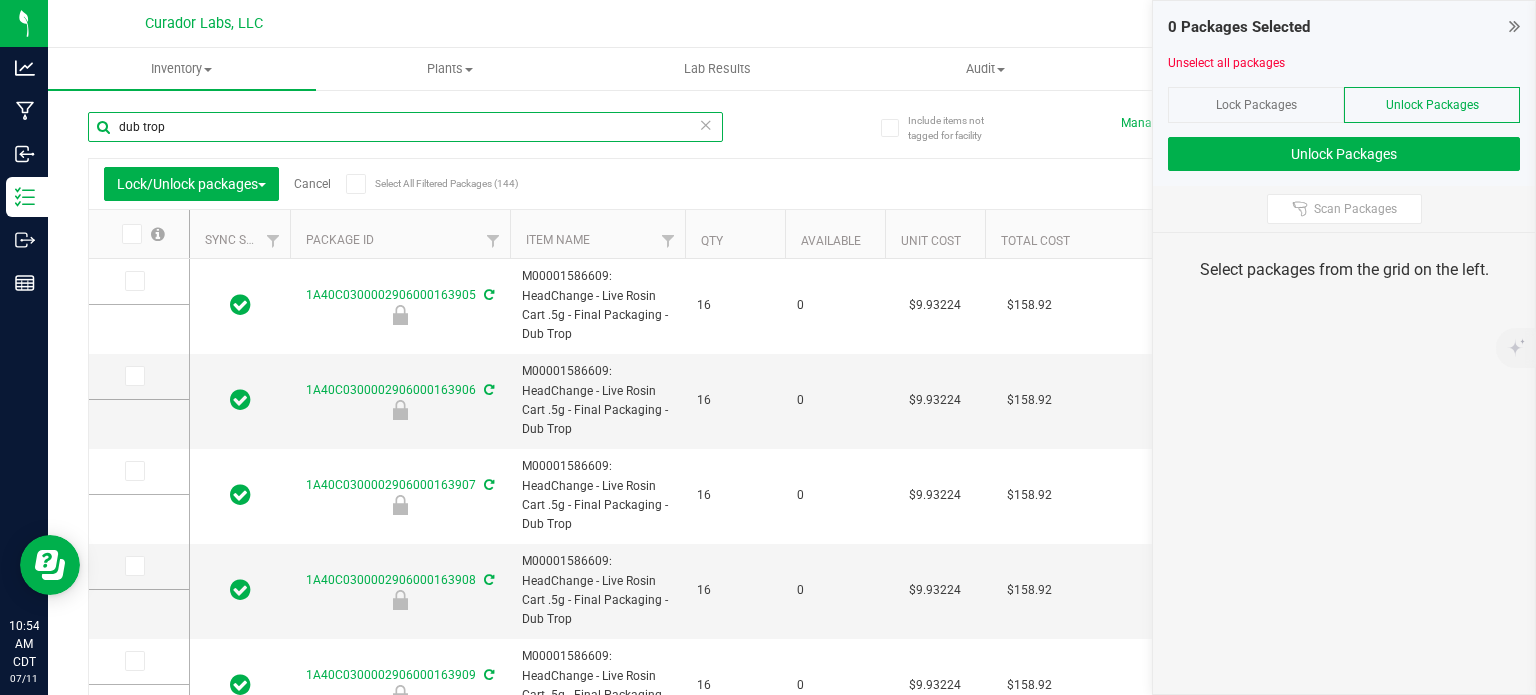 type on "[DATE]" 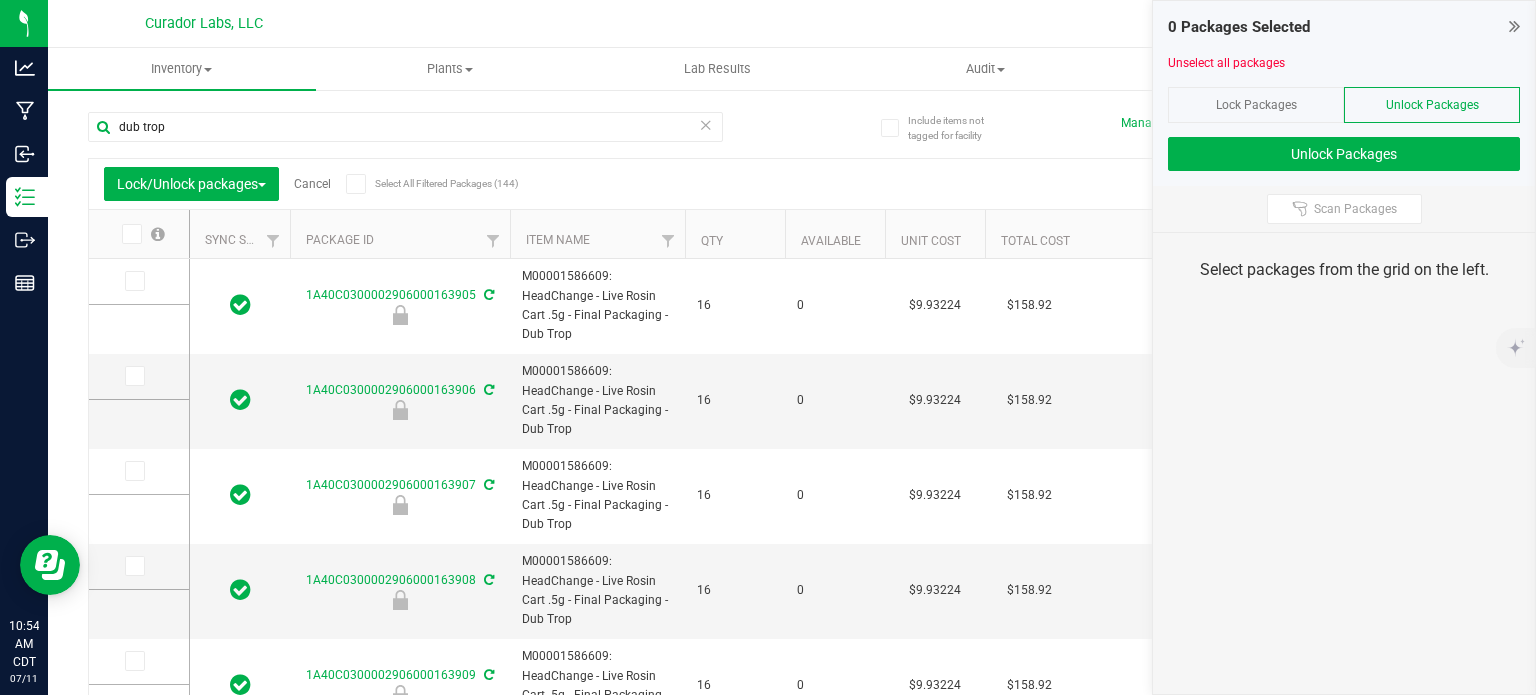 click on "Select All Filtered Packages (144)" at bounding box center [410, 184] 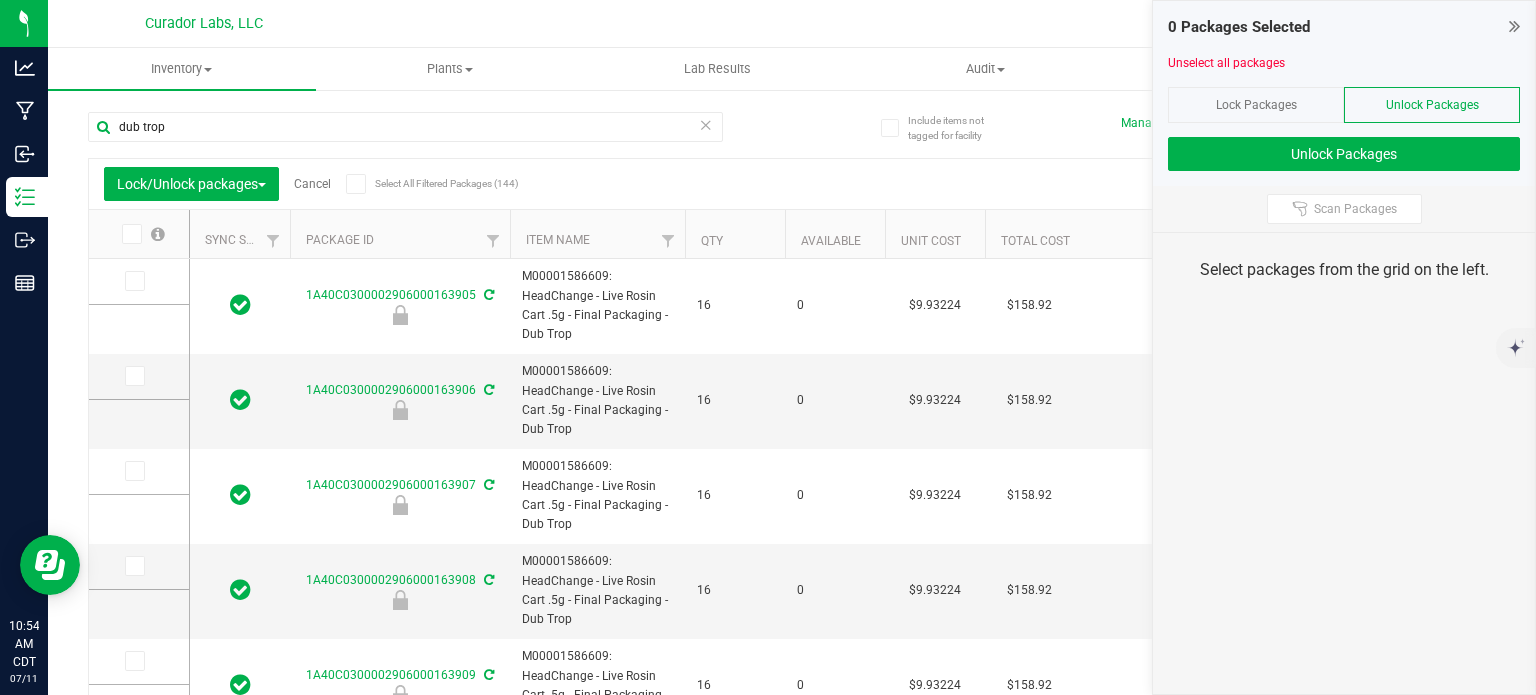 click on "Select All Filtered Packages (144)" at bounding box center (0, 0) 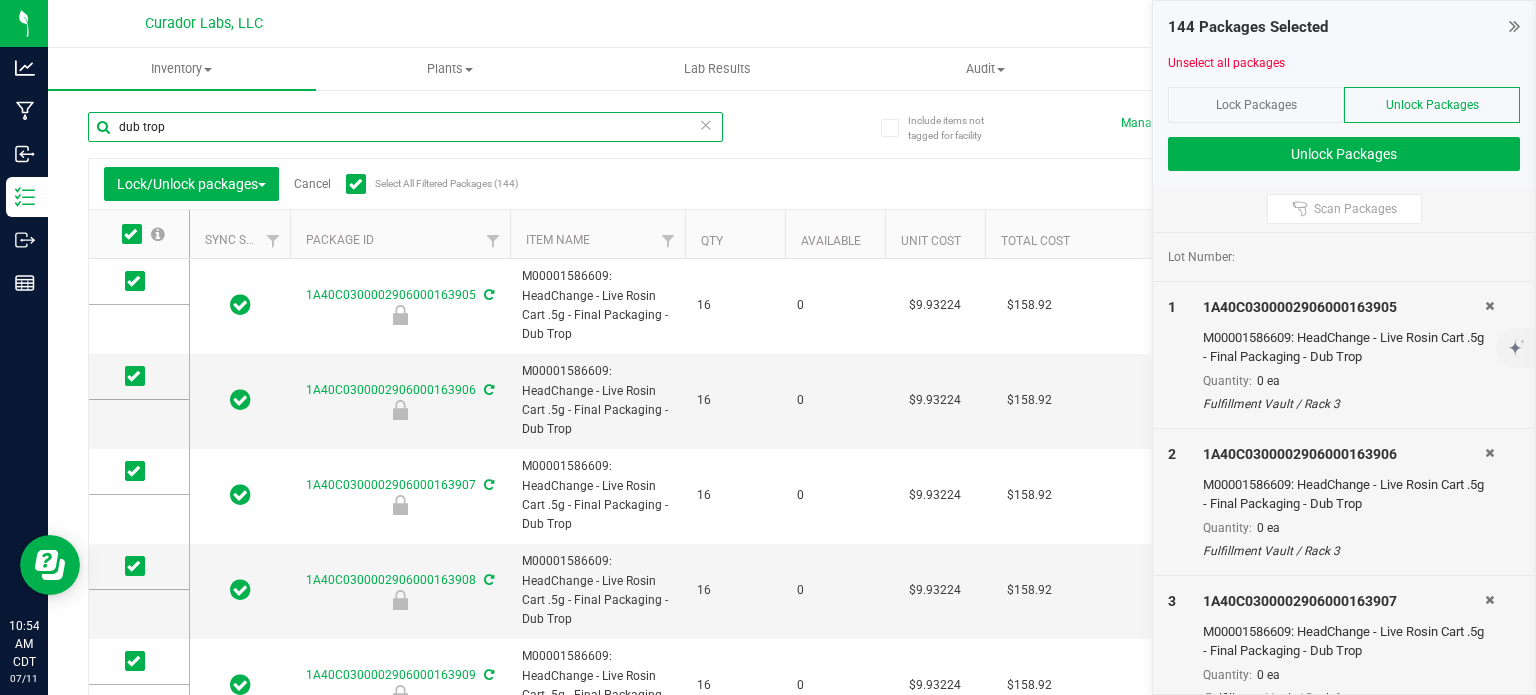 click on "dub trop" at bounding box center (405, 127) 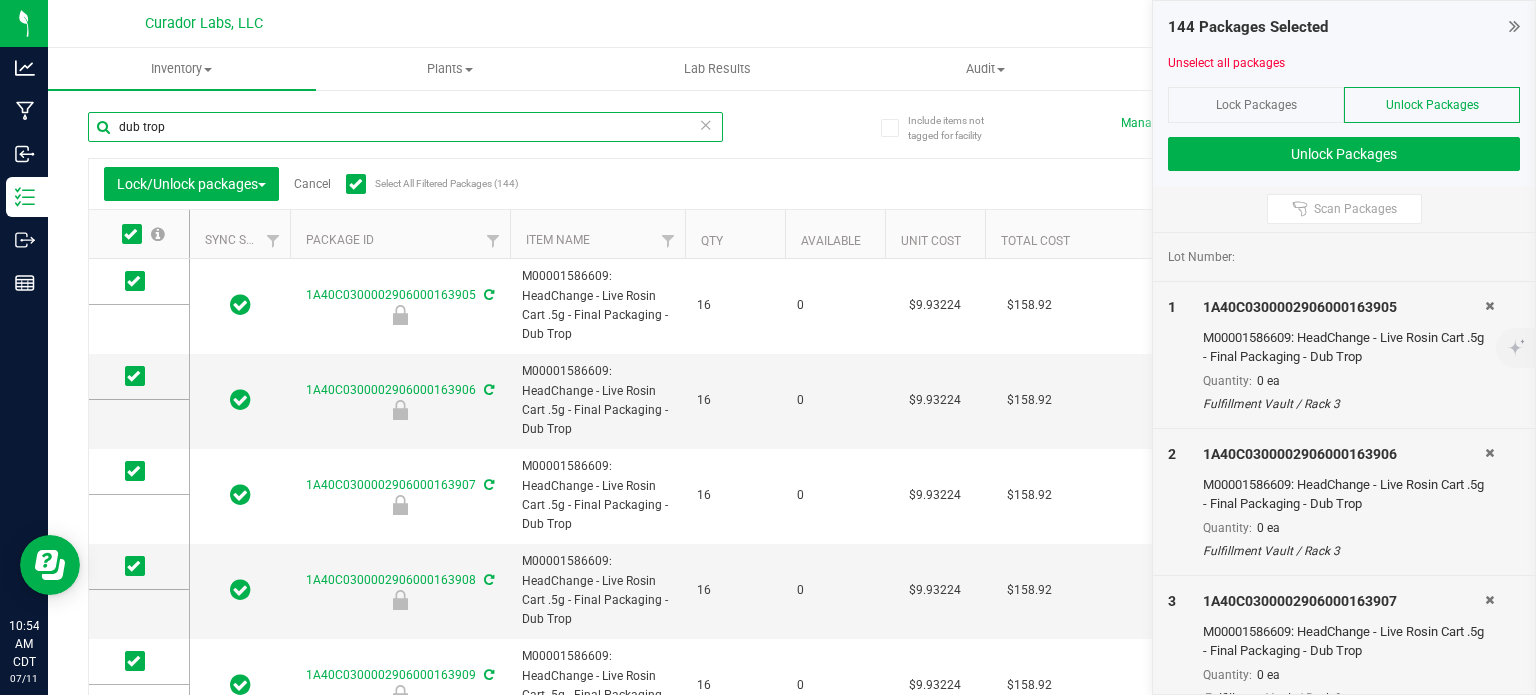 click on "dub trop" at bounding box center (405, 127) 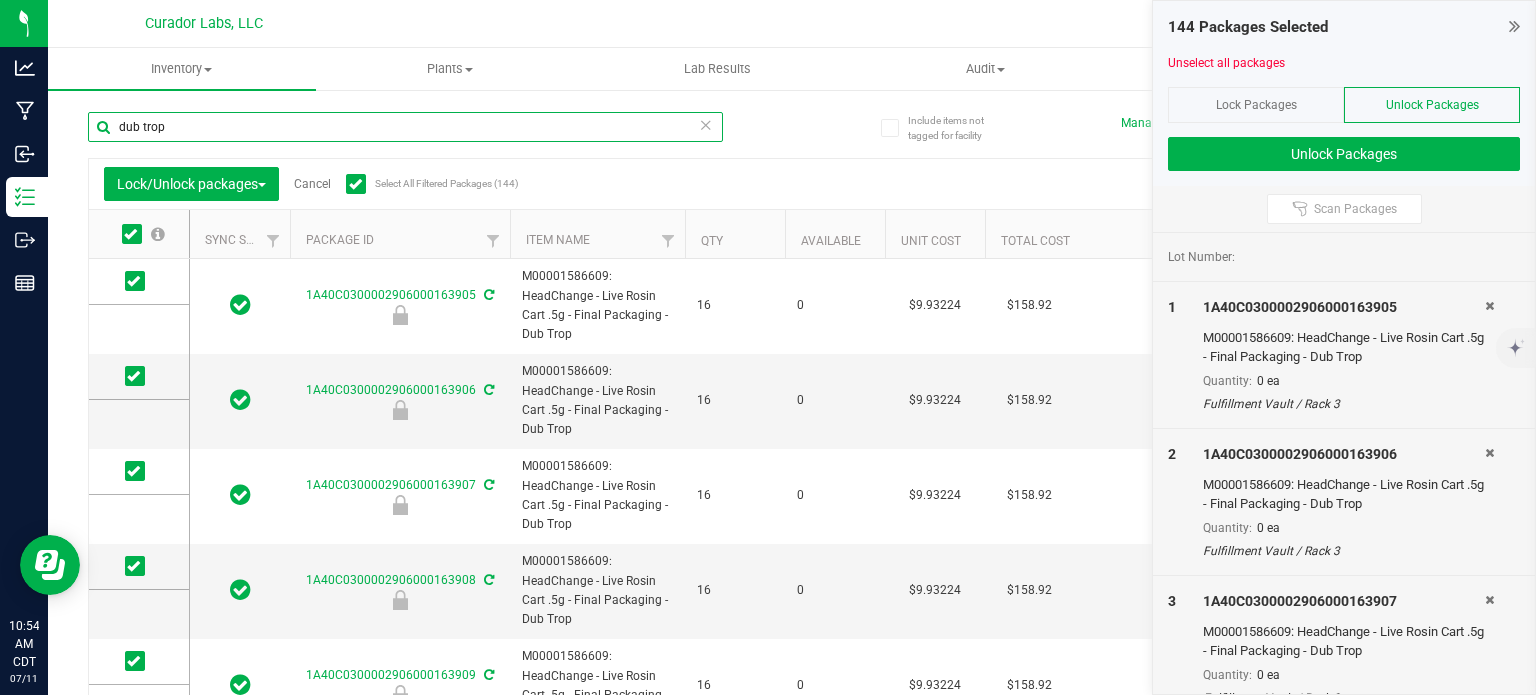 click on "dub trop" at bounding box center [405, 127] 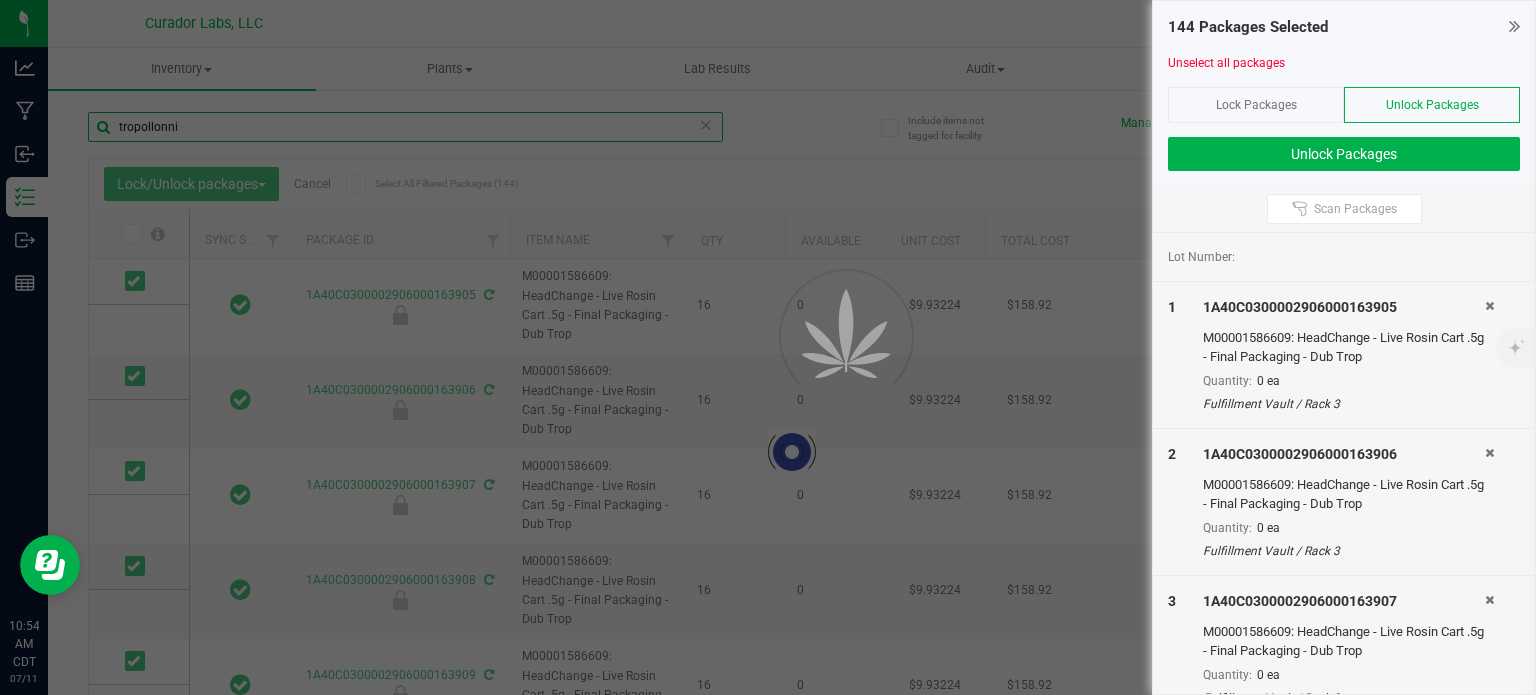 type on "tropollonni" 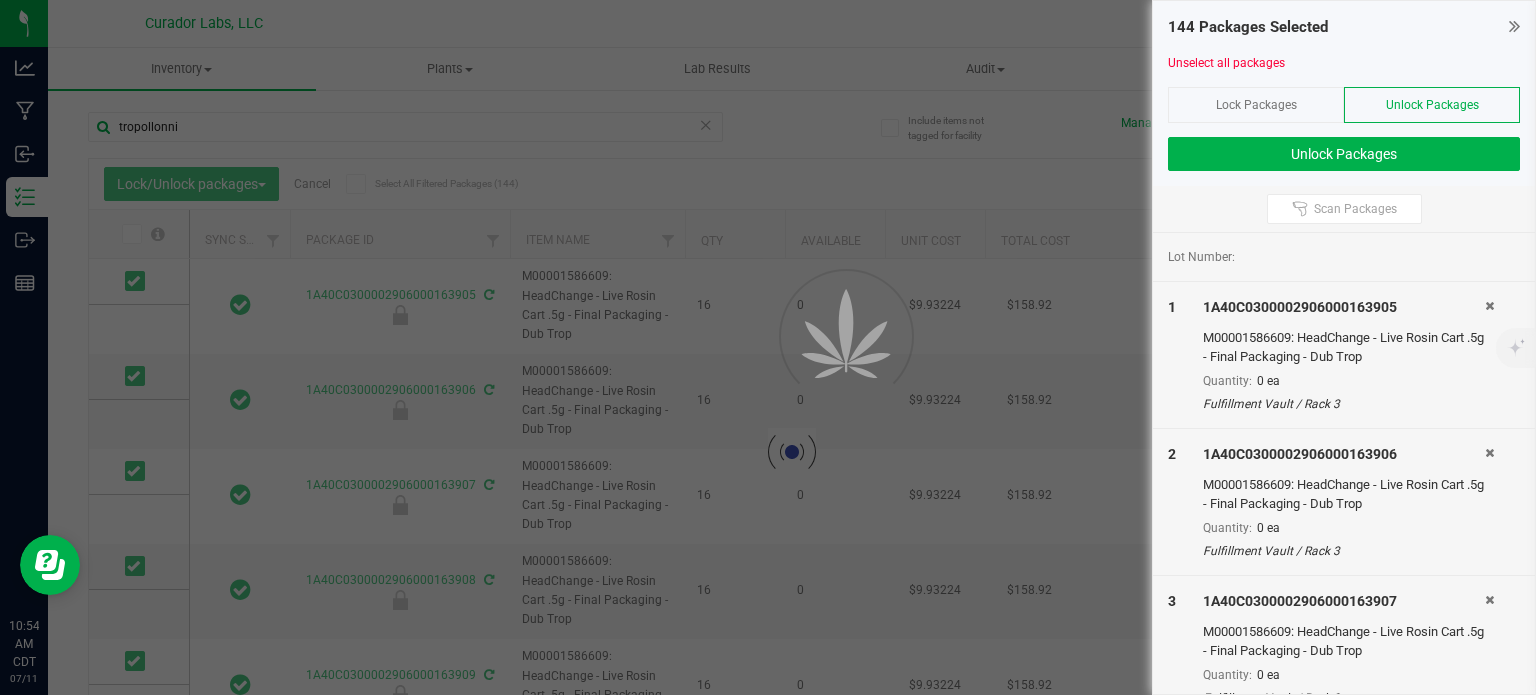 click on "Select All Filtered Packages (144)" at bounding box center (410, 184) 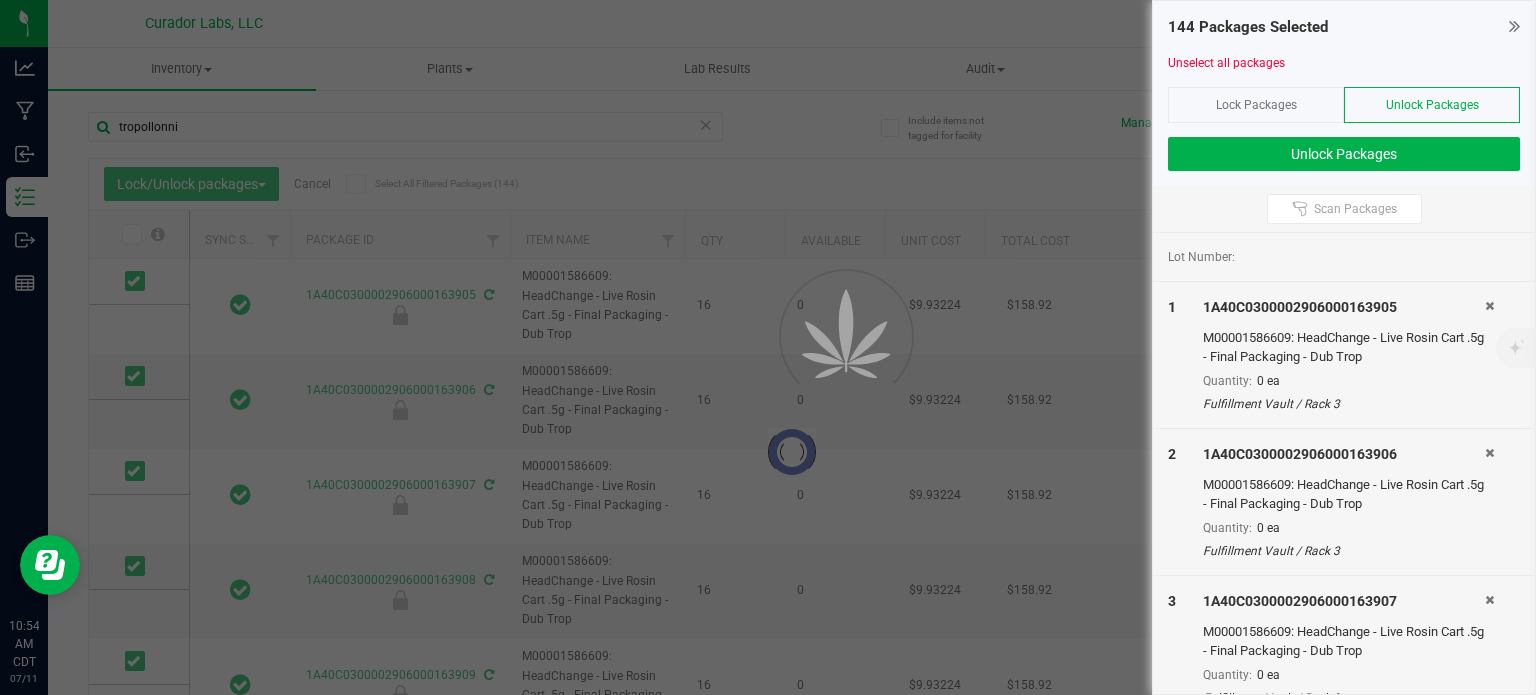 click on "Select All Filtered Packages (144)" at bounding box center [0, 0] 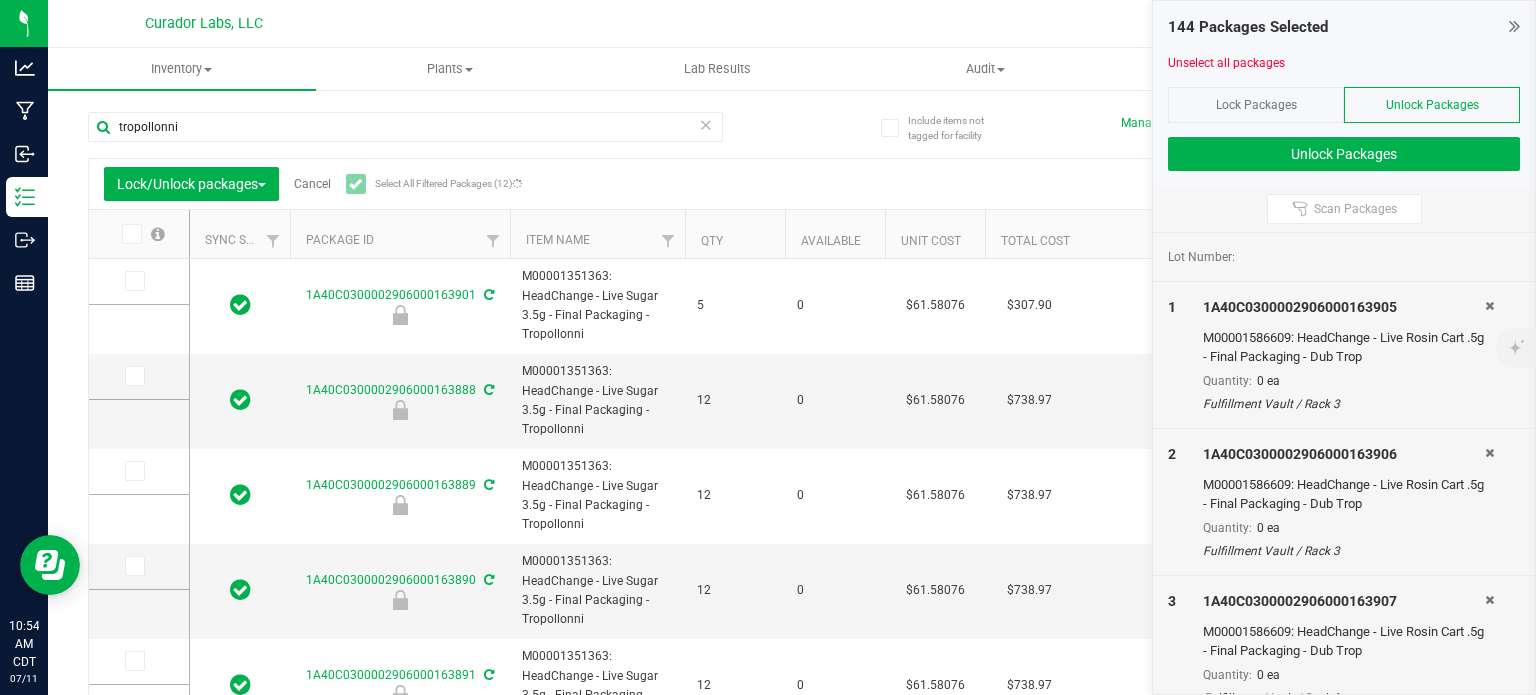 type on "[DATE]" 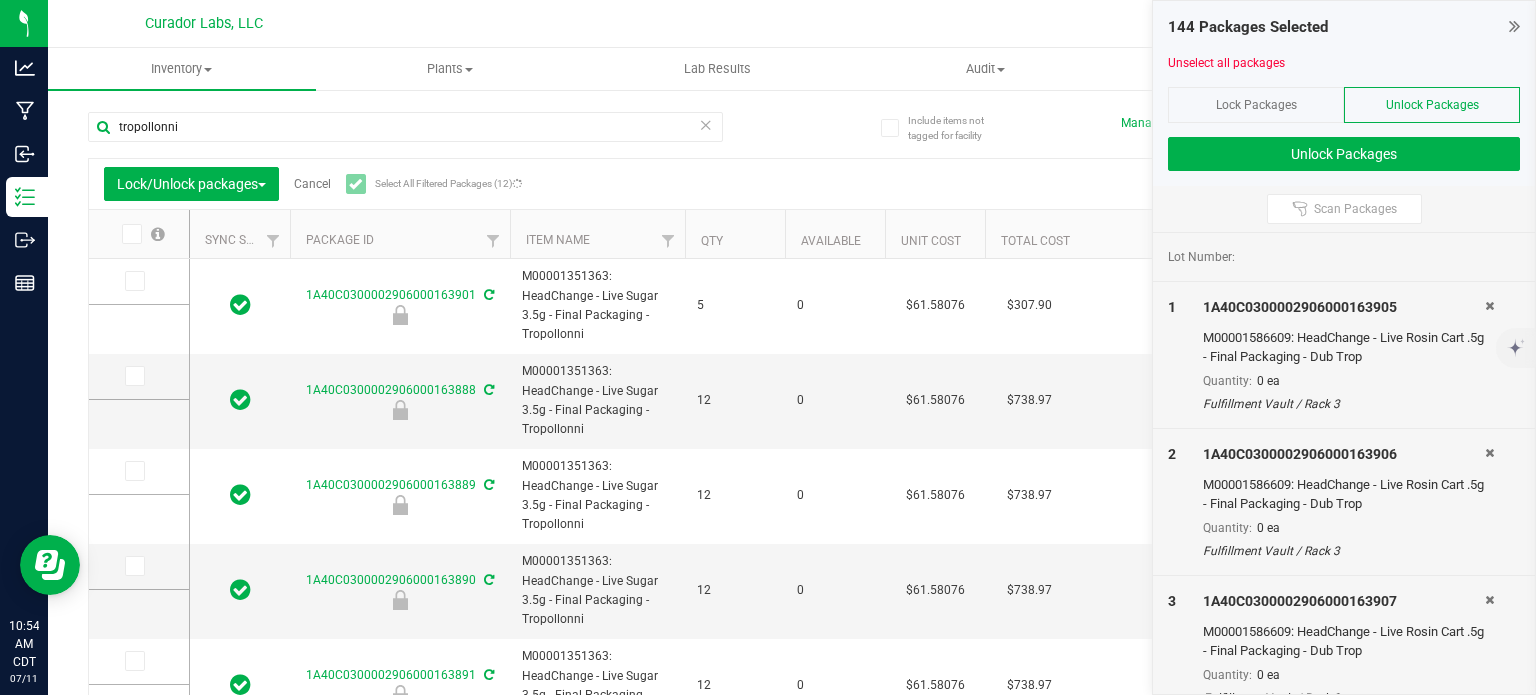 type on "[DATE]" 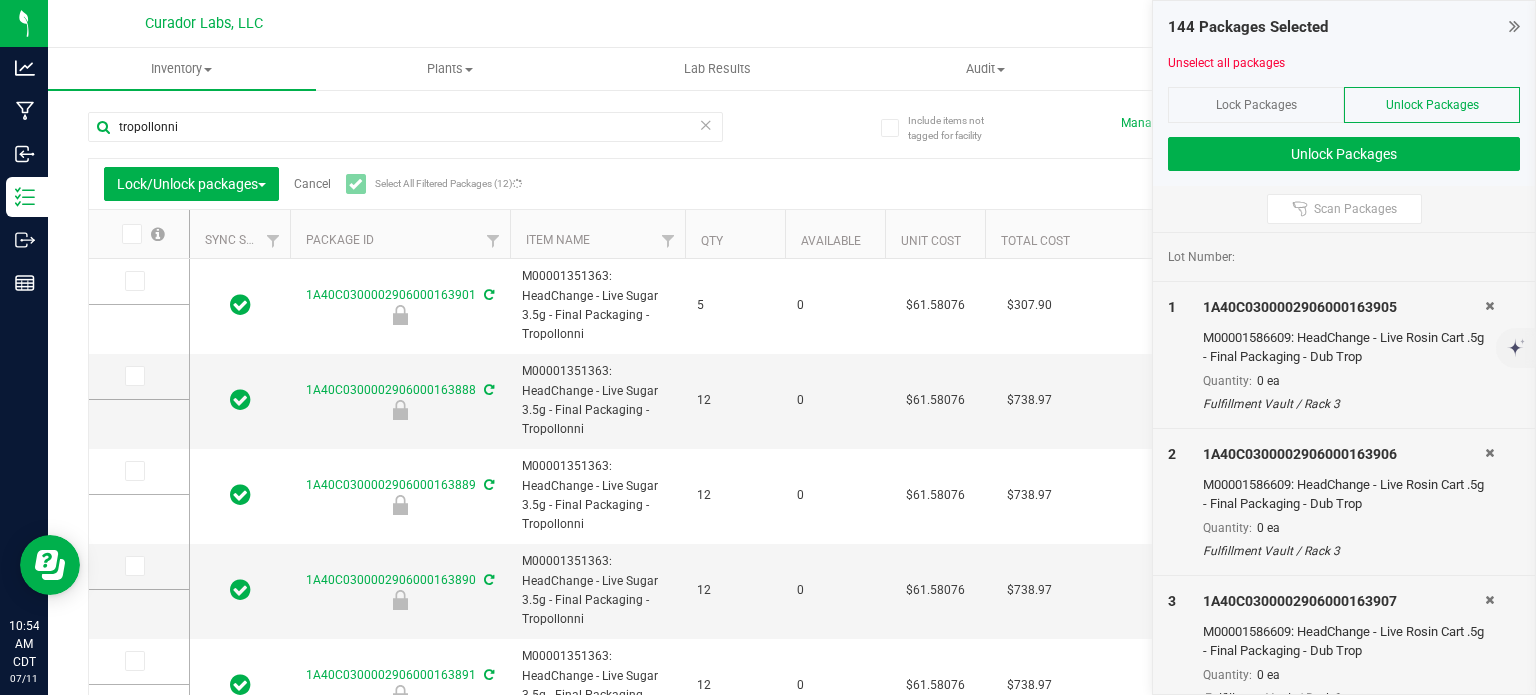 type on "[DATE]" 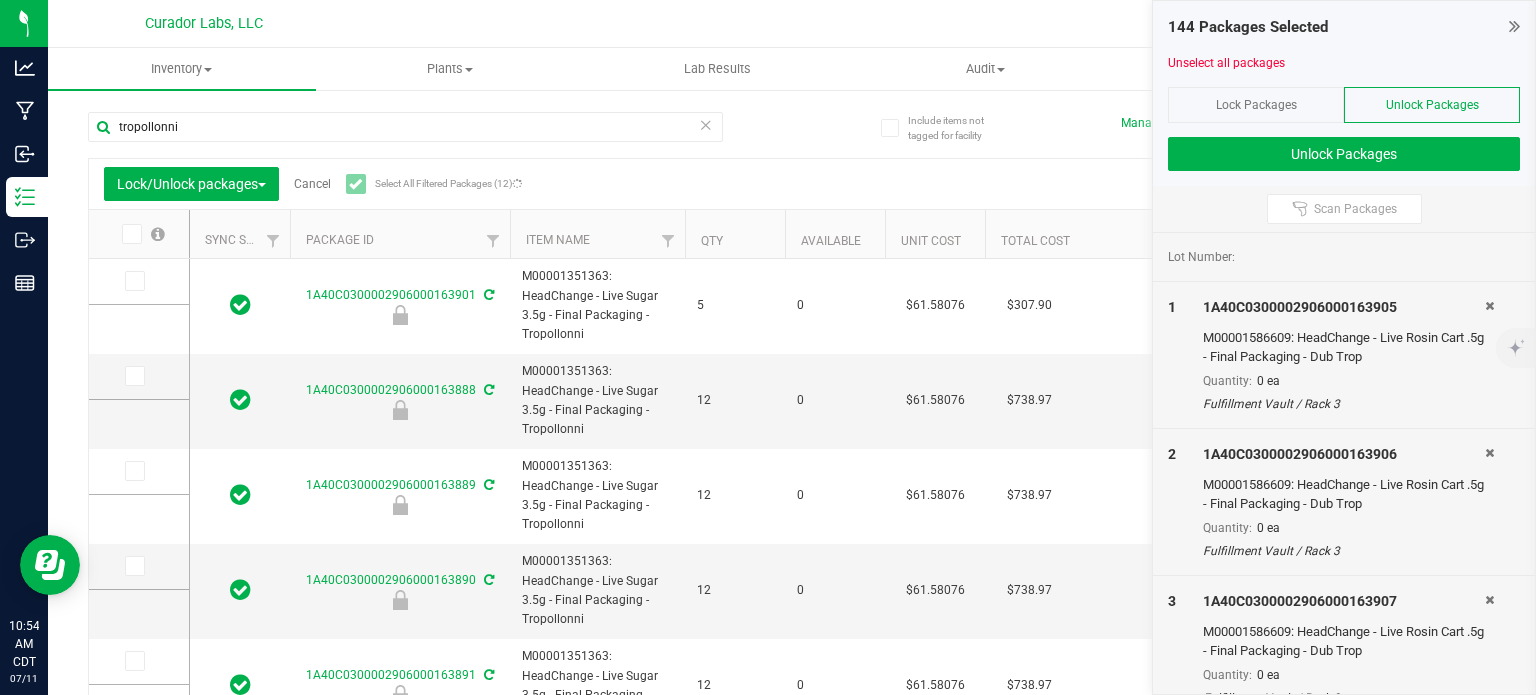 type on "[DATE]" 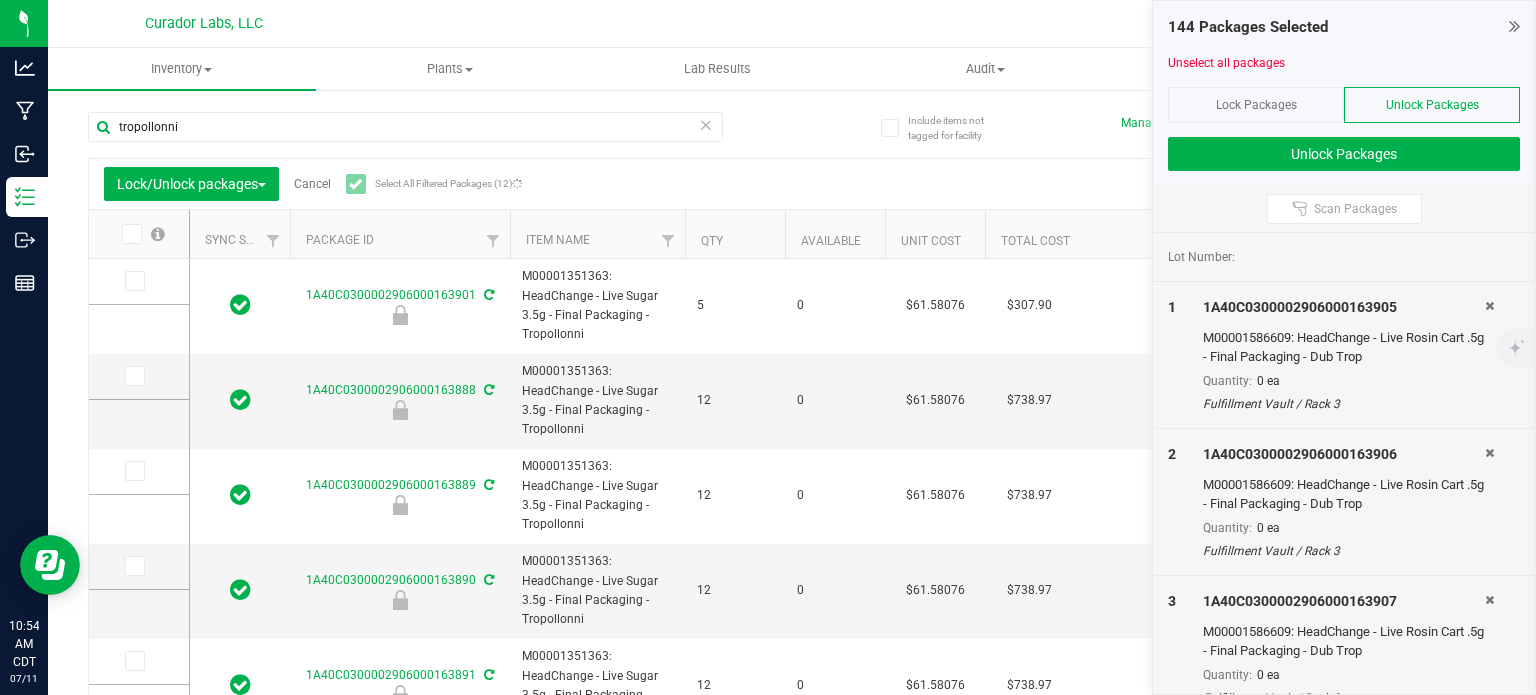 type on "[DATE]" 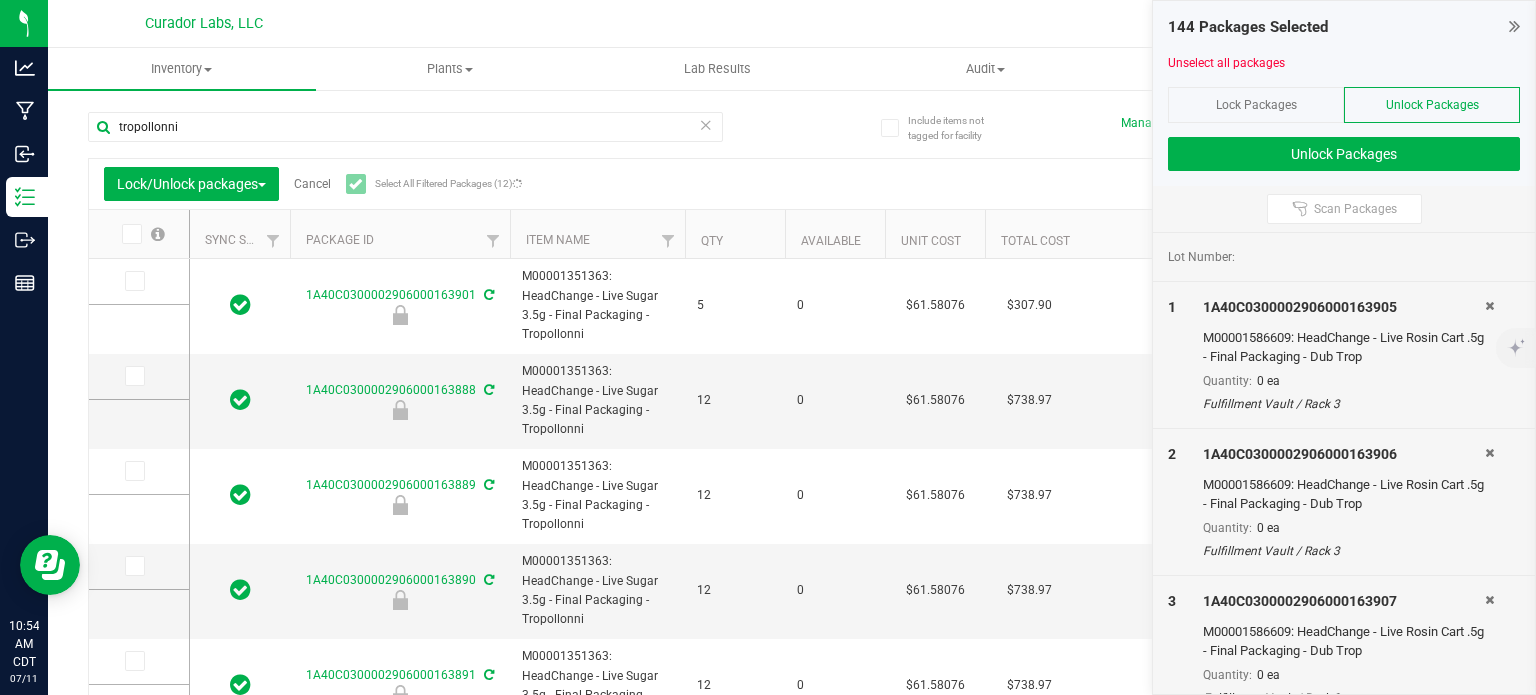 type on "[DATE]" 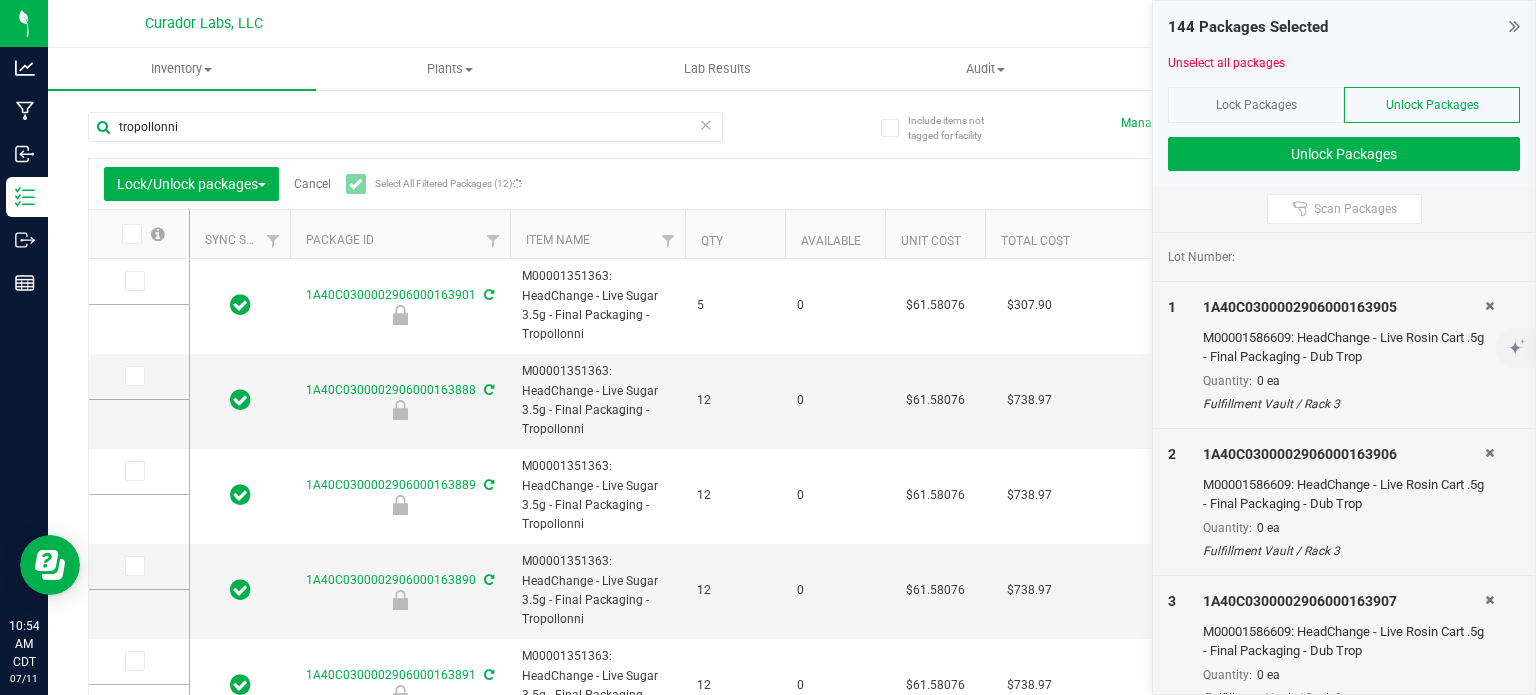 type on "[DATE]" 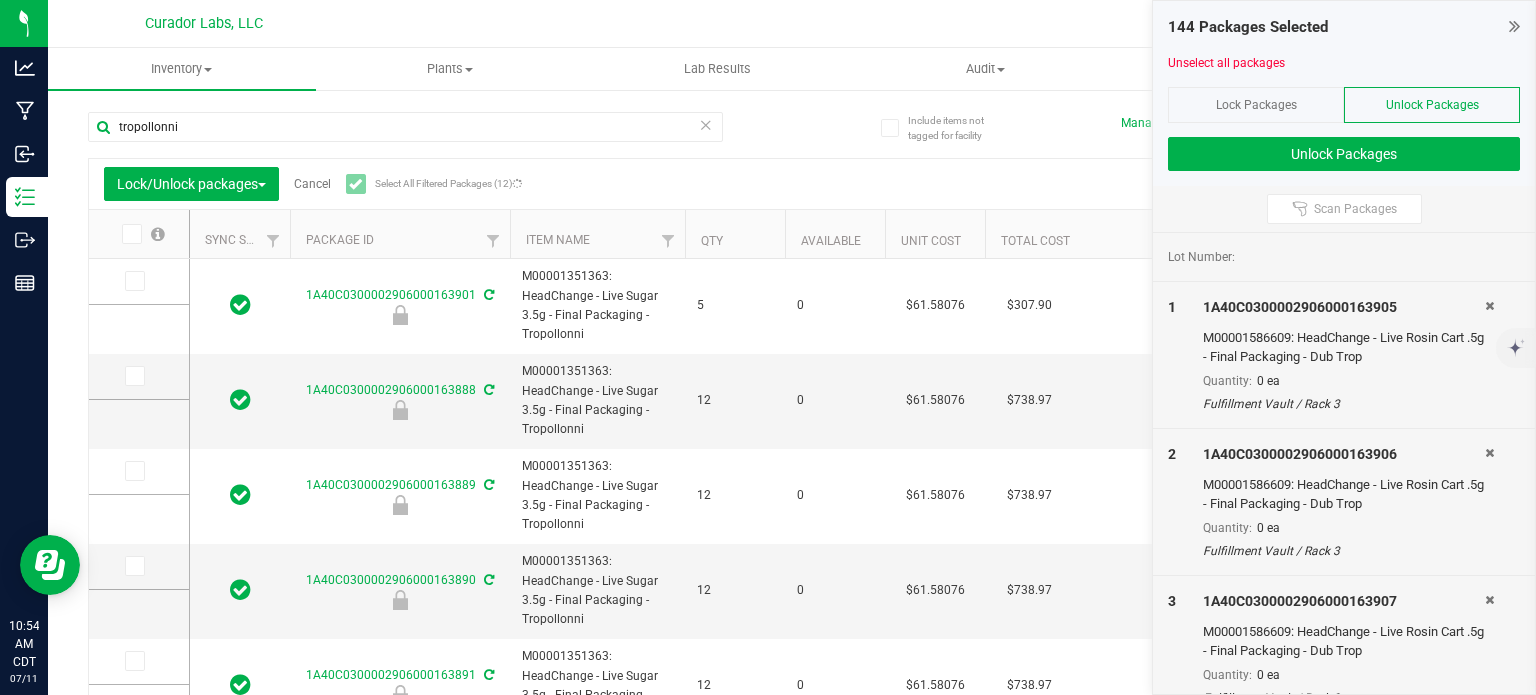 type on "[DATE]" 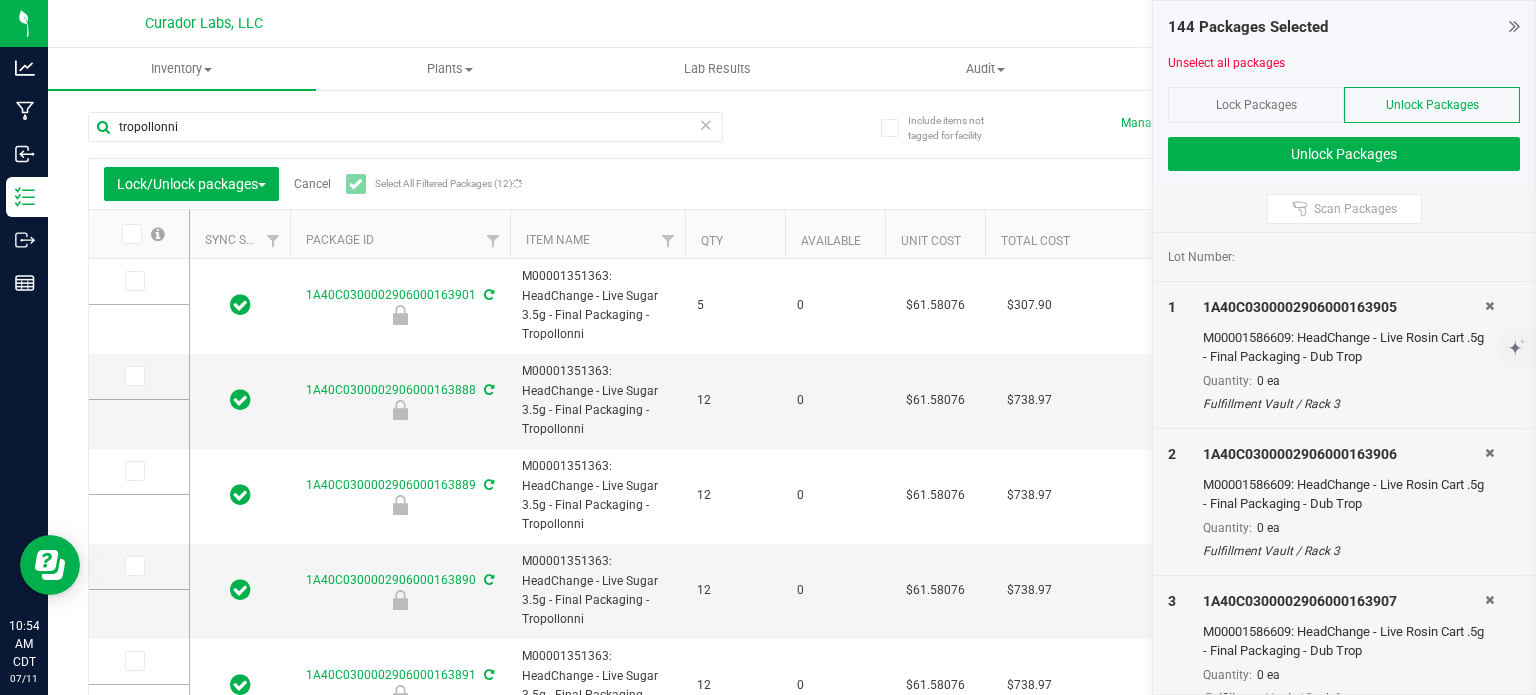 type on "[DATE]" 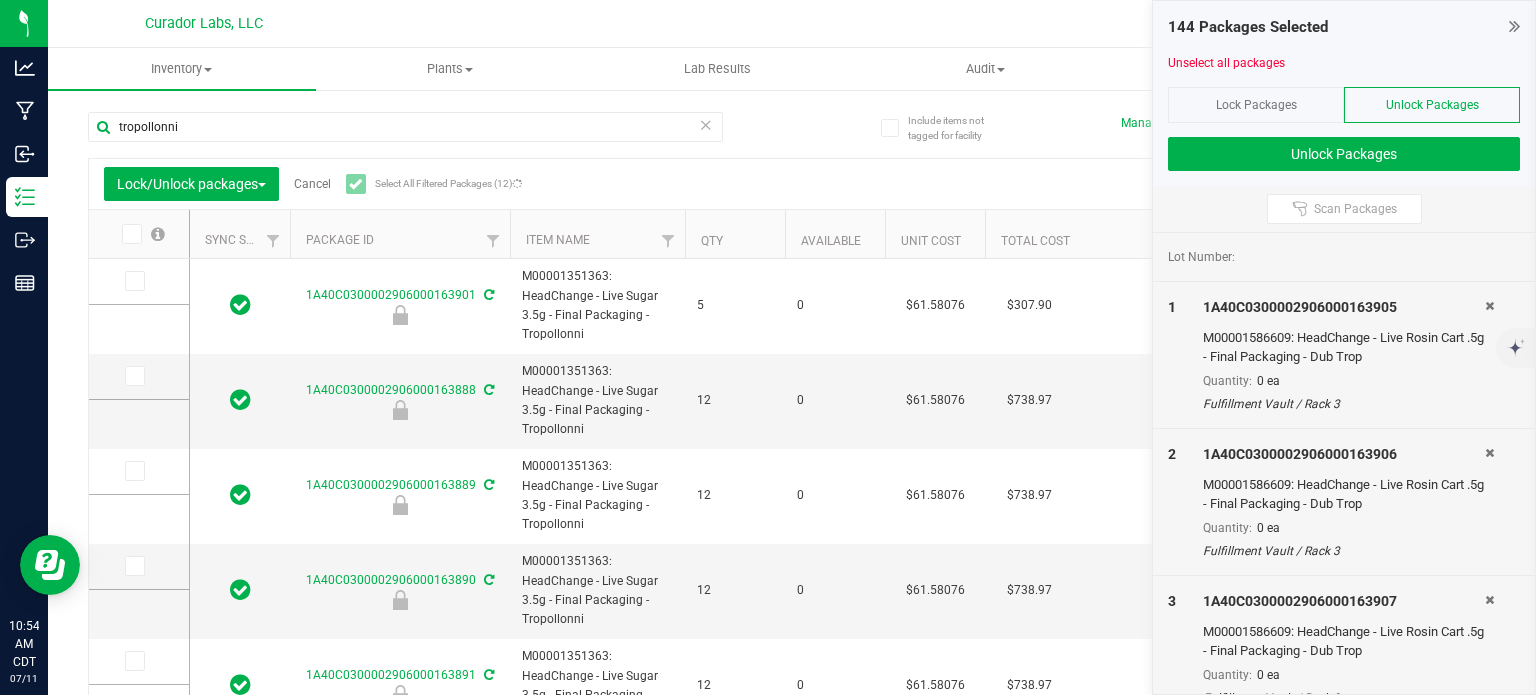 type on "[DATE]" 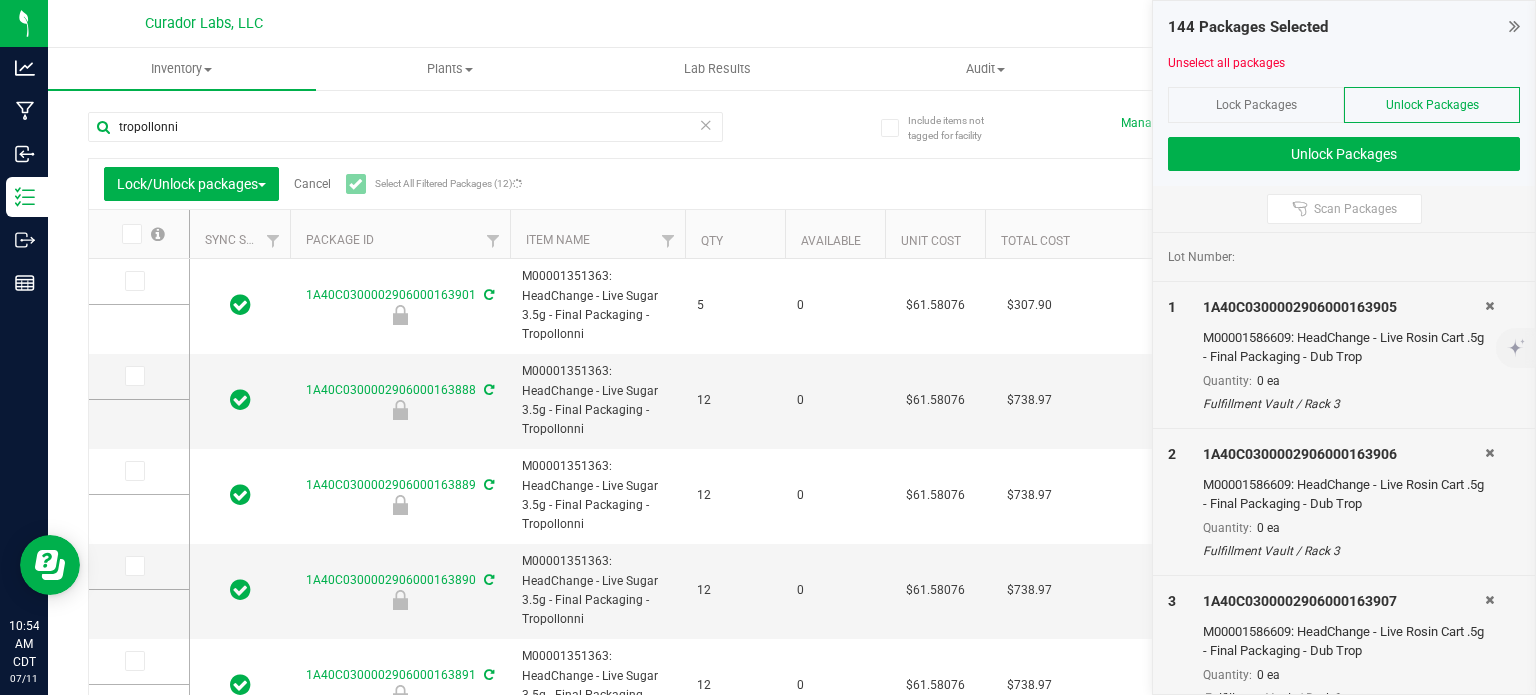 type on "[DATE]" 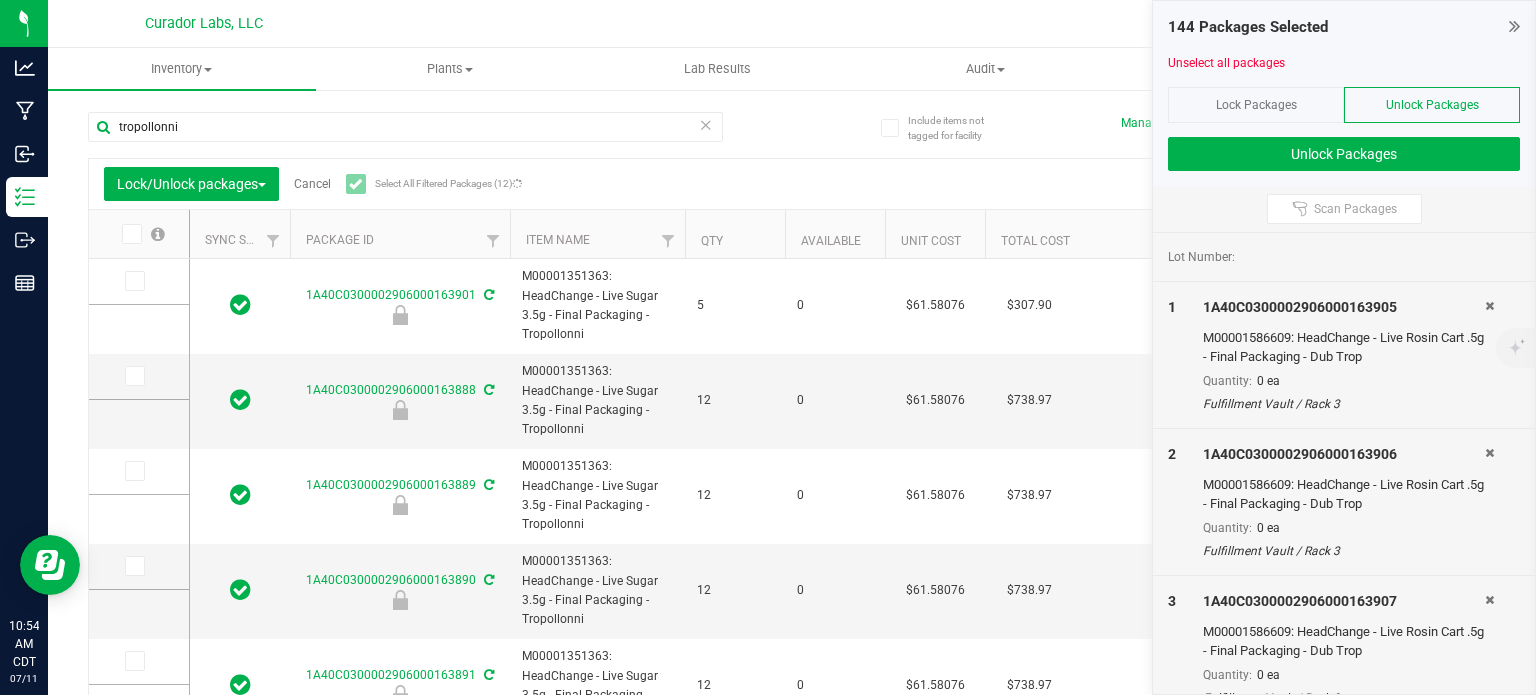 type on "[DATE]" 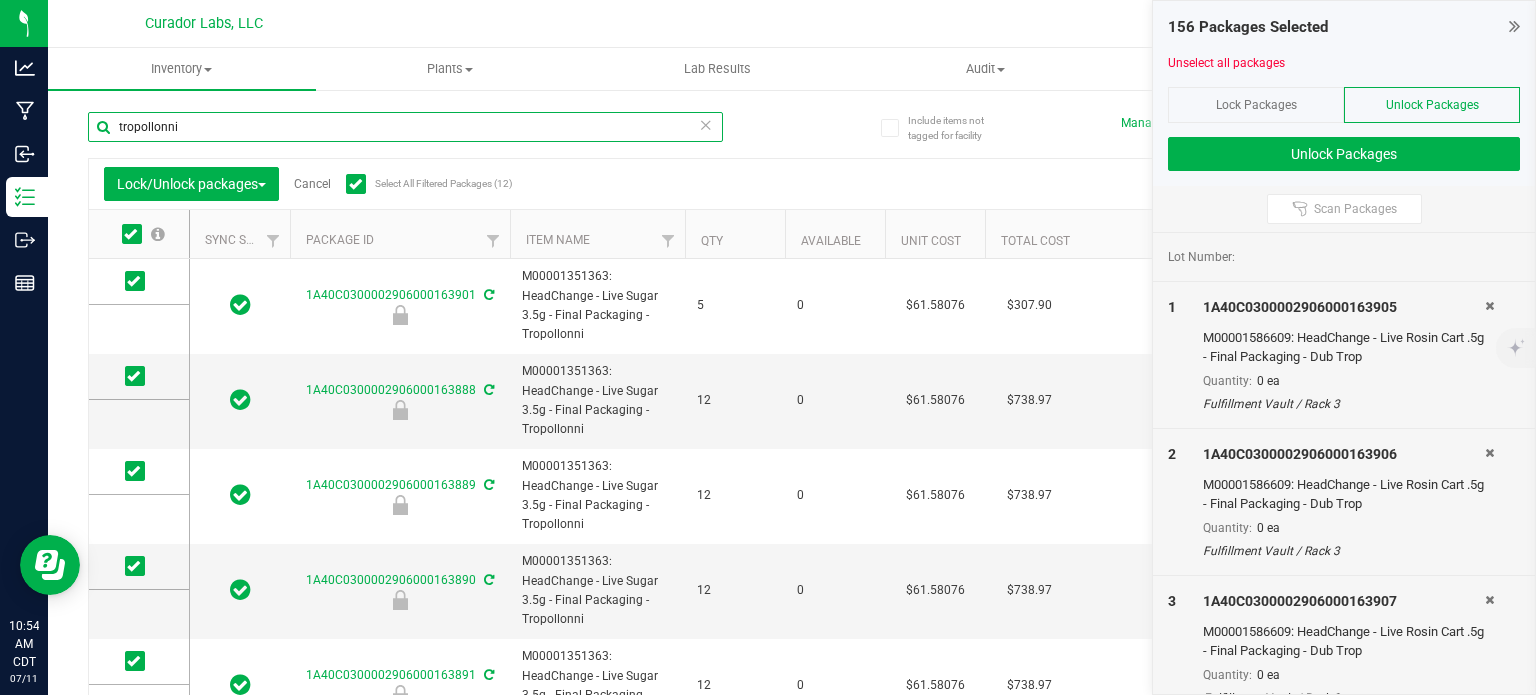 click on "tropollonni" at bounding box center [405, 127] 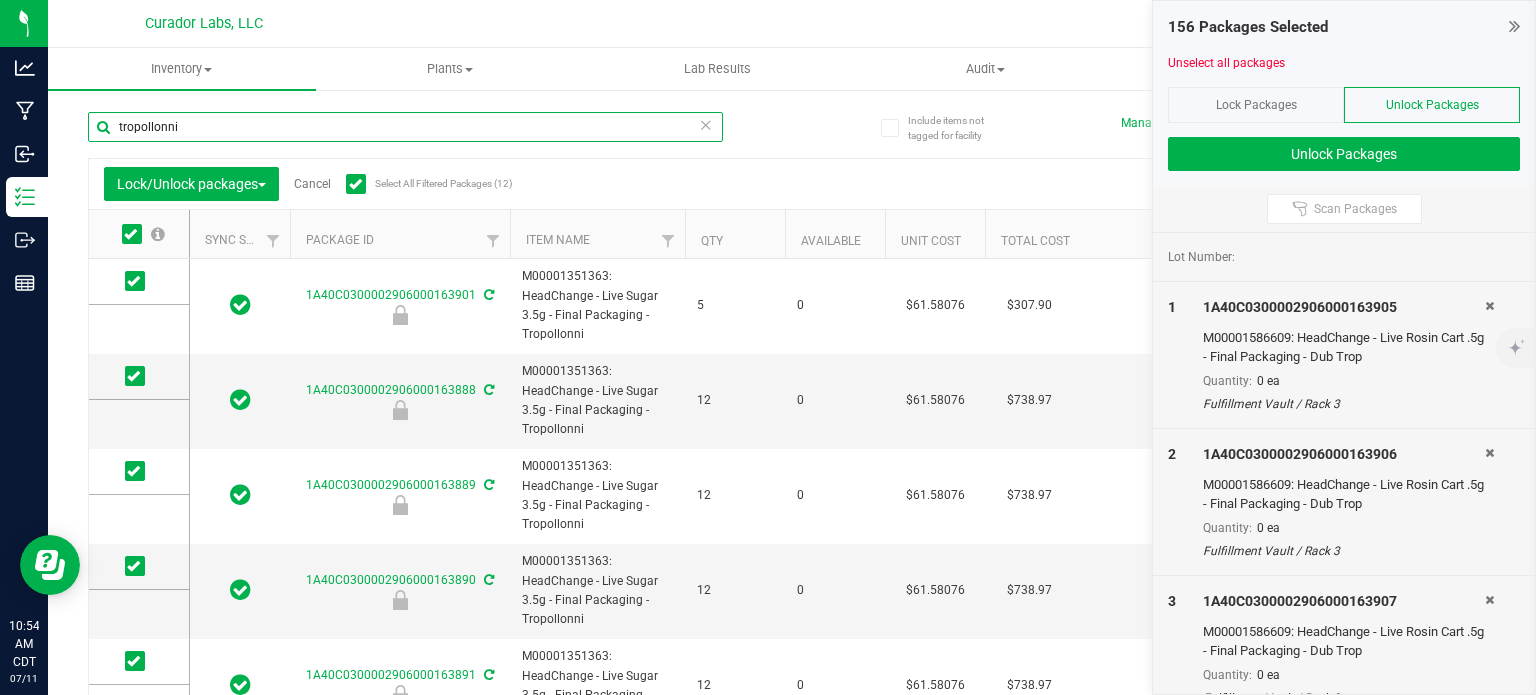 click on "tropollonni" at bounding box center (405, 127) 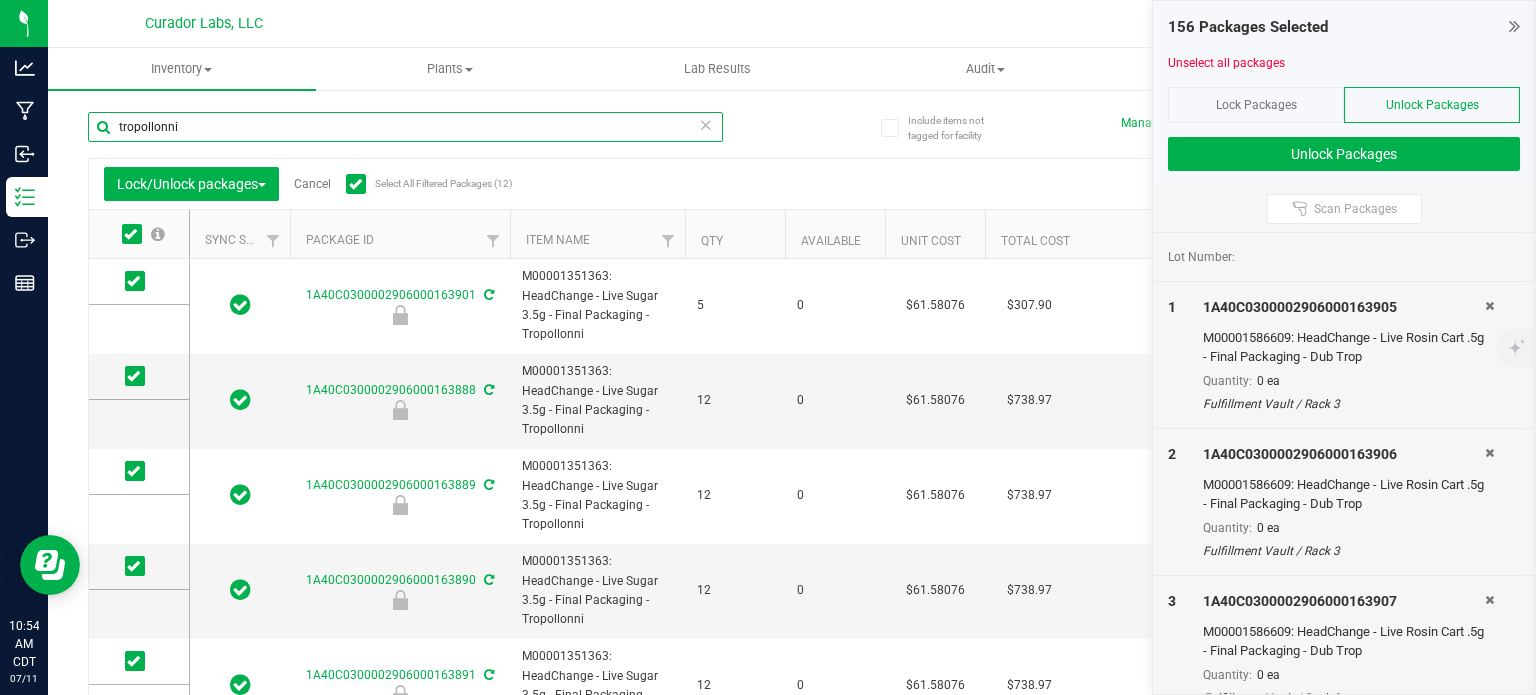 click on "tropollonni" at bounding box center [405, 127] 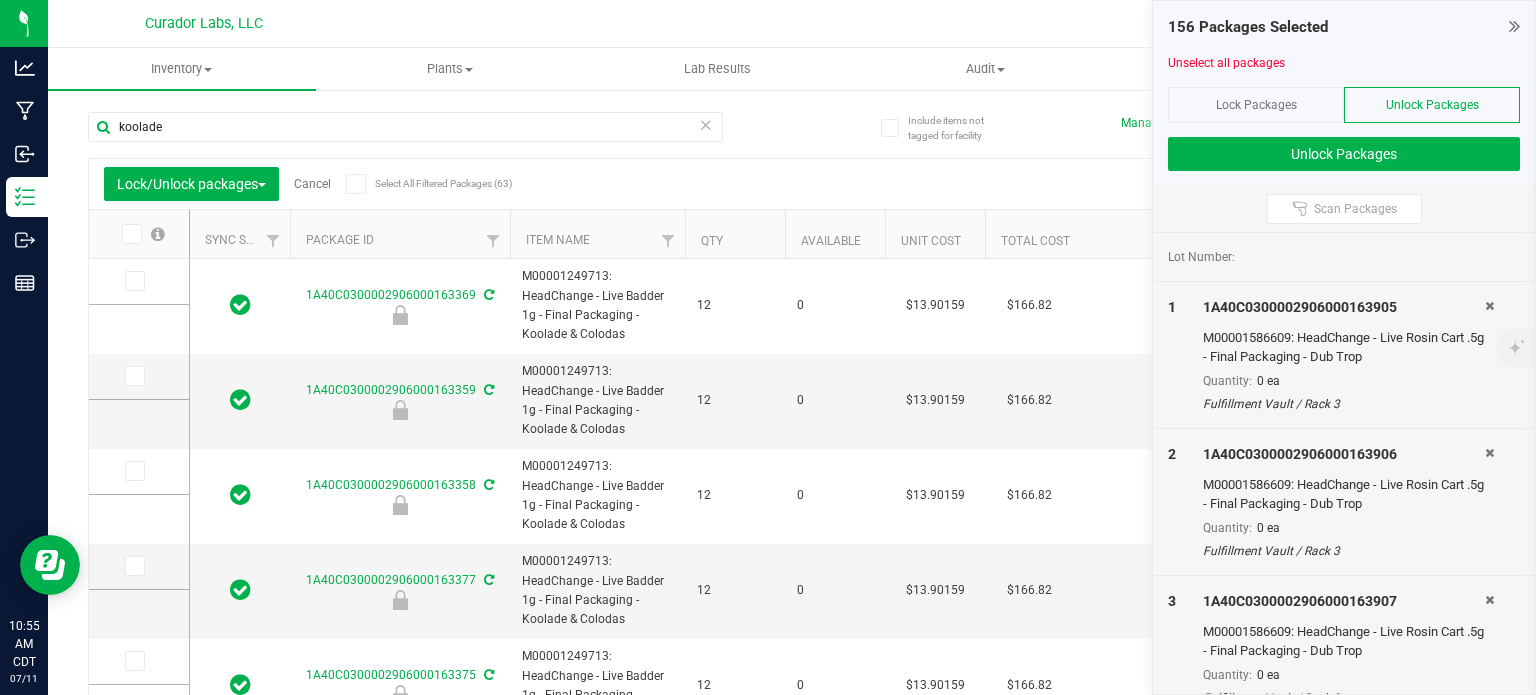 click on "Select All Filtered Packages (63)" at bounding box center [425, 183] 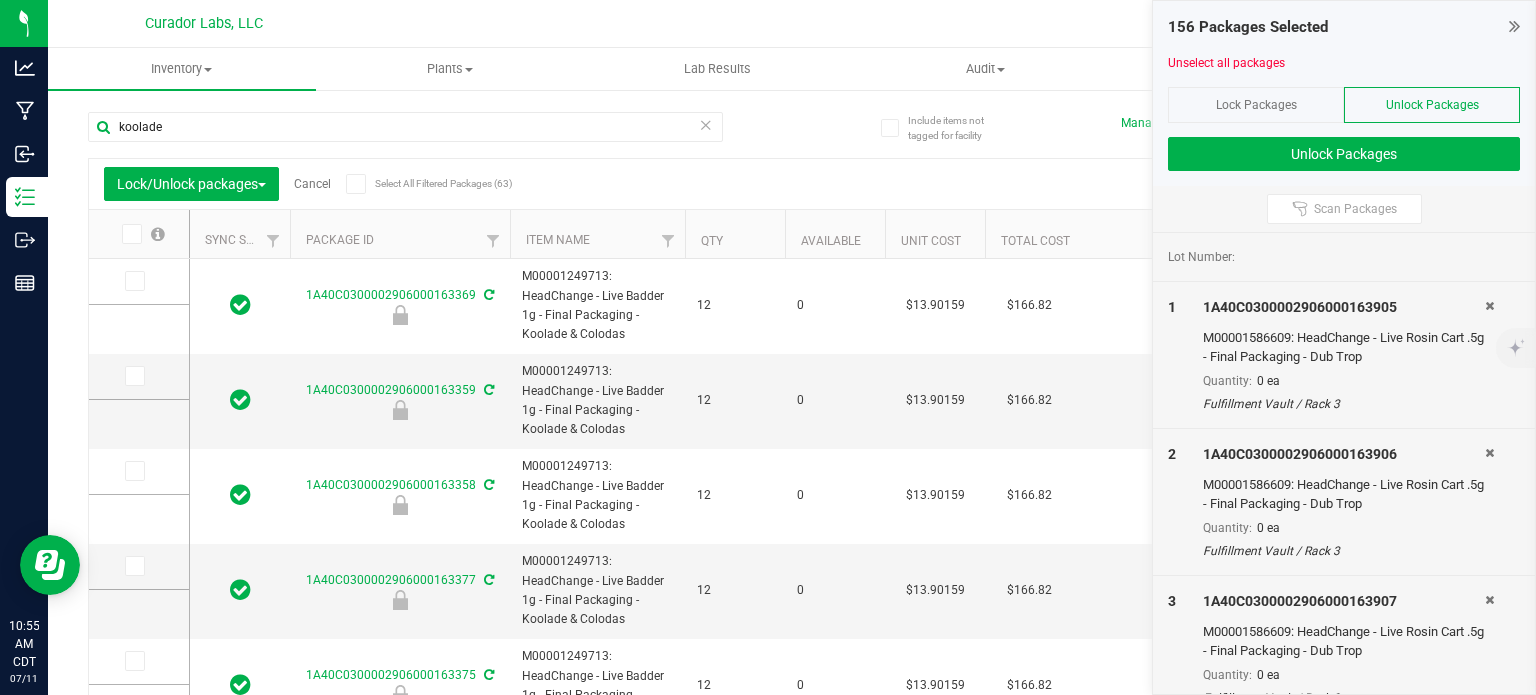 click on "Select All Filtered Packages (63)" at bounding box center [0, 0] 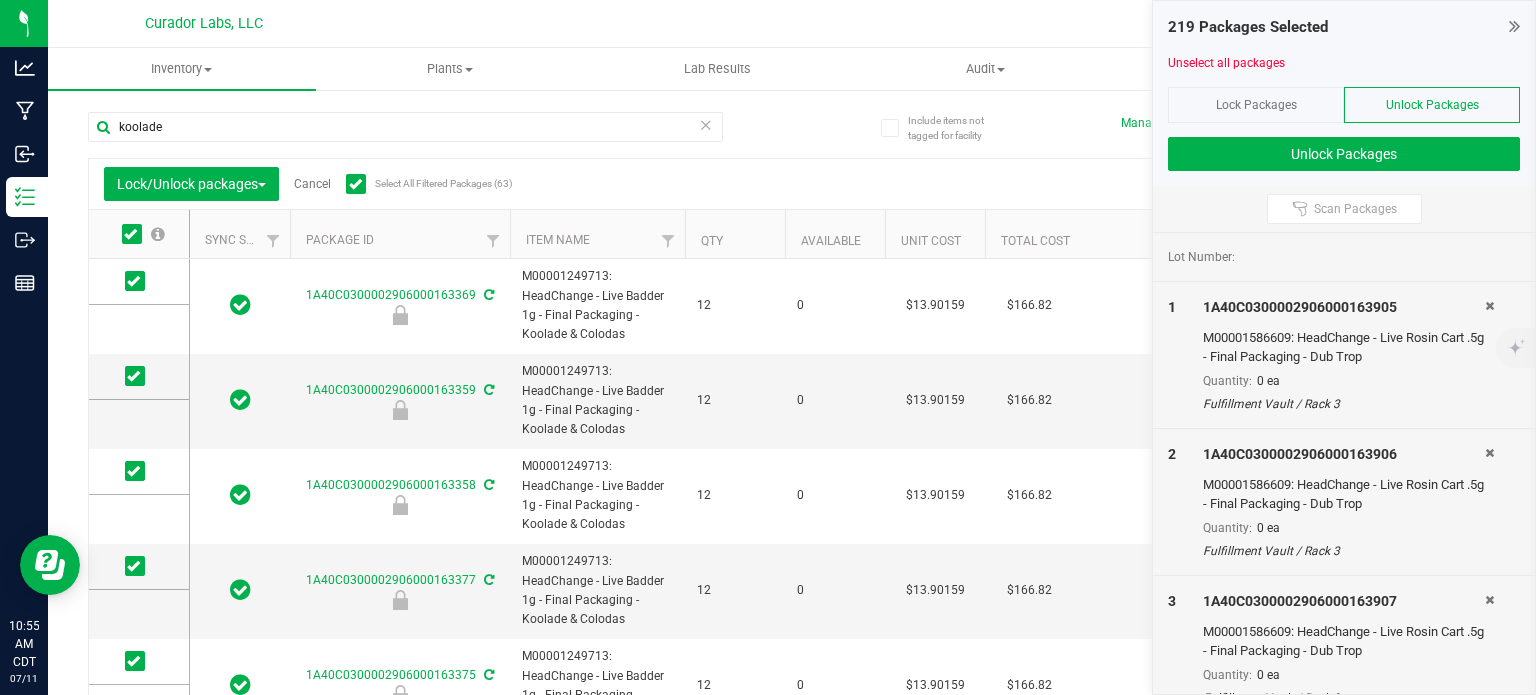 scroll, scrollTop: 695, scrollLeft: 0, axis: vertical 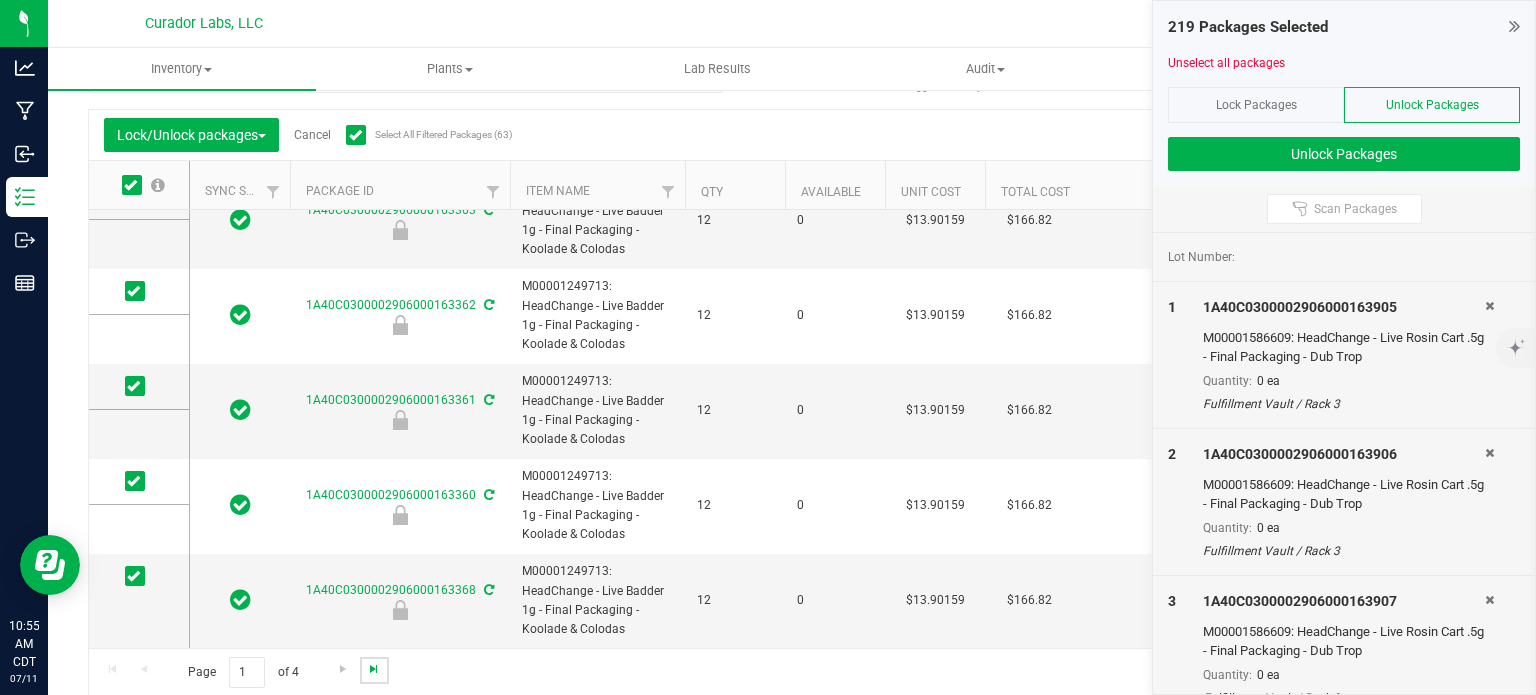 click at bounding box center [374, 669] 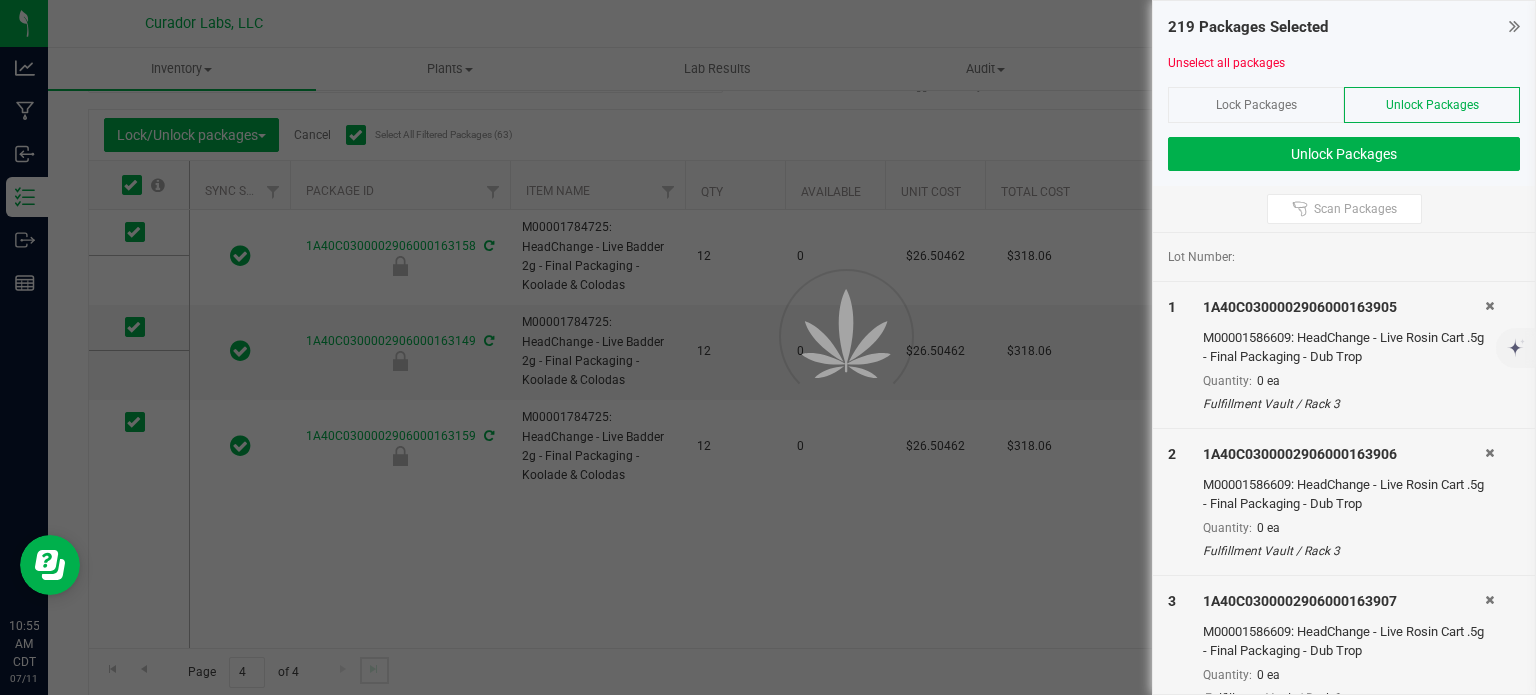 scroll, scrollTop: 0, scrollLeft: 0, axis: both 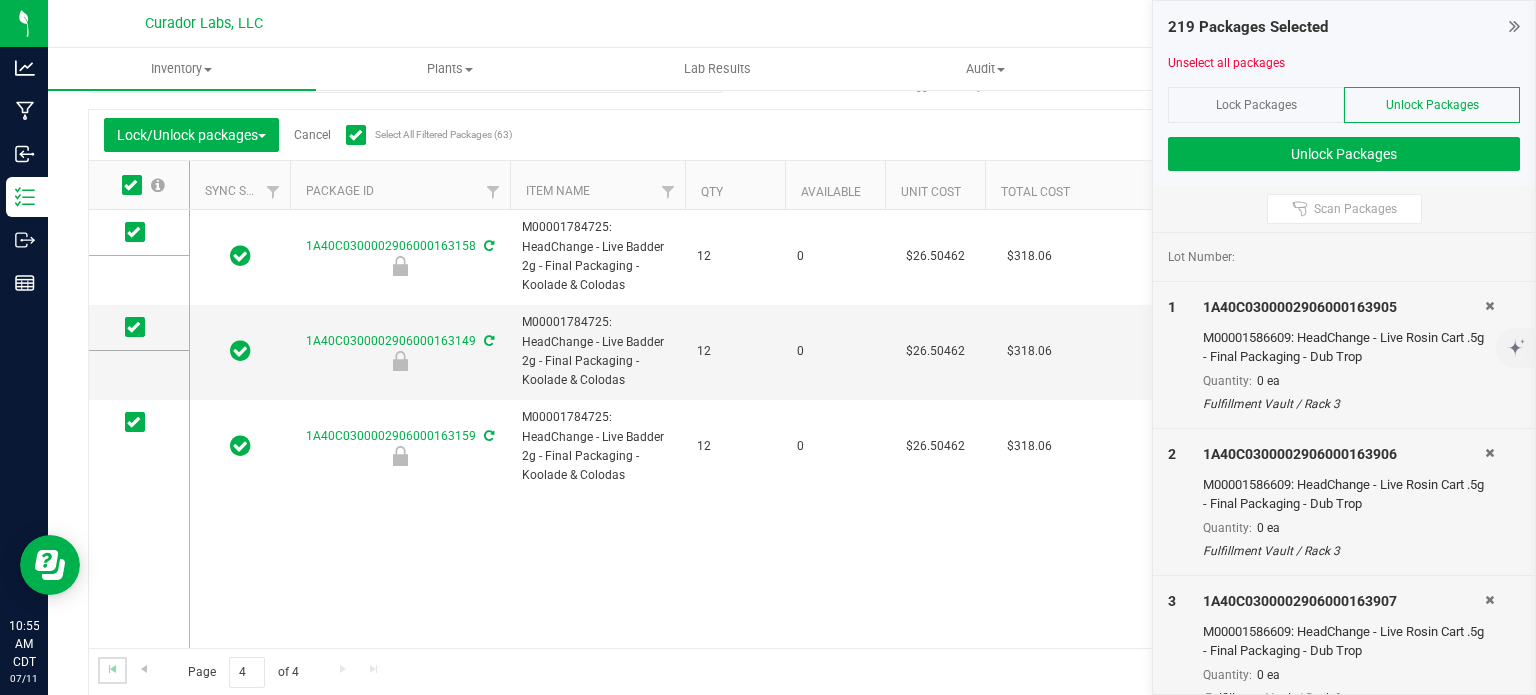 click at bounding box center (112, 670) 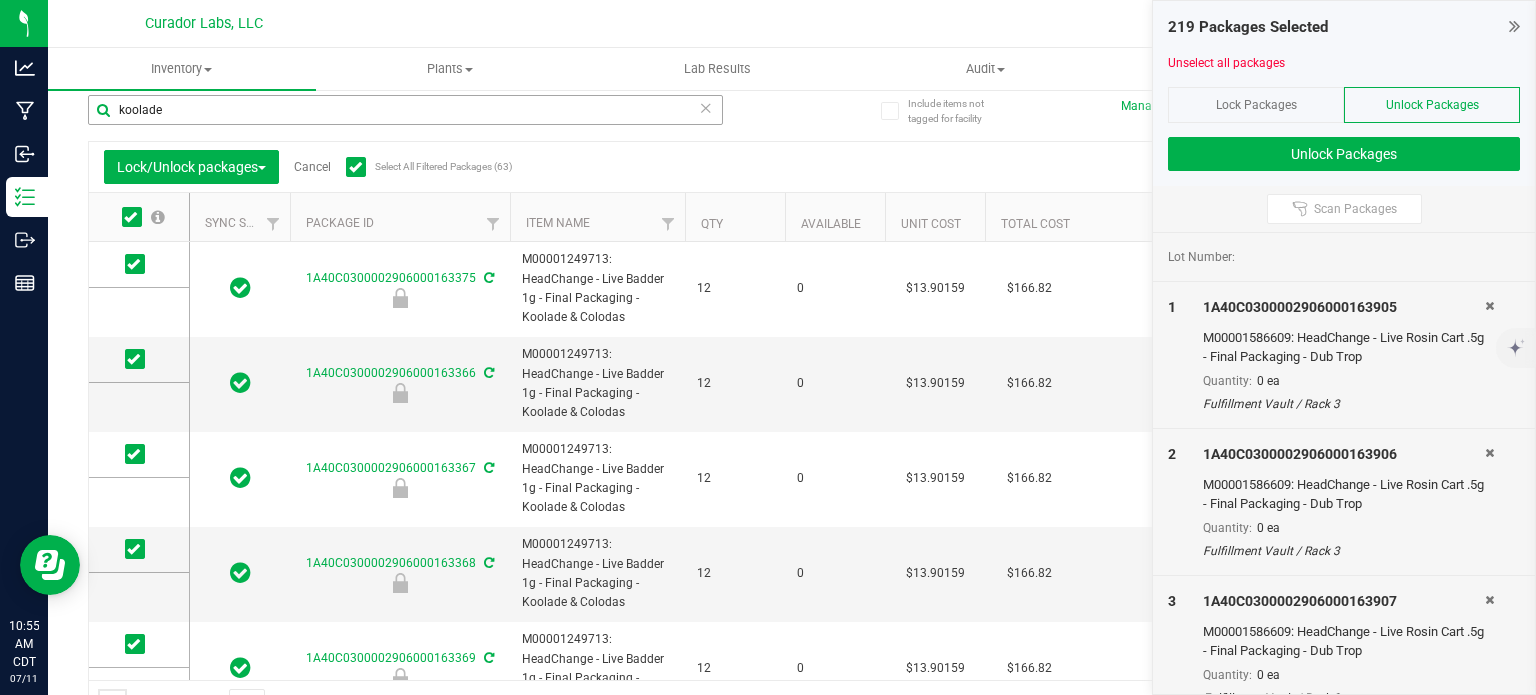 scroll, scrollTop: 0, scrollLeft: 0, axis: both 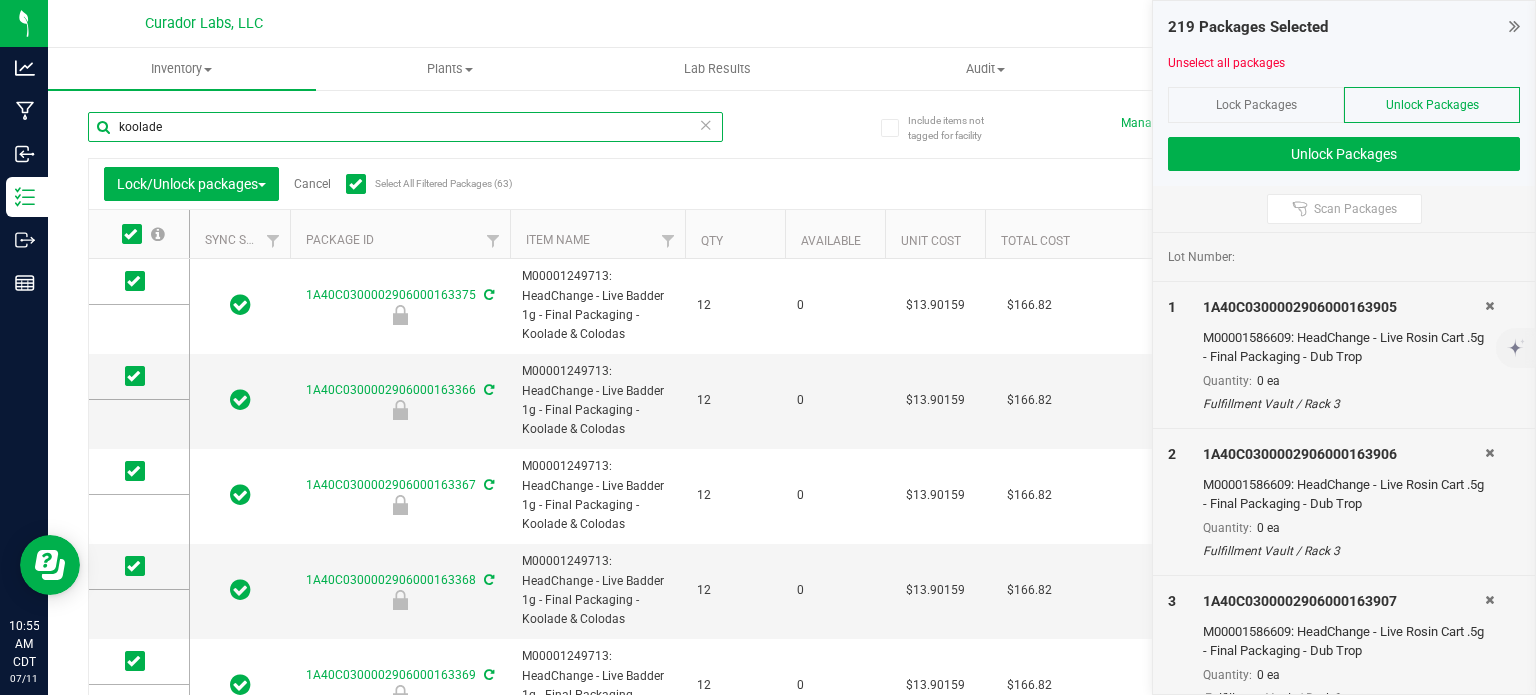 click on "koolade" at bounding box center [405, 127] 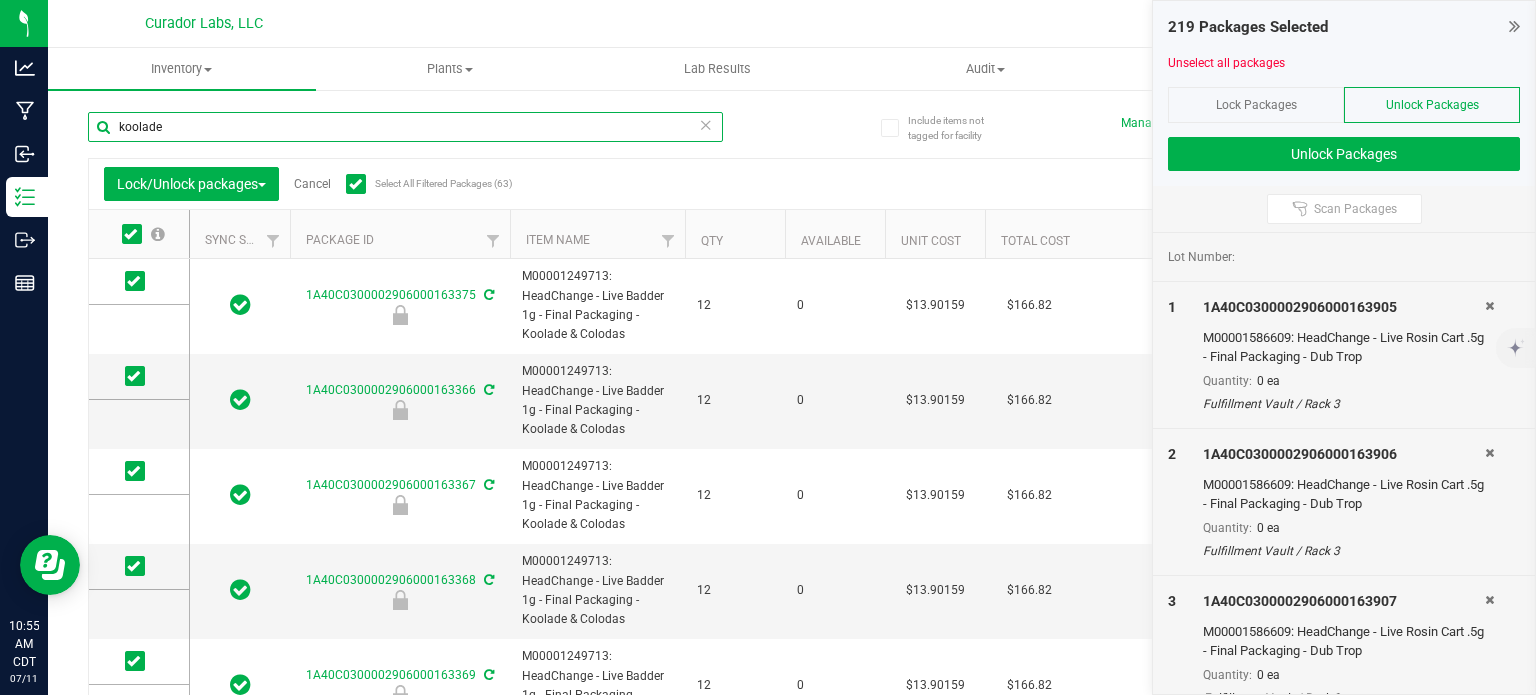 click on "koolade" at bounding box center [405, 127] 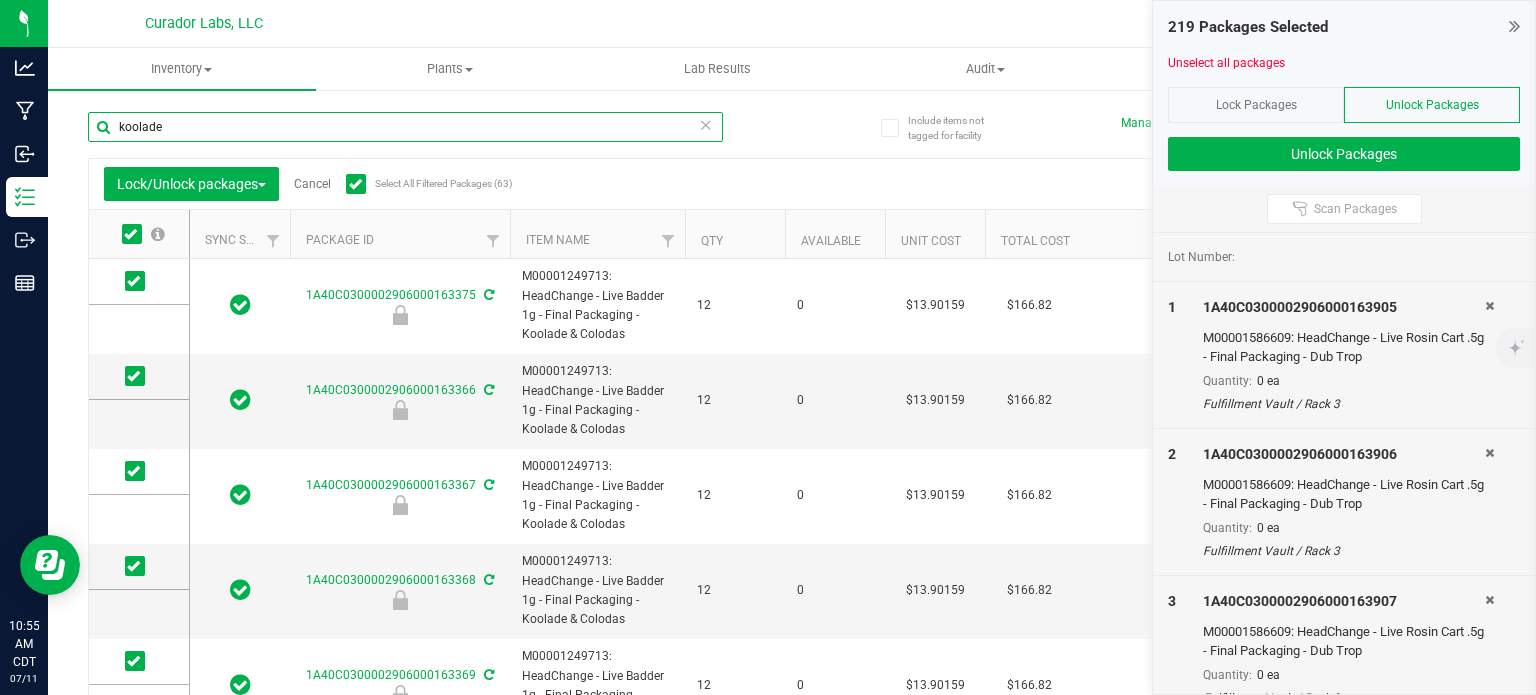 click on "koolade" at bounding box center [405, 127] 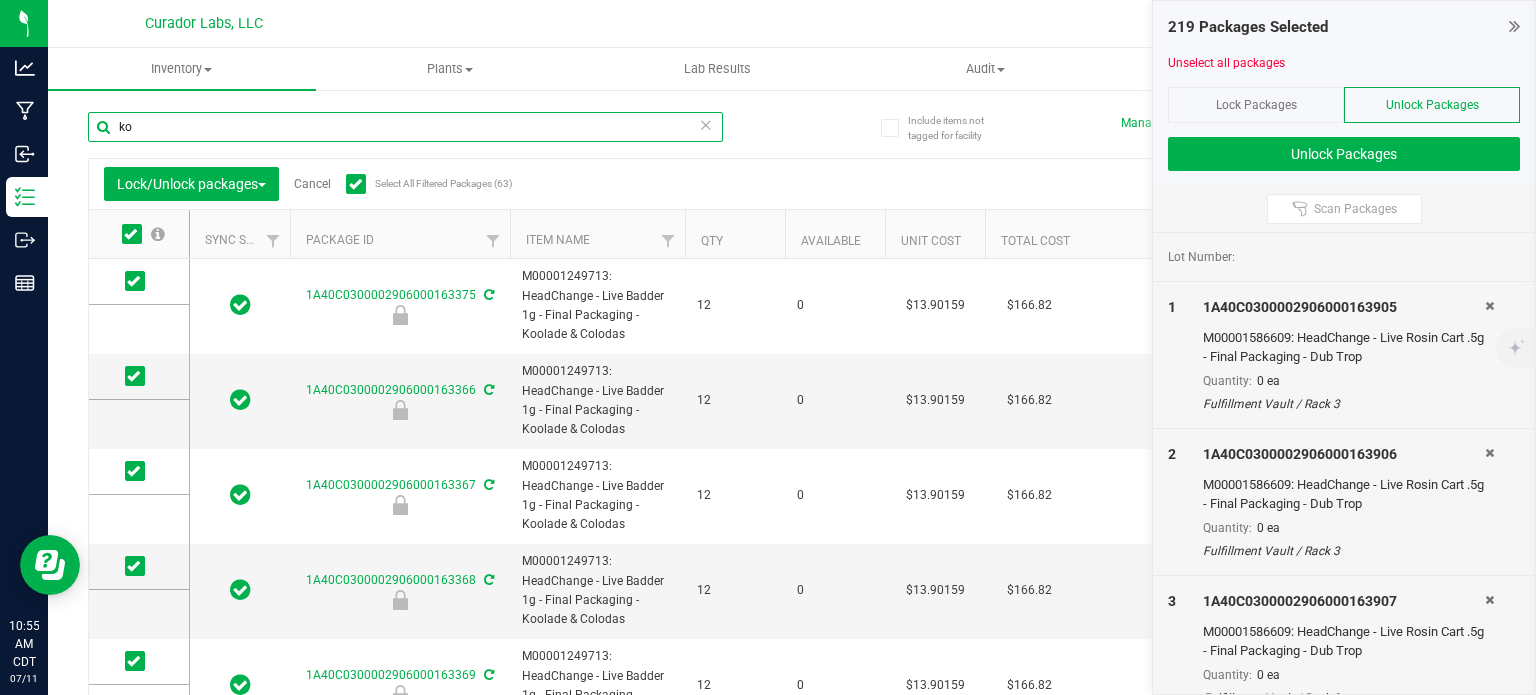 type on "k" 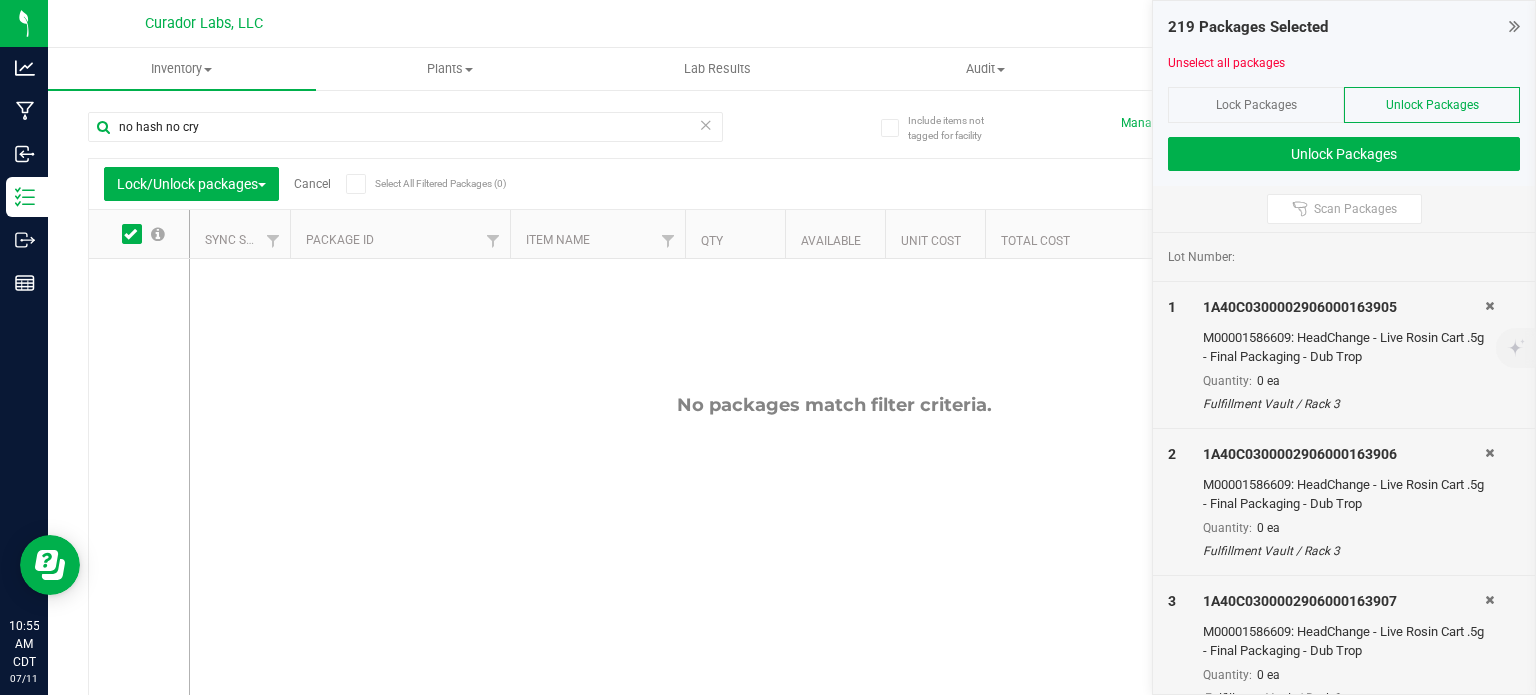 click at bounding box center [356, 184] 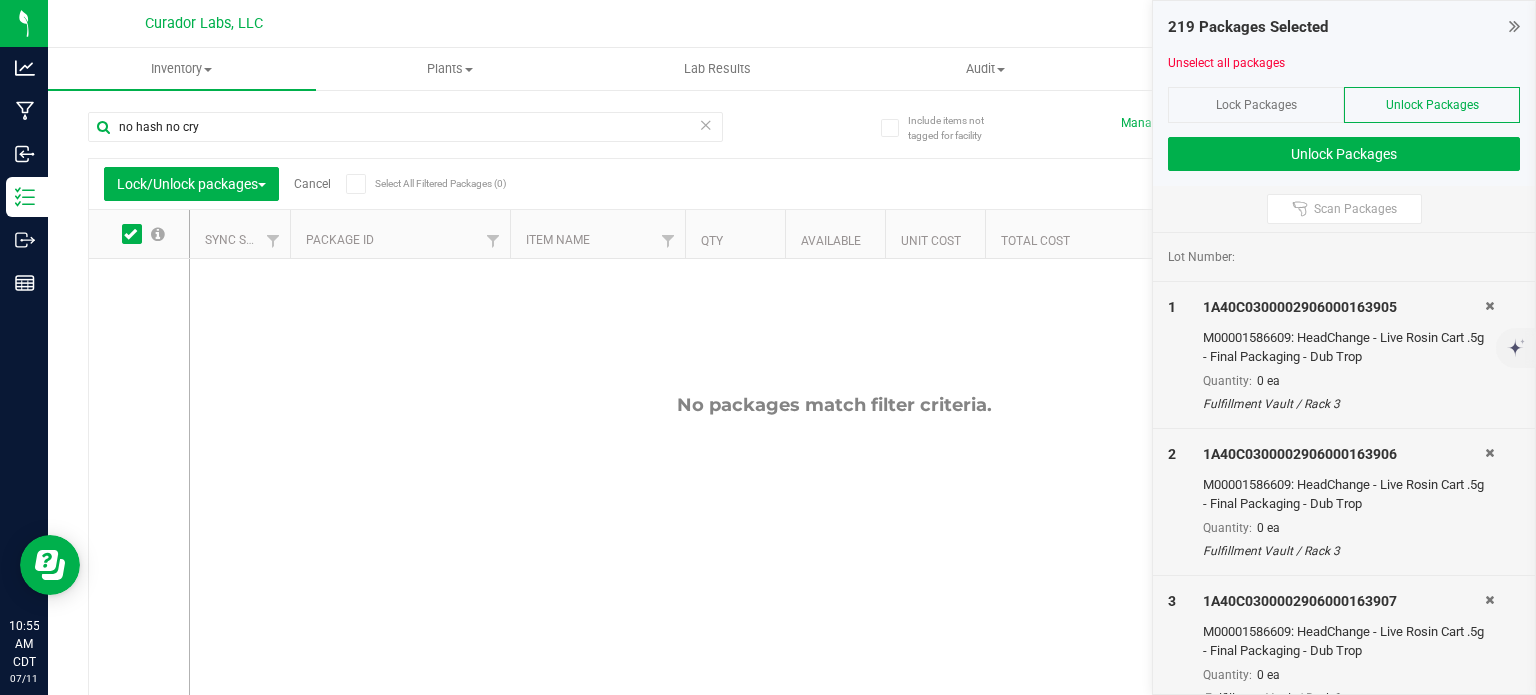 click on "Select All Filtered Packages (0)" at bounding box center [0, 0] 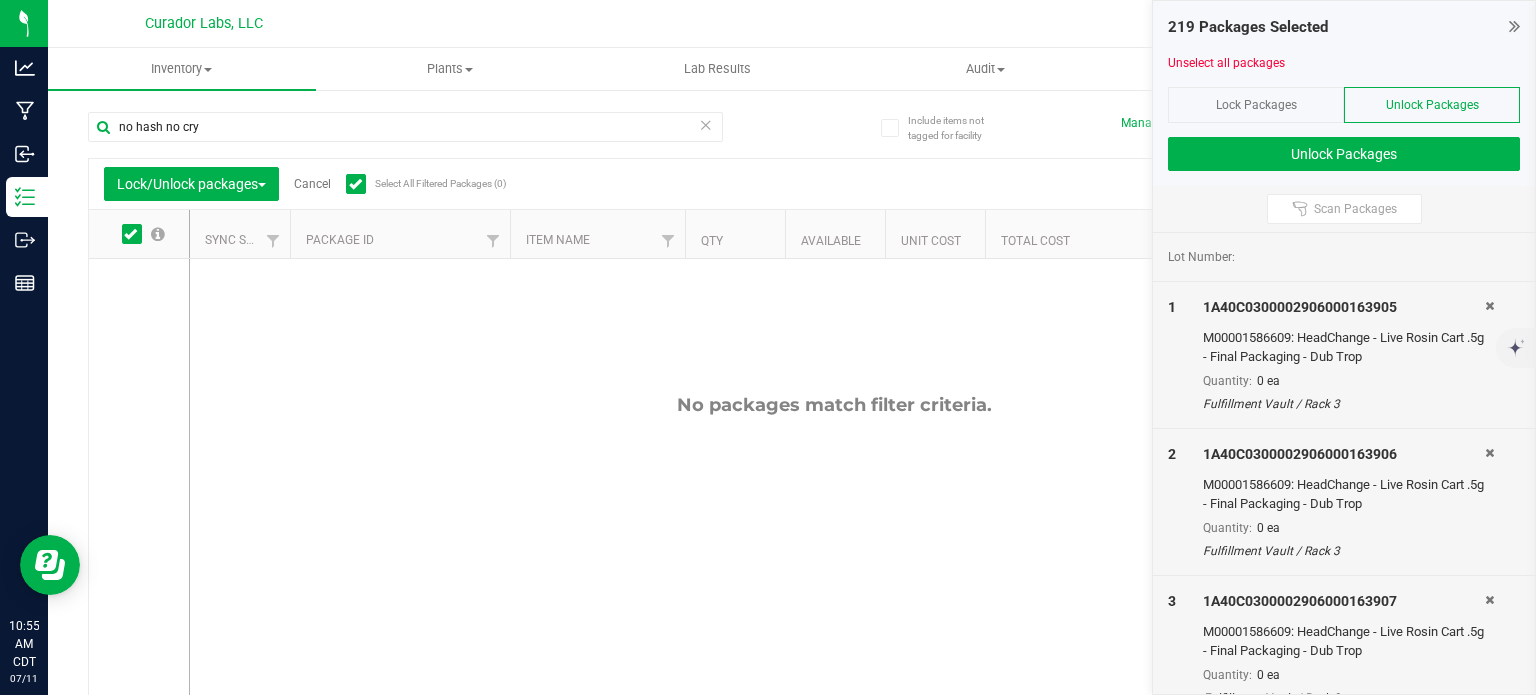 click at bounding box center [356, 184] 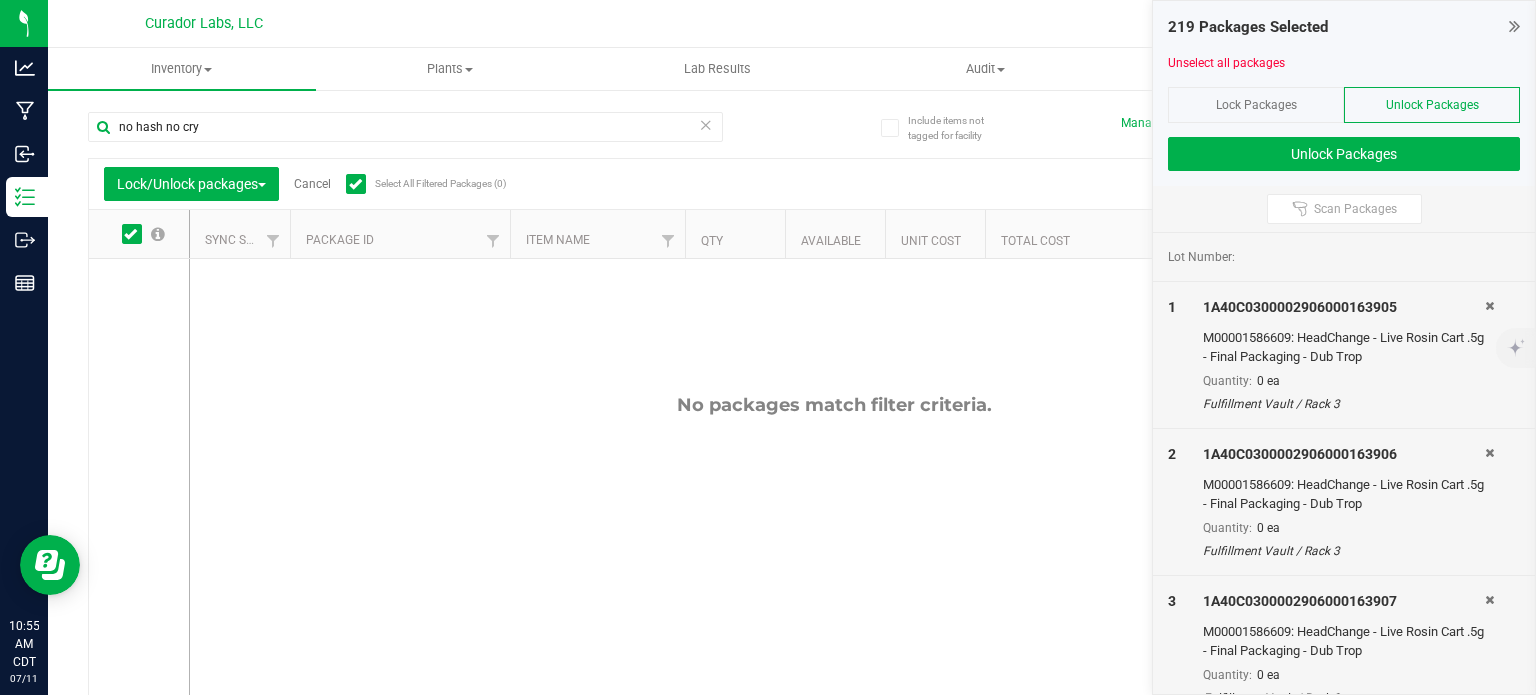 click on "Select All Filtered Packages (0)" at bounding box center [0, 0] 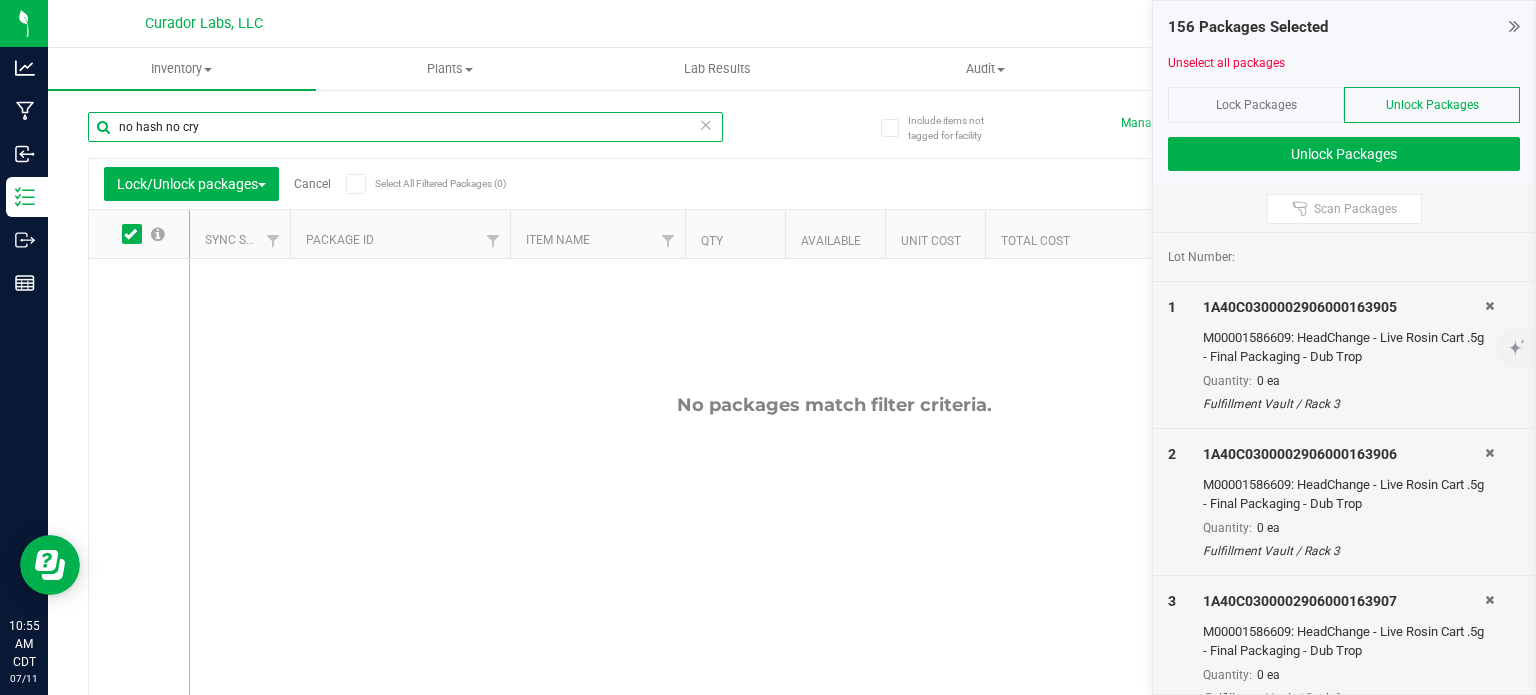 click on "no hash no cry" at bounding box center [405, 127] 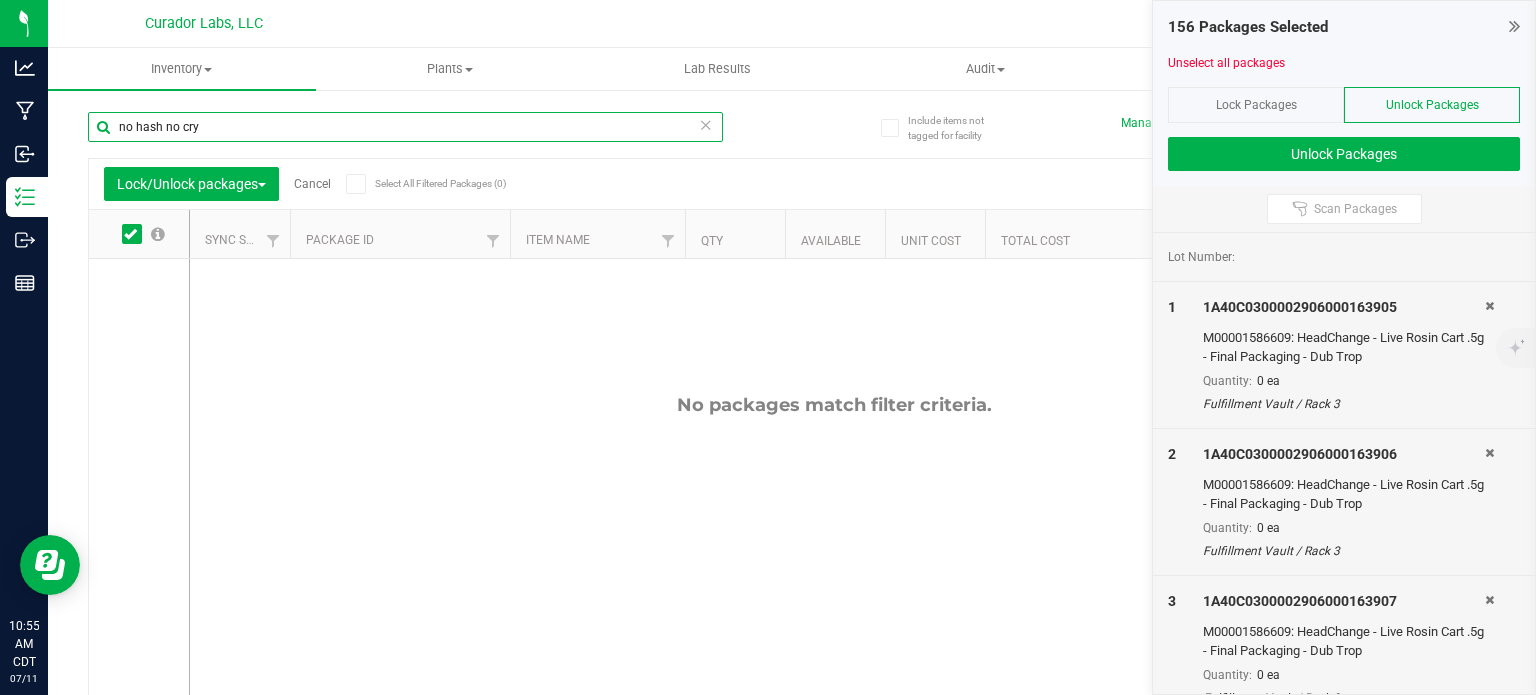 click on "no hash no cry" at bounding box center [405, 127] 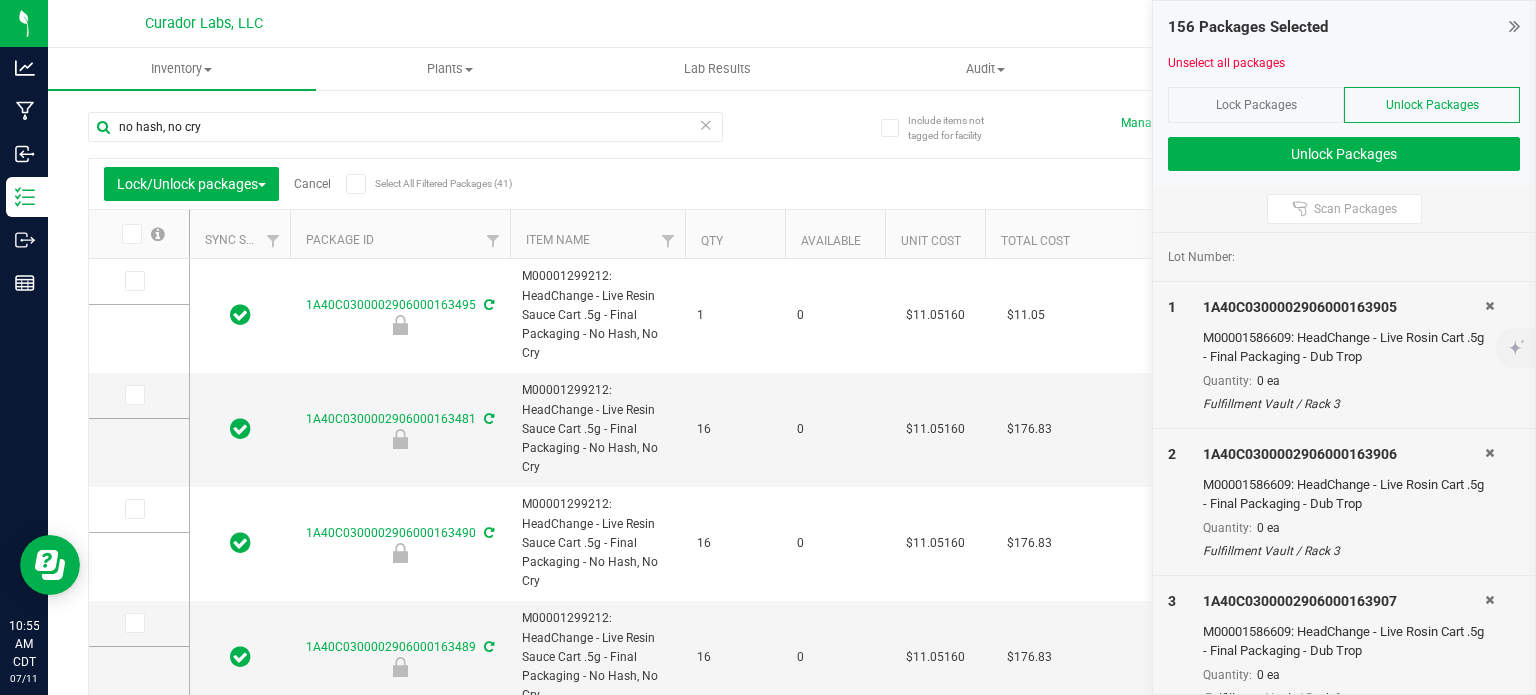 click on "Lock/Unlock packages
Cancel
Select All Filtered Packages (41)" at bounding box center (289, 184) 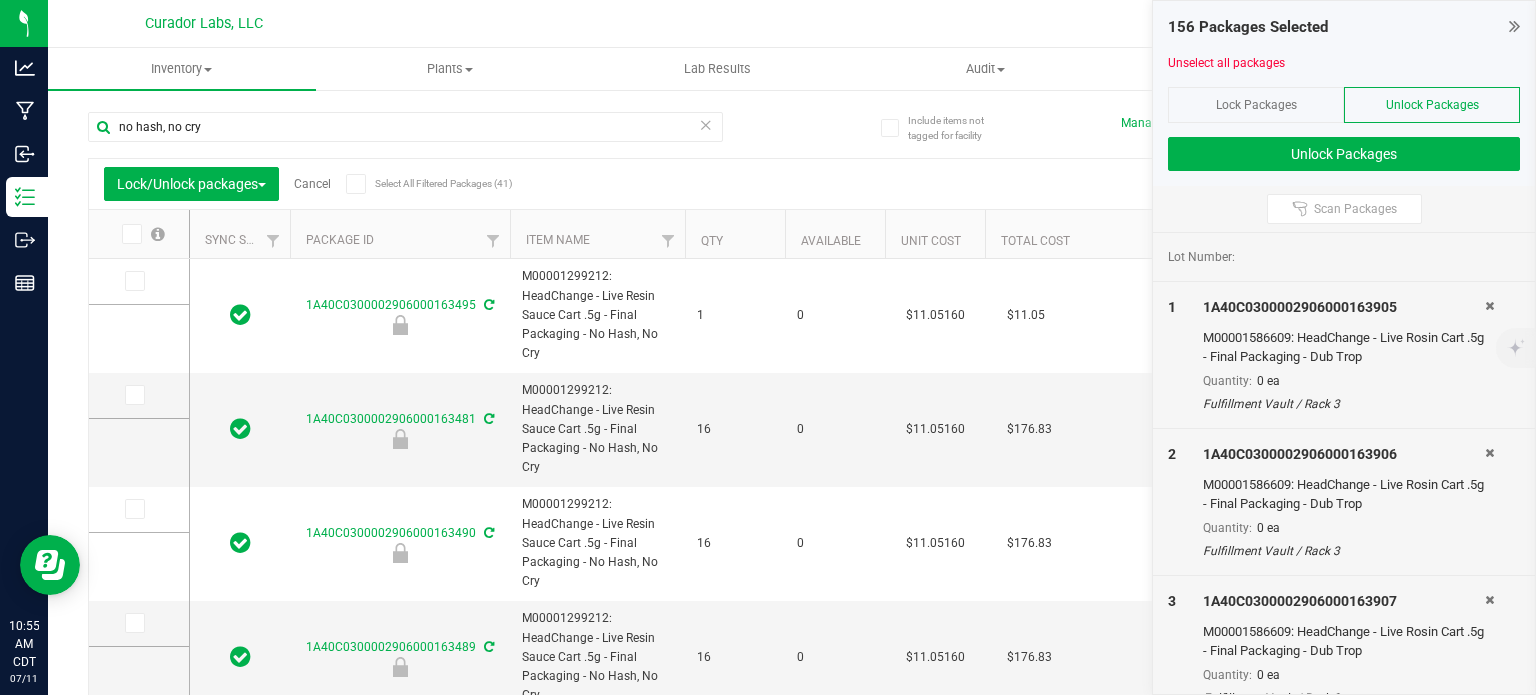 click at bounding box center [355, 184] 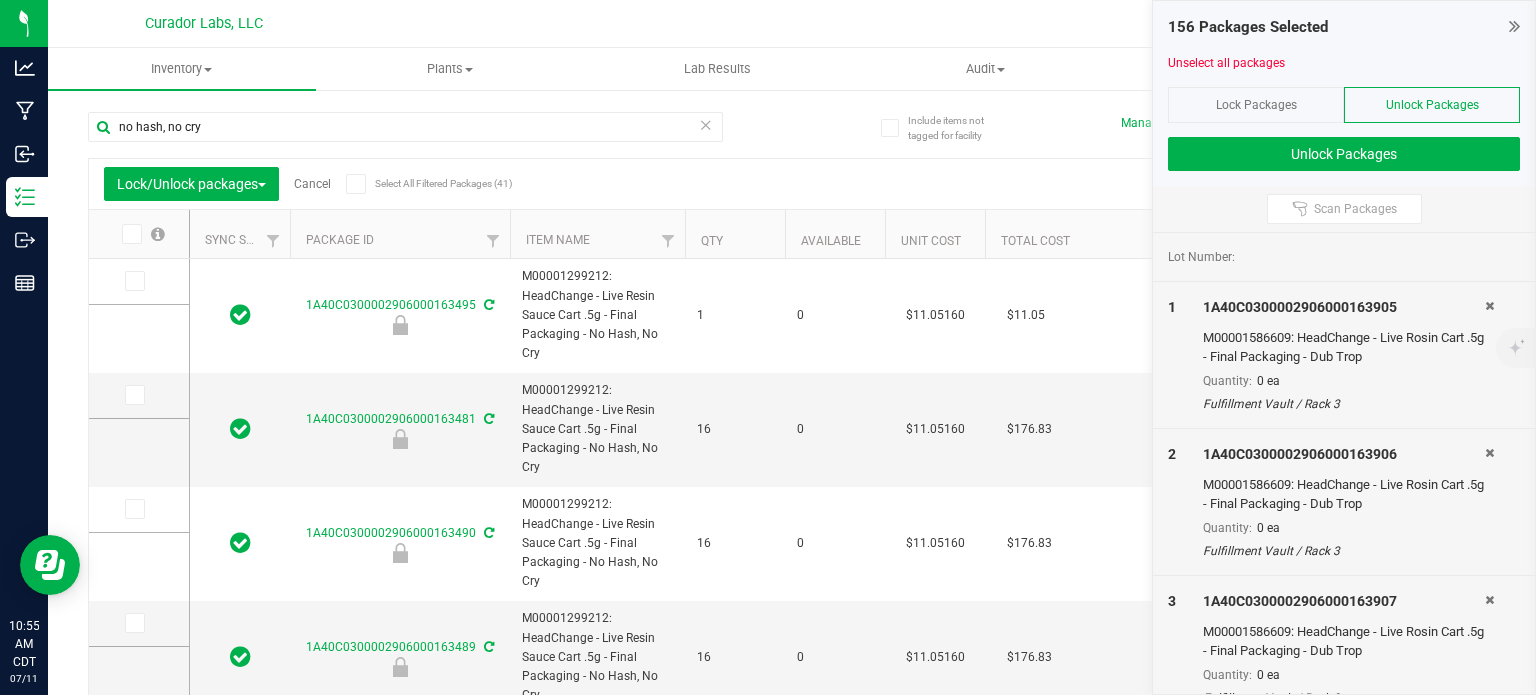 click on "Select All Filtered Packages (41)" at bounding box center (0, 0) 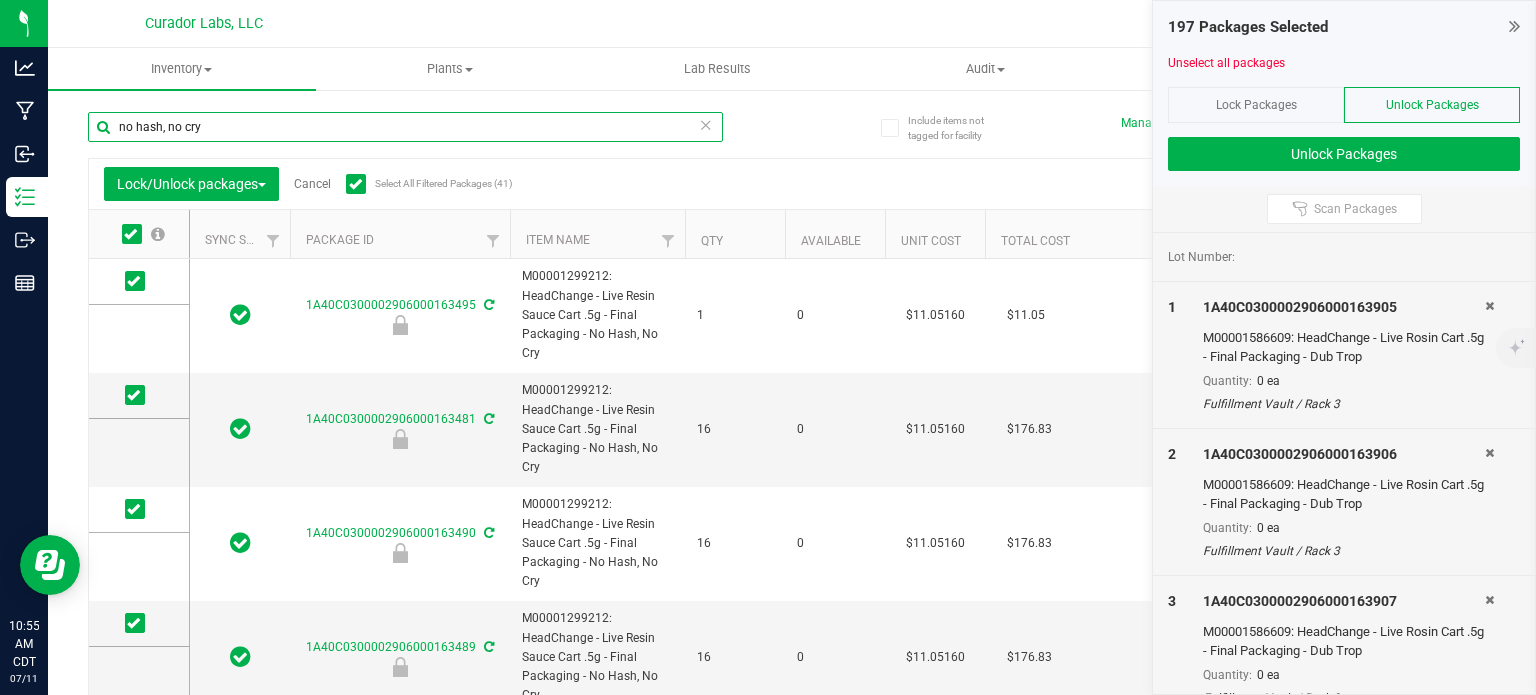click on "no hash, no cry" at bounding box center [405, 127] 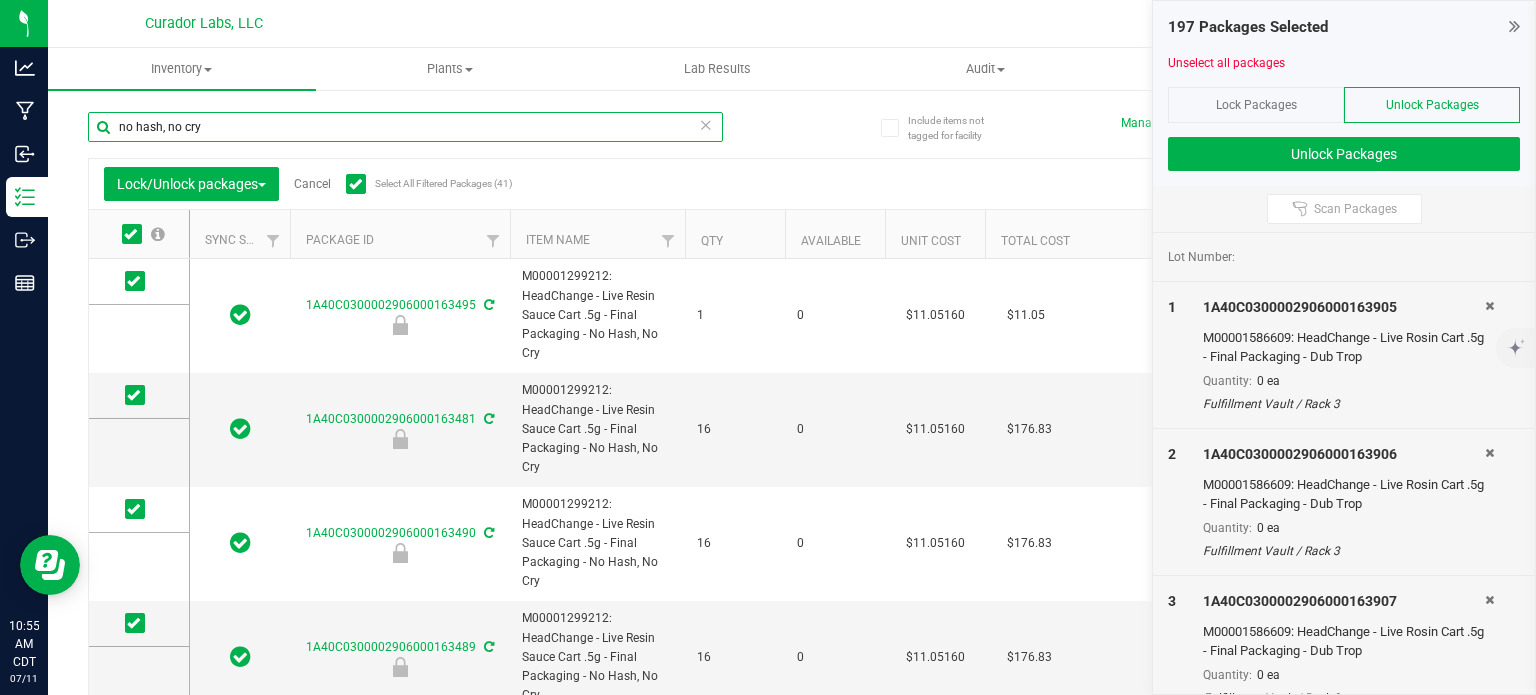 click on "no hash, no cry" at bounding box center (405, 127) 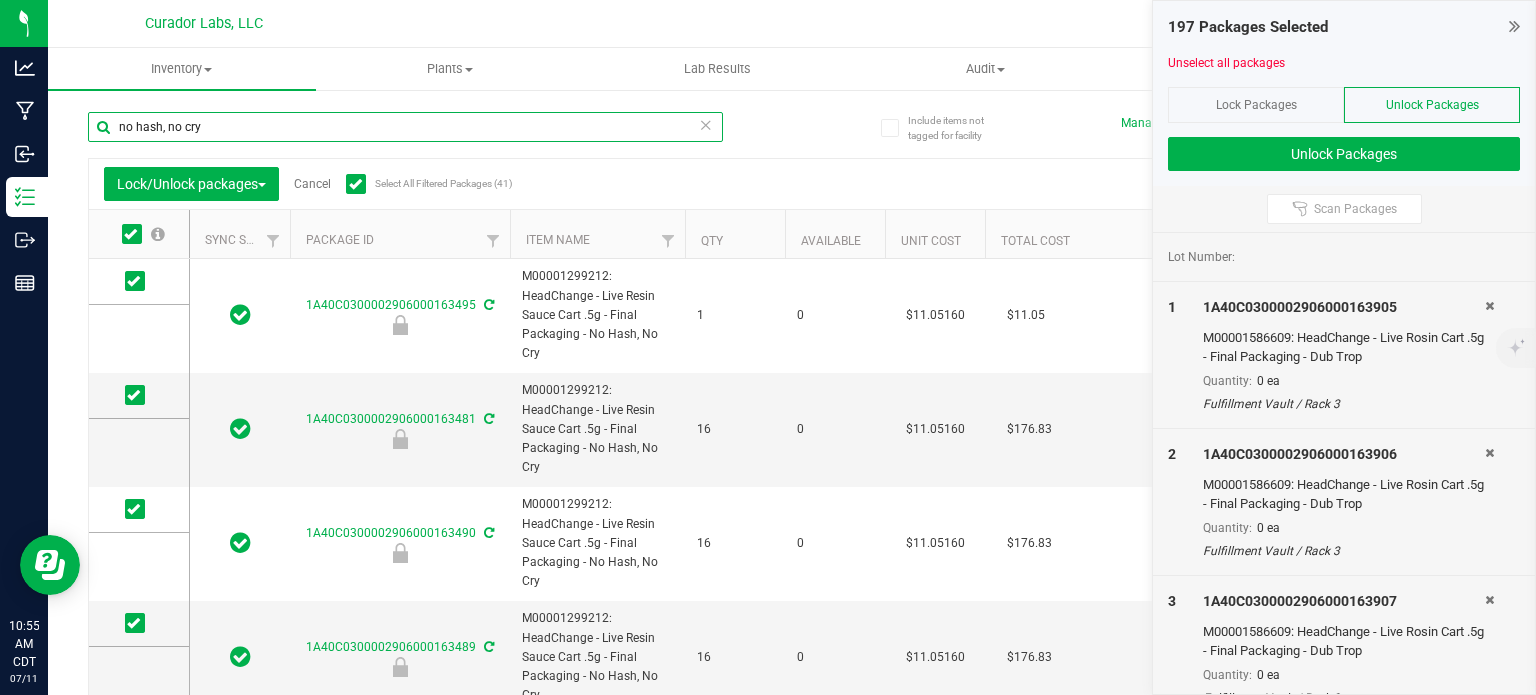 click on "no hash, no cry" at bounding box center [405, 127] 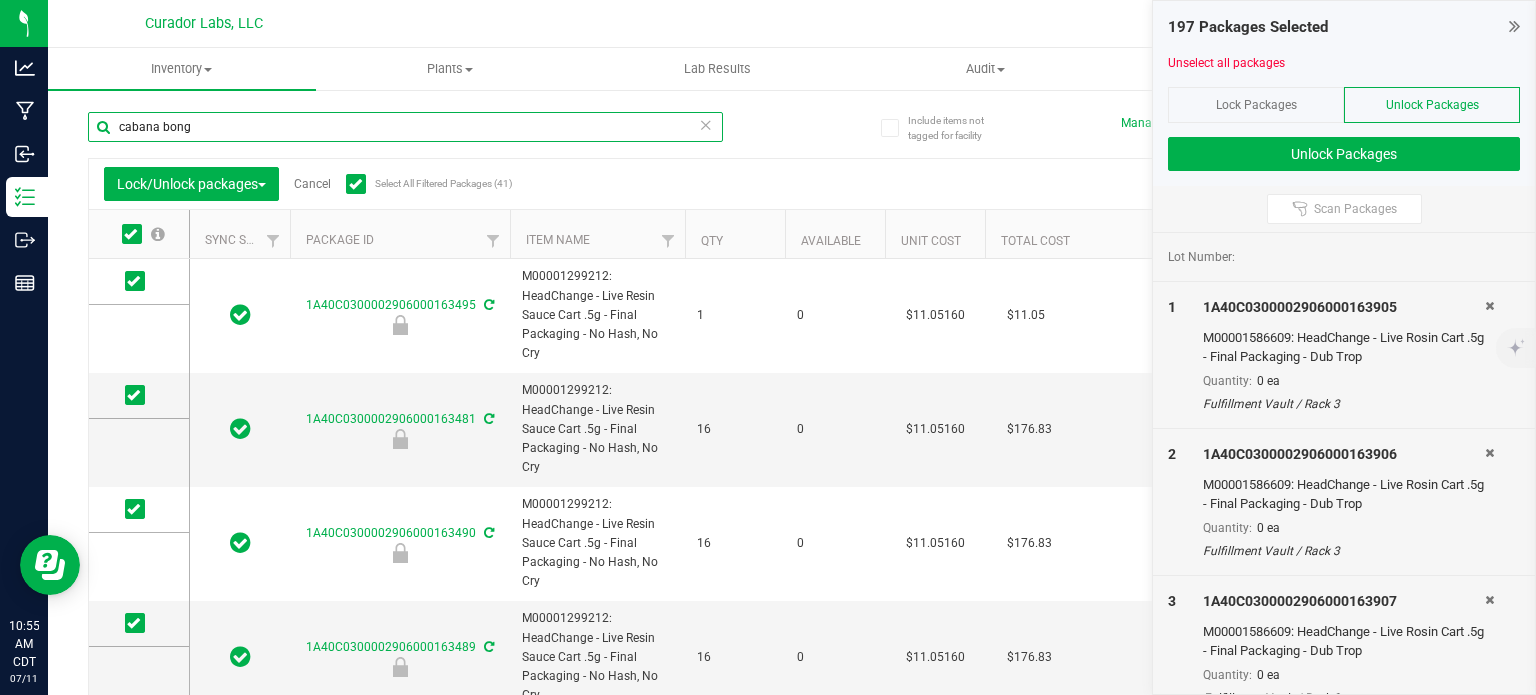 type on "cabana bonga" 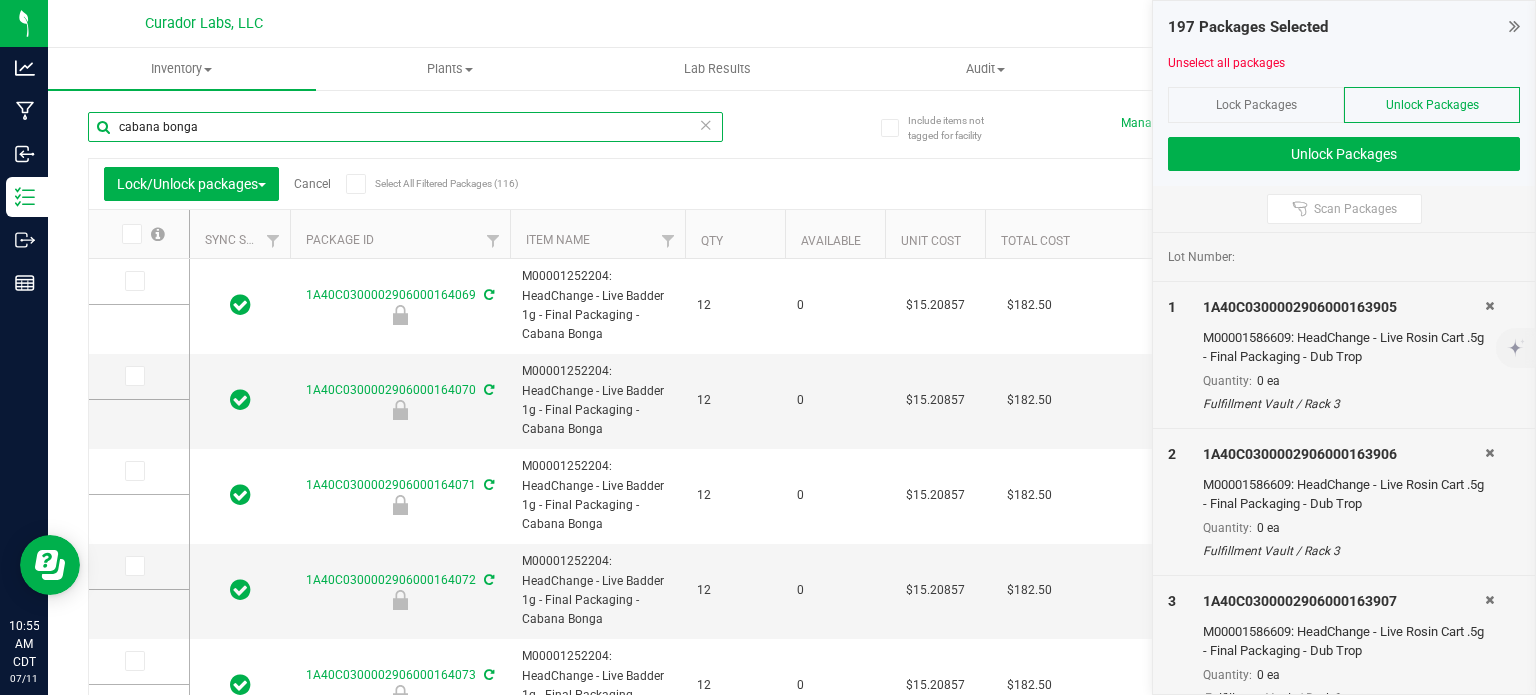 type on "[DATE]" 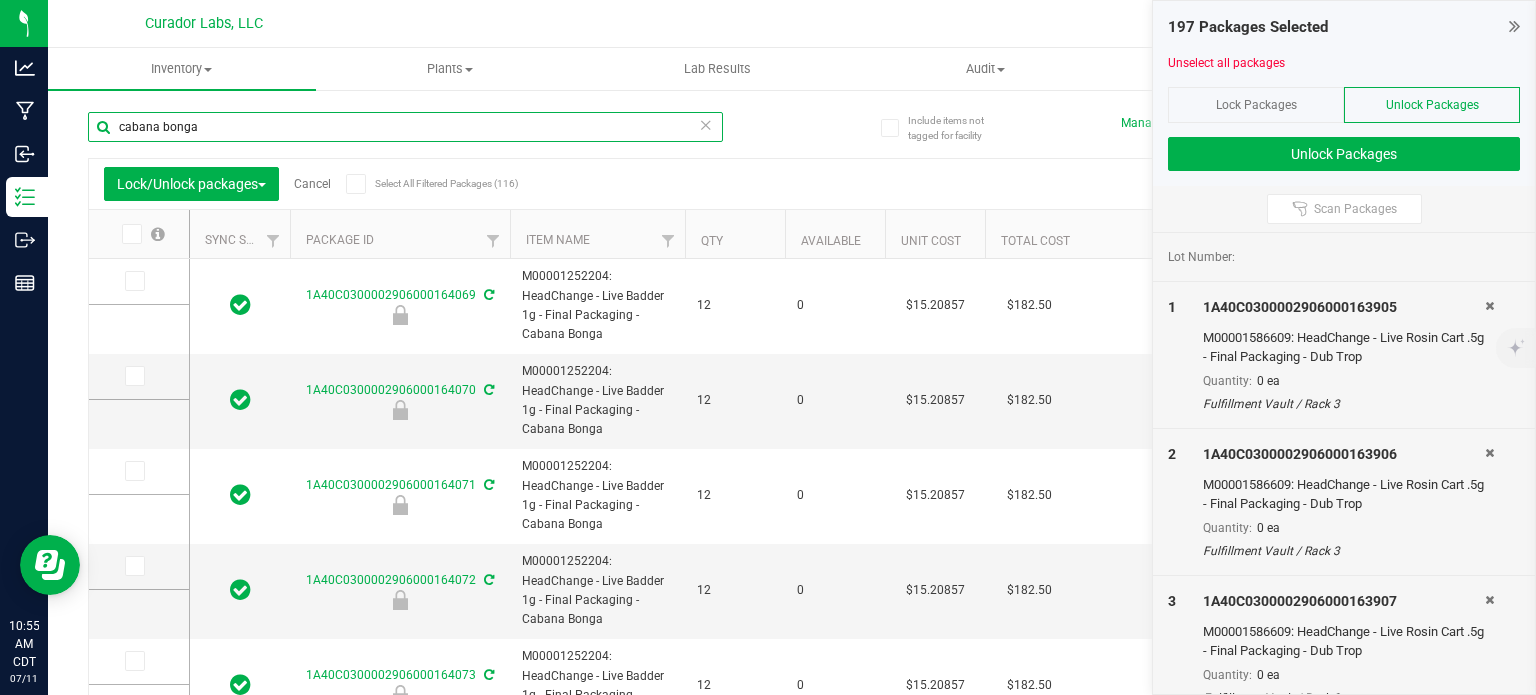 type on "[DATE]" 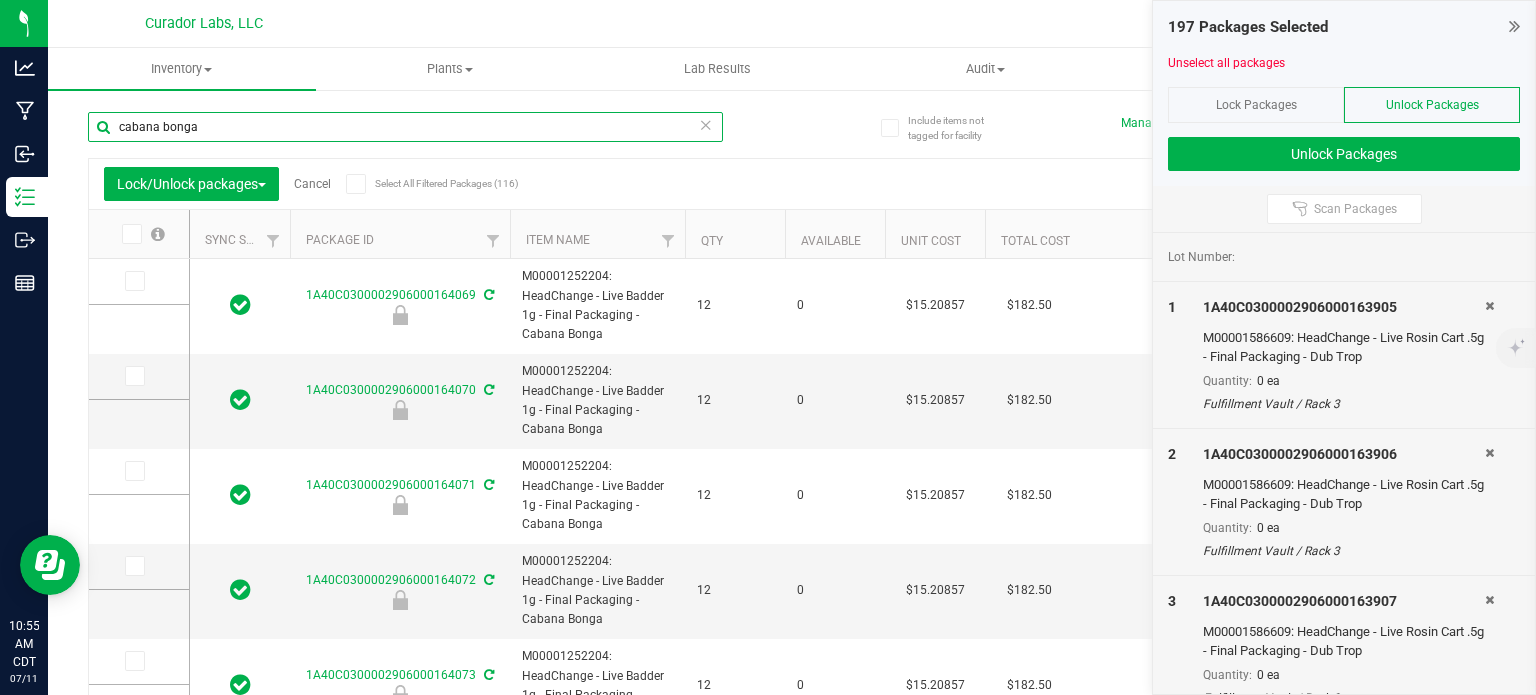 type on "[DATE]" 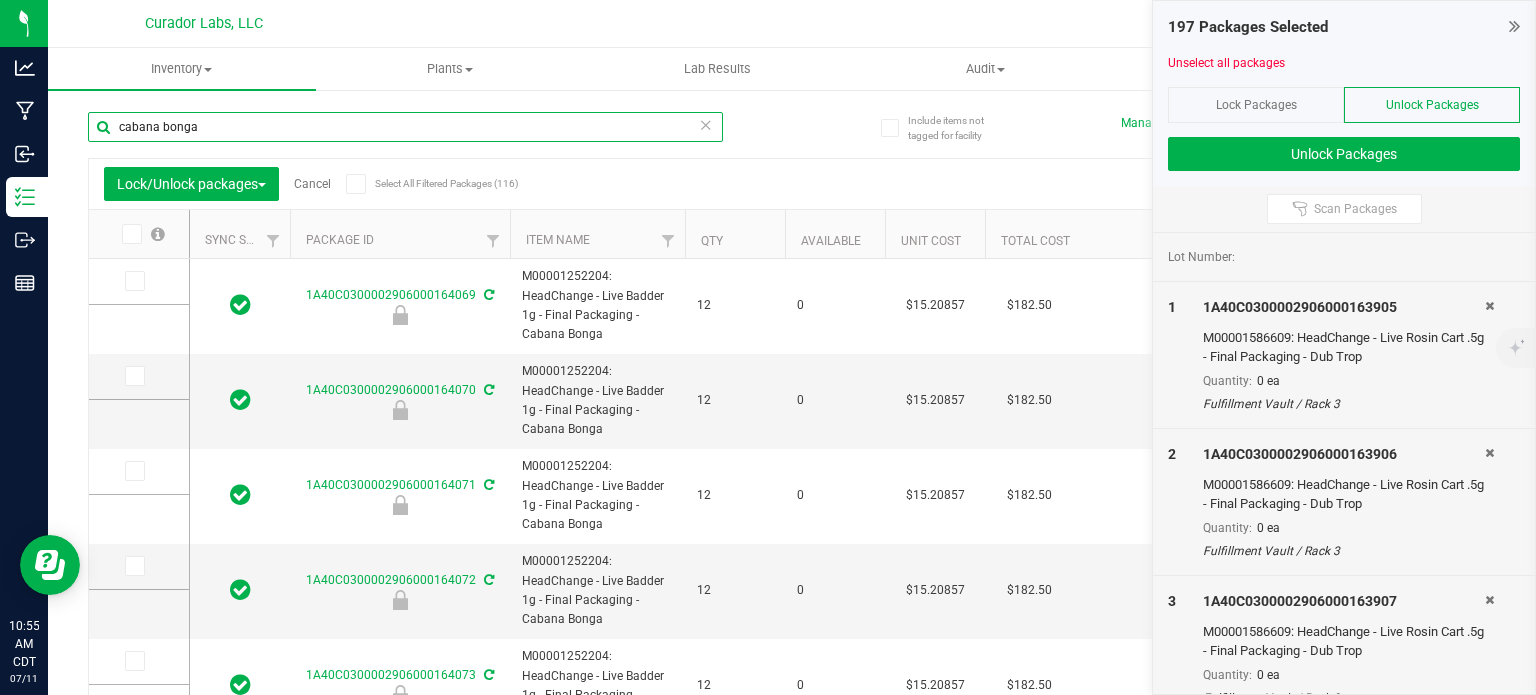 type on "[DATE]" 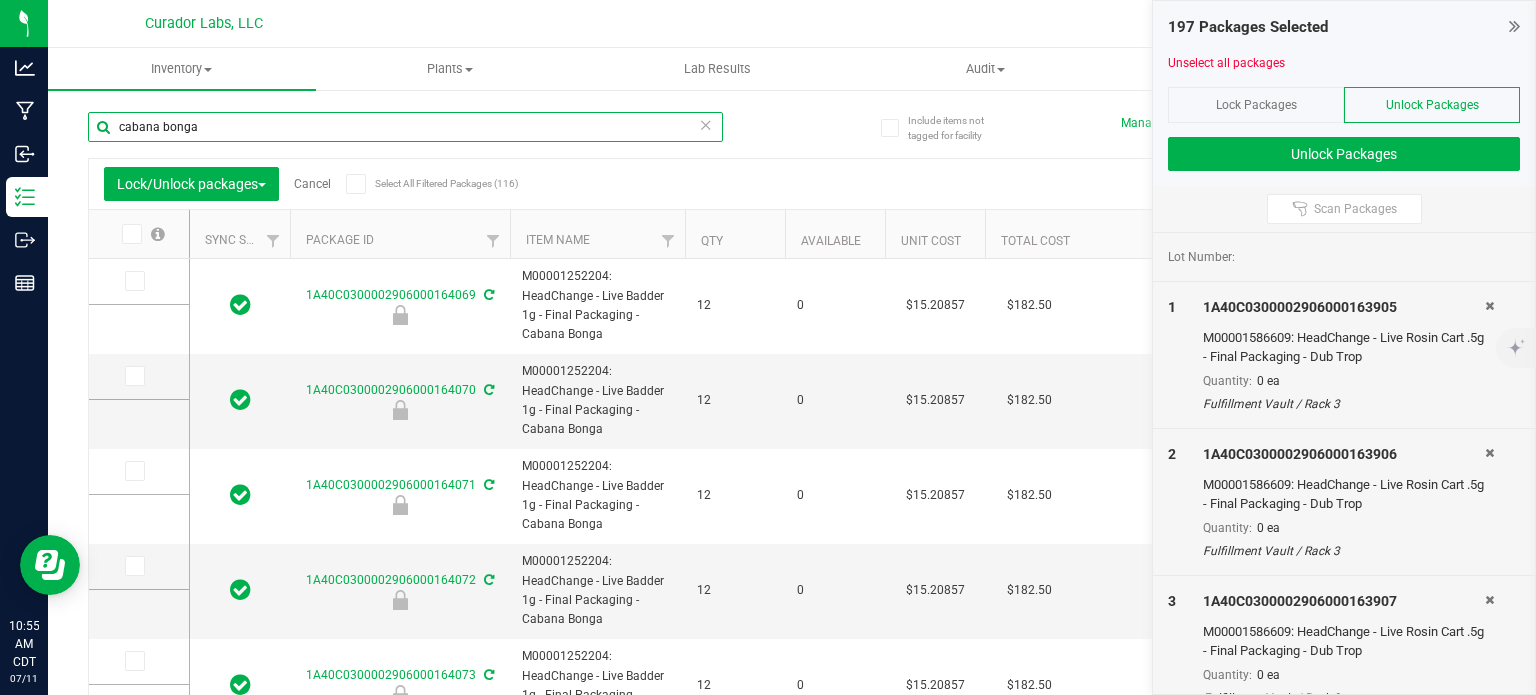 type on "[DATE]" 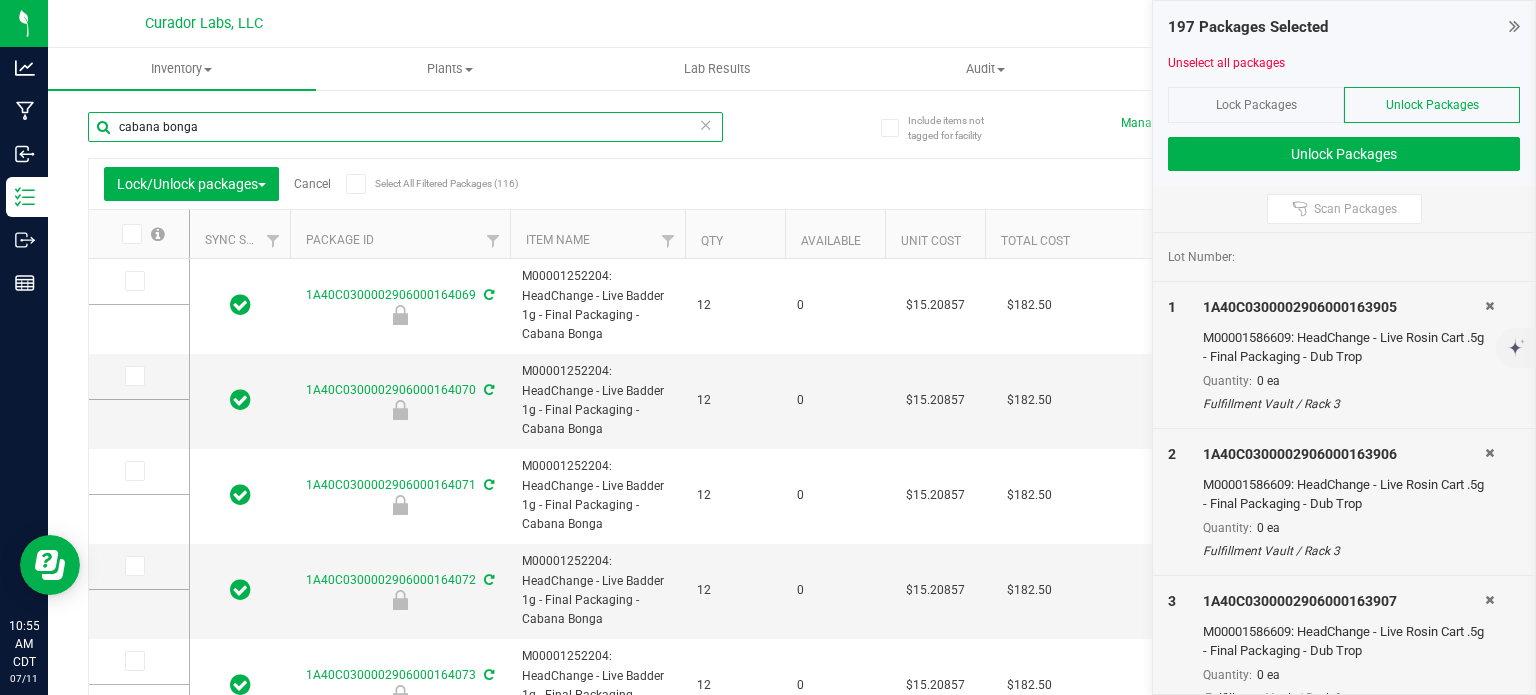 type on "[DATE]" 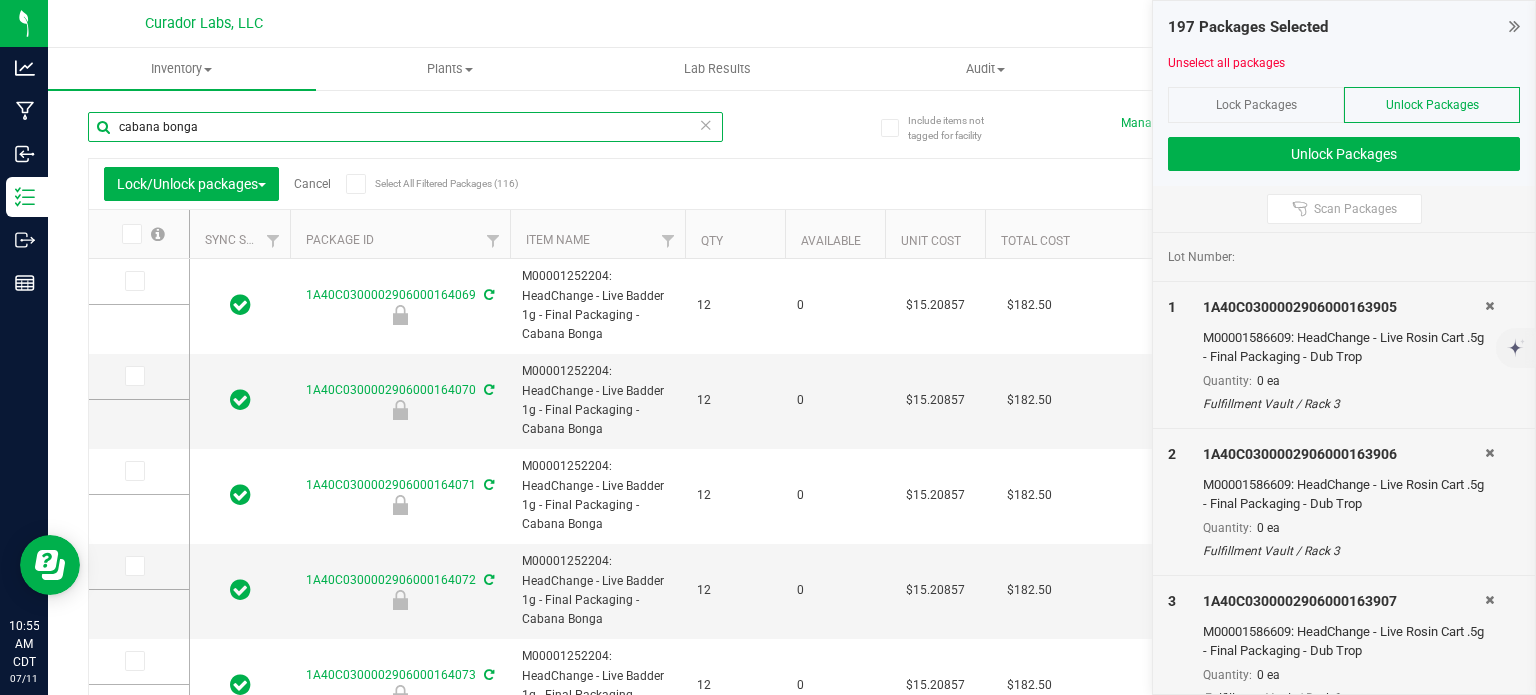 type on "[DATE]" 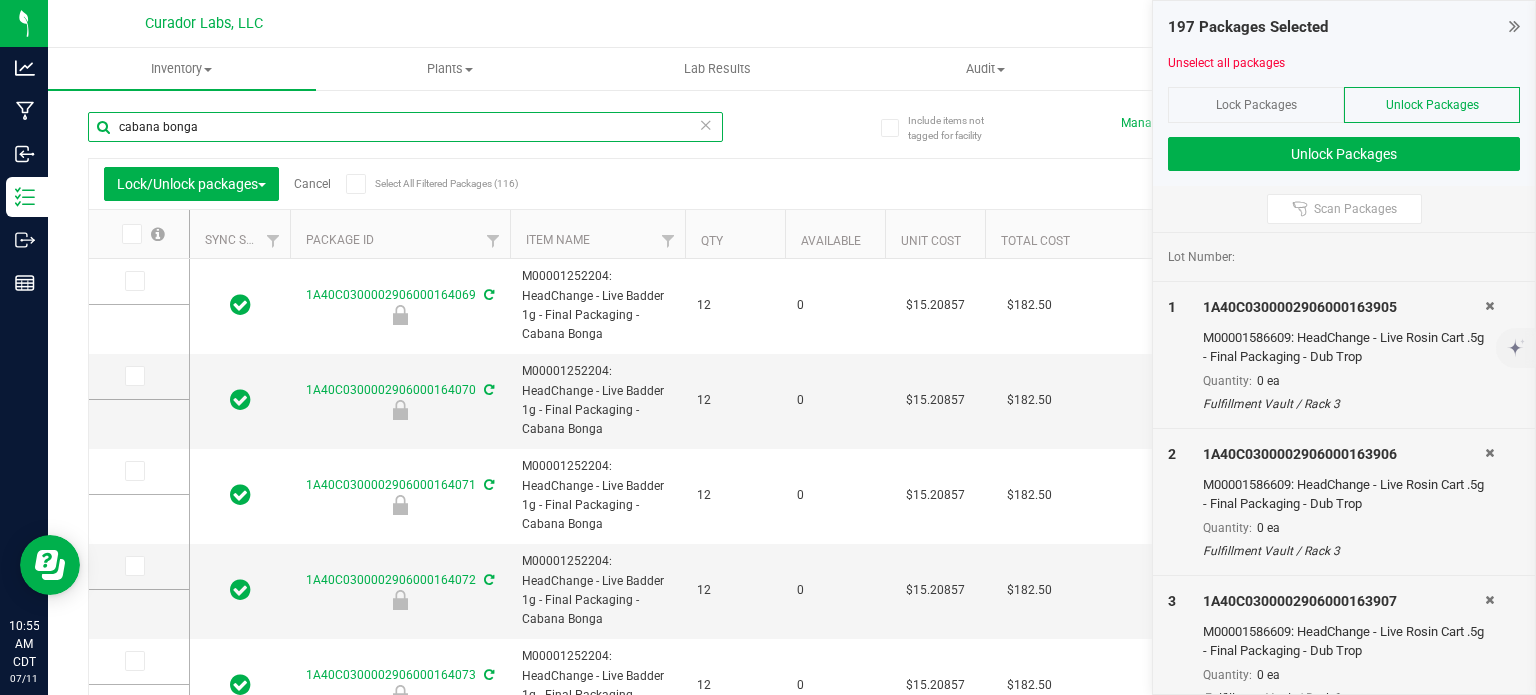 type on "[DATE]" 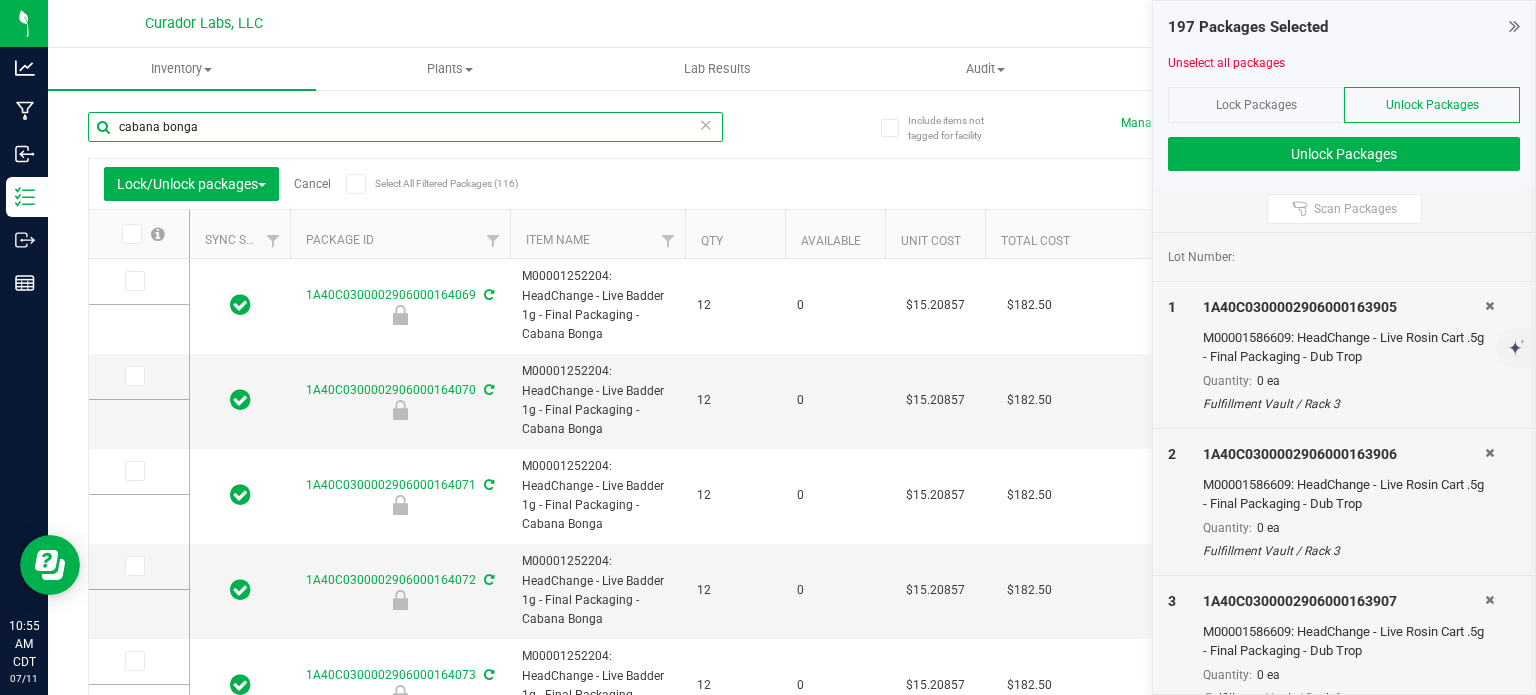type on "[DATE]" 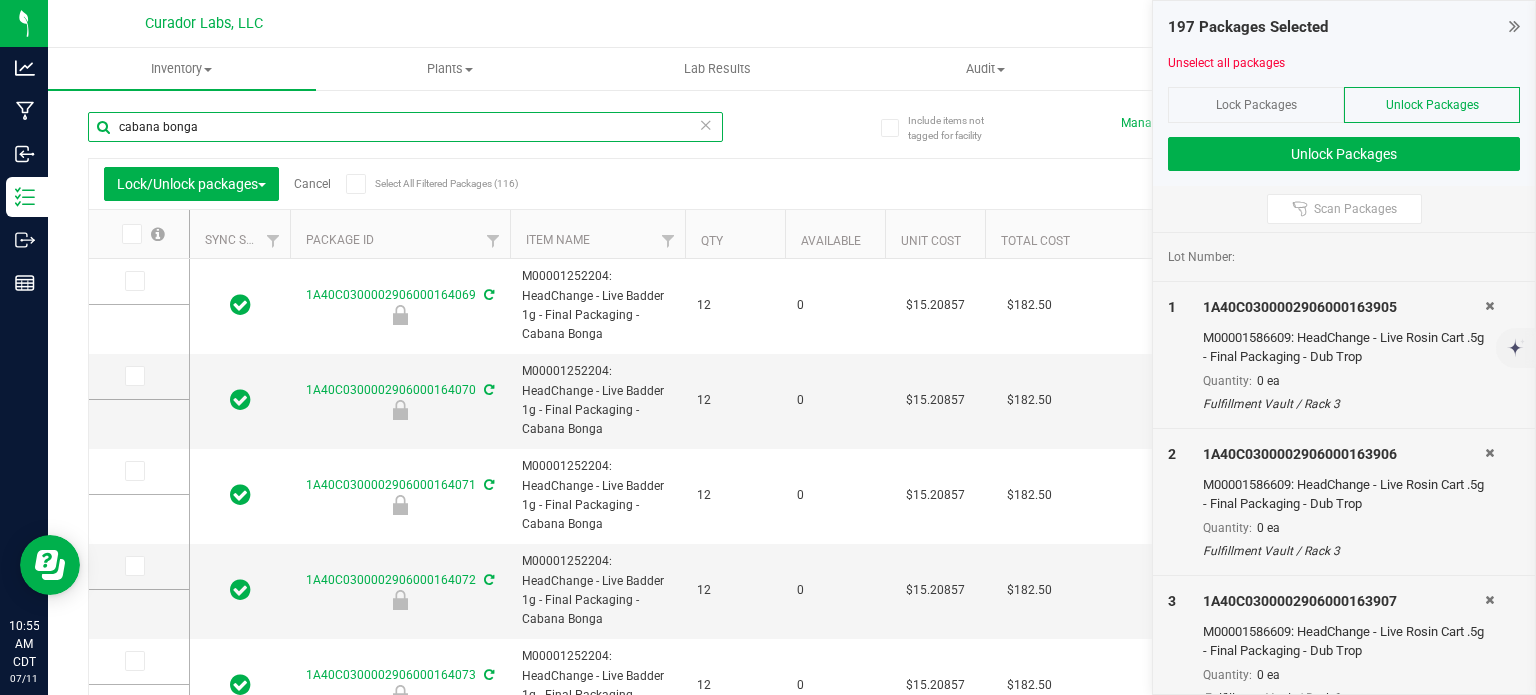 type on "[DATE]" 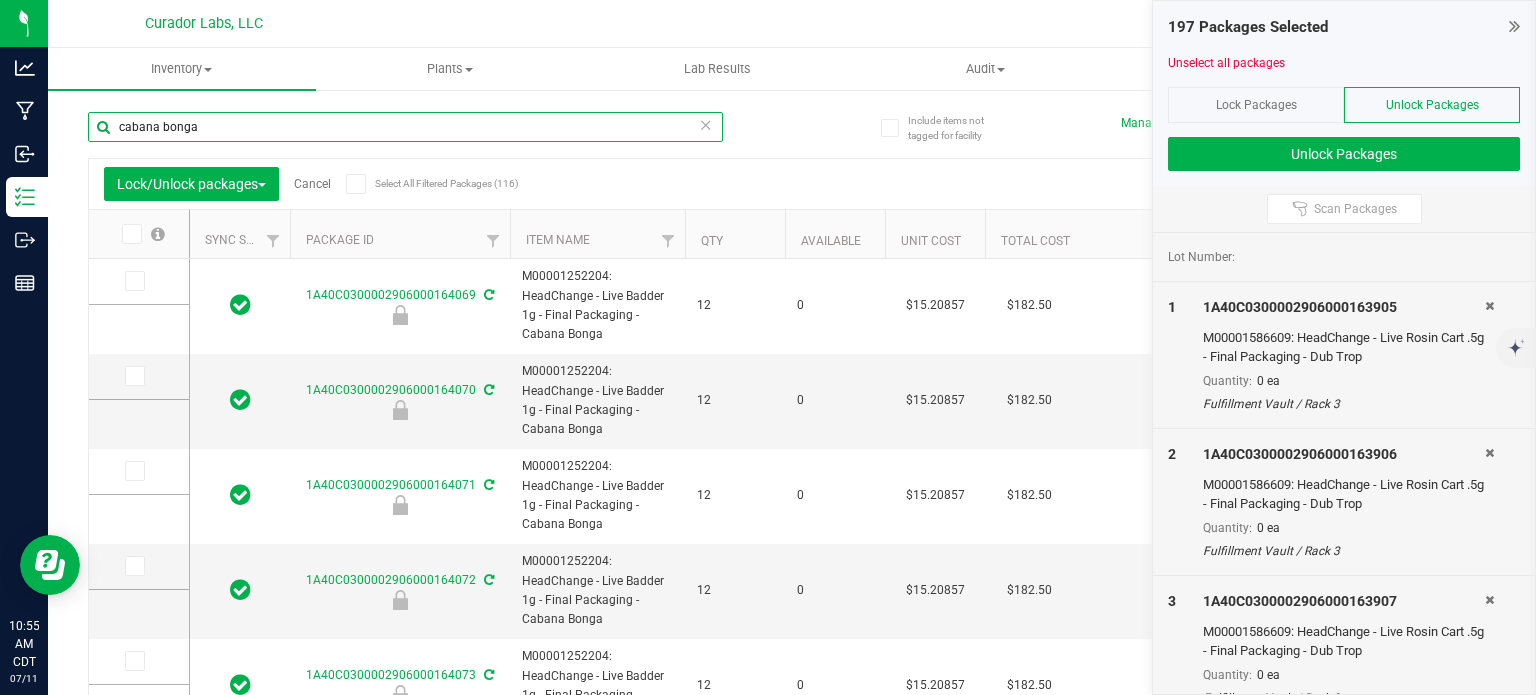 type on "[DATE]" 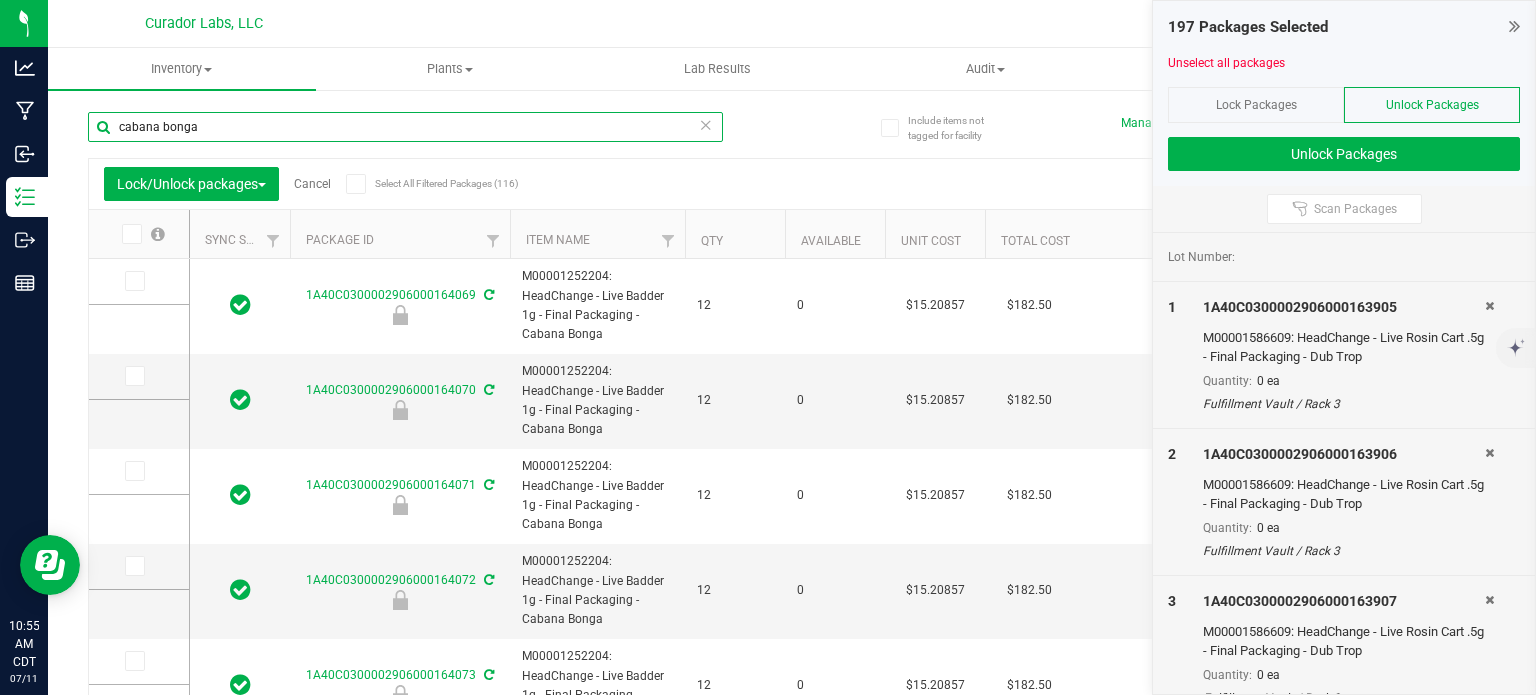 type on "[DATE]" 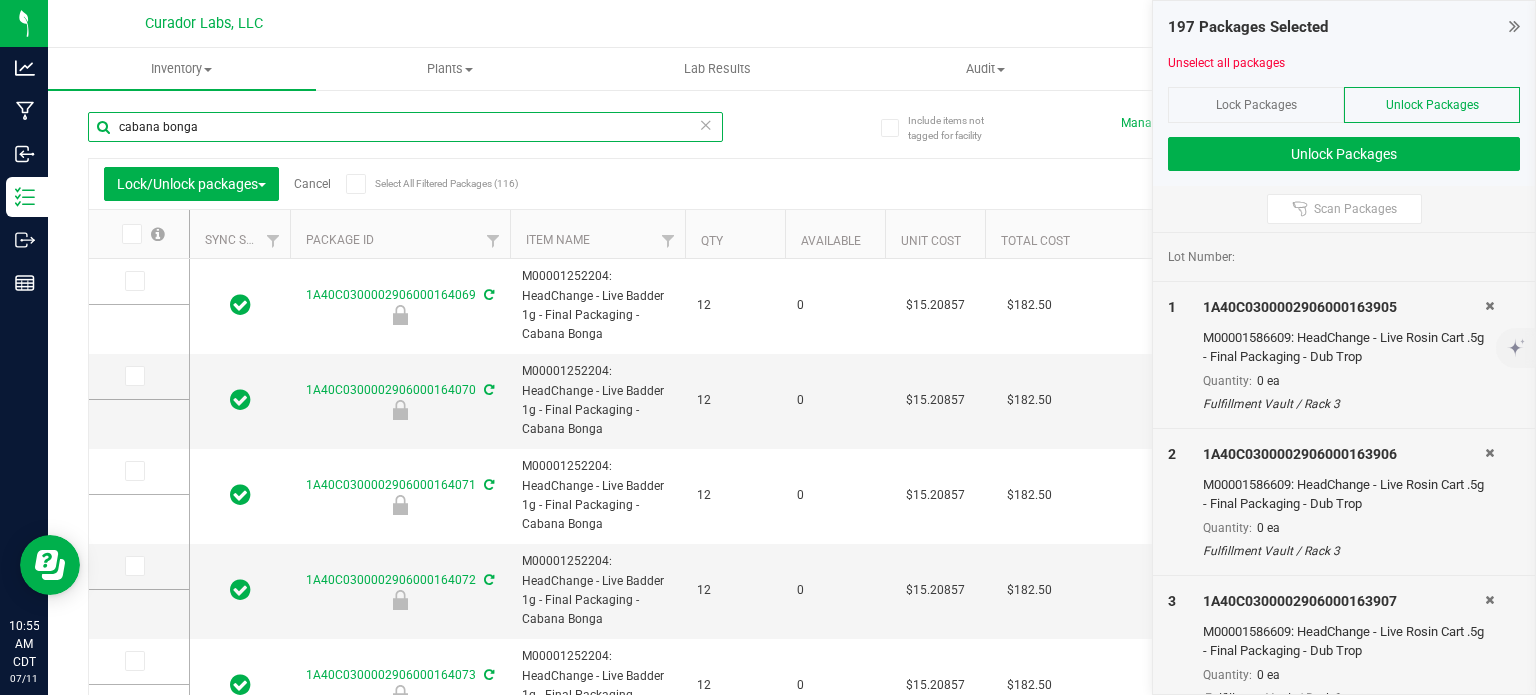 type on "[DATE]" 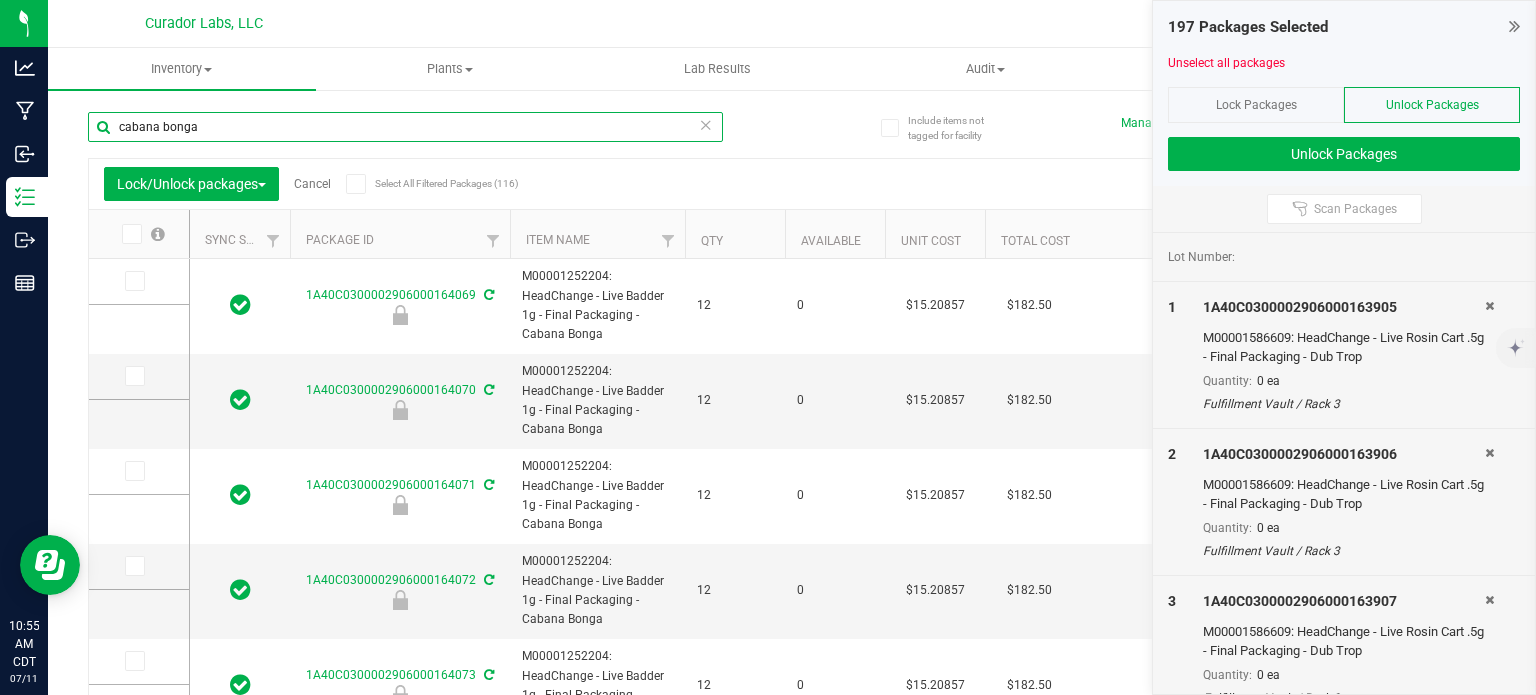 type on "[DATE]" 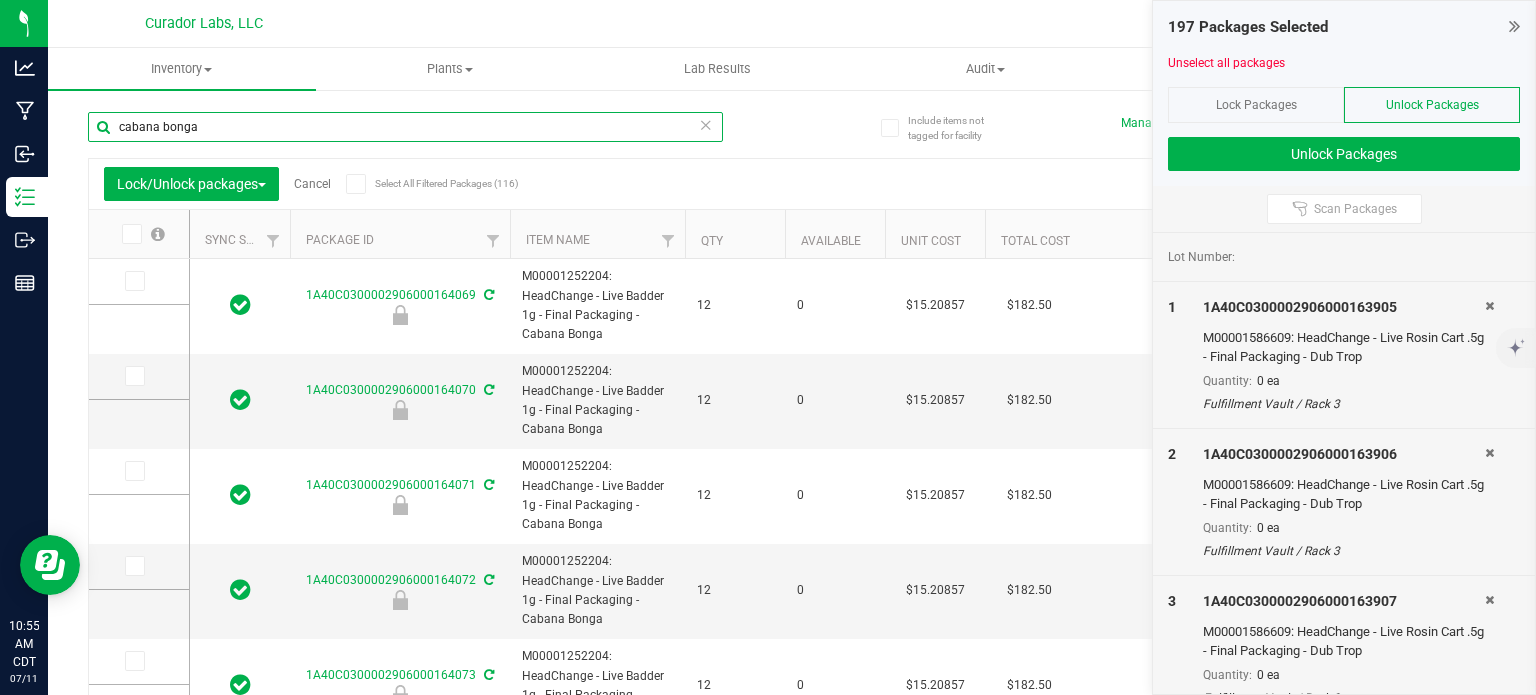 type on "[DATE]" 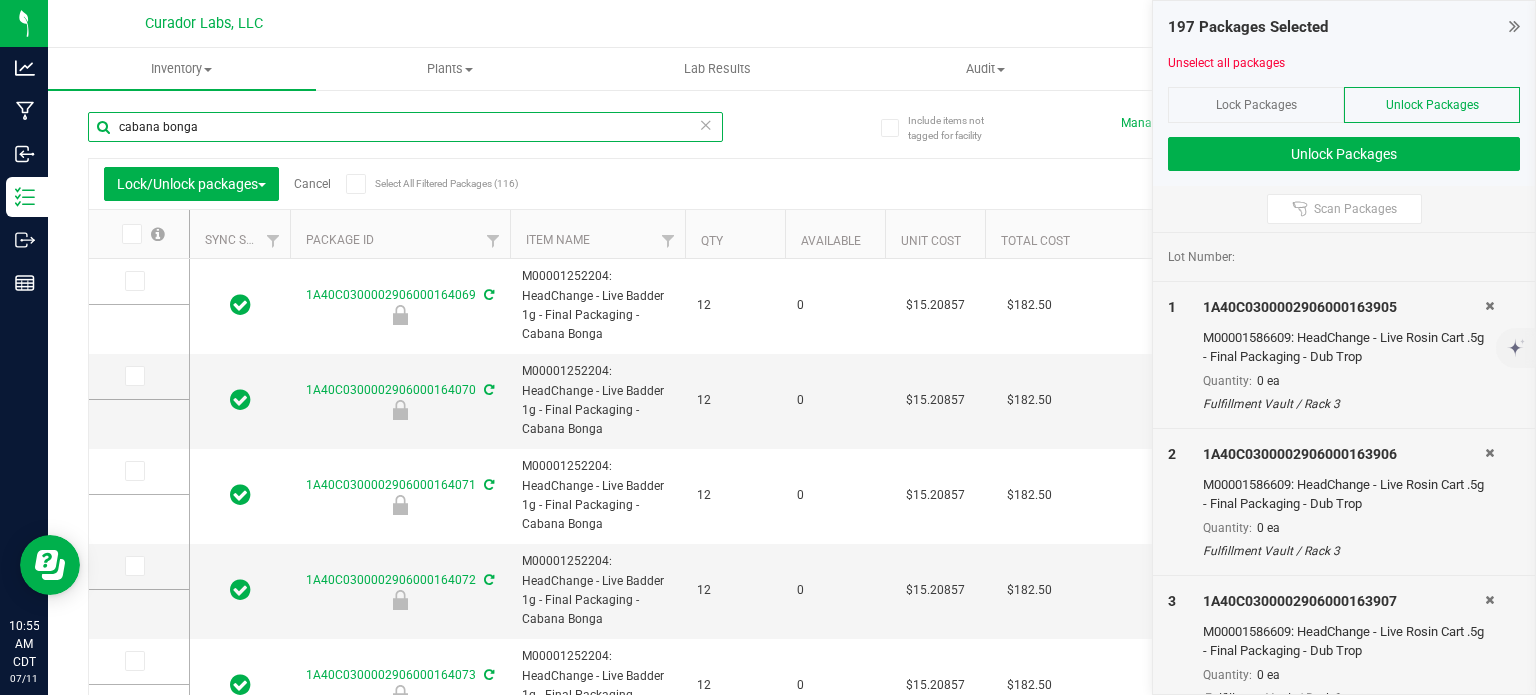 type on "[DATE]" 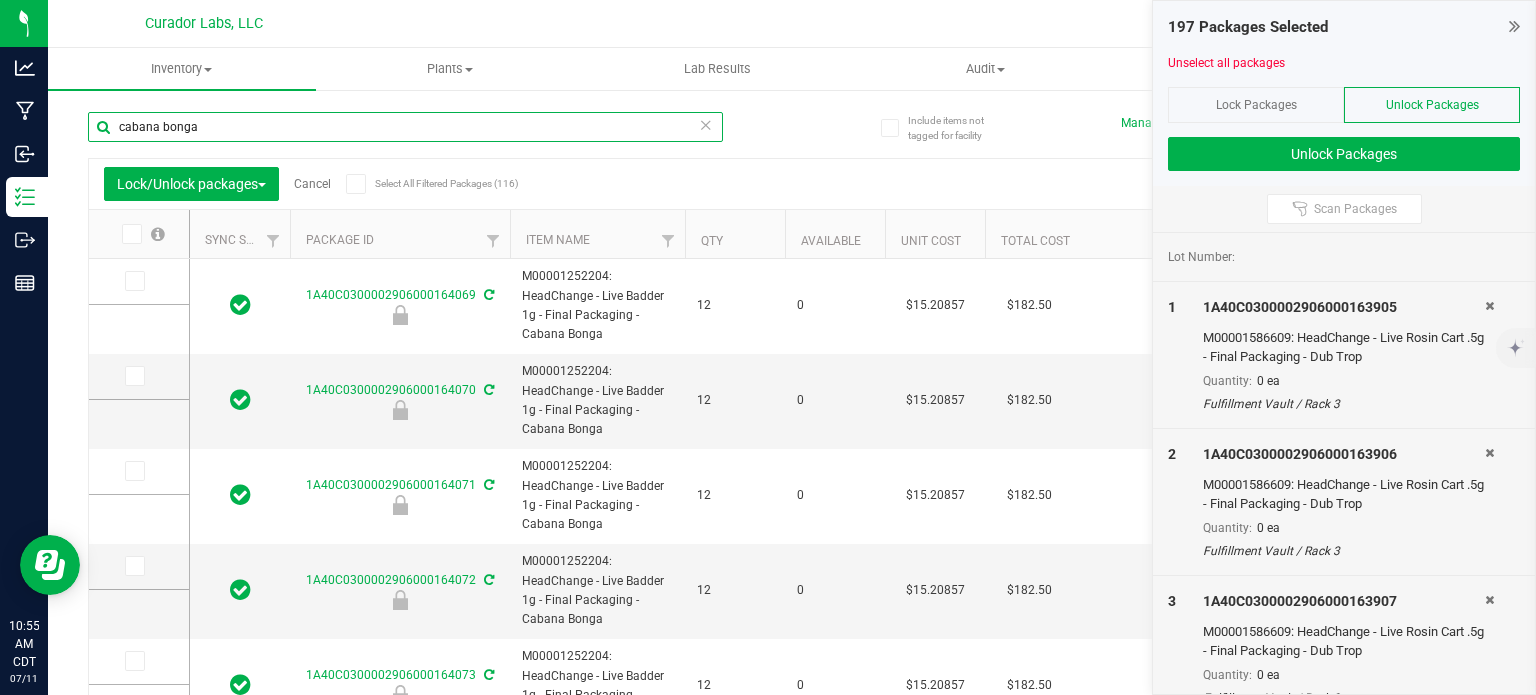 type on "[DATE]" 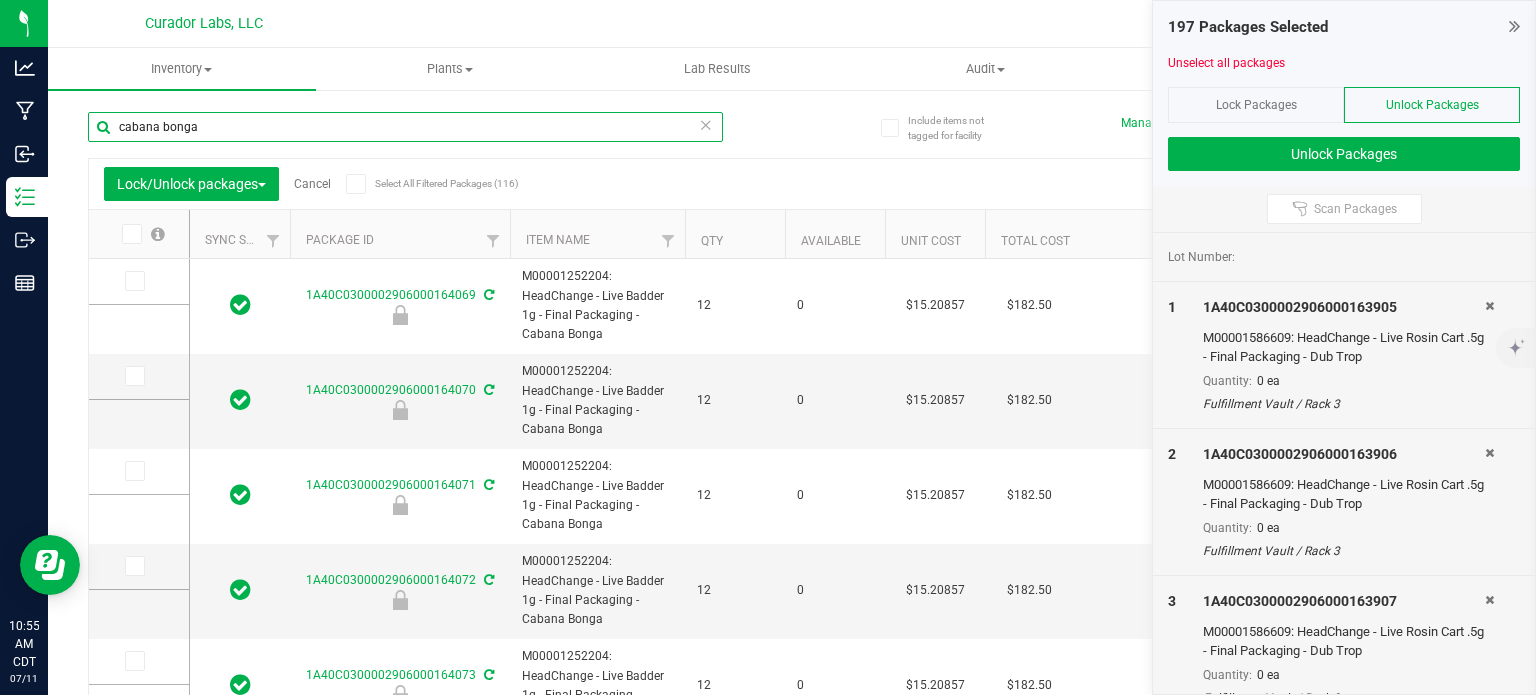 type on "[DATE]" 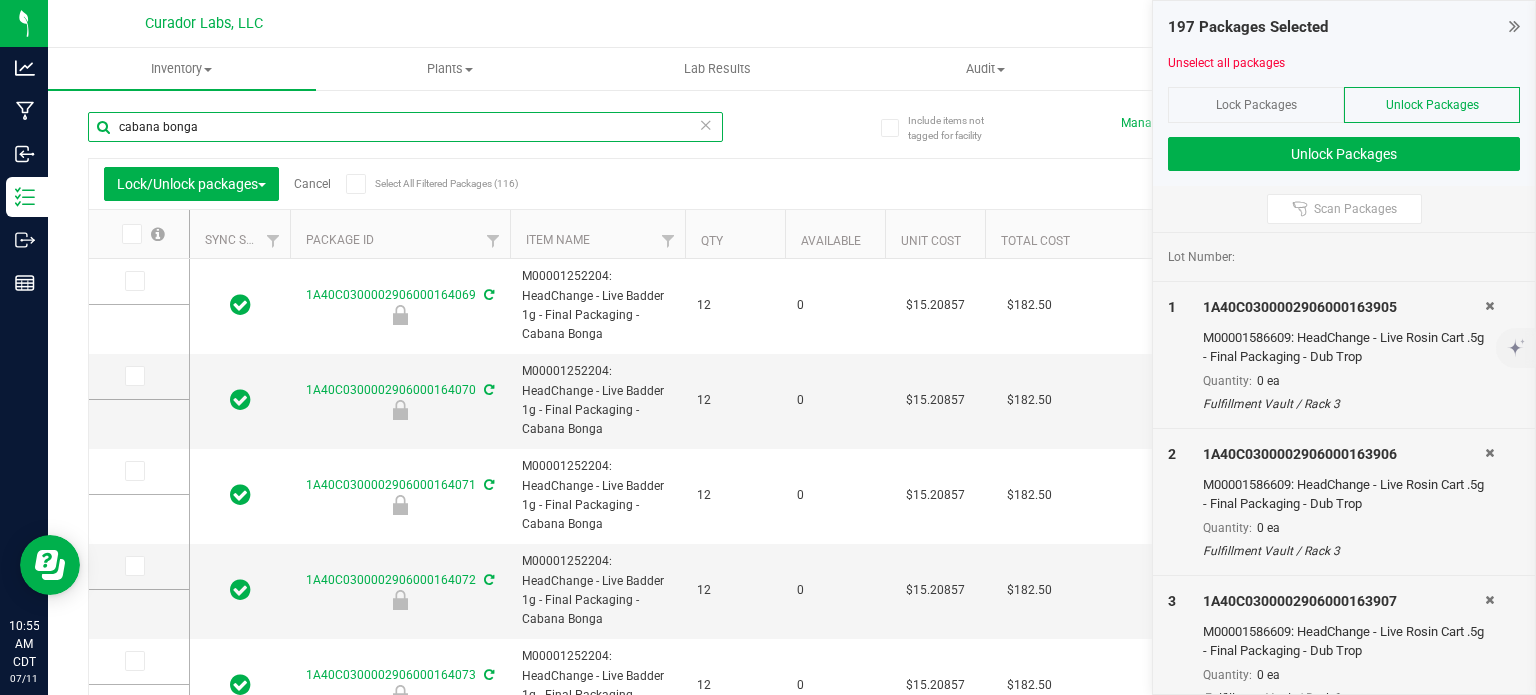 type on "[DATE]" 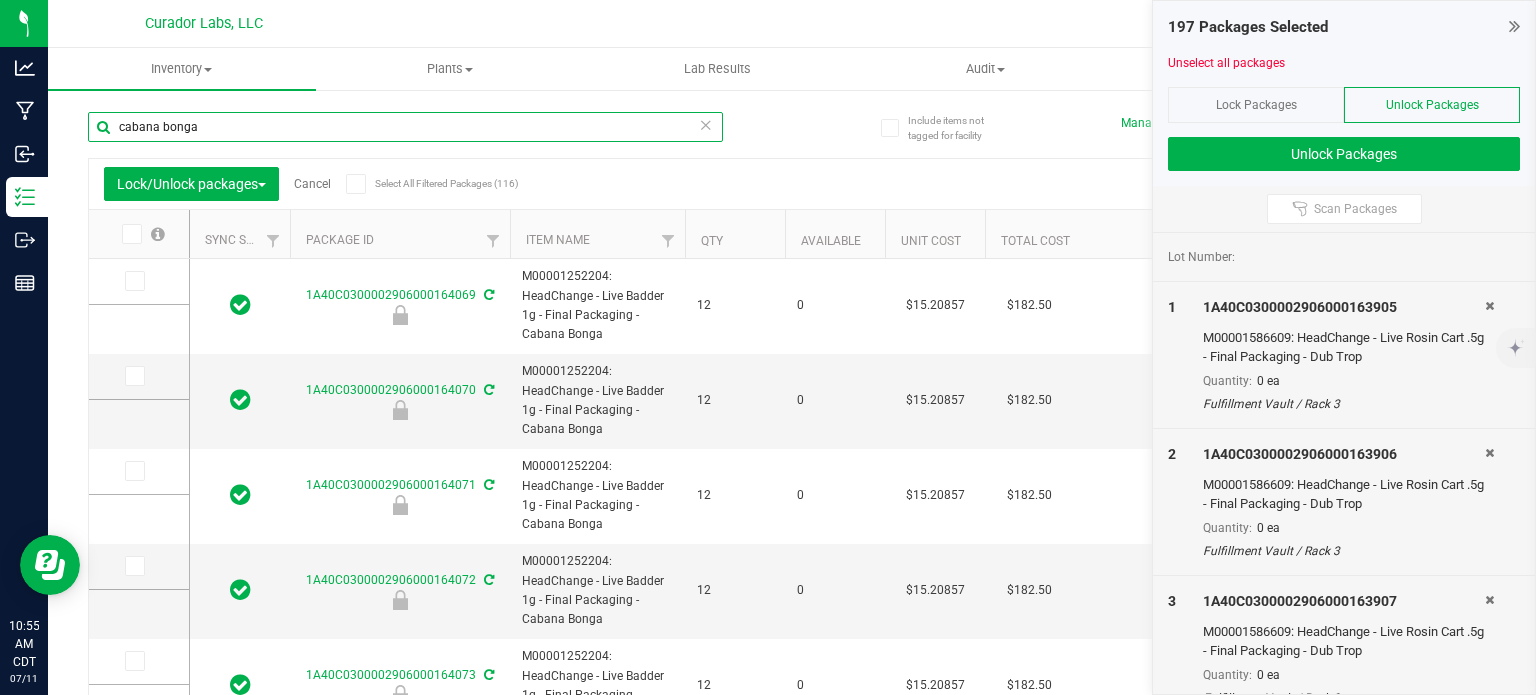 type on "[DATE]" 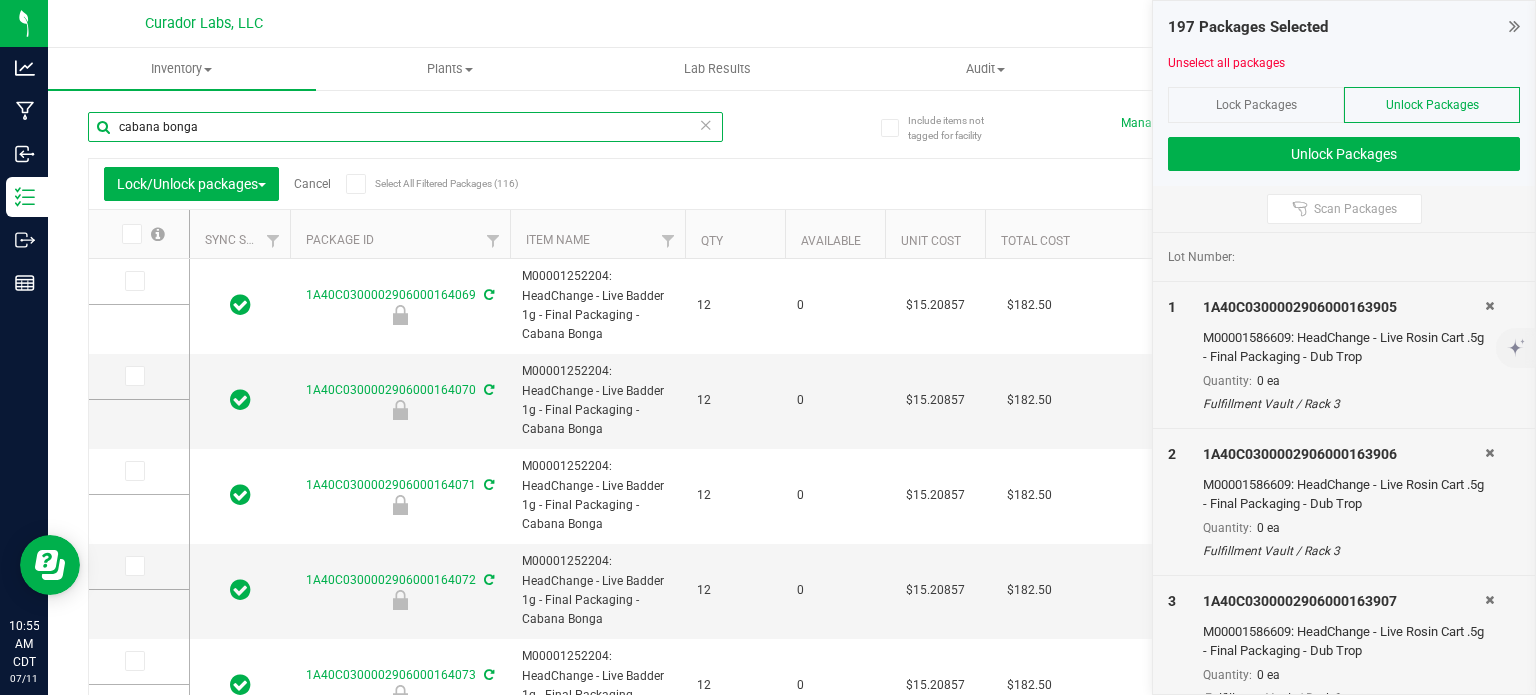 scroll, scrollTop: 896, scrollLeft: 0, axis: vertical 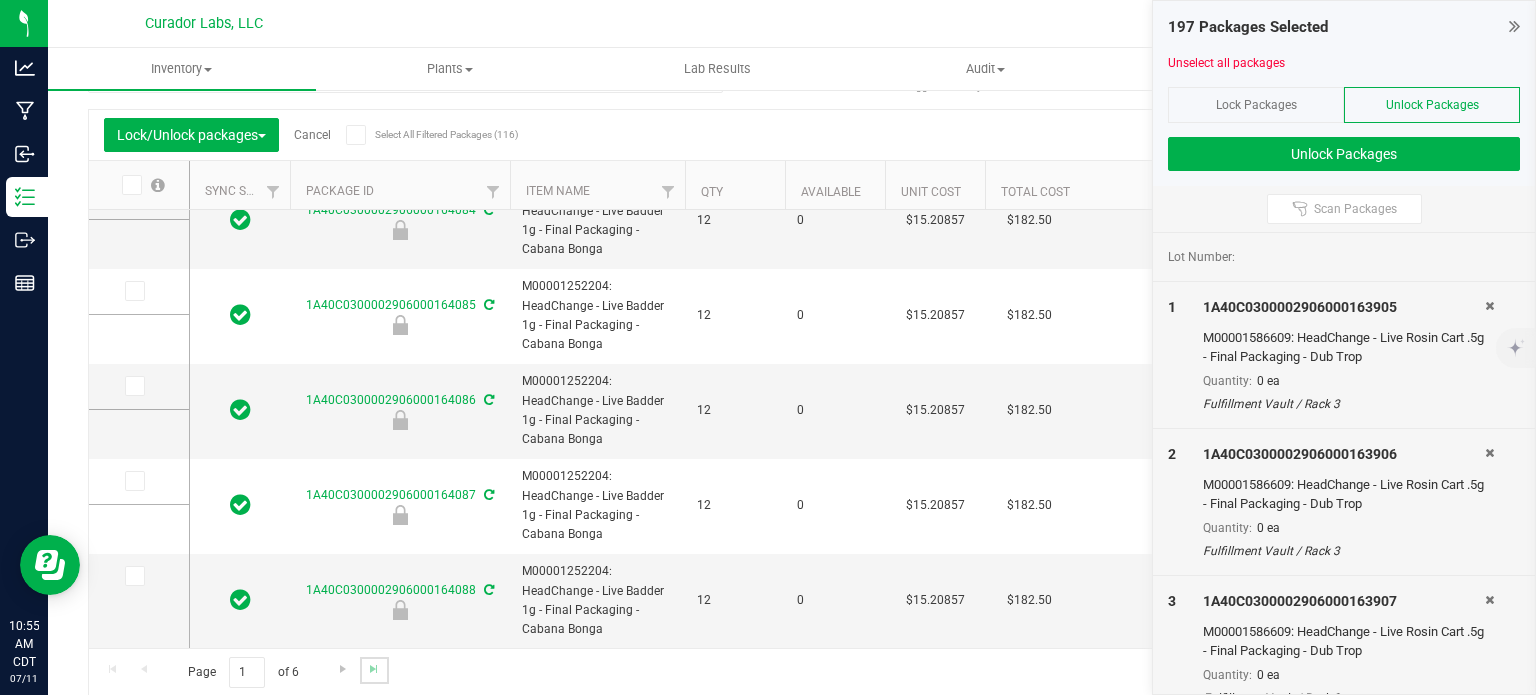 click at bounding box center [374, 670] 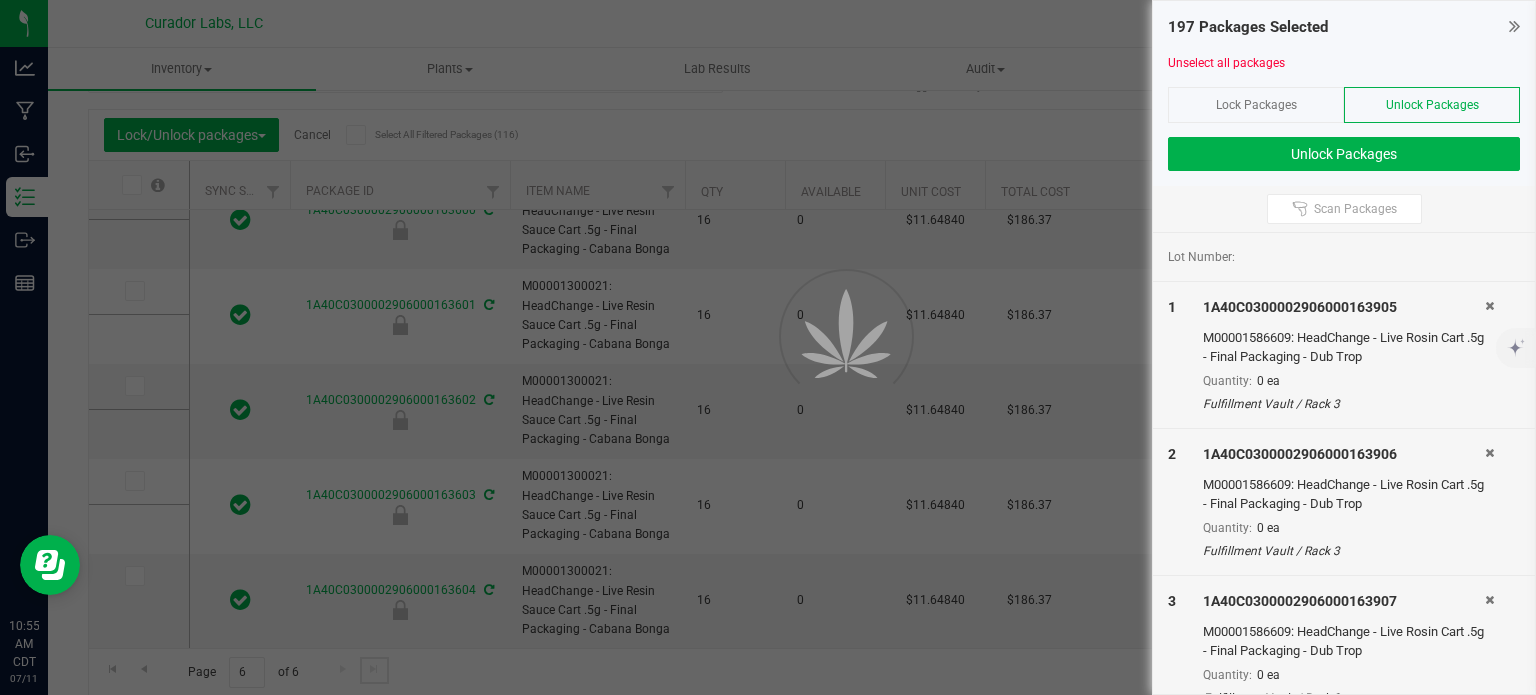 scroll, scrollTop: 0, scrollLeft: 0, axis: both 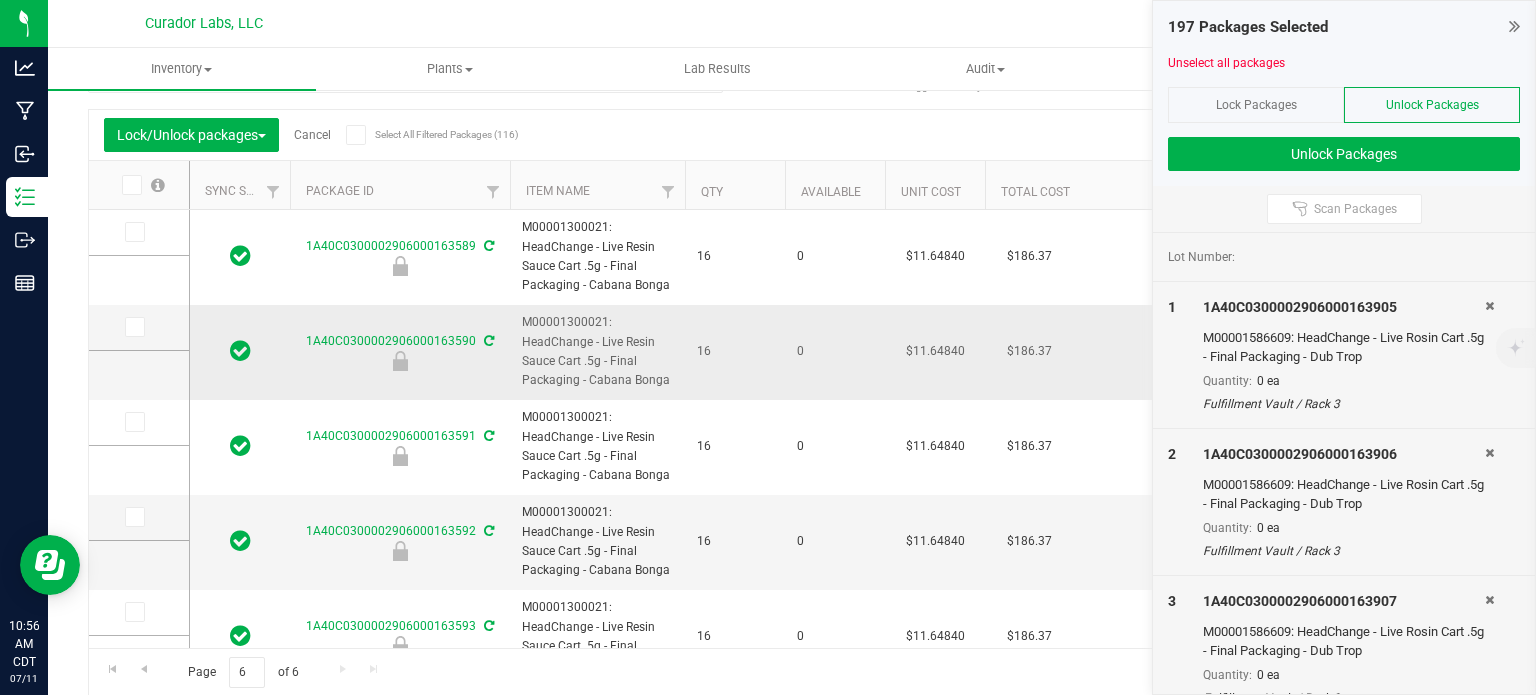 click on "M00001300021: HeadChange - Live Resin Sauce Cart .5g - Final Packaging - Cabana Bonga" at bounding box center [597, 351] 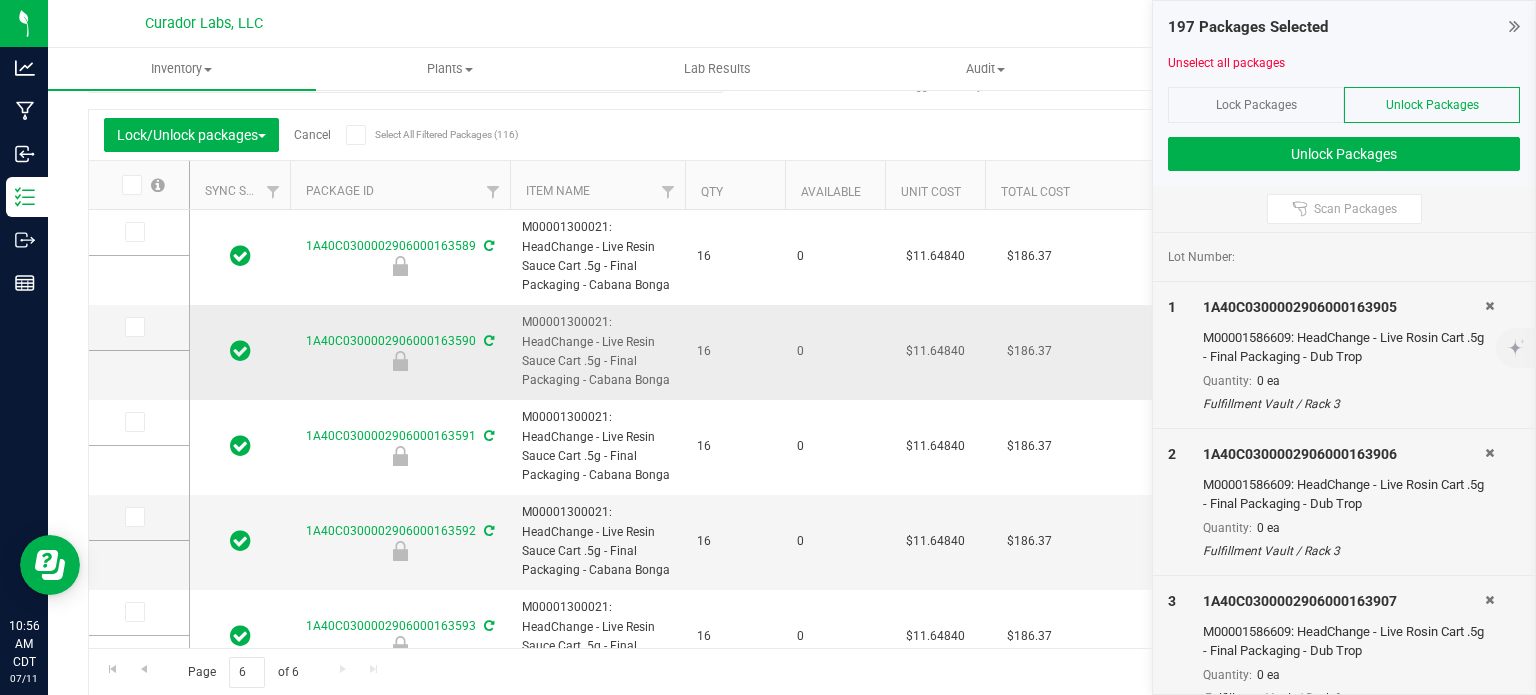 click on "M00001300021: HeadChange - Live Resin Sauce Cart .5g - Final Packaging - Cabana Bonga" at bounding box center (597, 351) 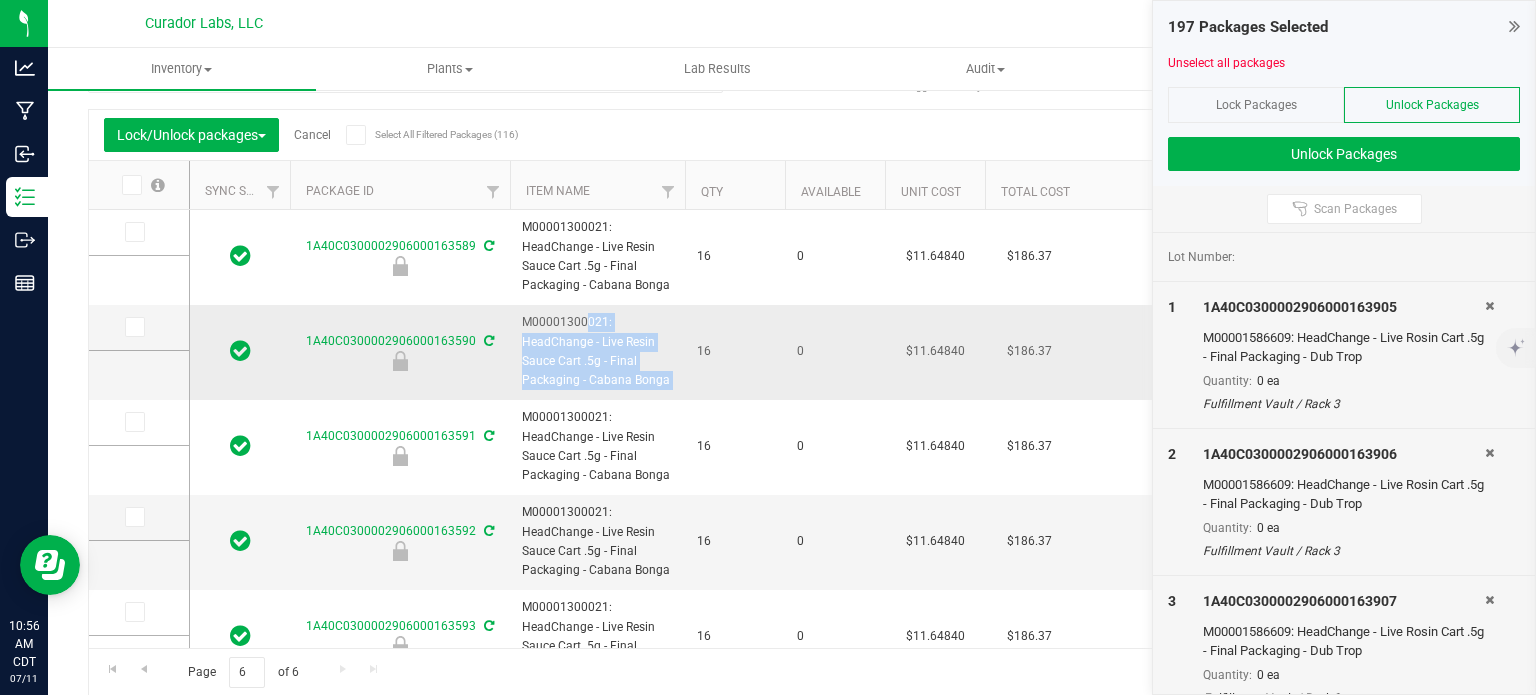 click on "M00001300021: HeadChange - Live Resin Sauce Cart .5g - Final Packaging - Cabana Bonga" at bounding box center (597, 351) 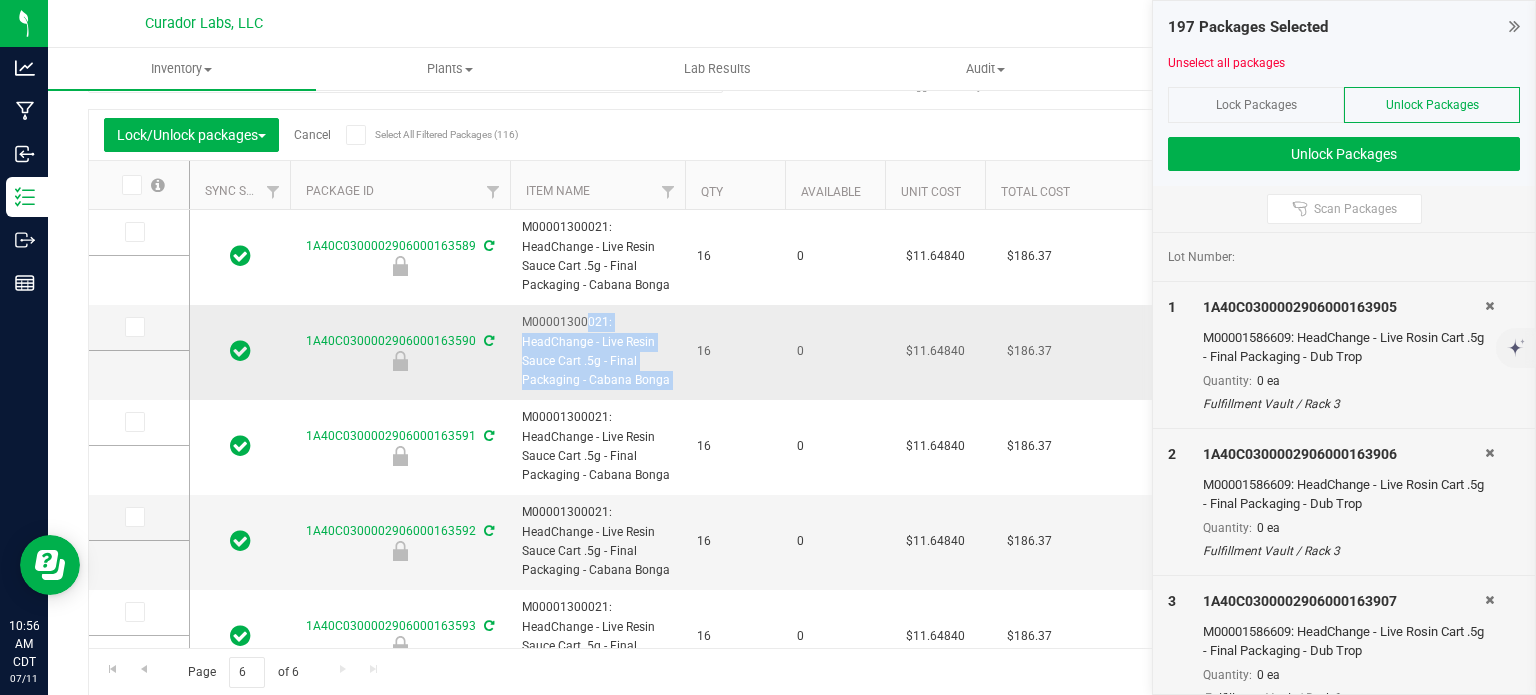 copy on "M00001300021: HeadChange - Live Resin Sauce Cart .5g - Final Packaging - Cabana Bonga" 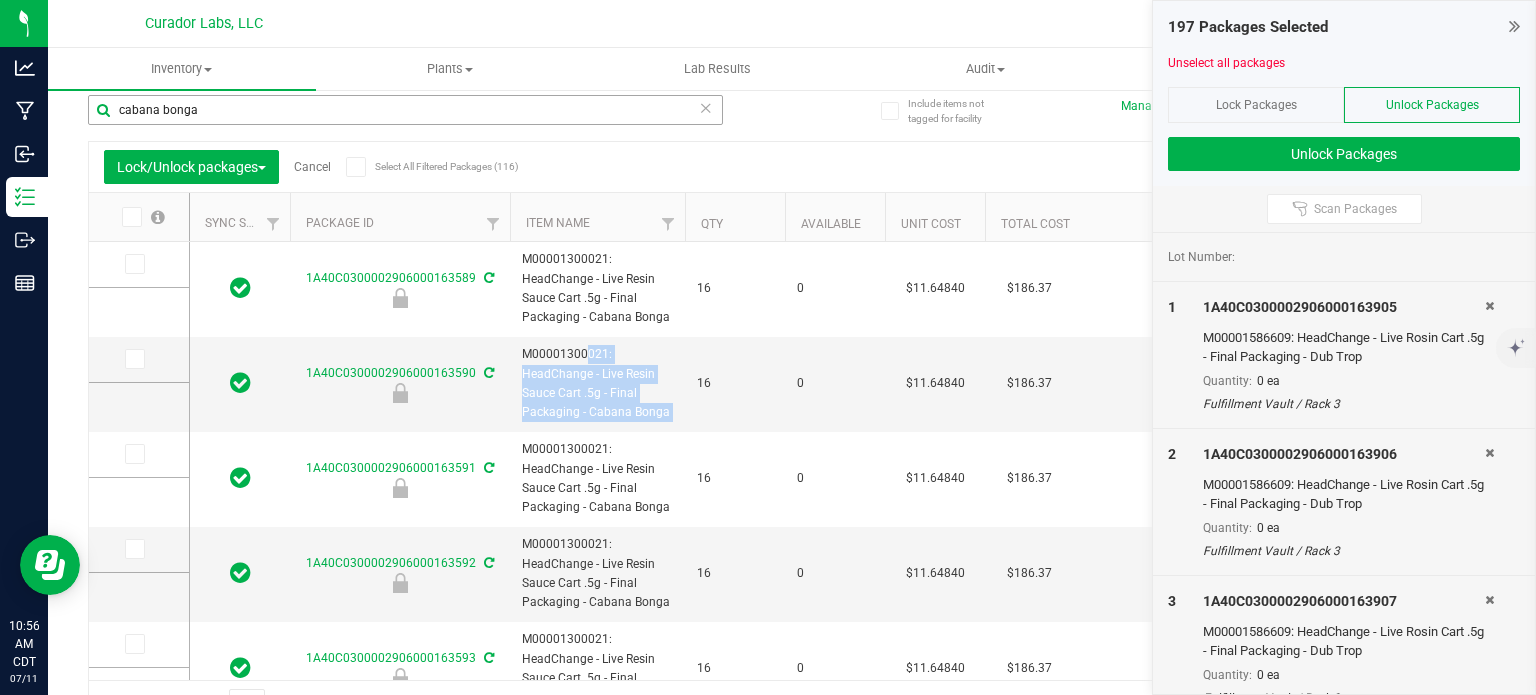 scroll, scrollTop: 0, scrollLeft: 0, axis: both 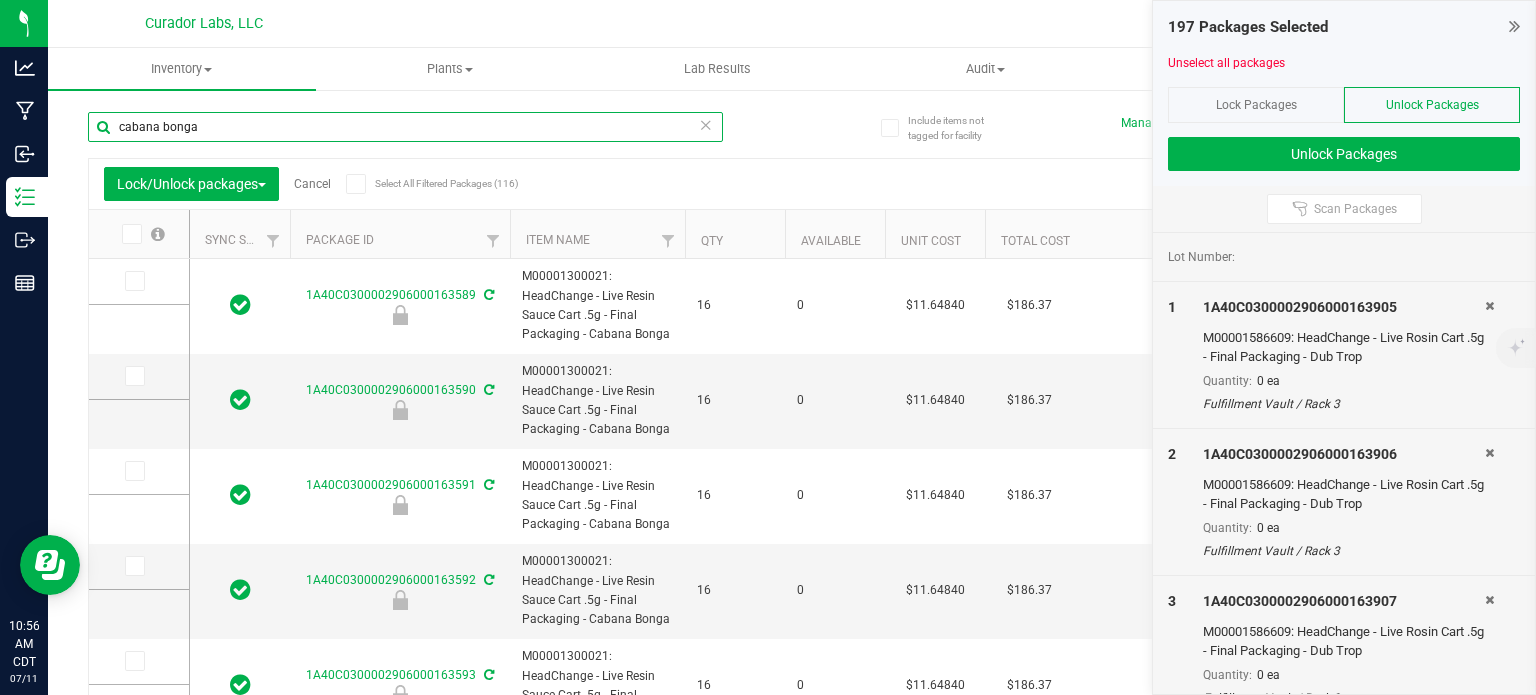 click on "cabana bonga" at bounding box center (405, 127) 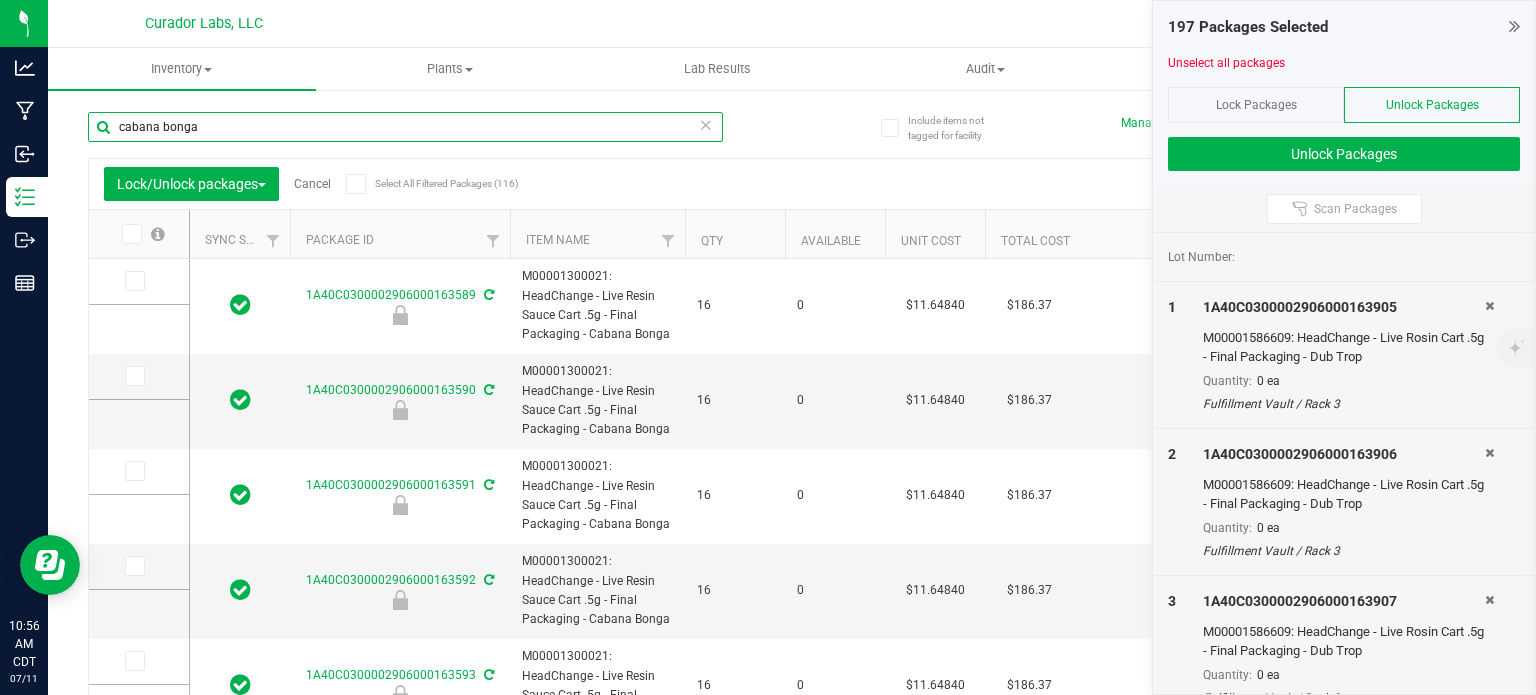 click on "cabana bonga" at bounding box center [405, 127] 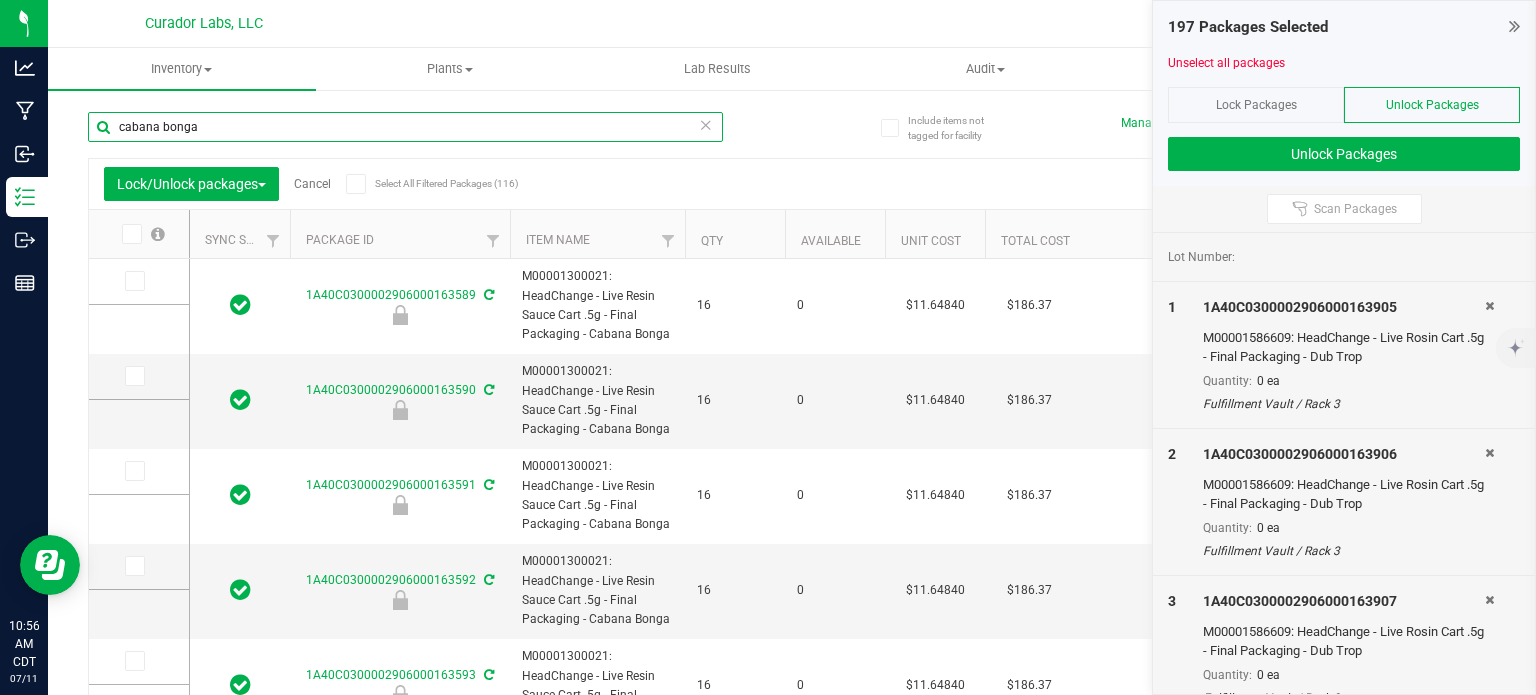 click on "cabana bonga" at bounding box center (405, 127) 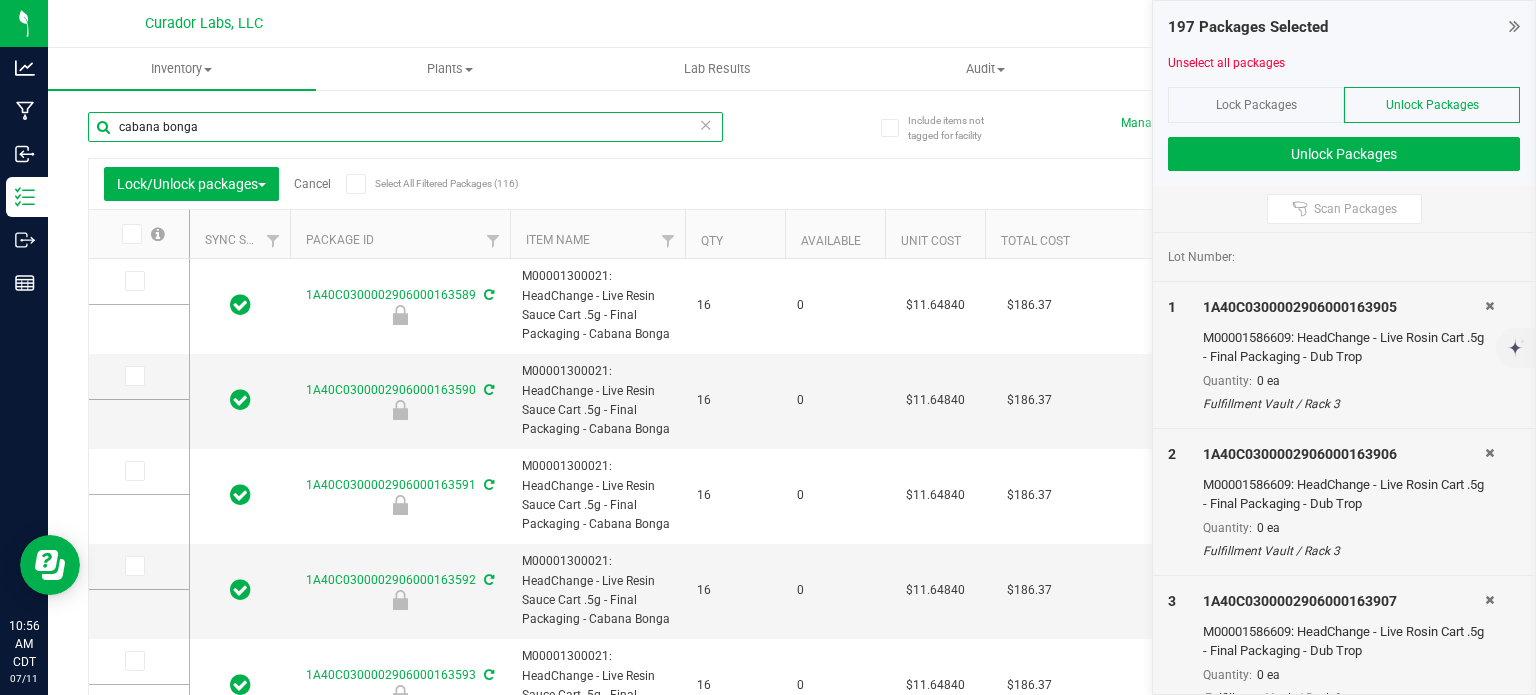 paste on "M00001300021: HeadChange - Live Resin Sauce Cart .5g - Final Packaging - Cabana B" 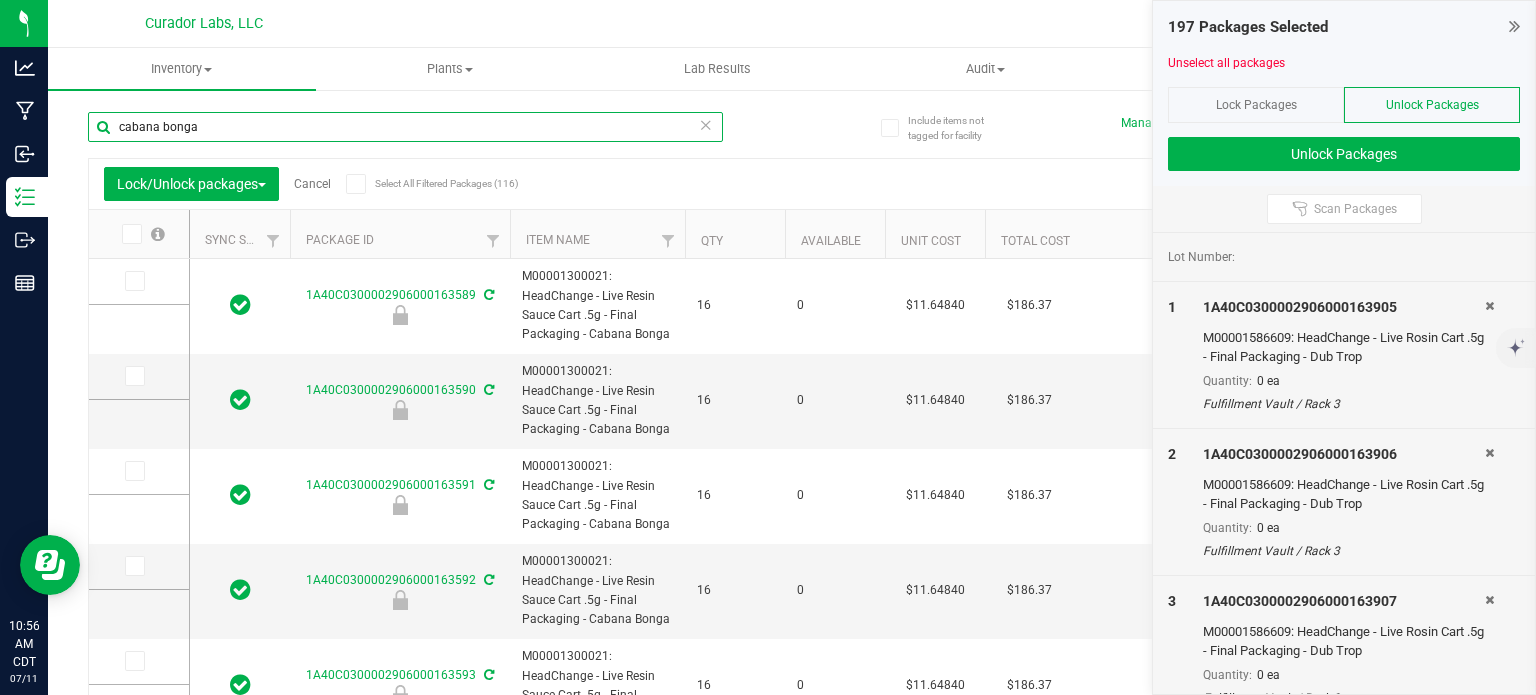 type on "M00001300021: HeadChange - Live Resin Sauce Cart .5g - Final Packaging - Cabana Bonga" 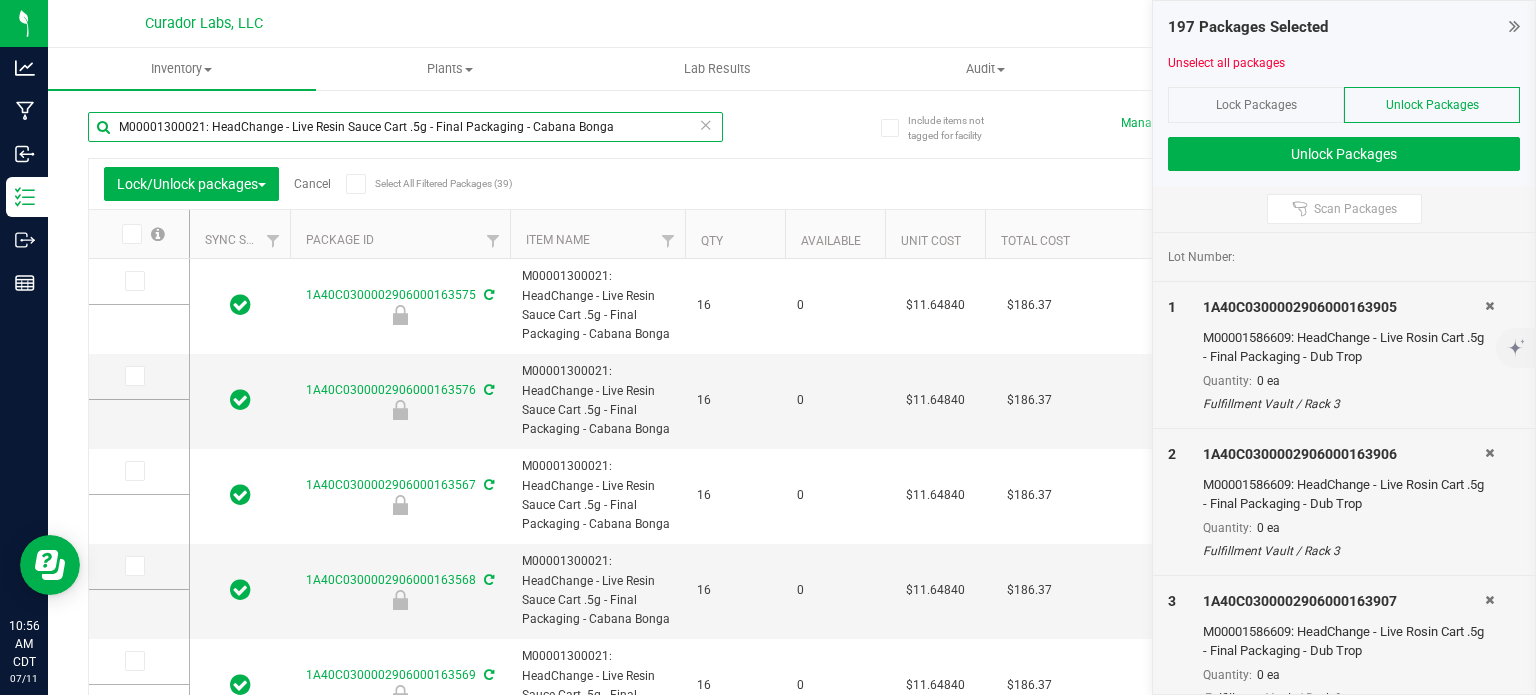 type on "[DATE]" 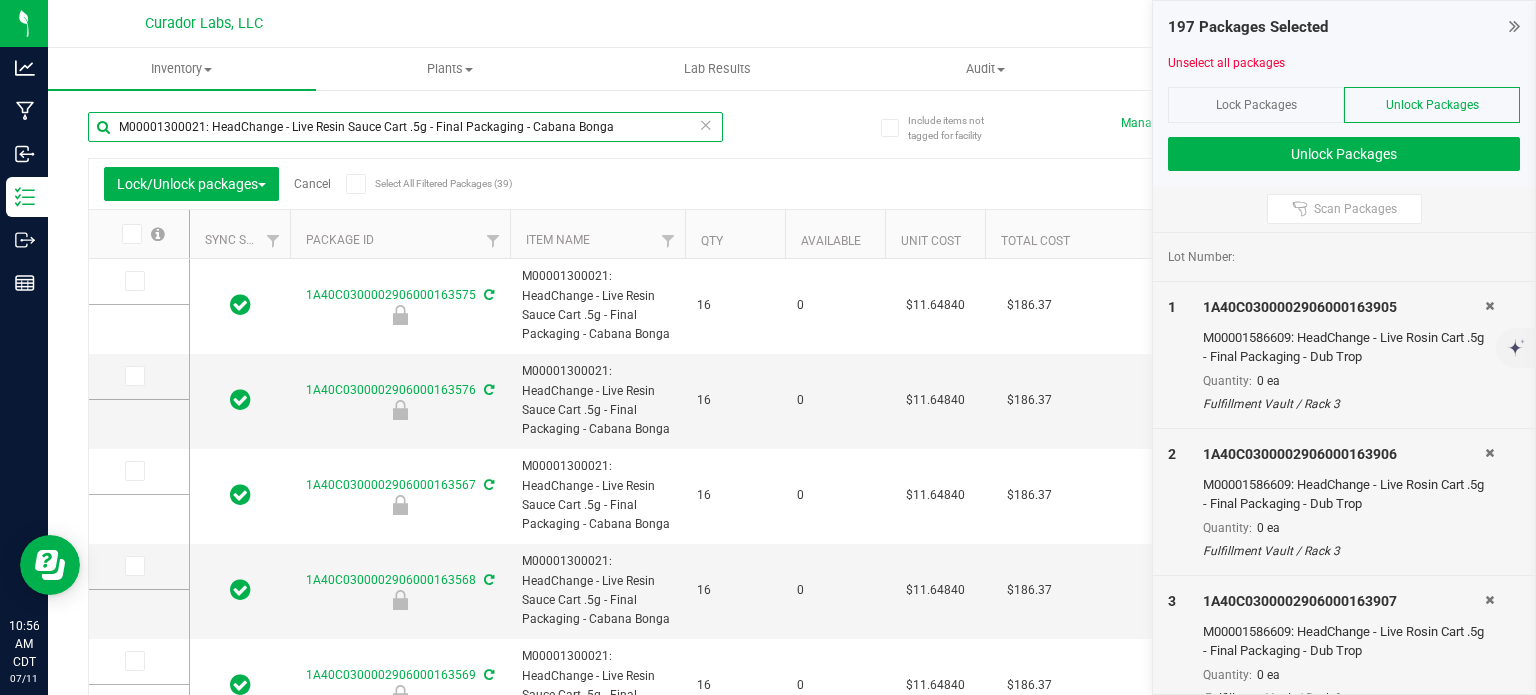 type on "[DATE]" 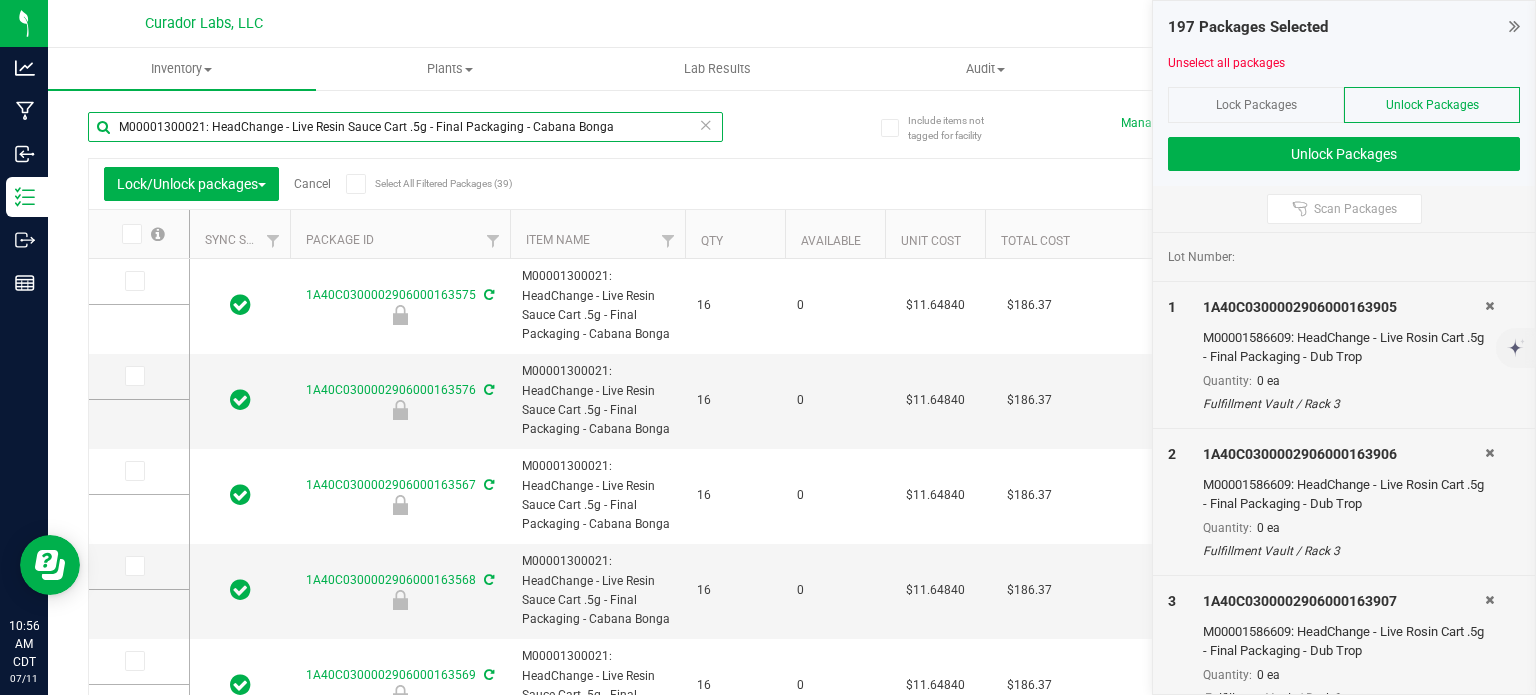 type on "[DATE]" 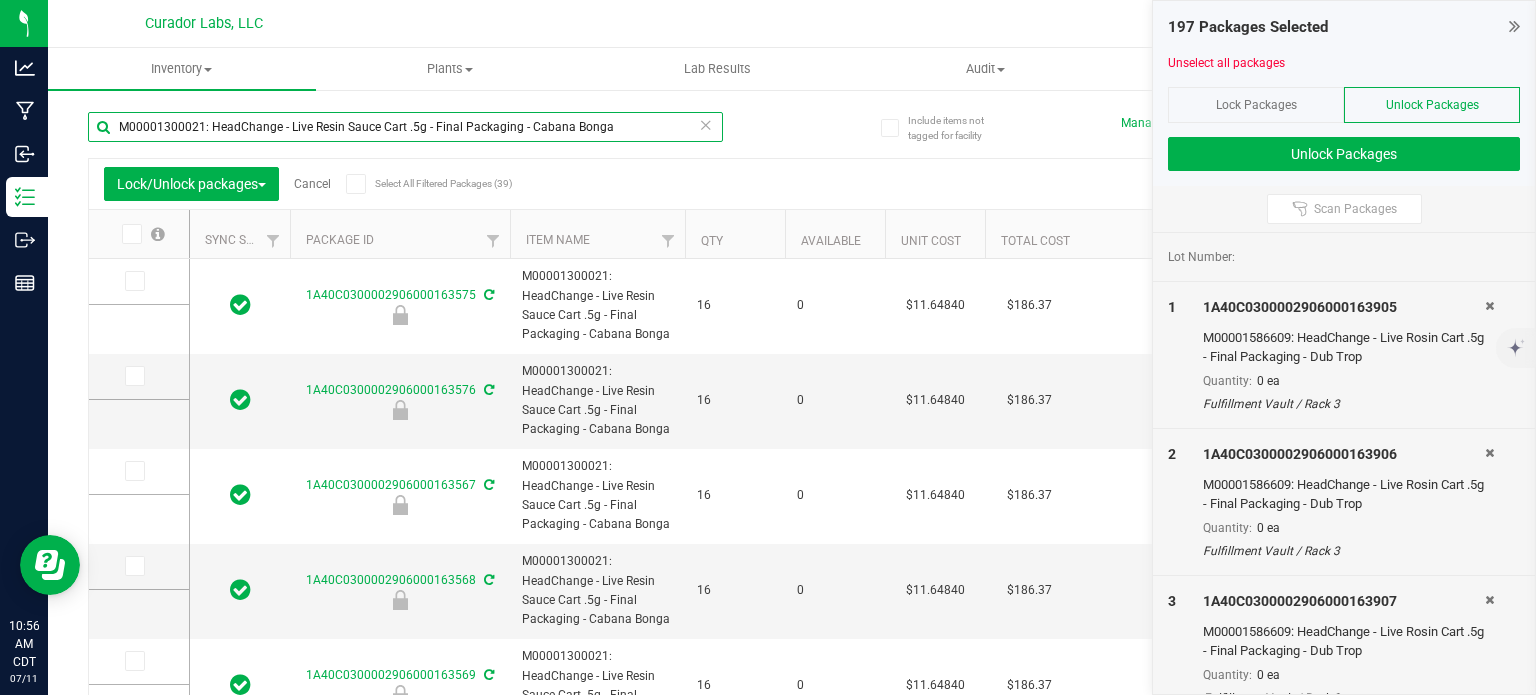 type on "[DATE]" 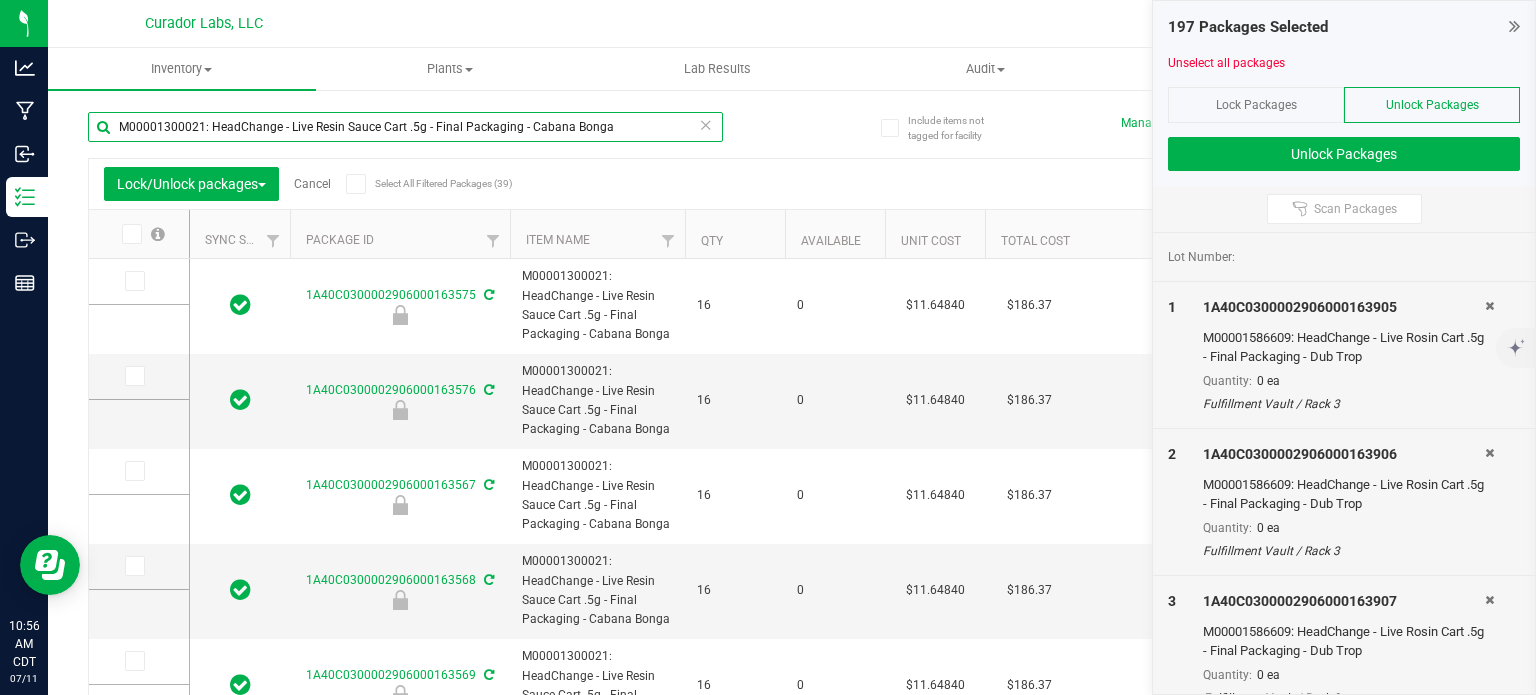 type on "[DATE]" 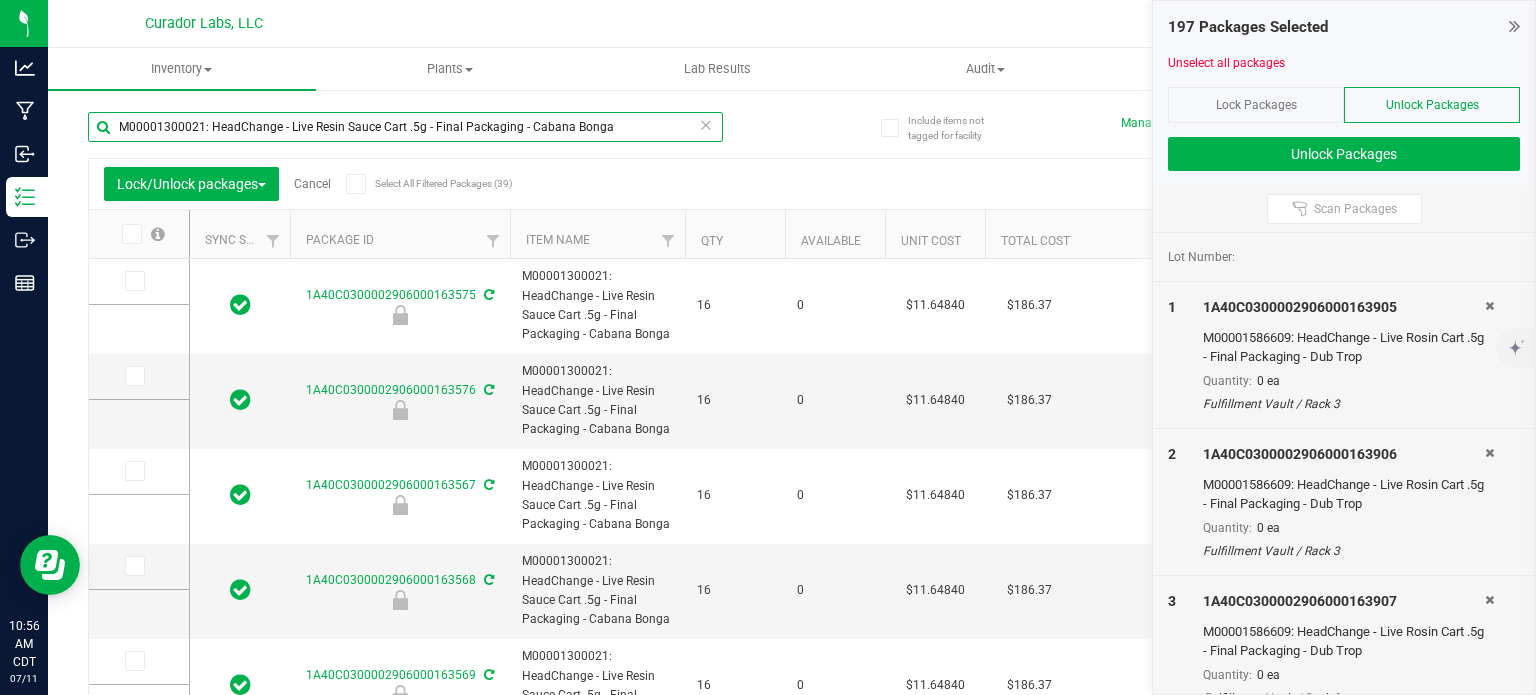 type on "[DATE]" 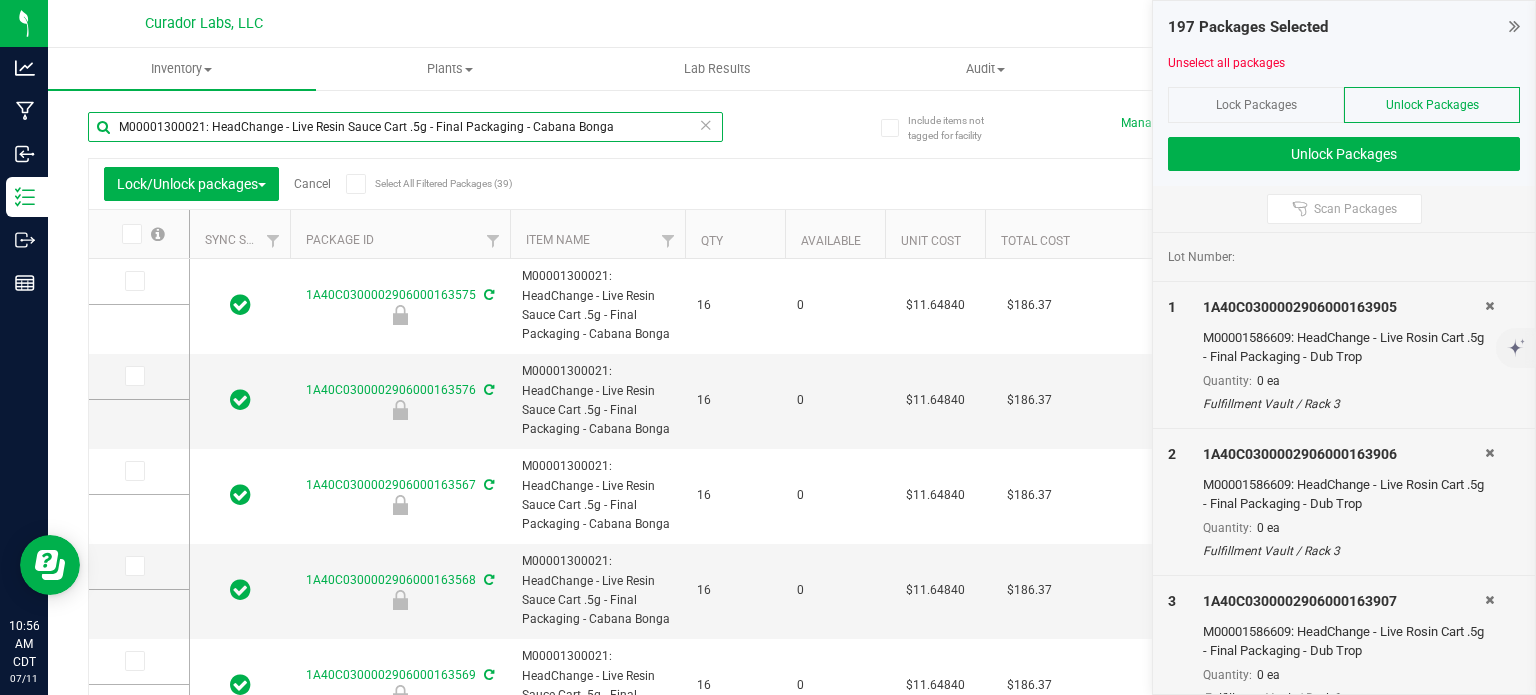 type on "[DATE]" 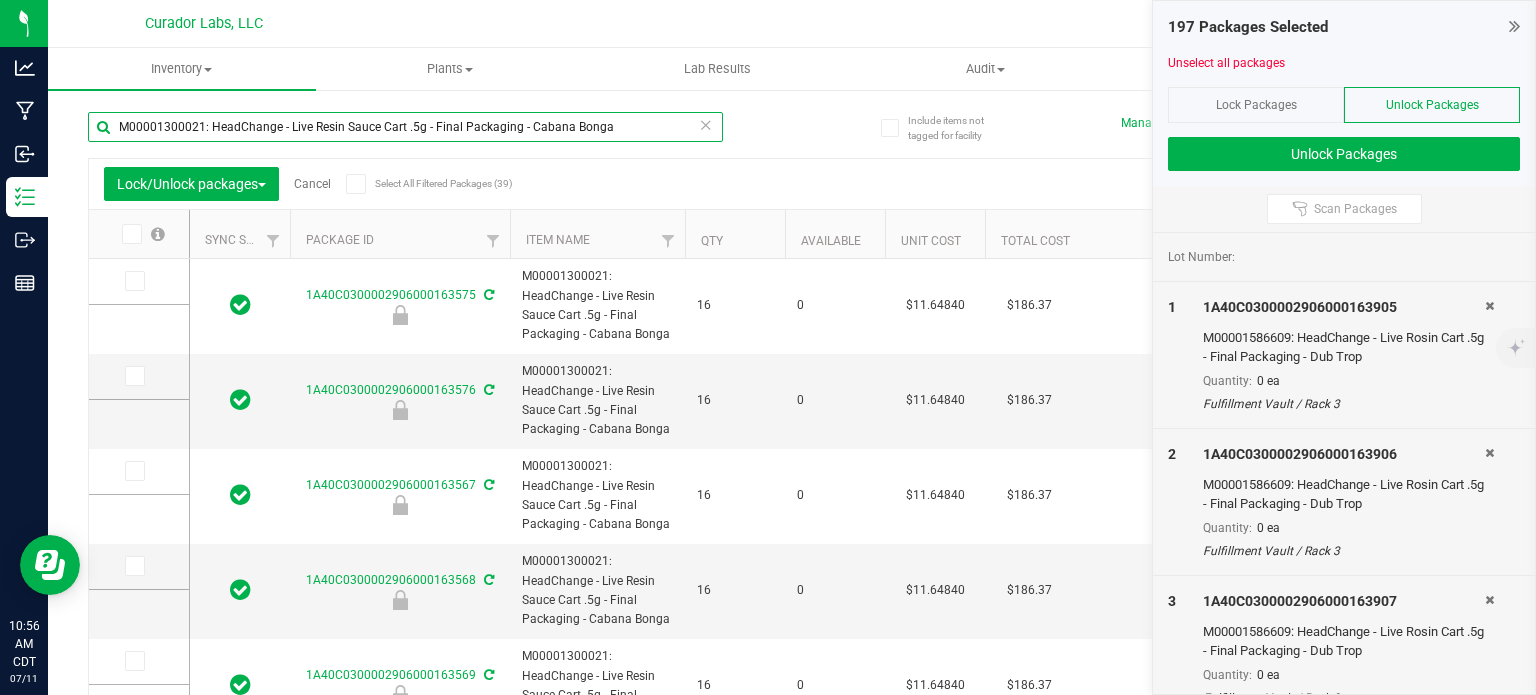 type on "[DATE]" 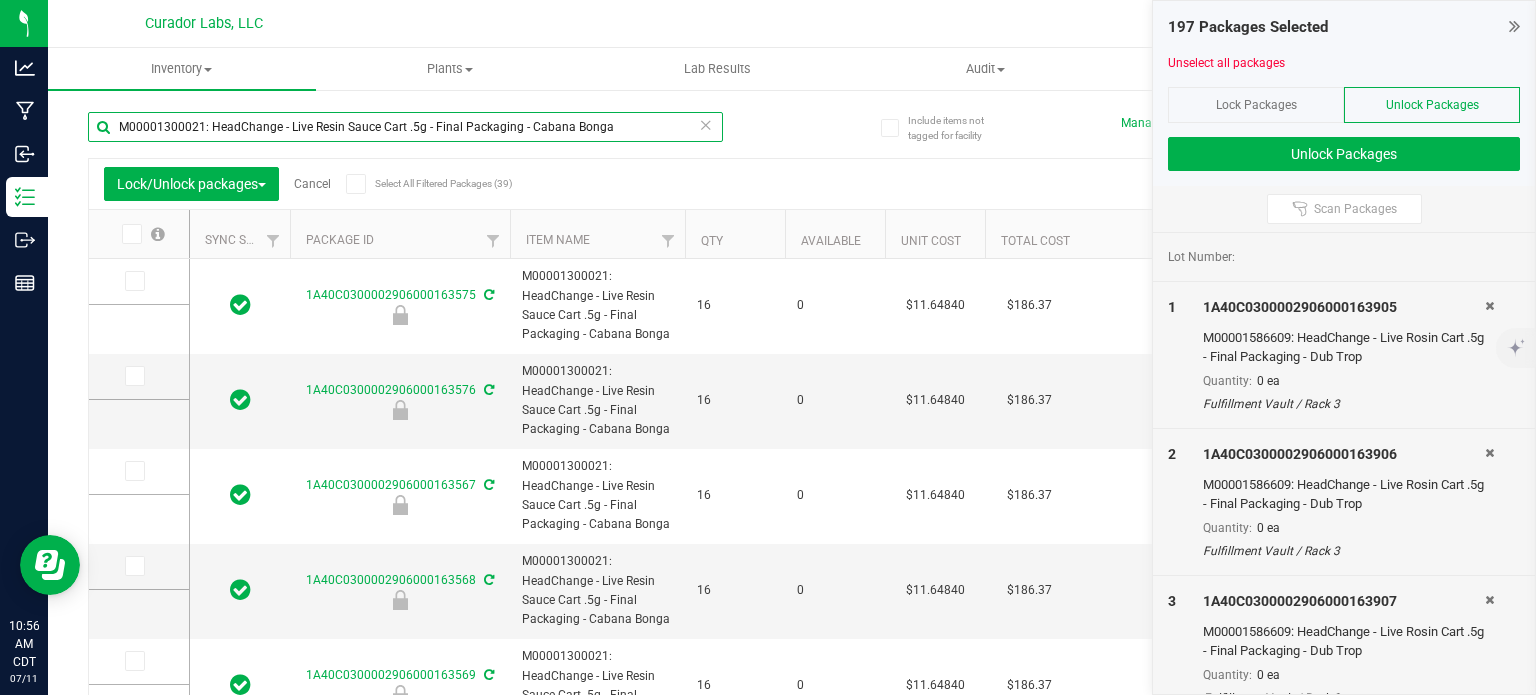 type on "[DATE]" 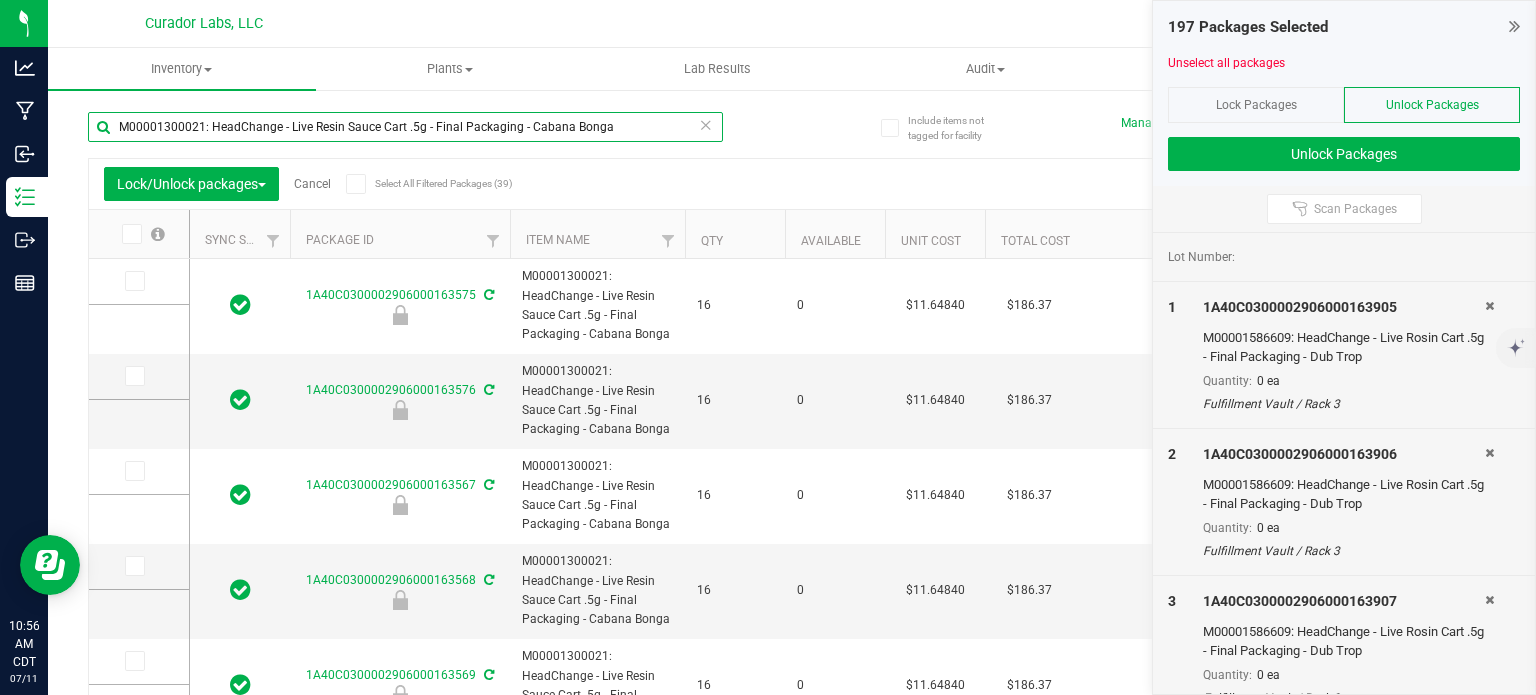 type on "[DATE]" 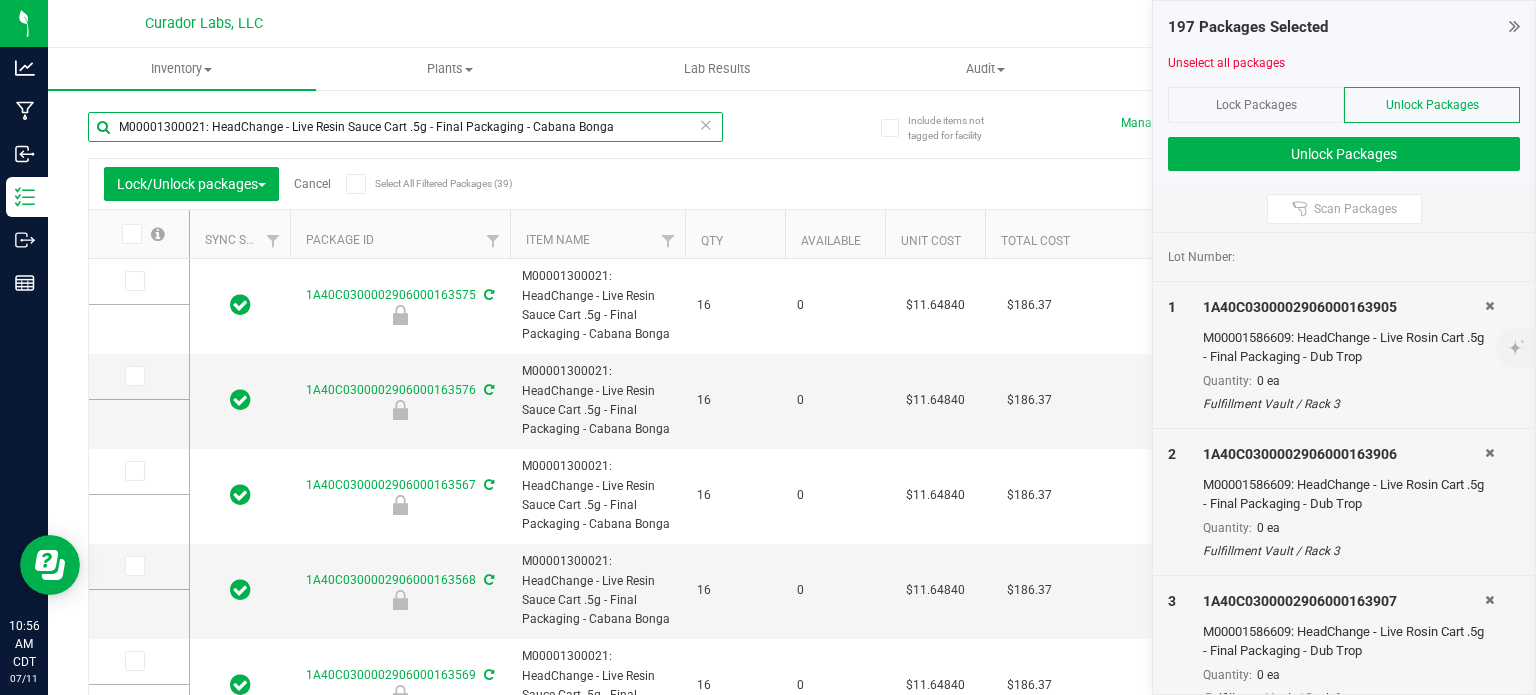 type on "[DATE]" 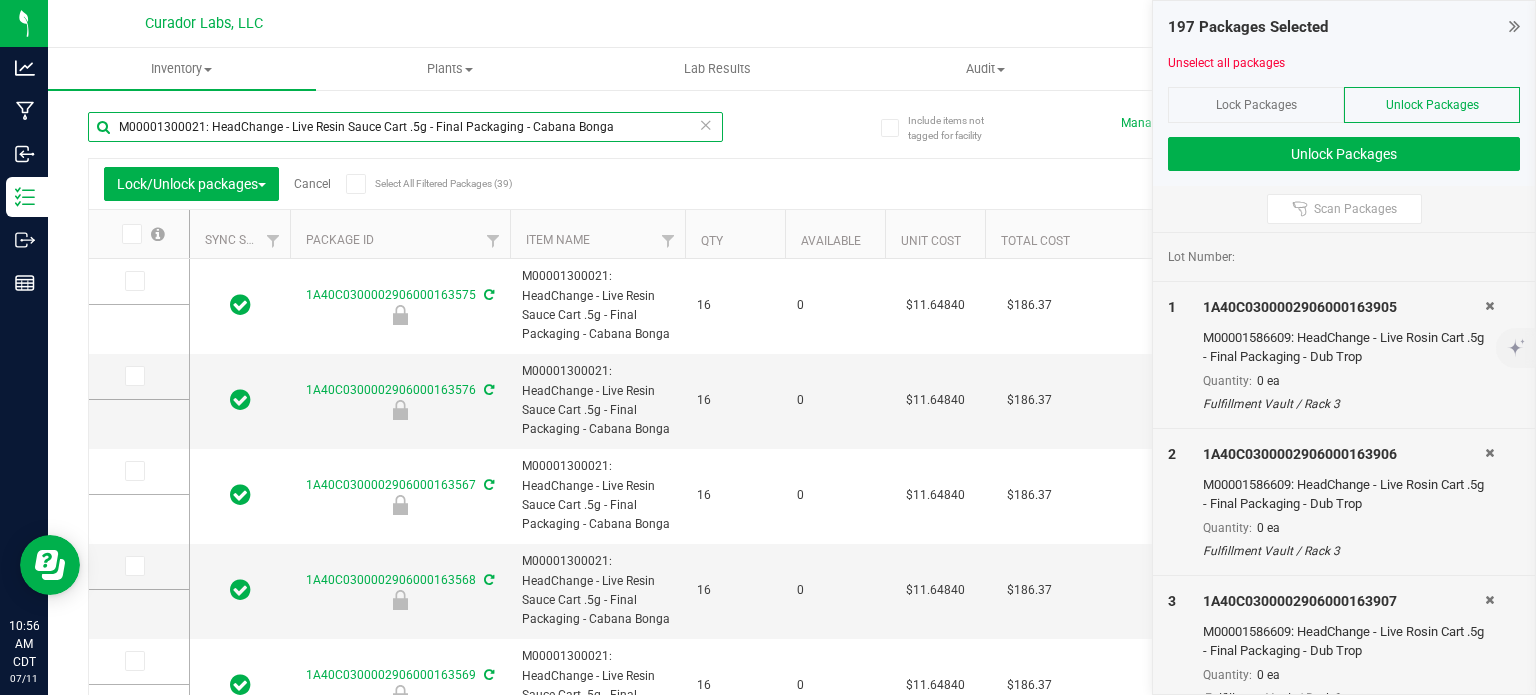 type on "[DATE]" 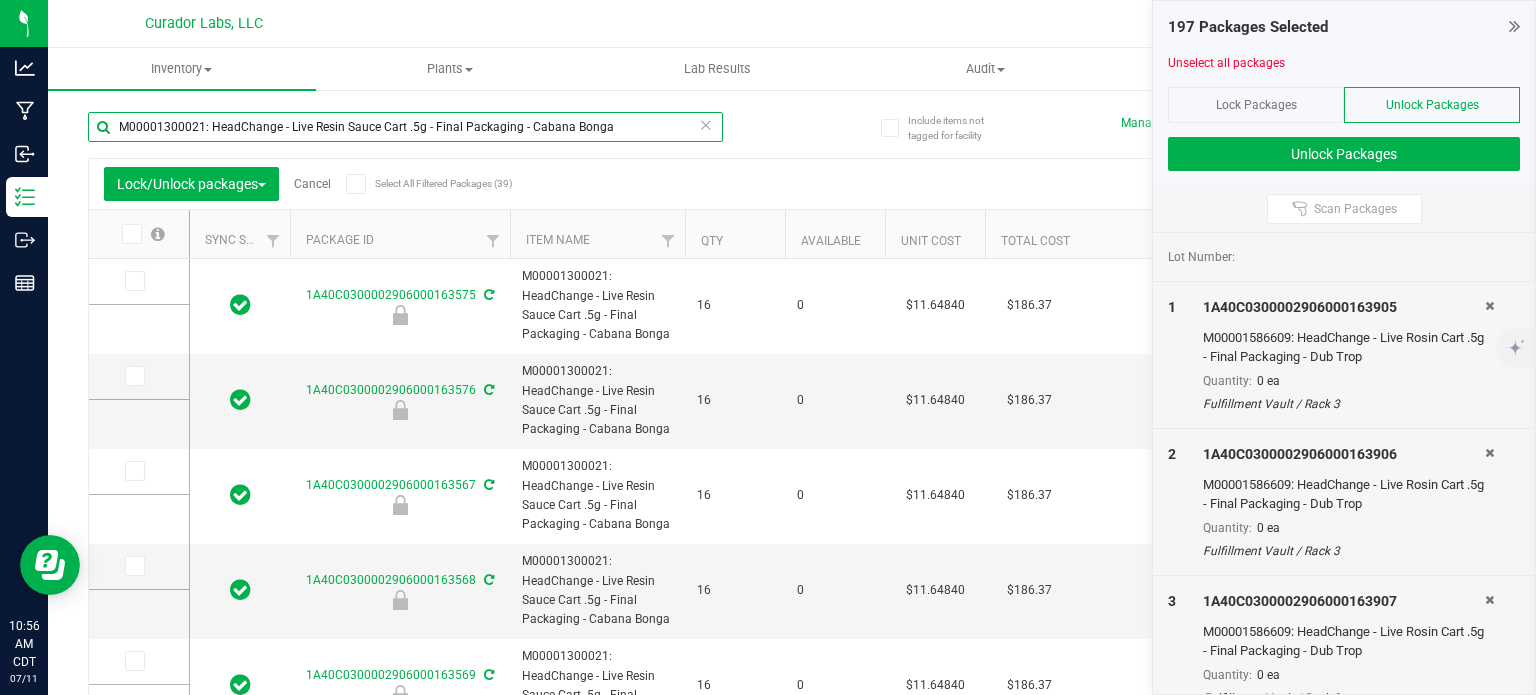 type on "[DATE]" 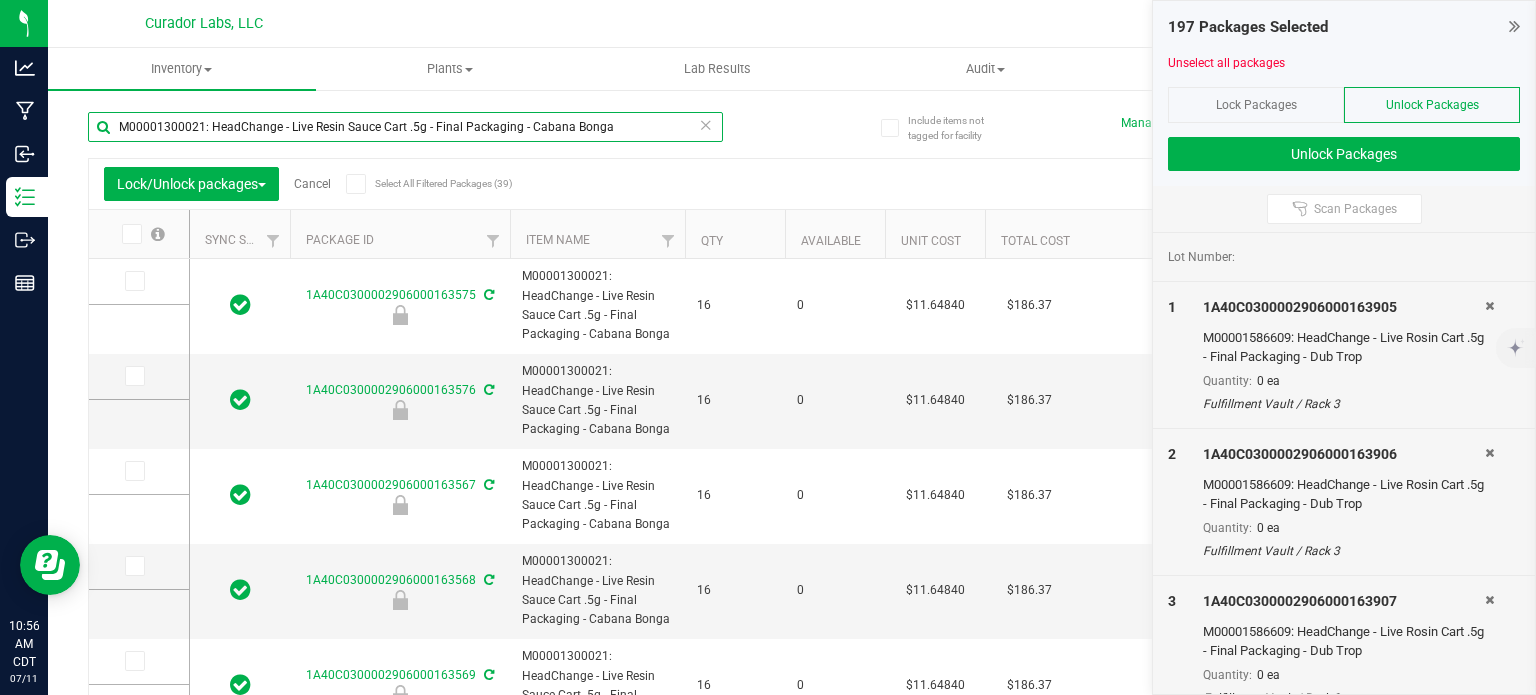 type on "[DATE]" 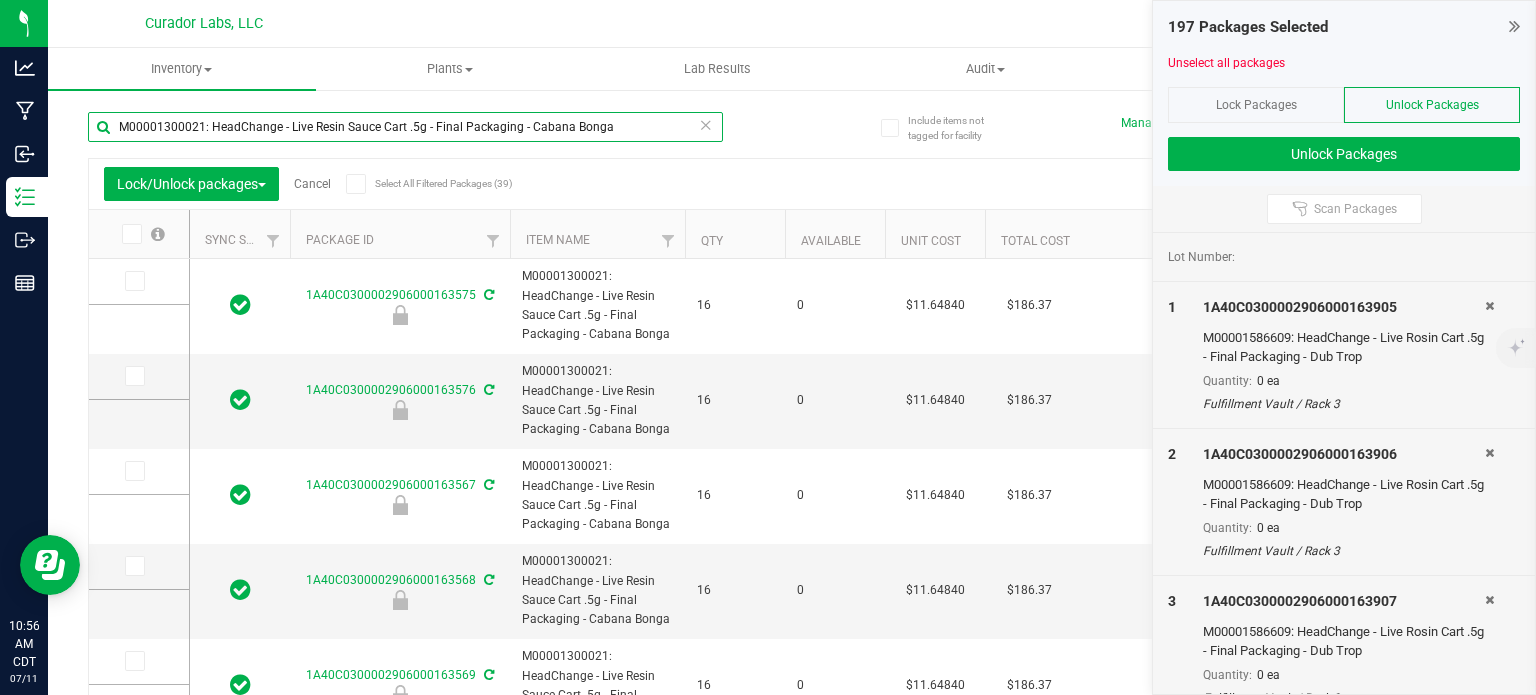 type on "[DATE]" 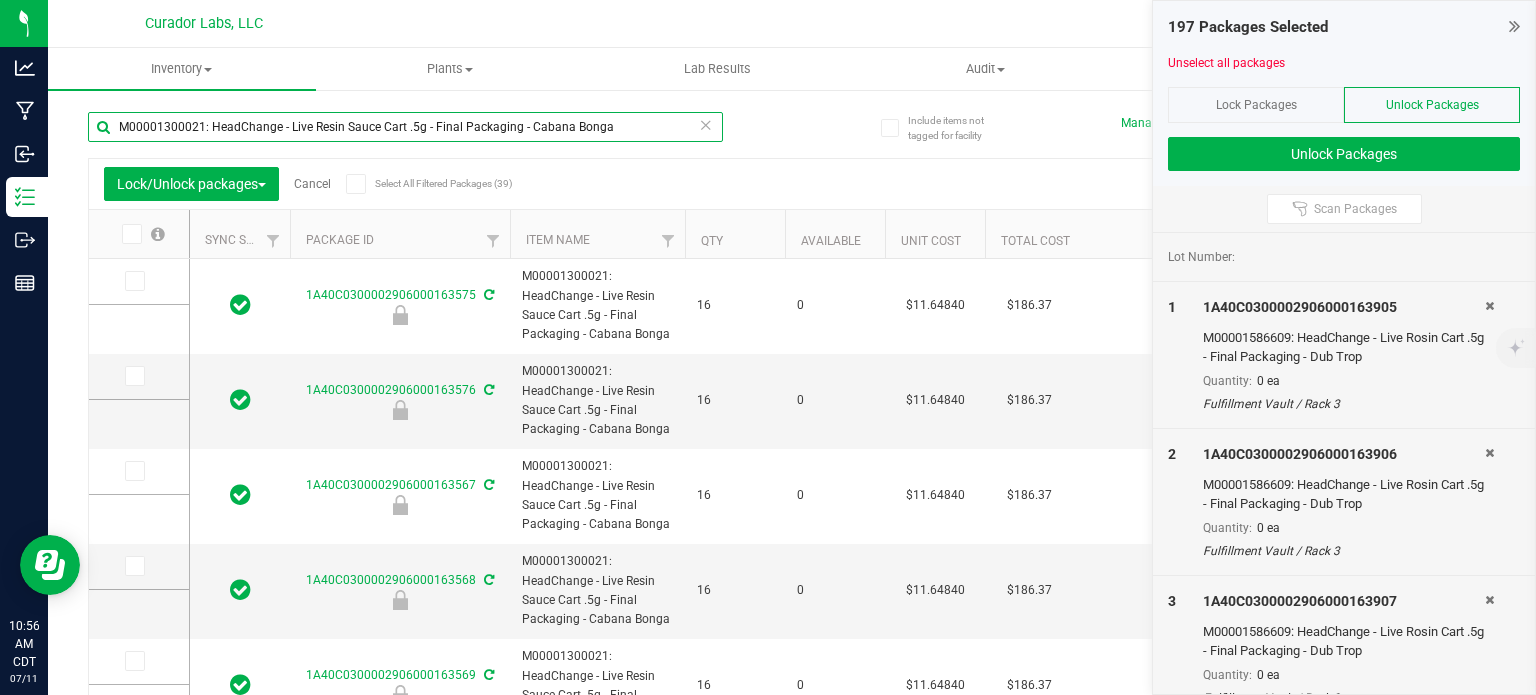 type on "[DATE]" 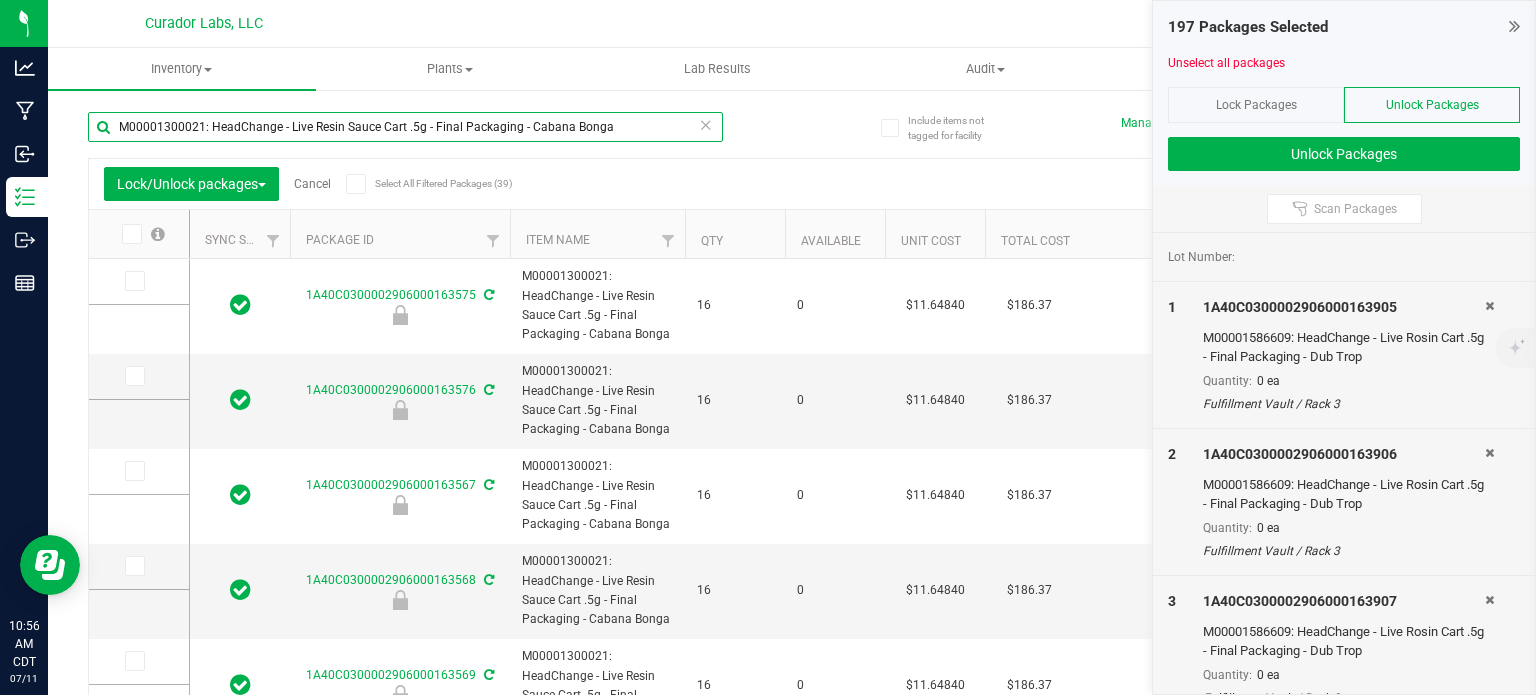 type on "[DATE]" 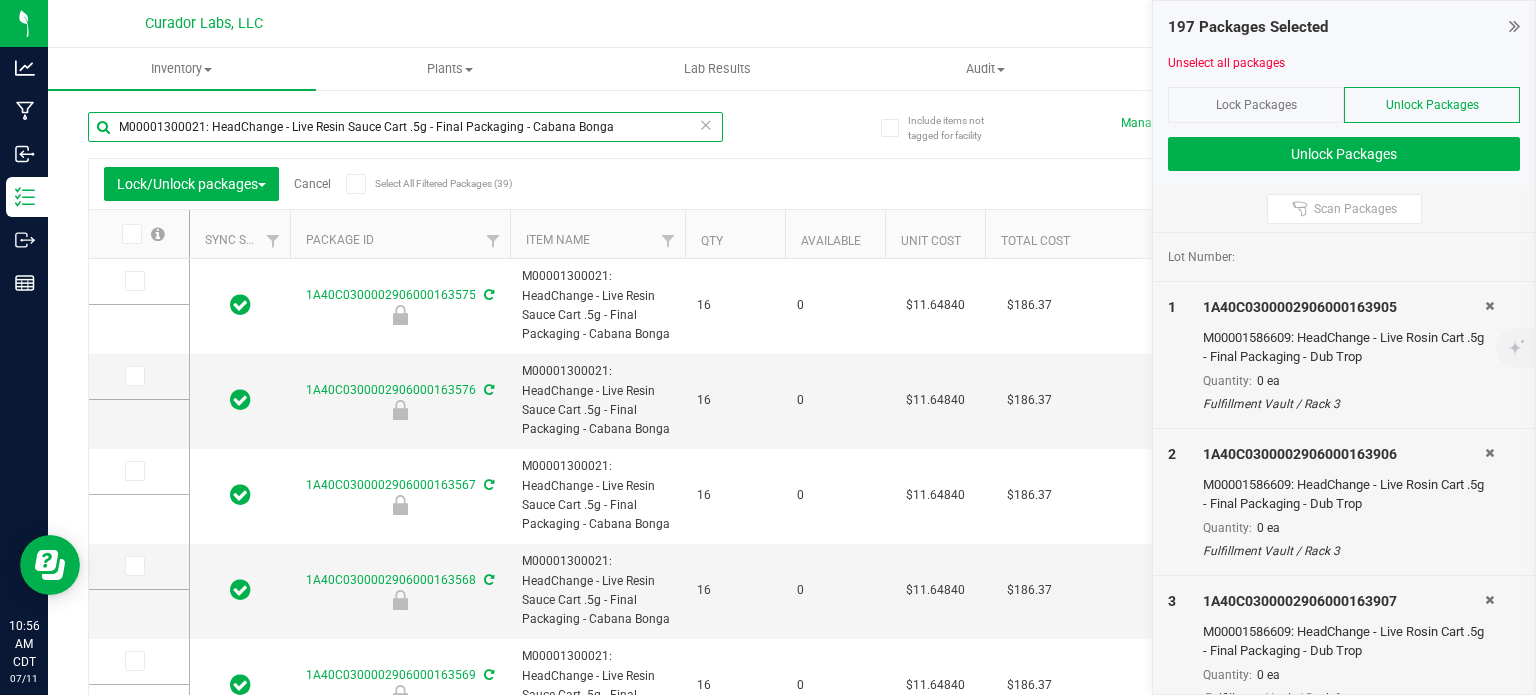 type on "[DATE]" 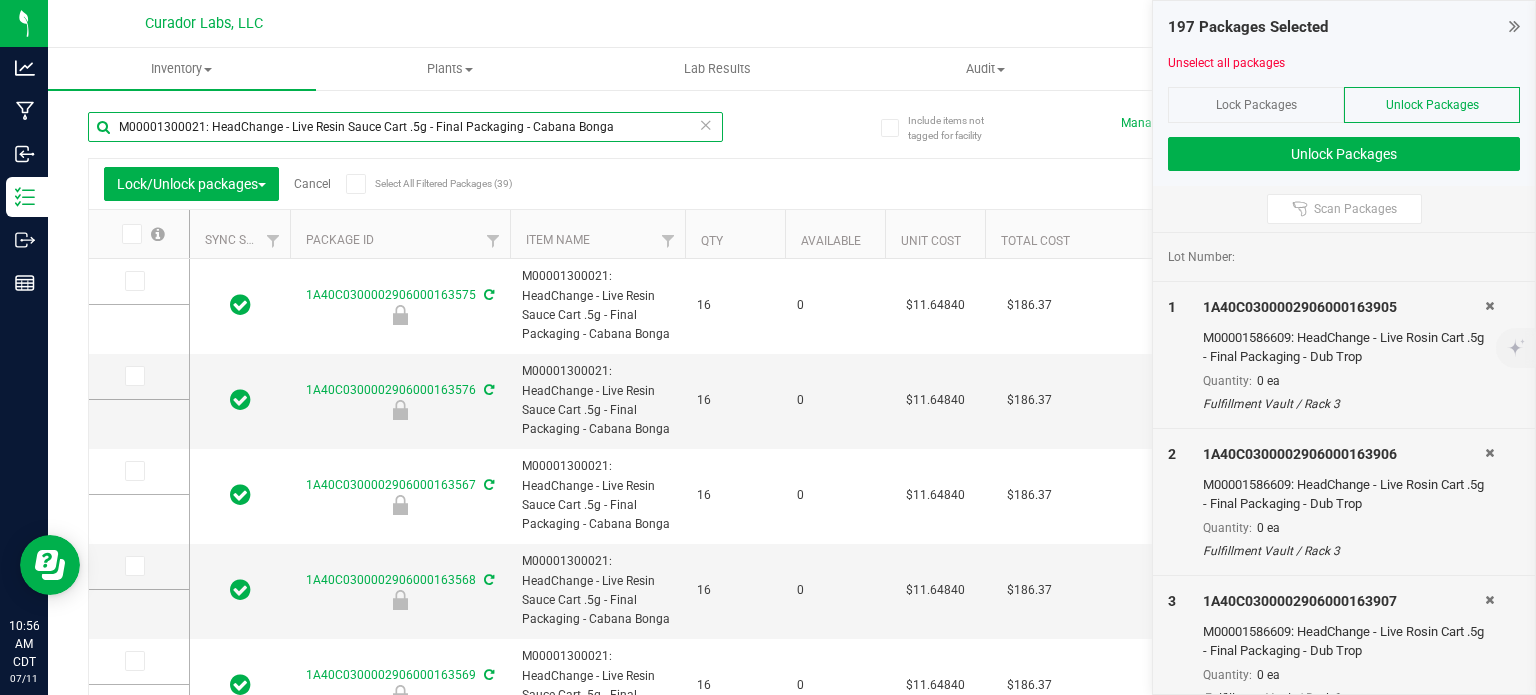 type on "[DATE]" 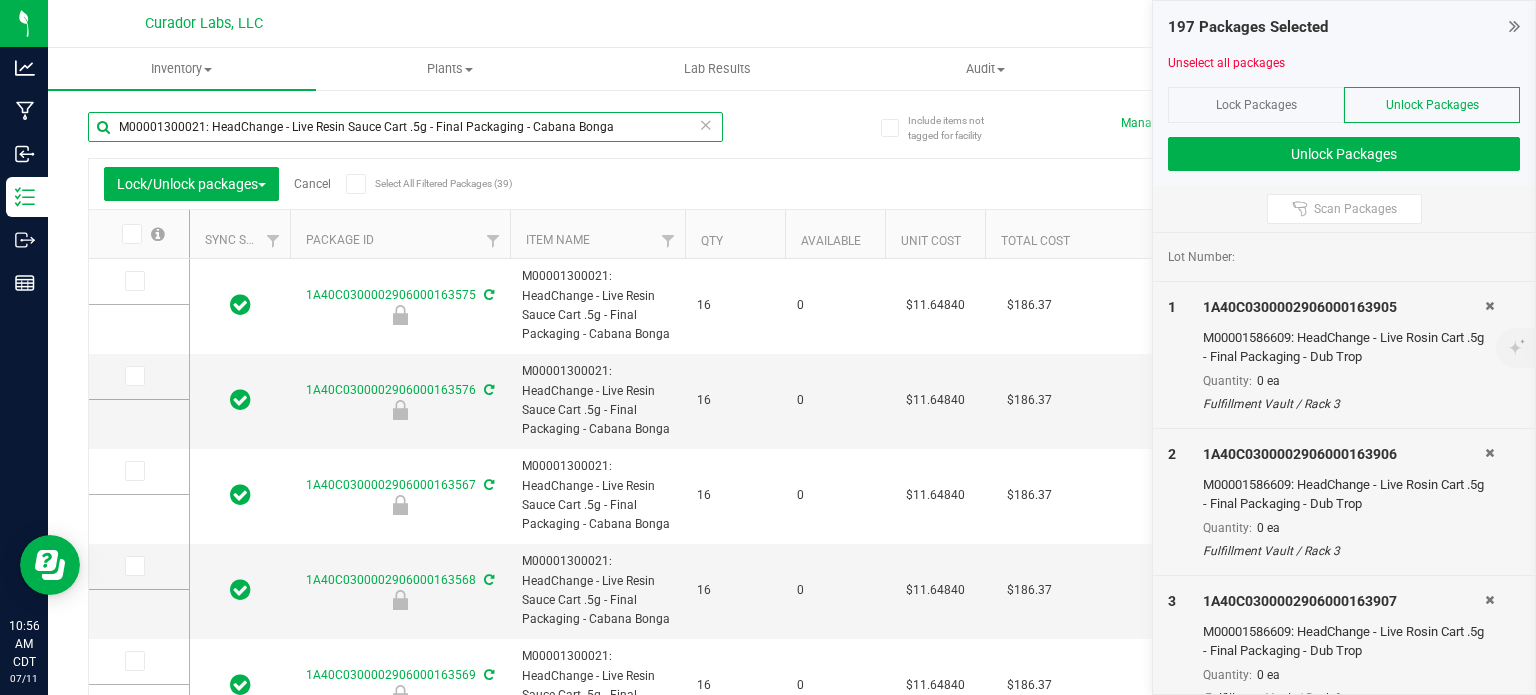 type on "[DATE]" 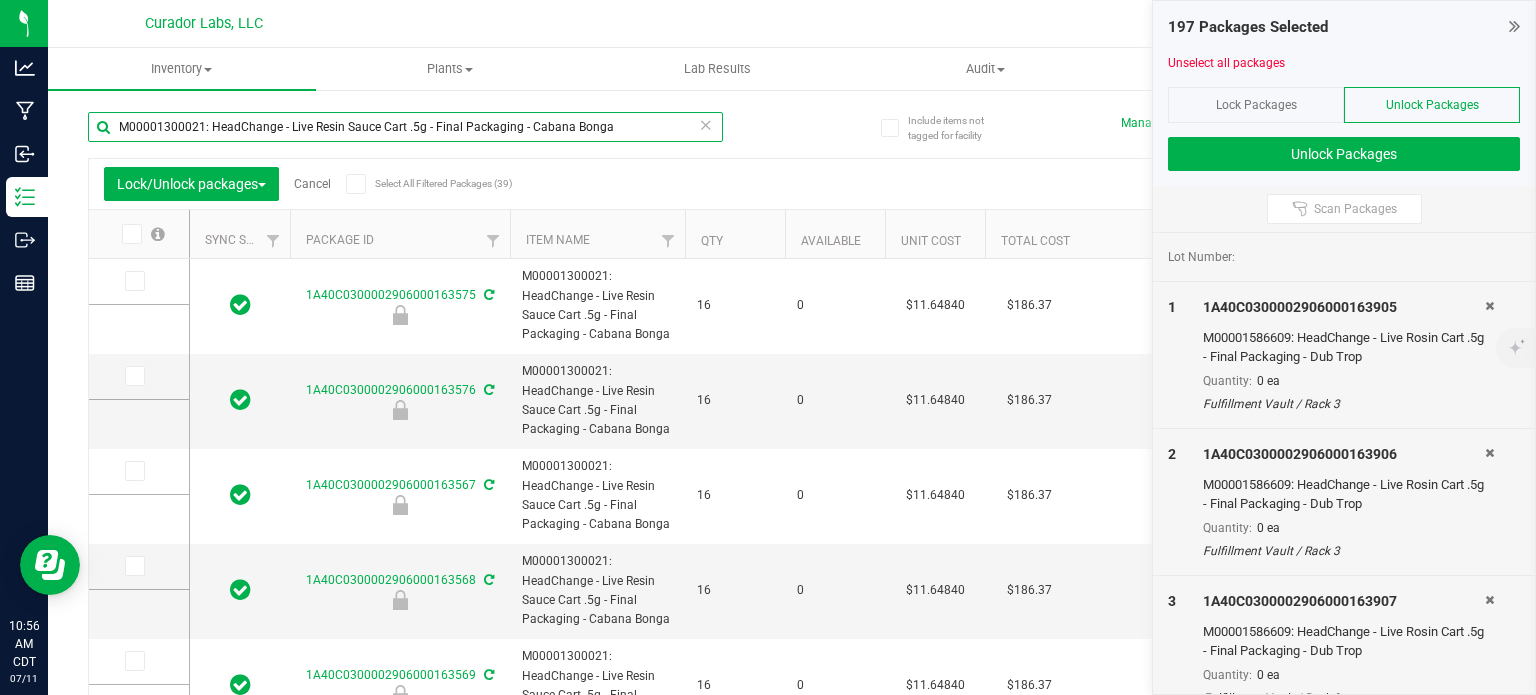 type on "M00001300021: HeadChange - Live Resin Sauce Cart .5g - Final Packaging - Cabana Bonga" 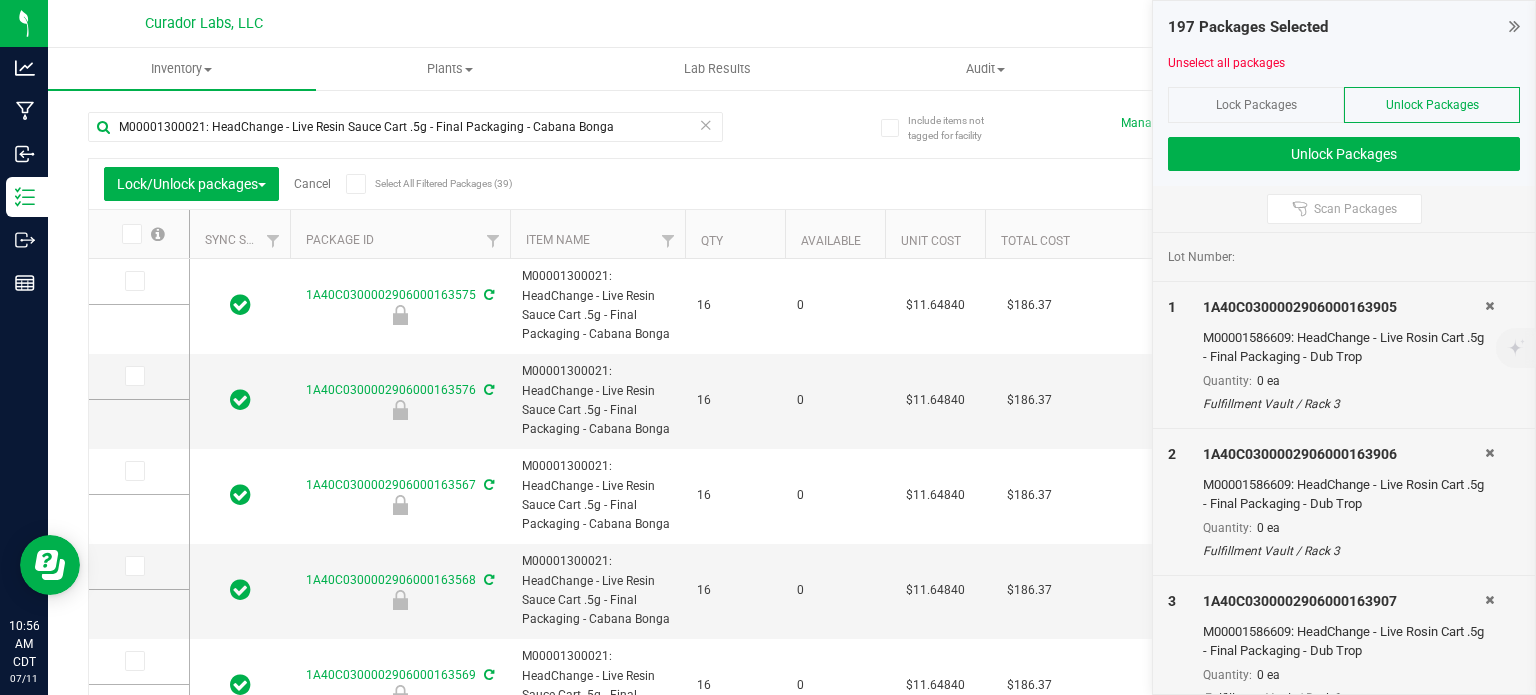 click at bounding box center [356, 184] 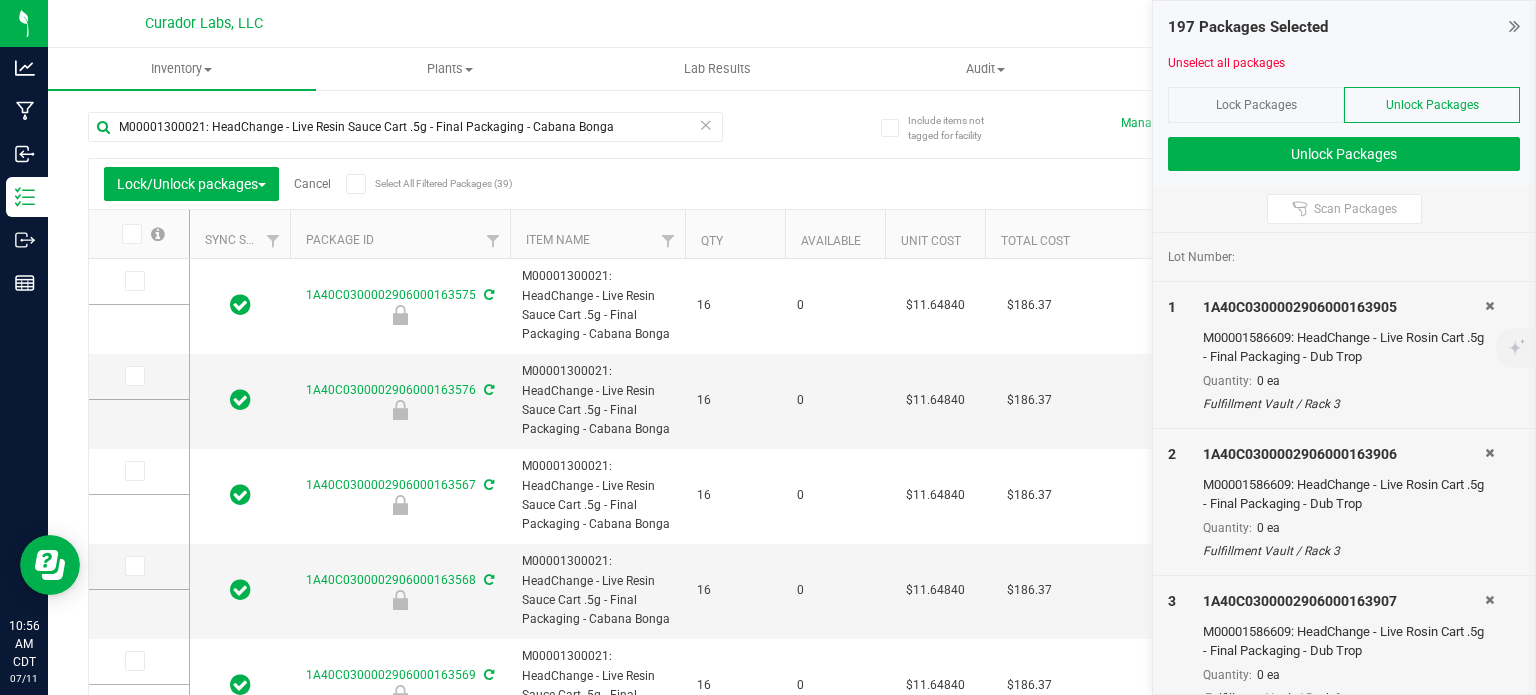 click on "Select All Filtered Packages (39)" at bounding box center [0, 0] 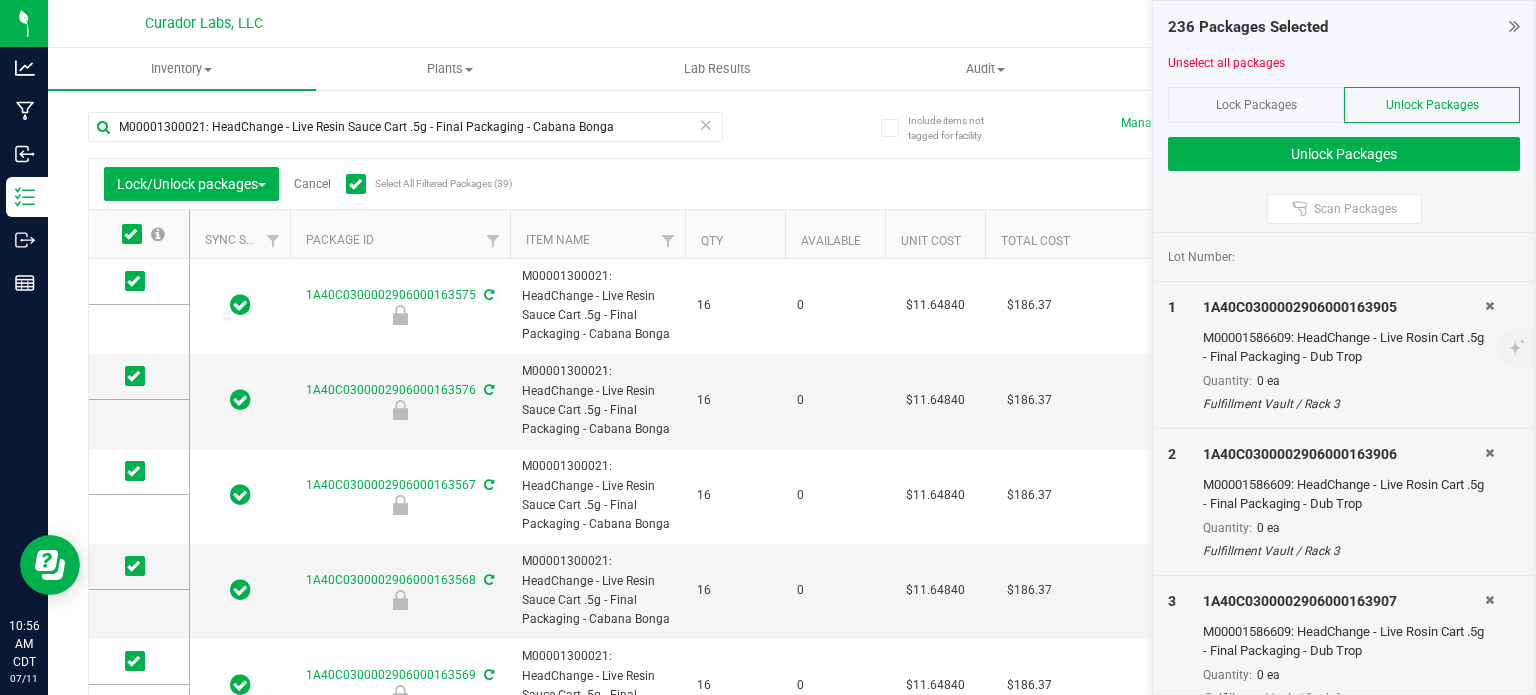 scroll, scrollTop: 798, scrollLeft: 0, axis: vertical 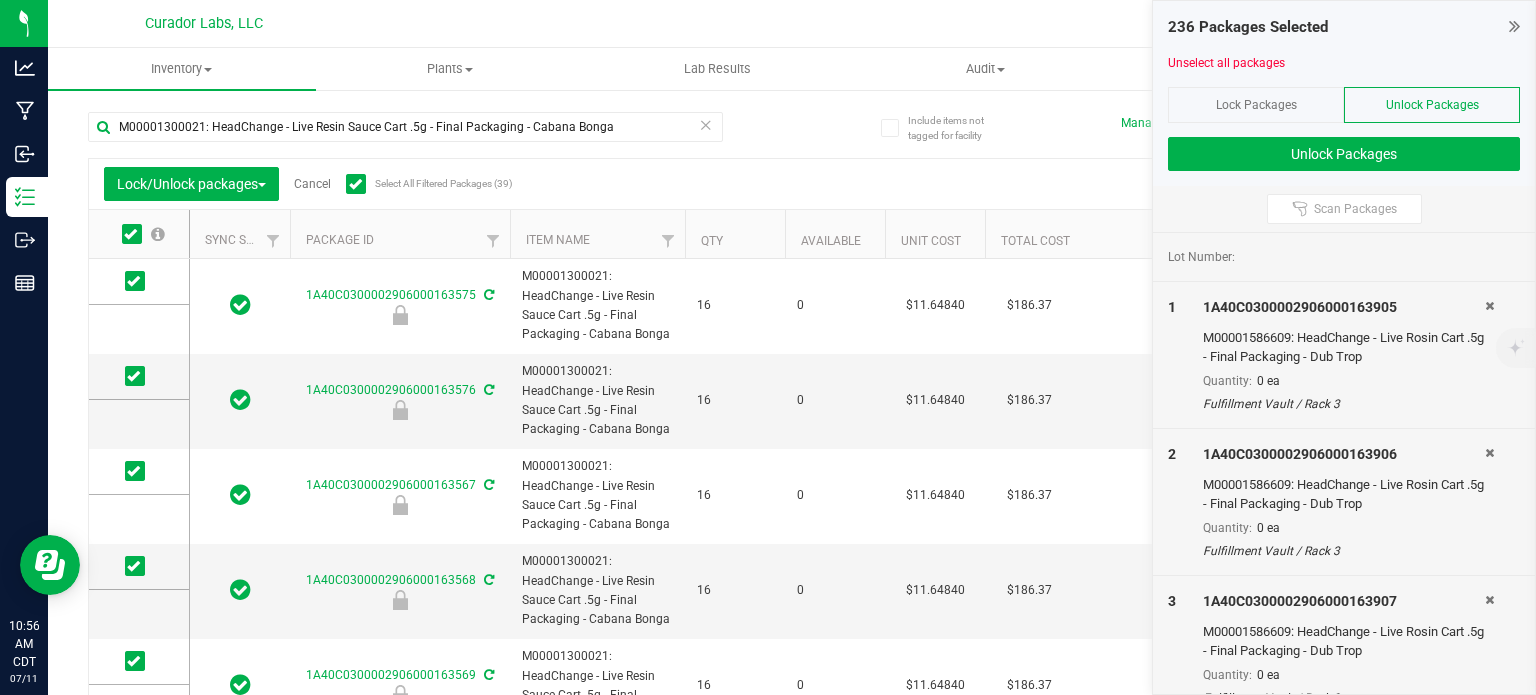 click at bounding box center [706, 124] 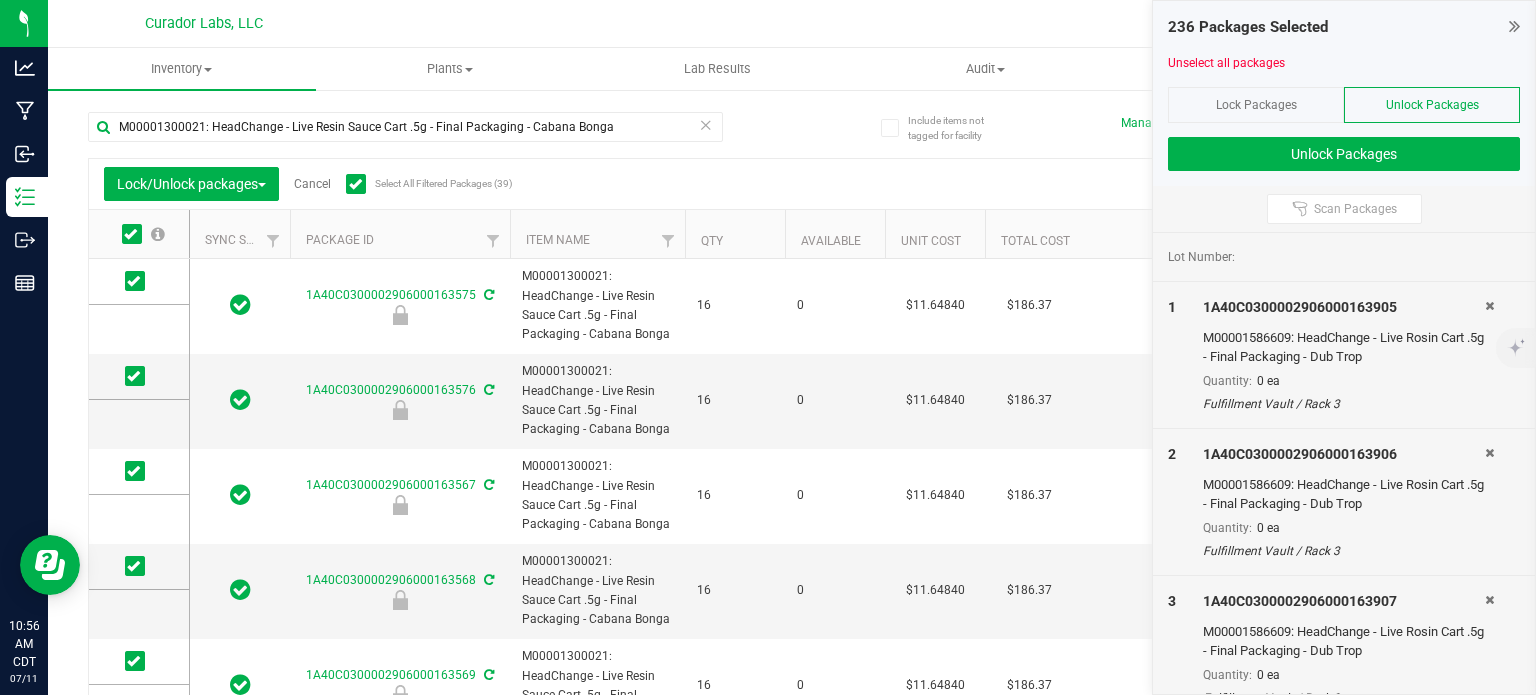 type 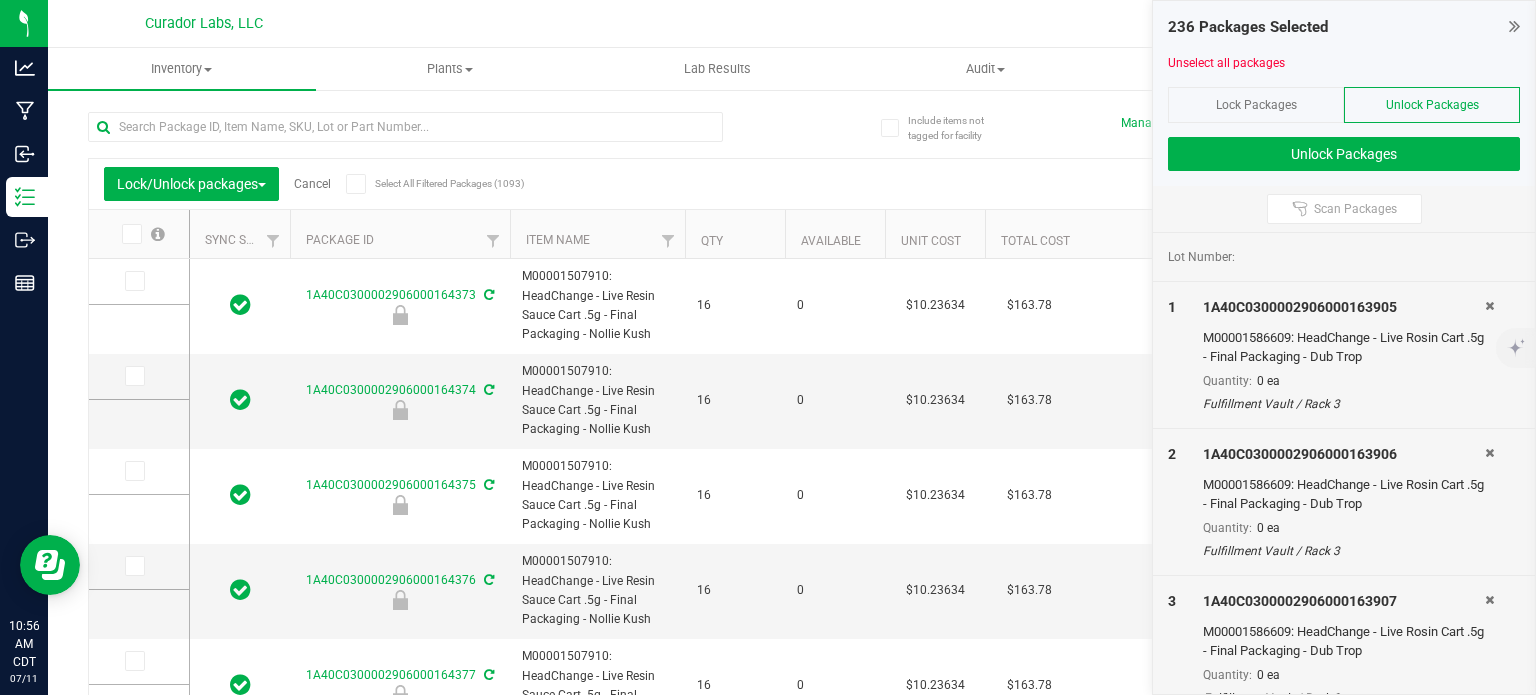 type on "[DATE]" 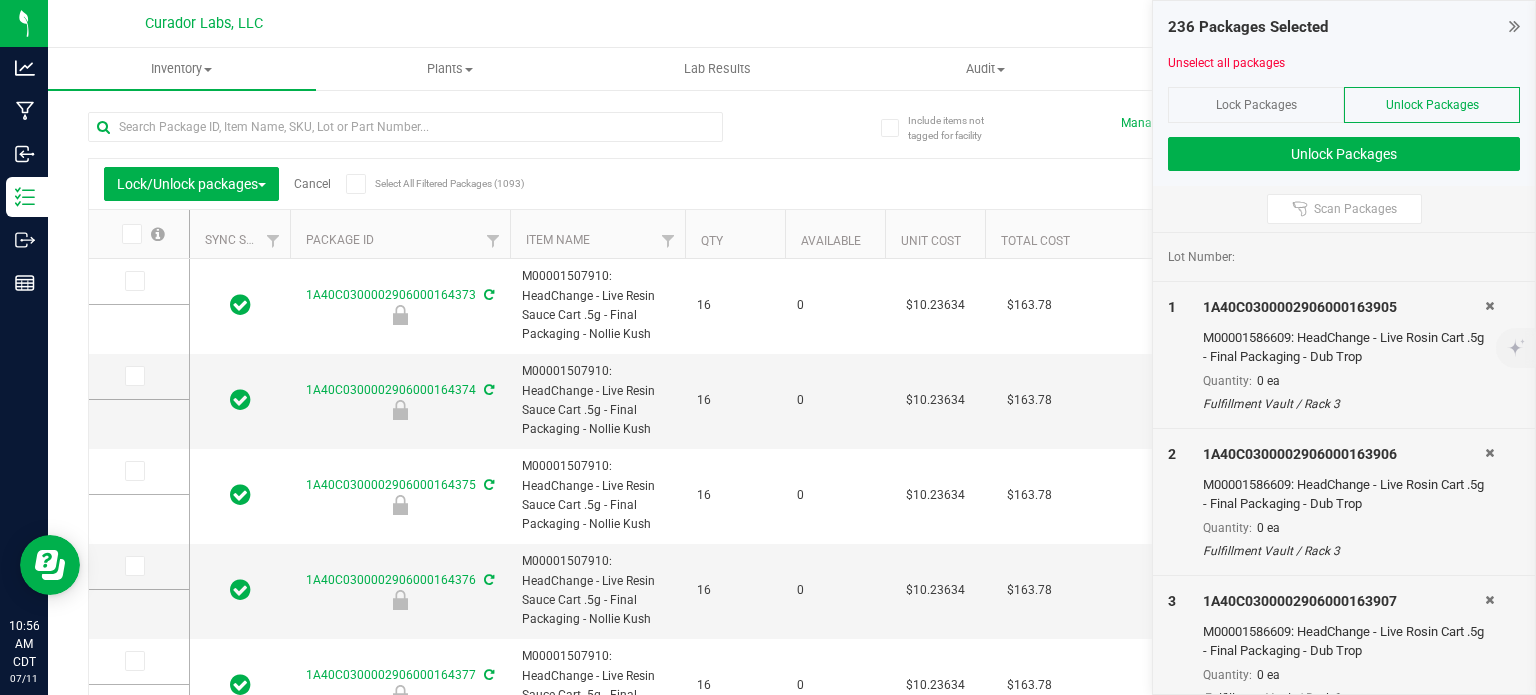 type on "[DATE]" 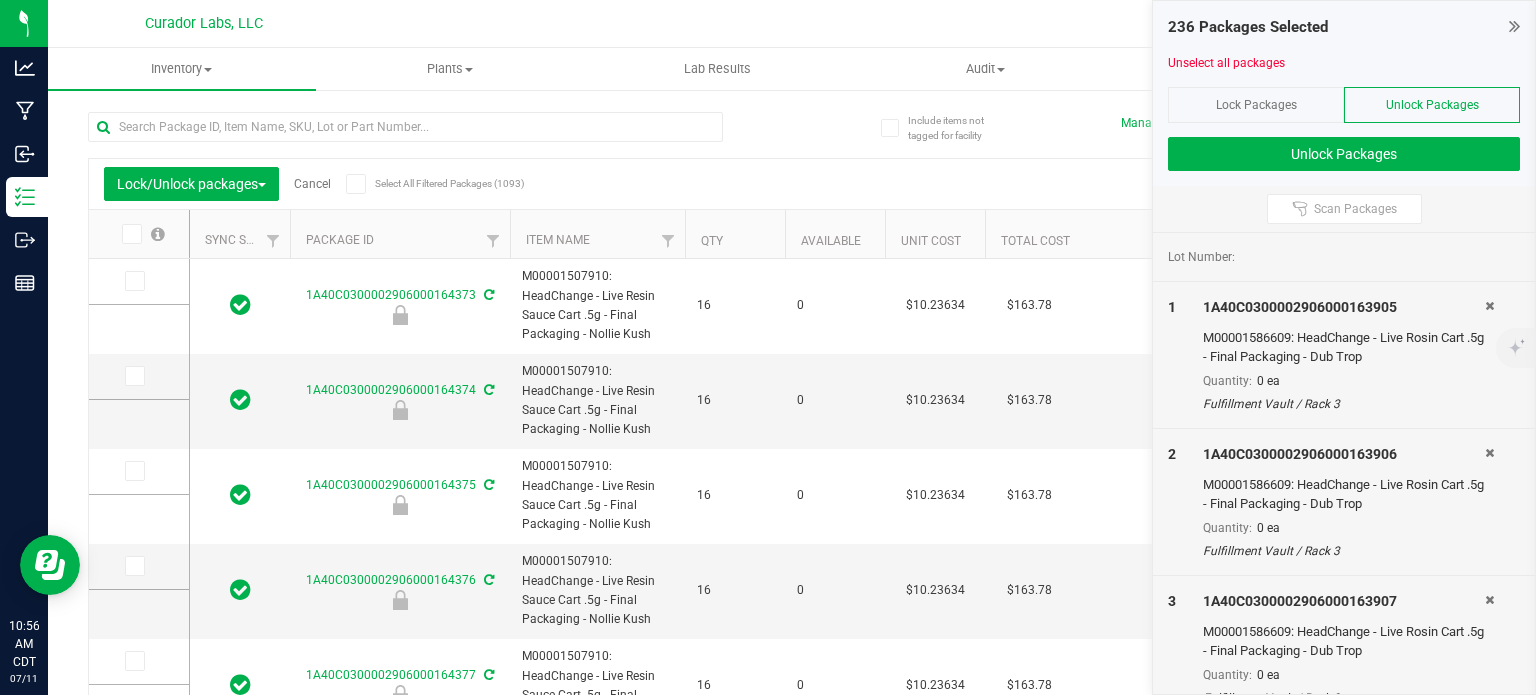 type on "[DATE]" 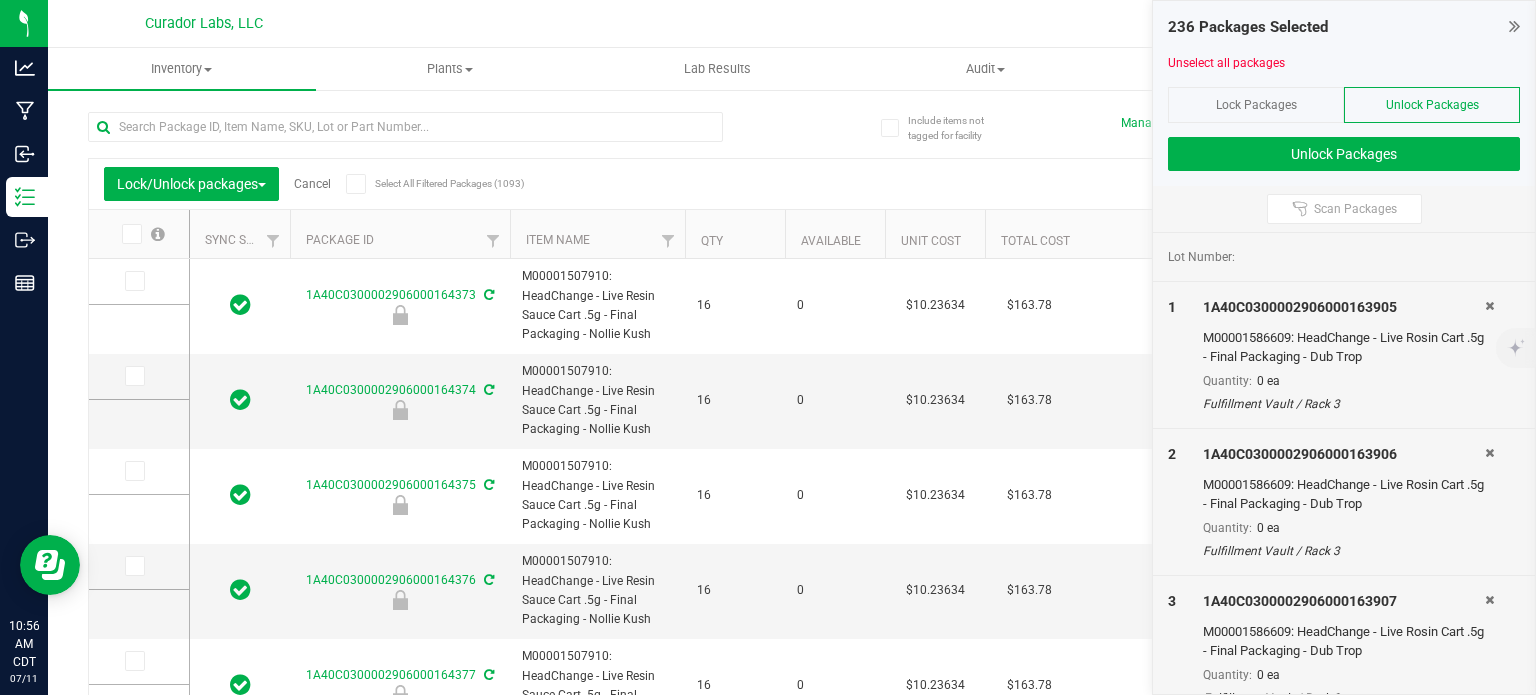 type on "[DATE]" 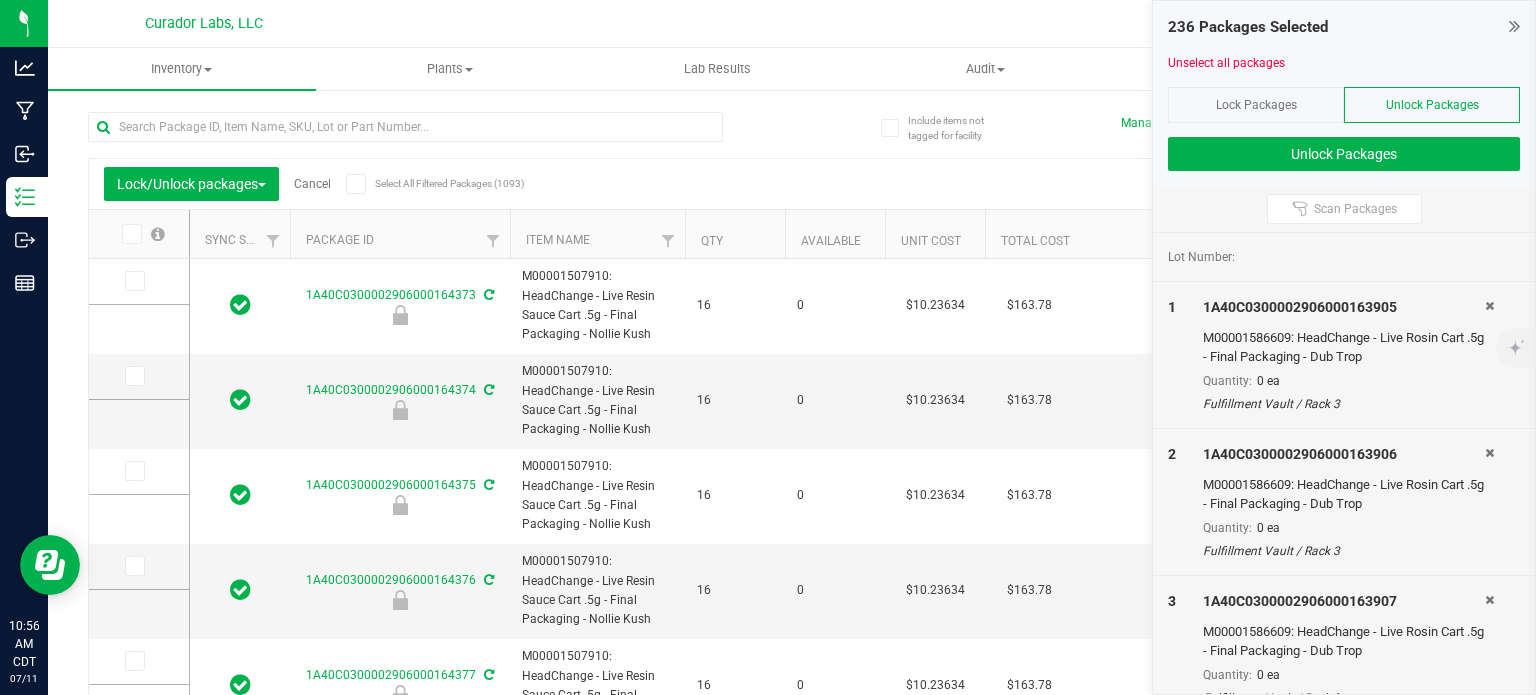 type on "[DATE]" 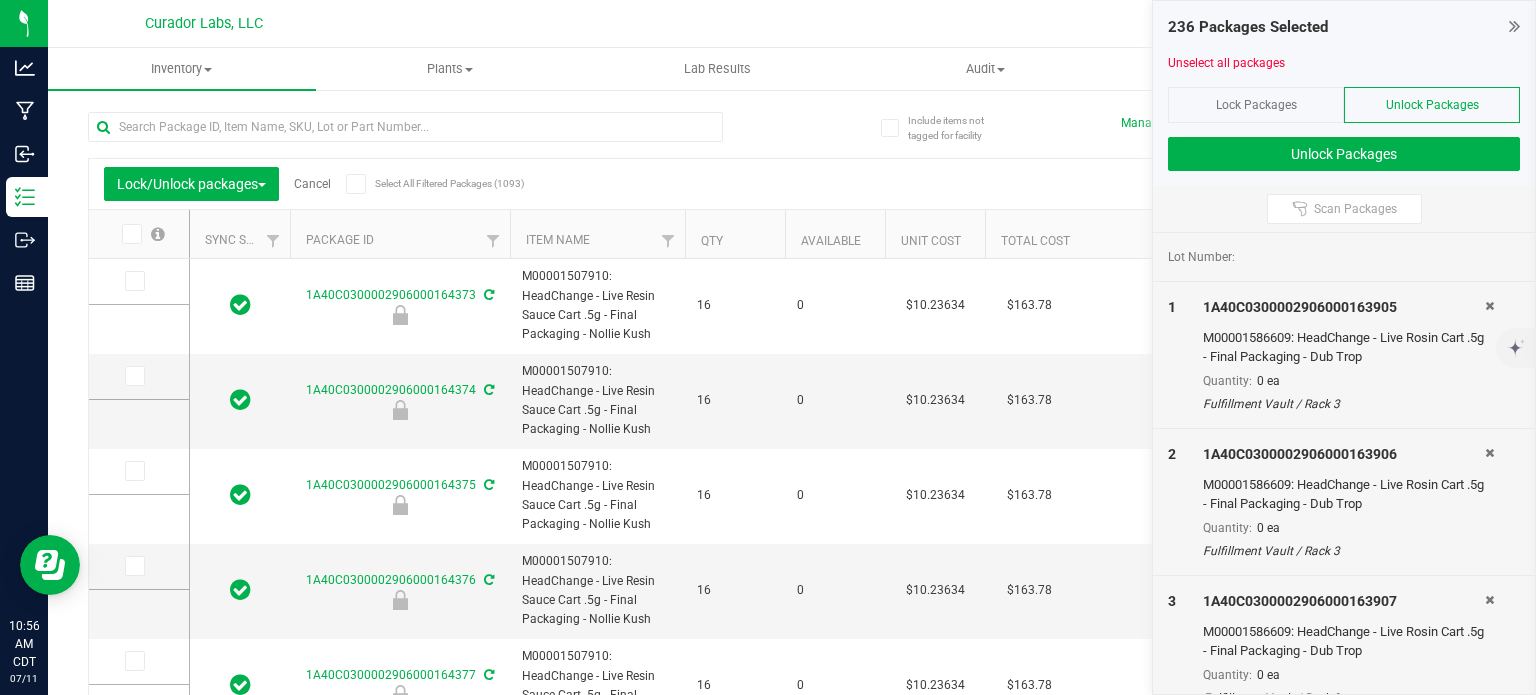 type on "[DATE]" 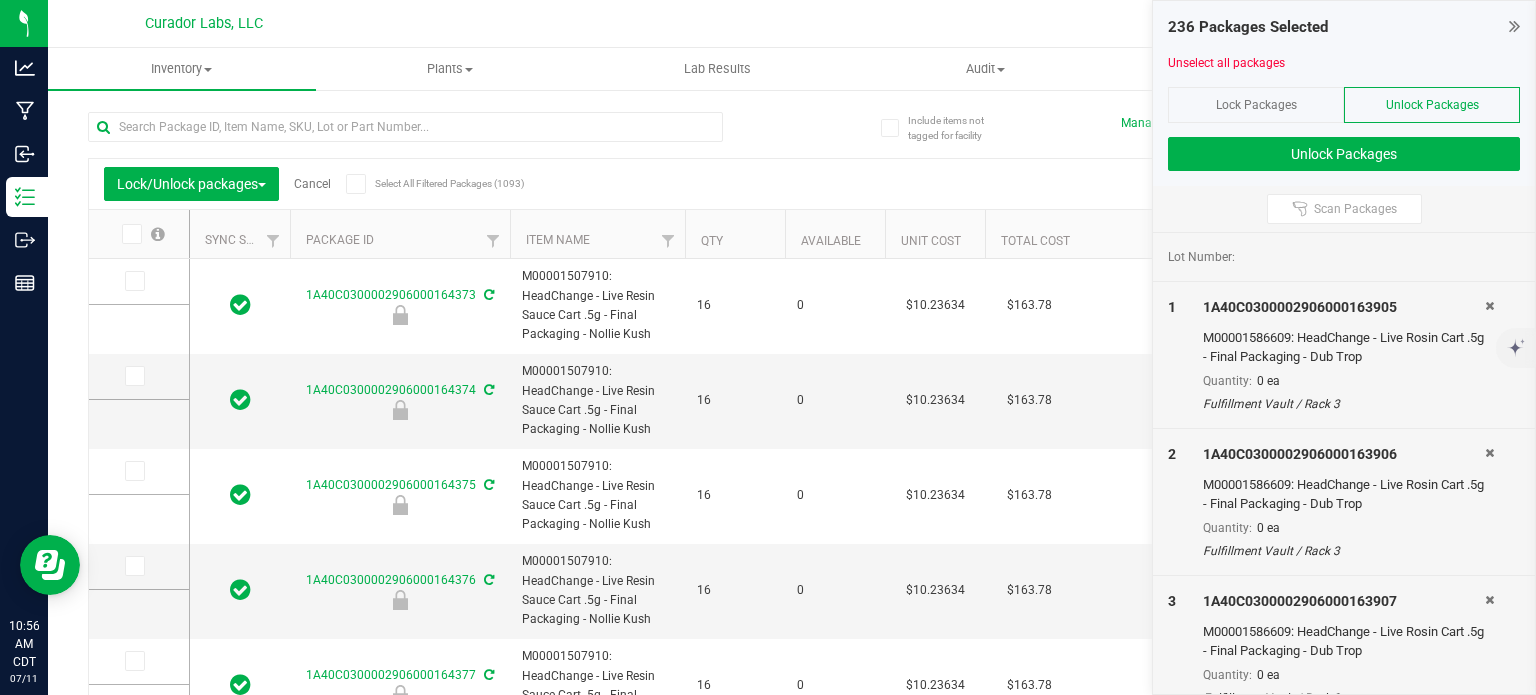 type on "[DATE]" 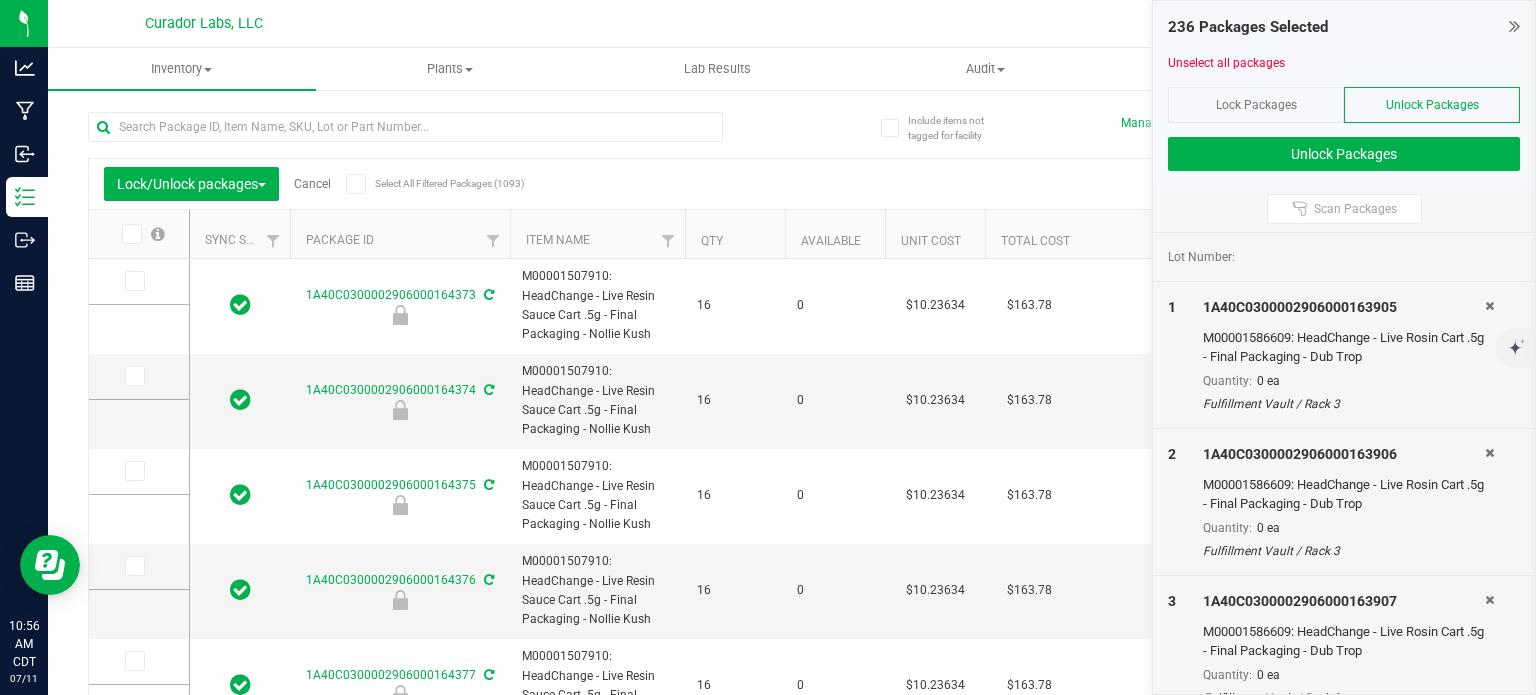 type on "[DATE]" 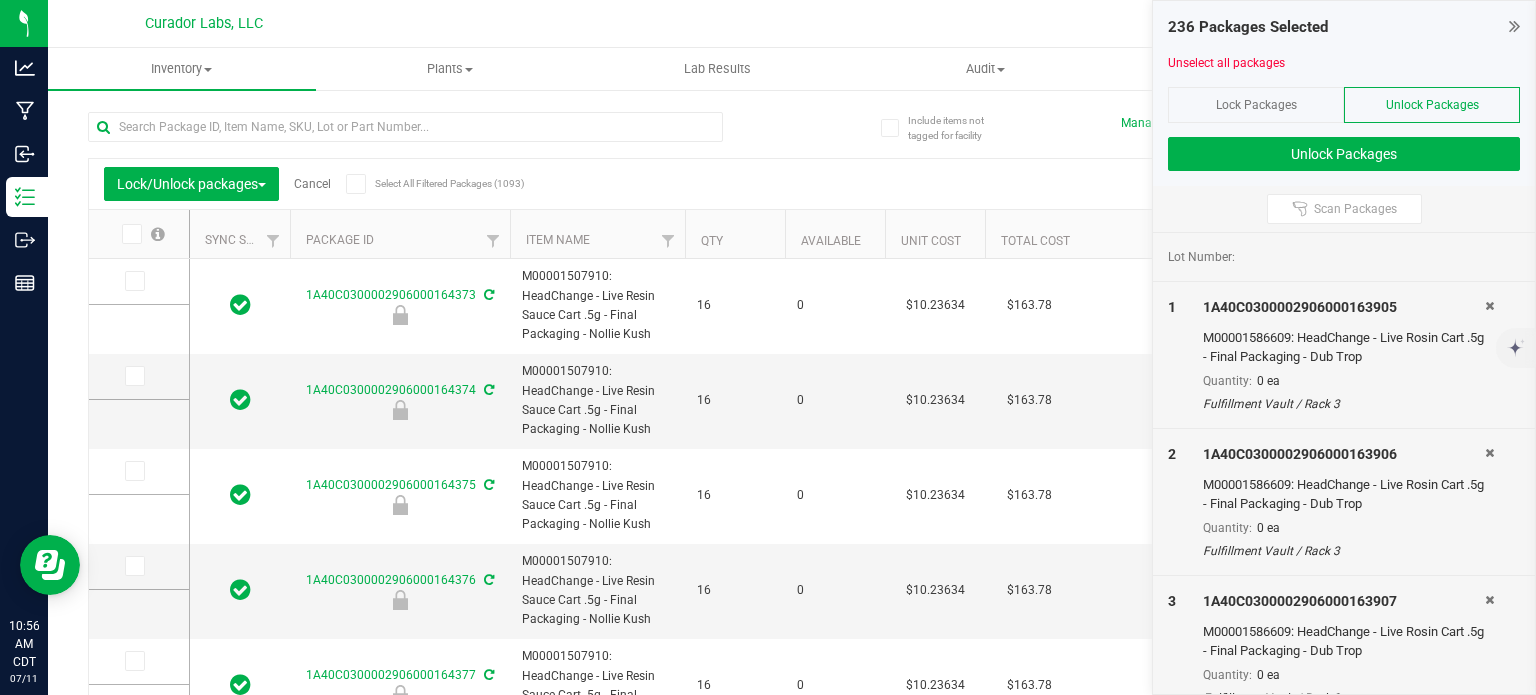 type on "[DATE]" 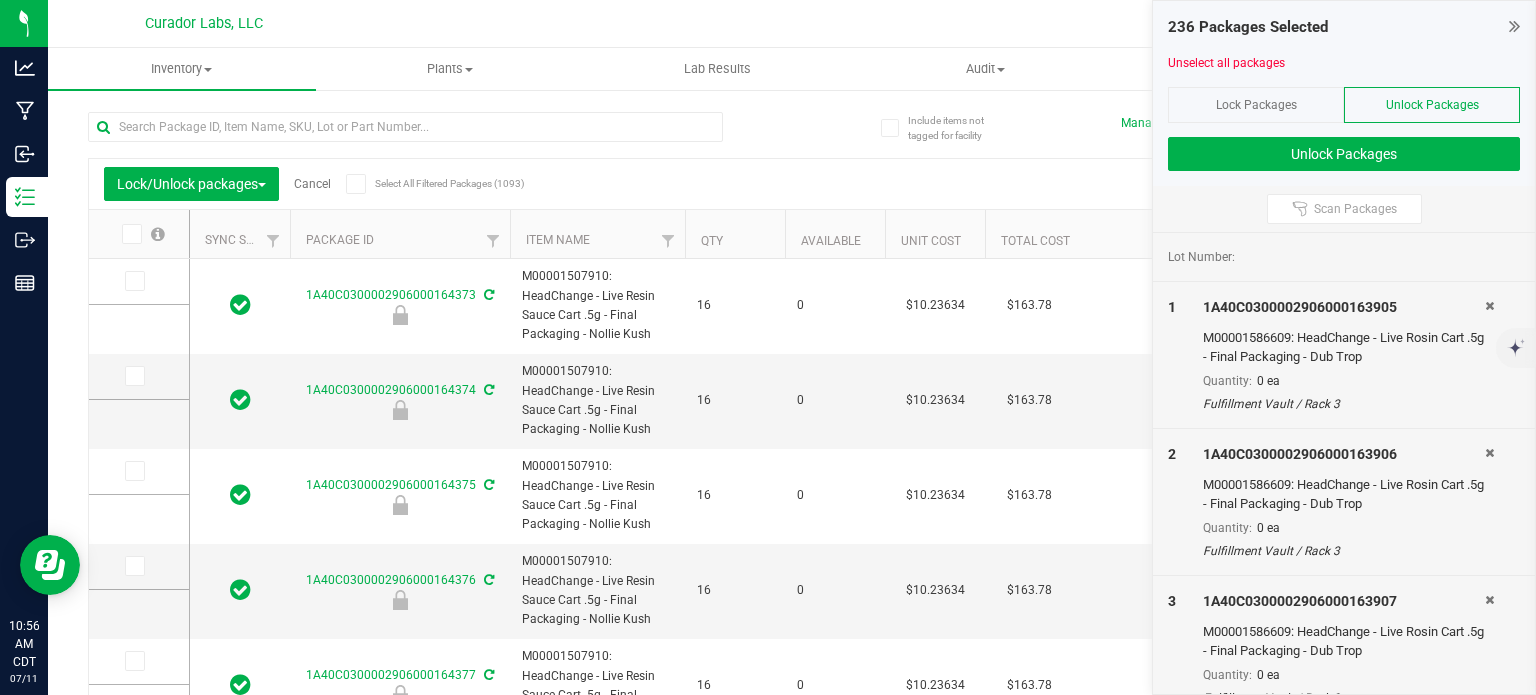 type on "[DATE]" 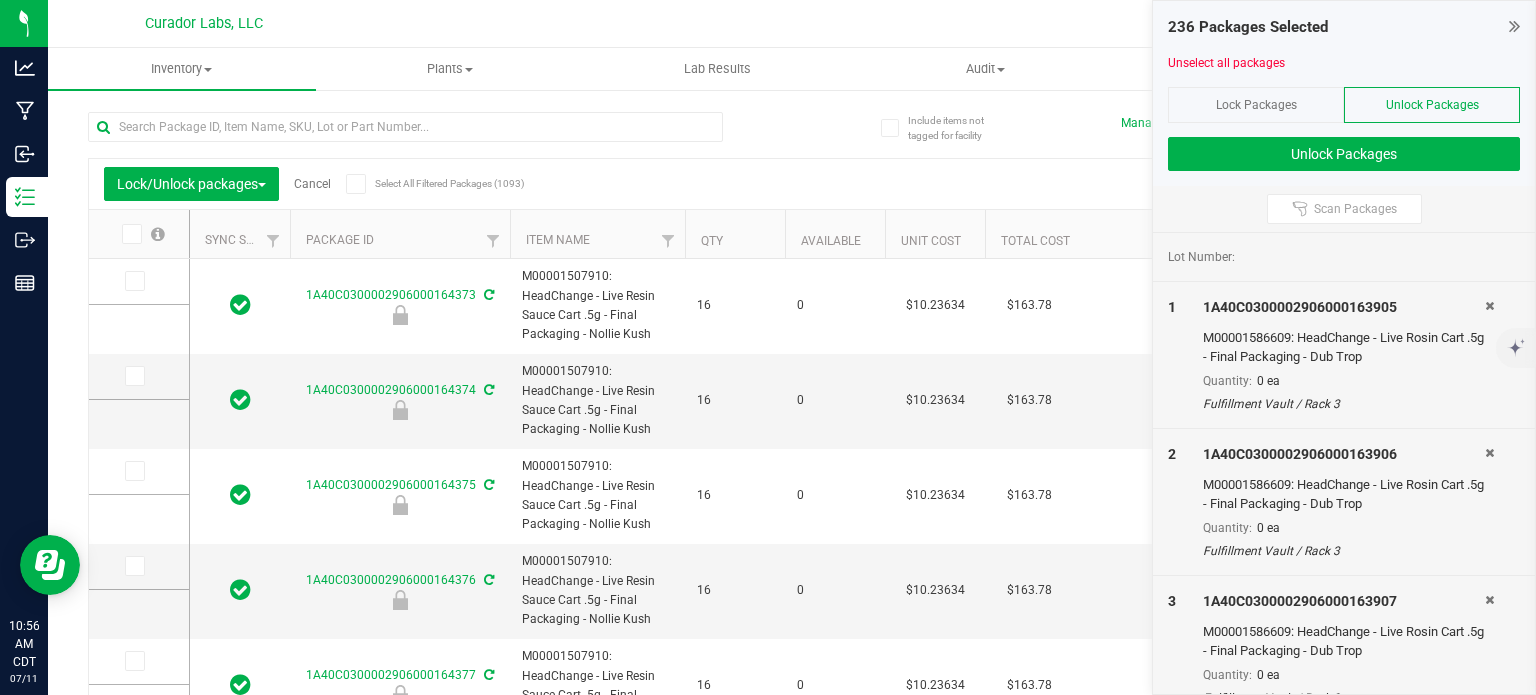 type on "[DATE]" 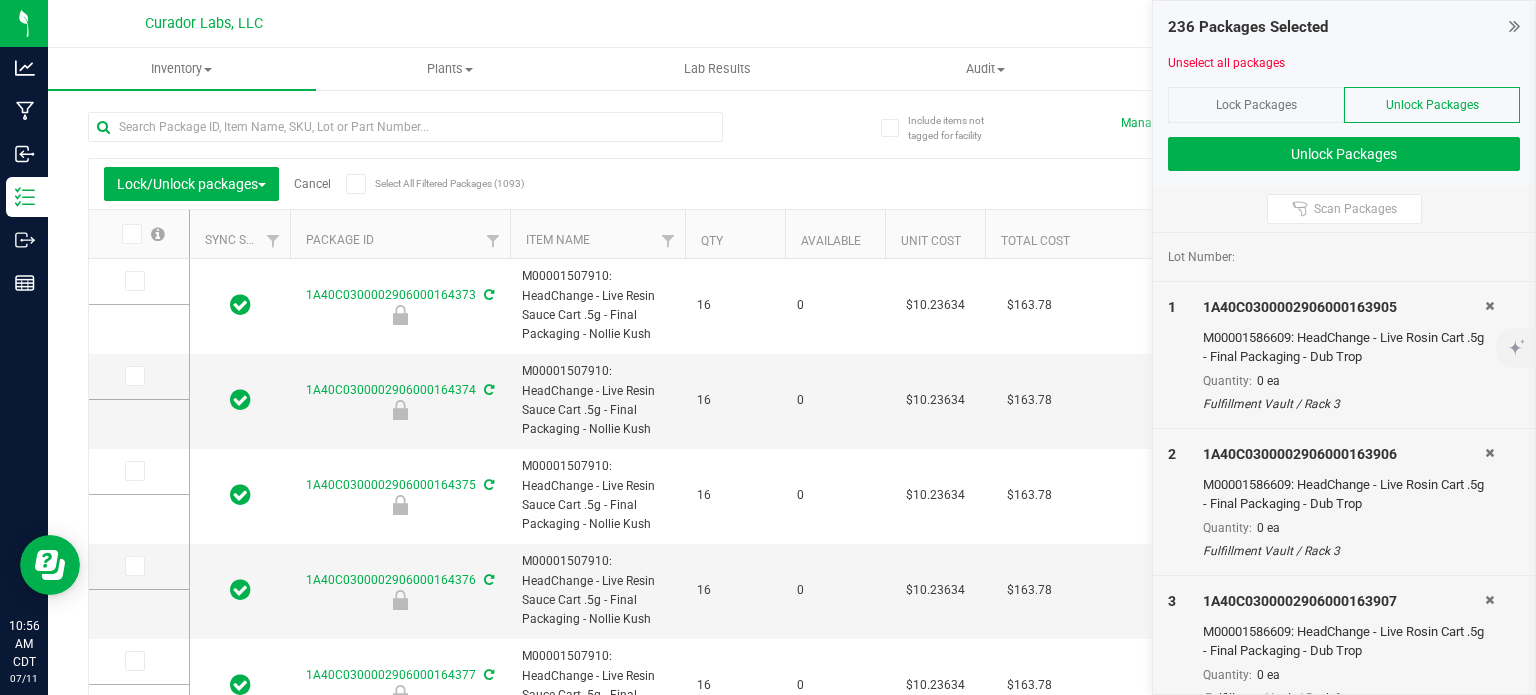 type on "[DATE]" 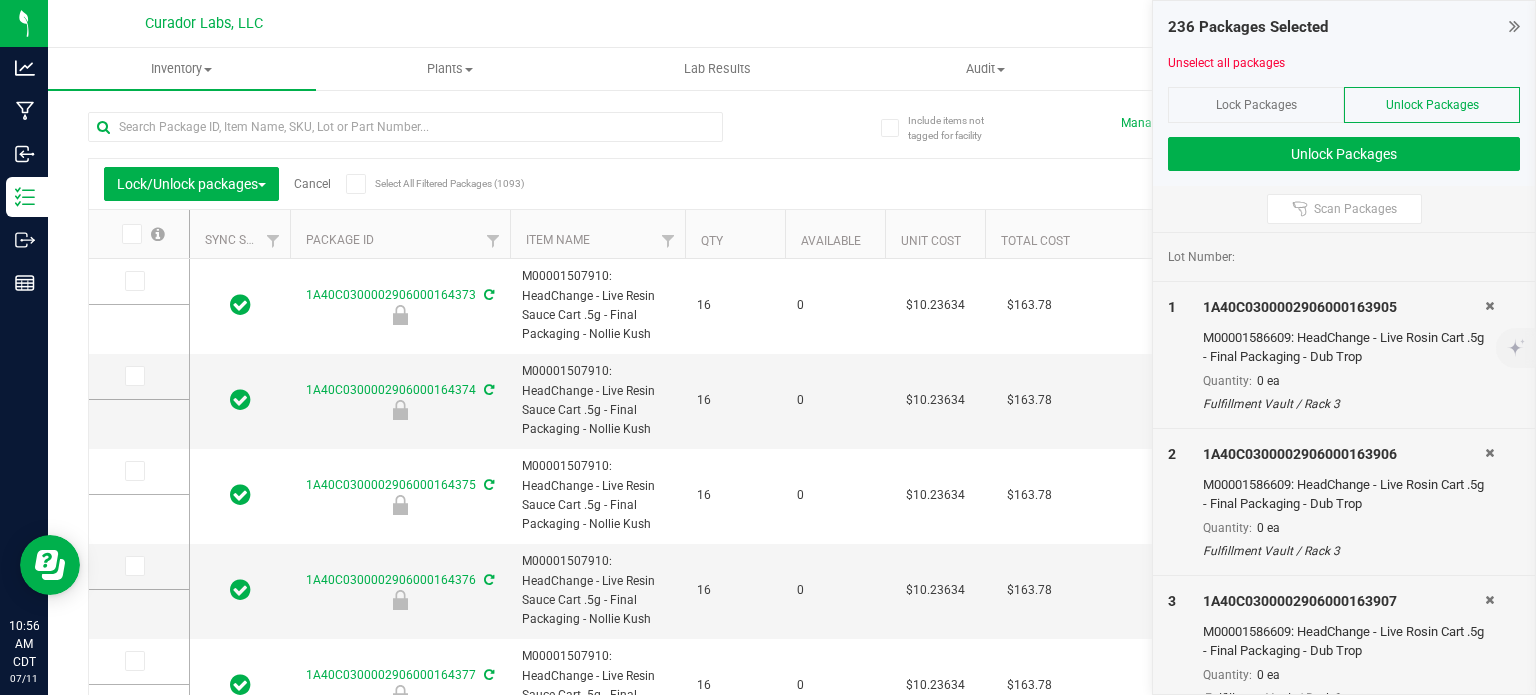 type on "[DATE]" 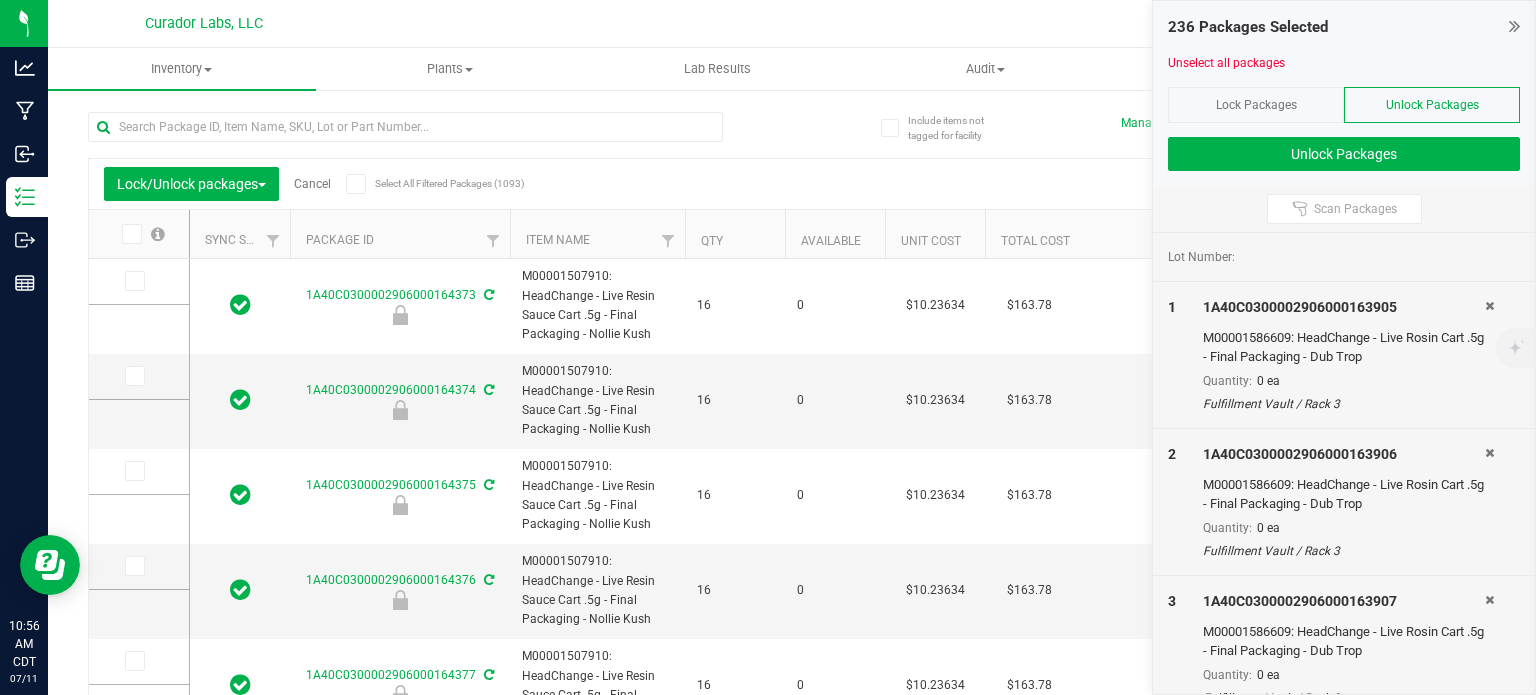 type on "[DATE]" 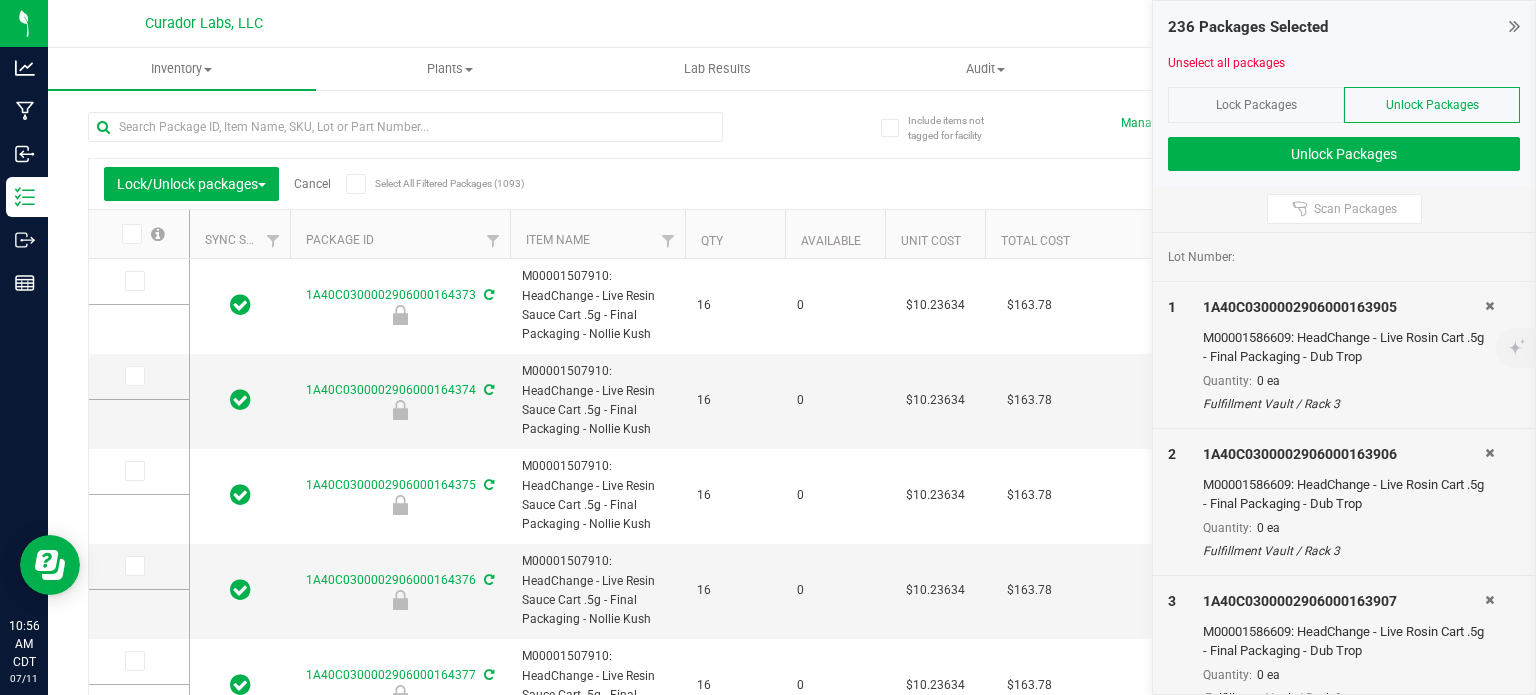 type on "[DATE]" 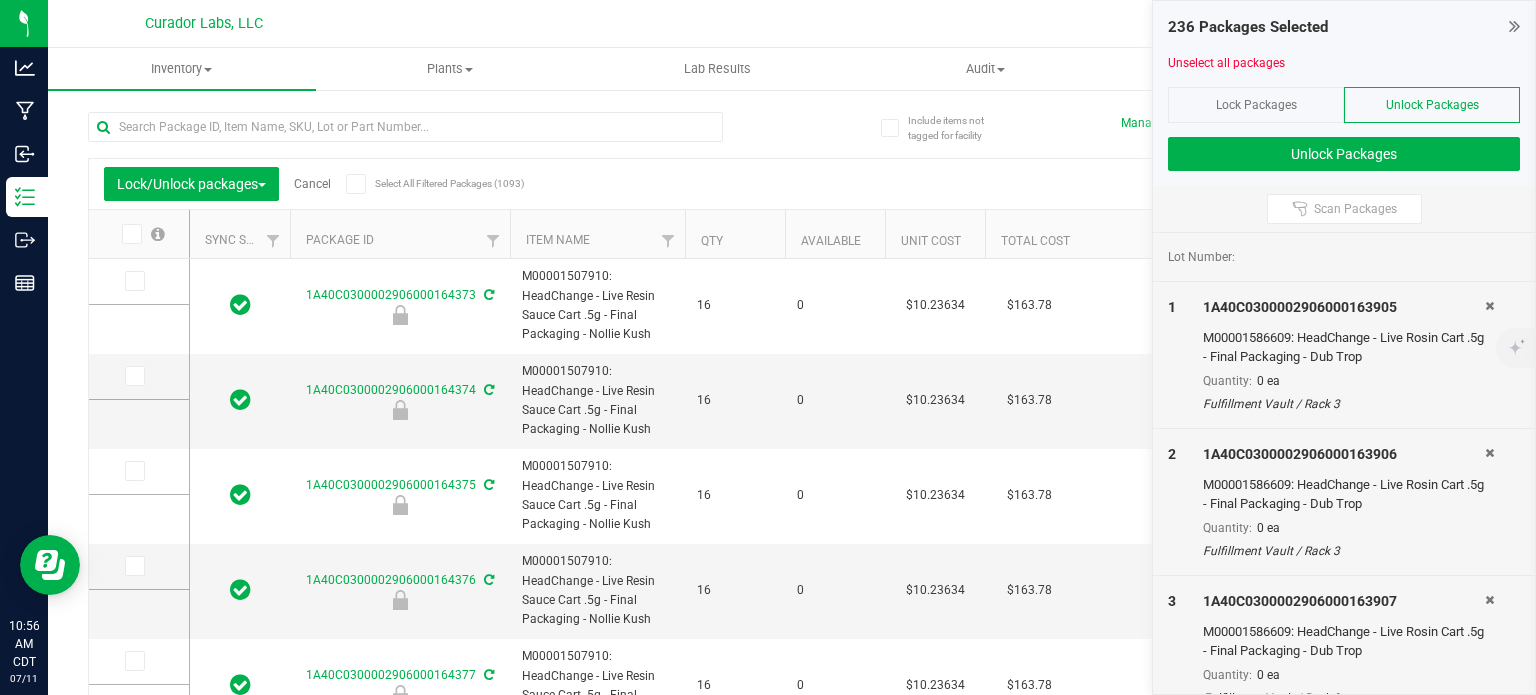 type on "[DATE]" 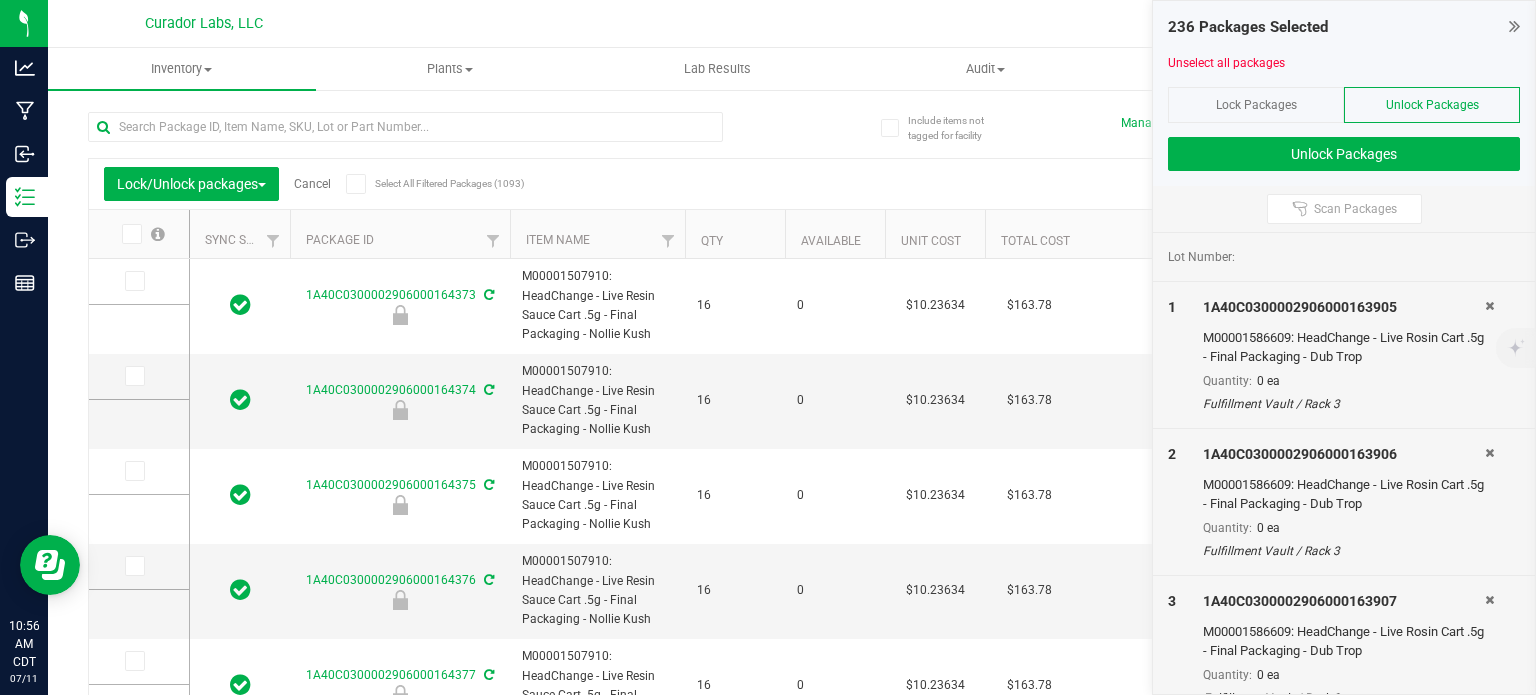 type on "[DATE]" 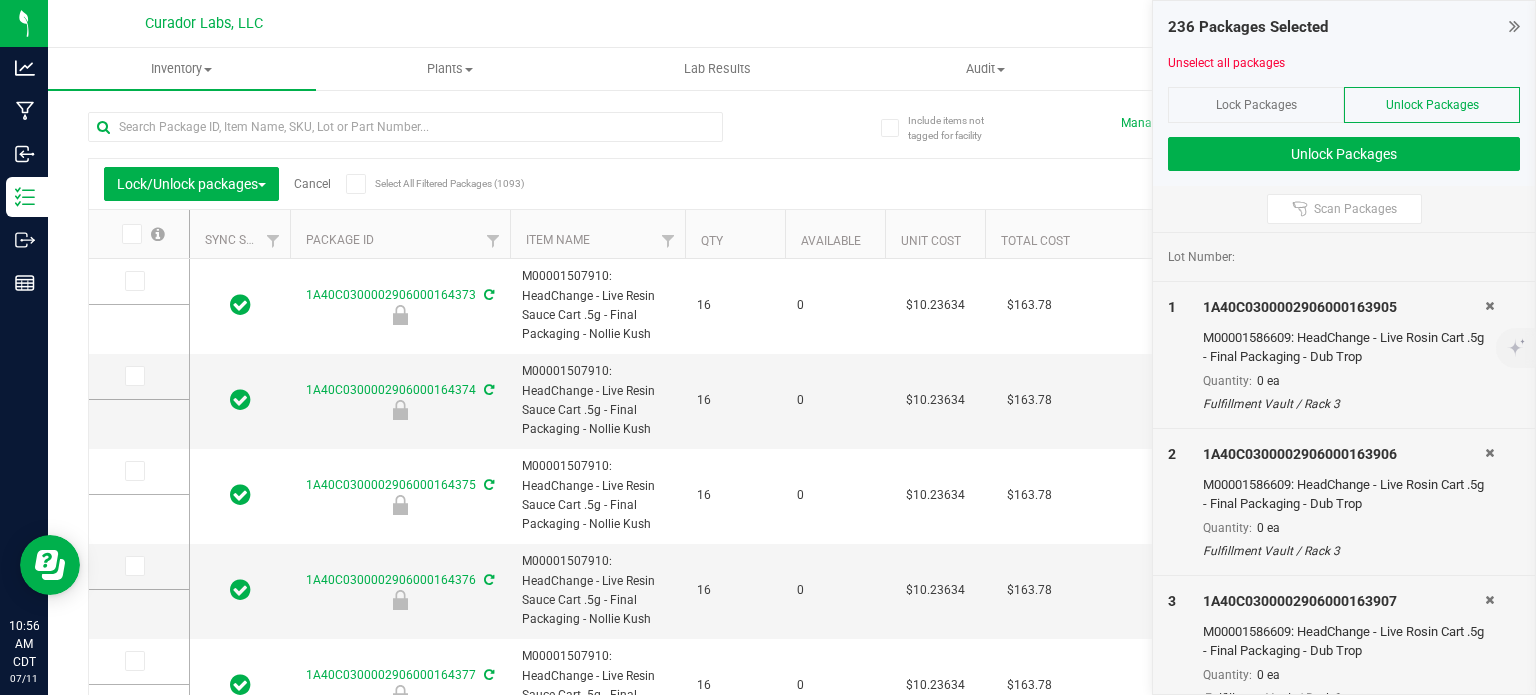 type on "[DATE]" 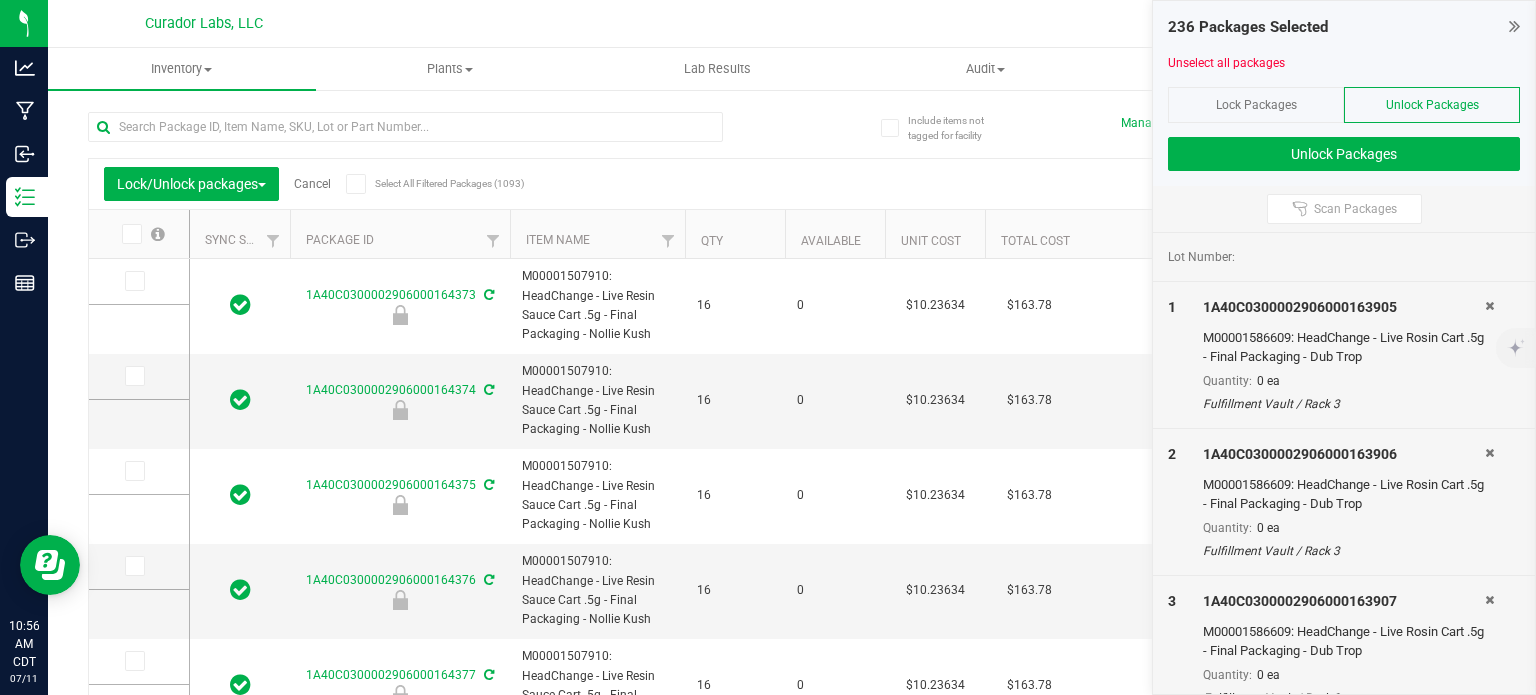 type on "[DATE]" 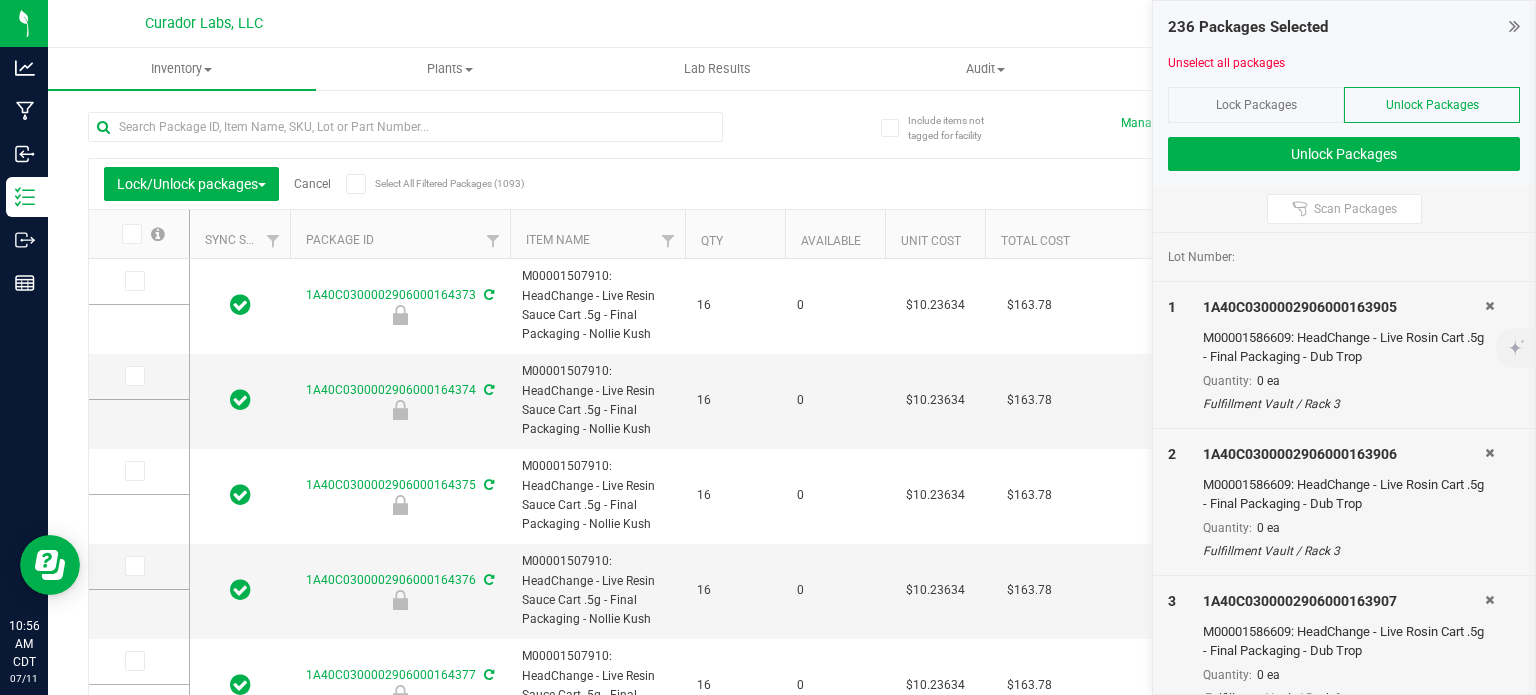 type on "[DATE]" 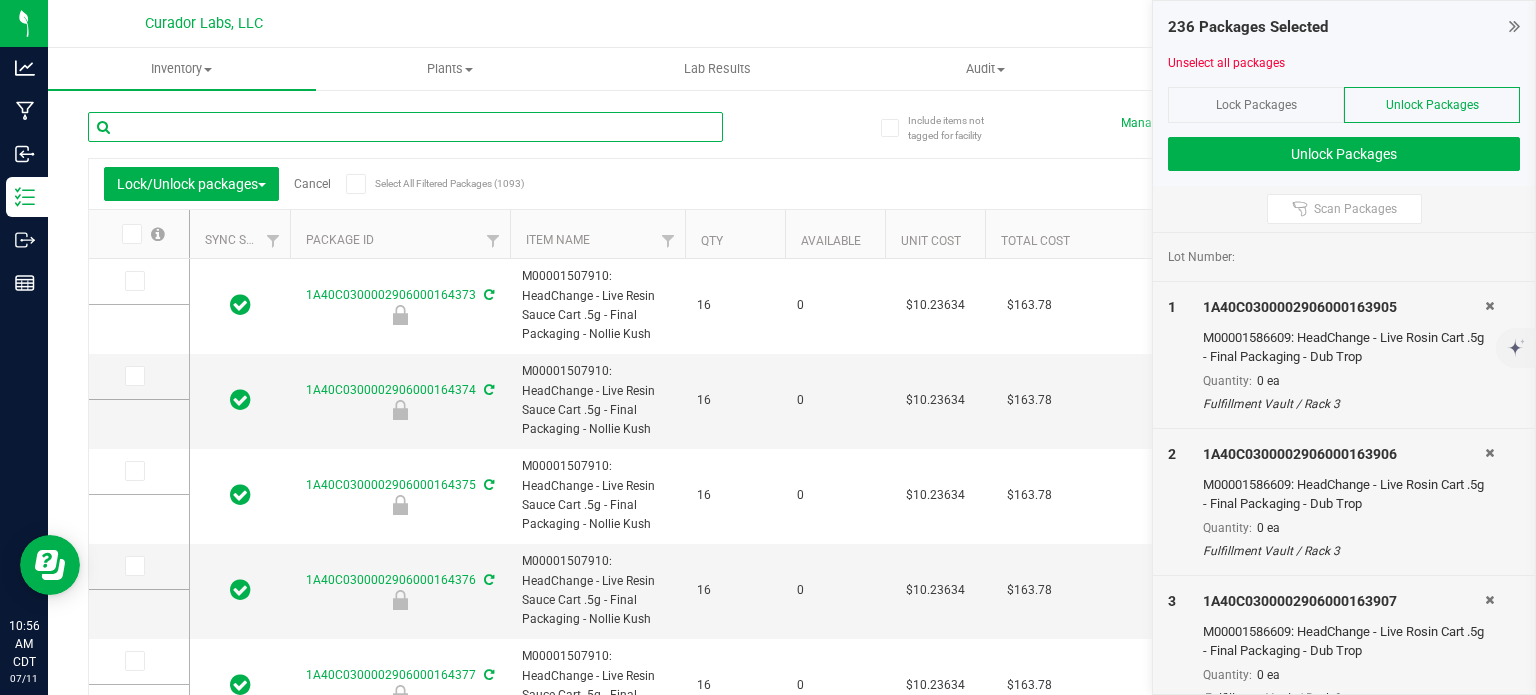 click at bounding box center [405, 127] 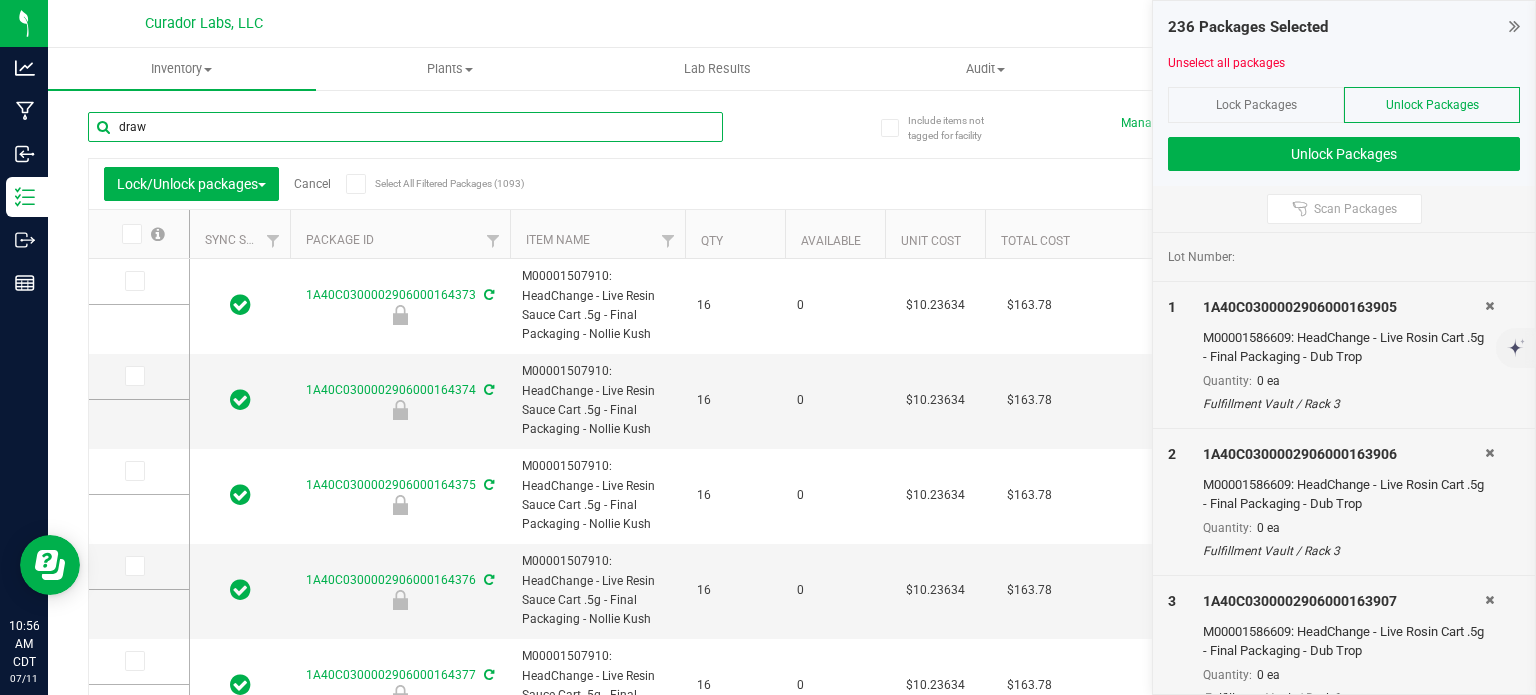 type on "draw 4" 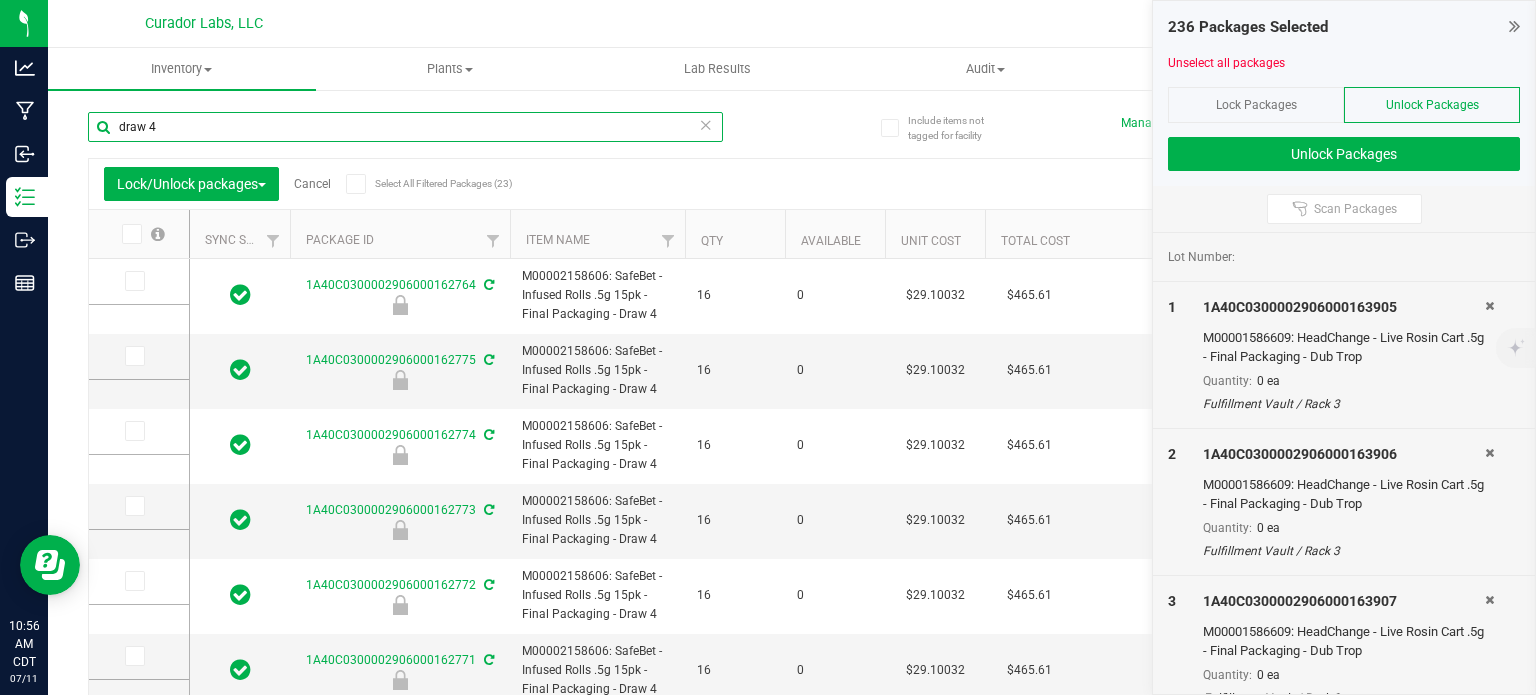 type on "[DATE]" 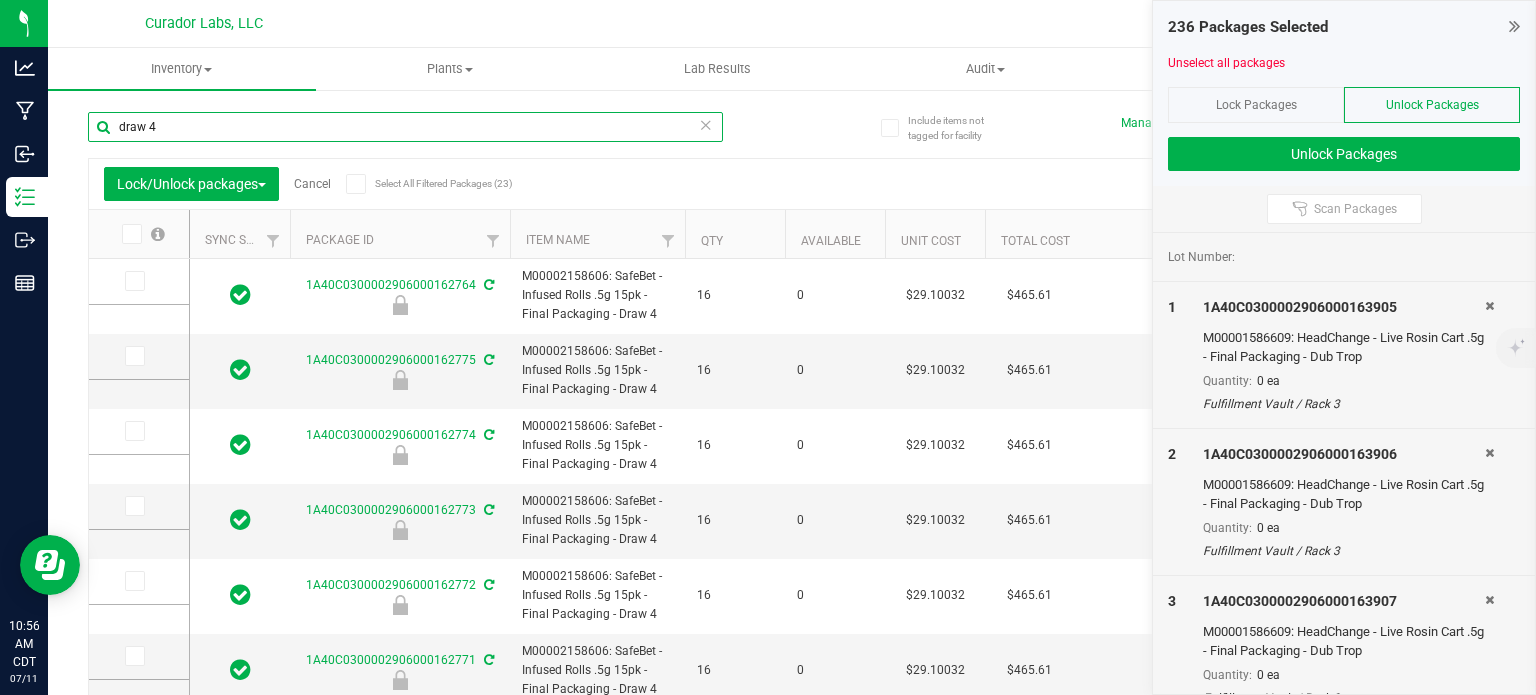 type on "[DATE]" 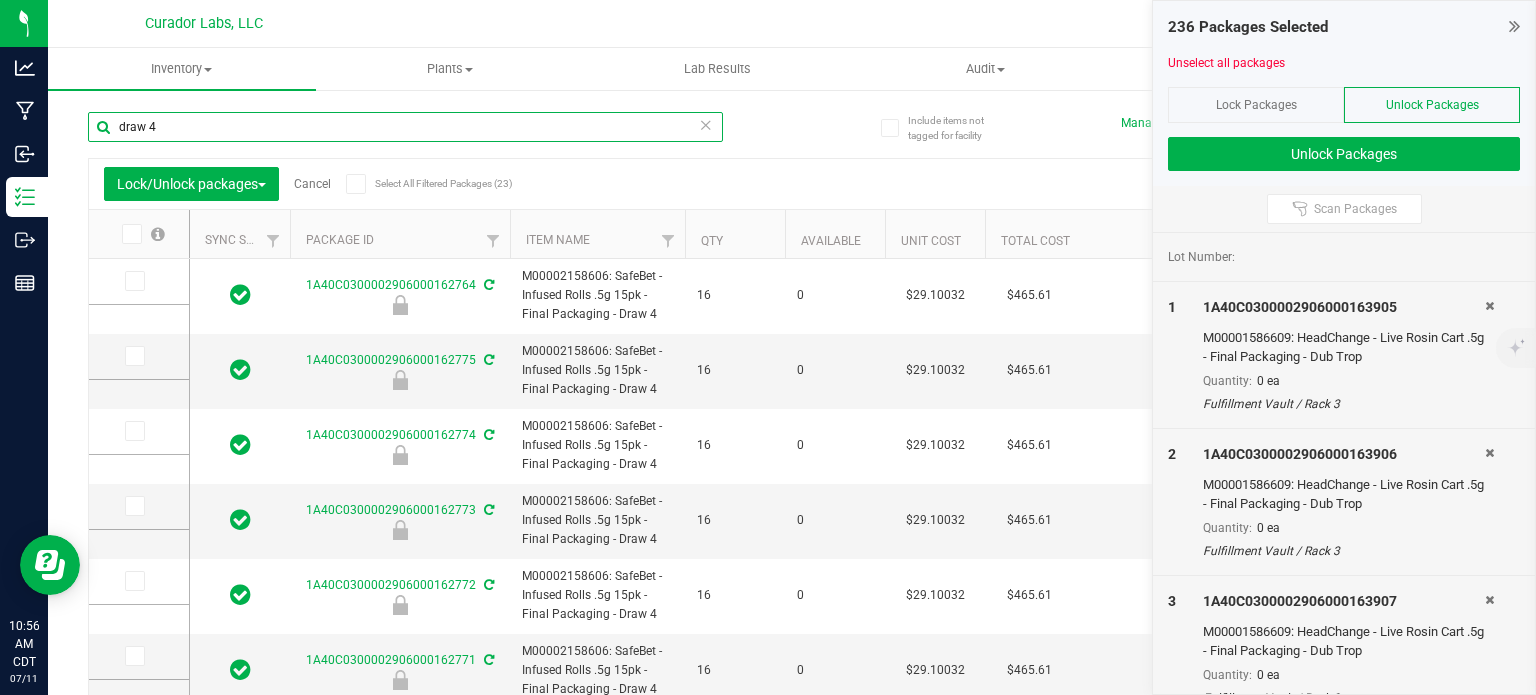 type on "[DATE]" 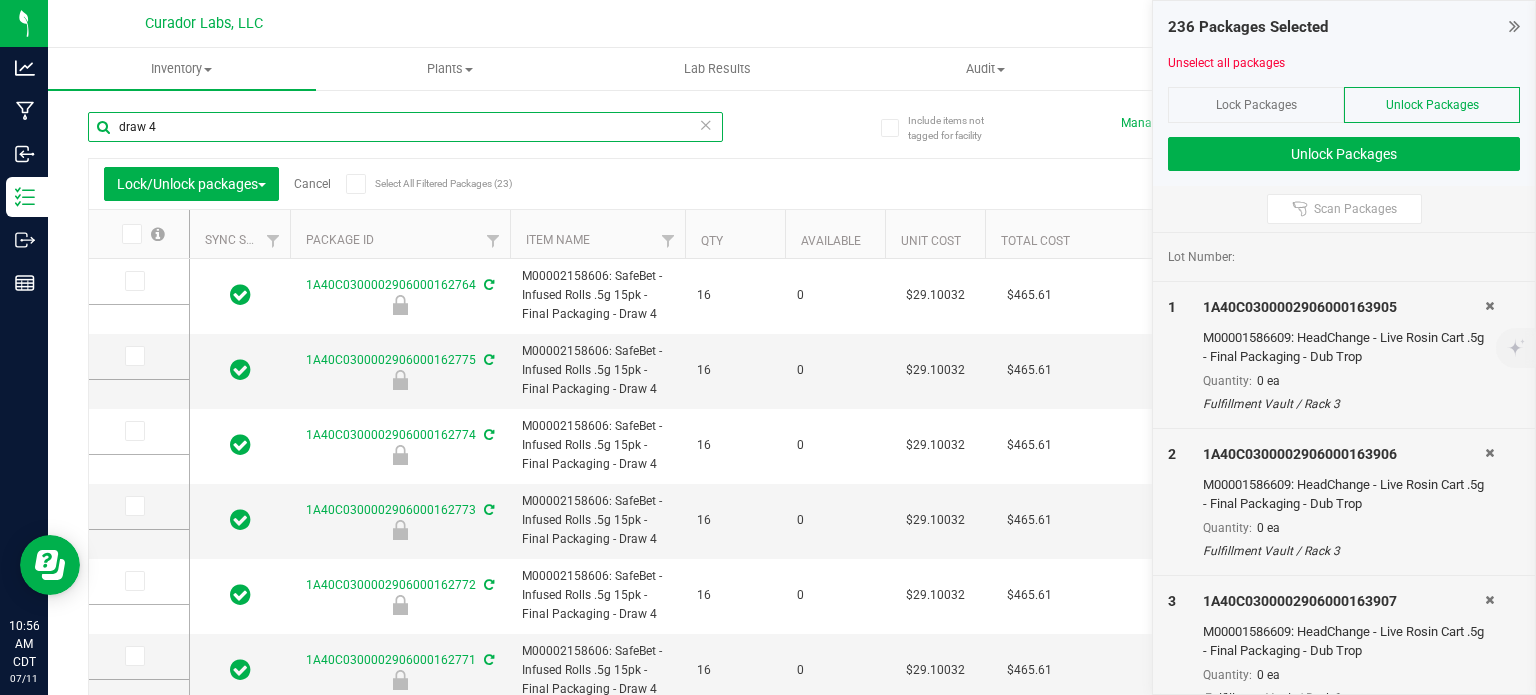 type on "[DATE]" 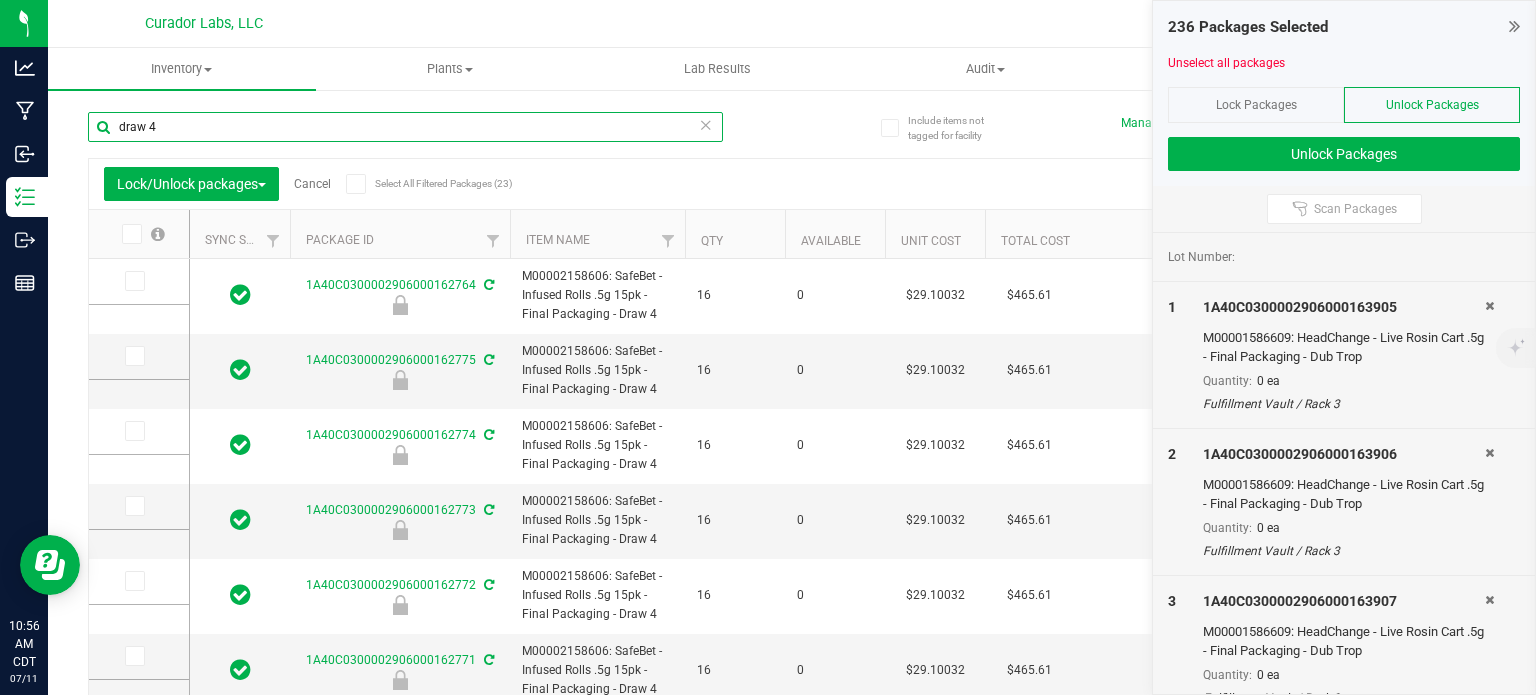type on "[DATE]" 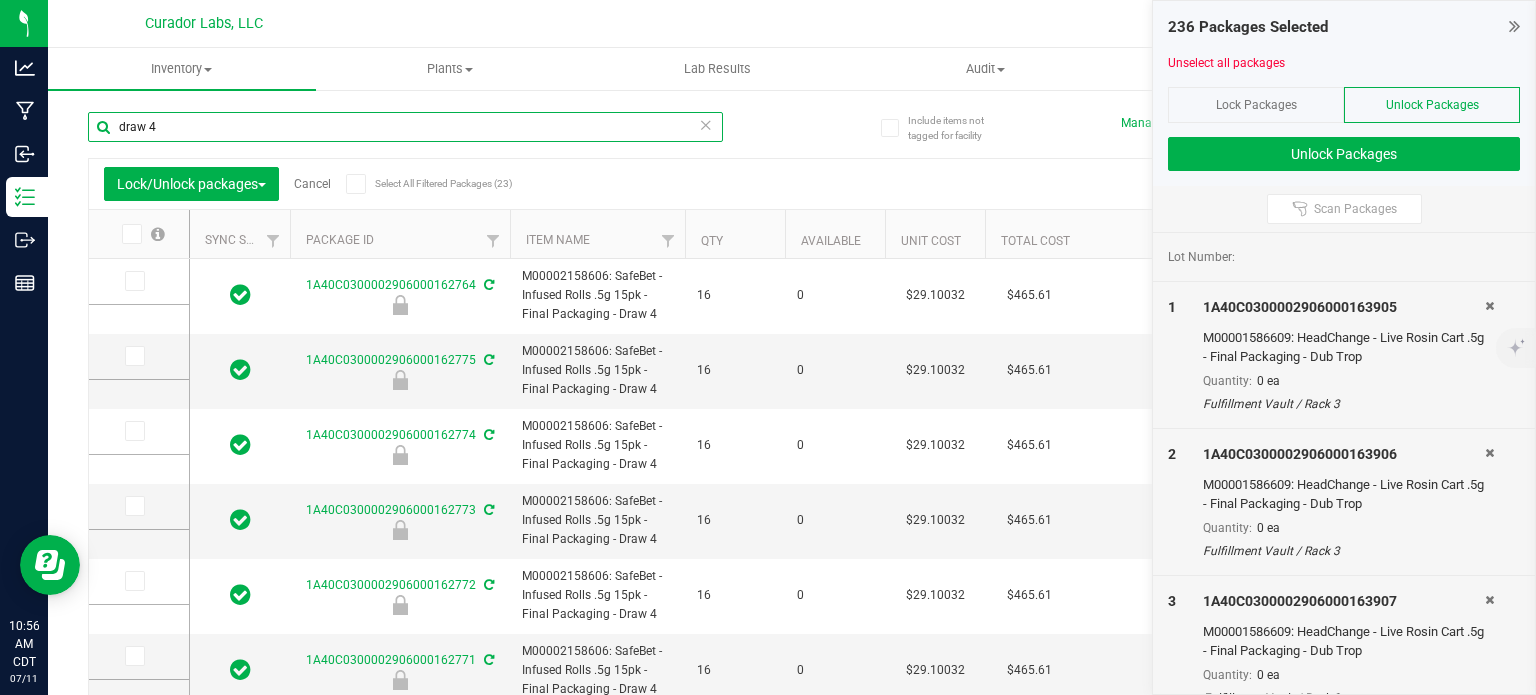 type on "[DATE]" 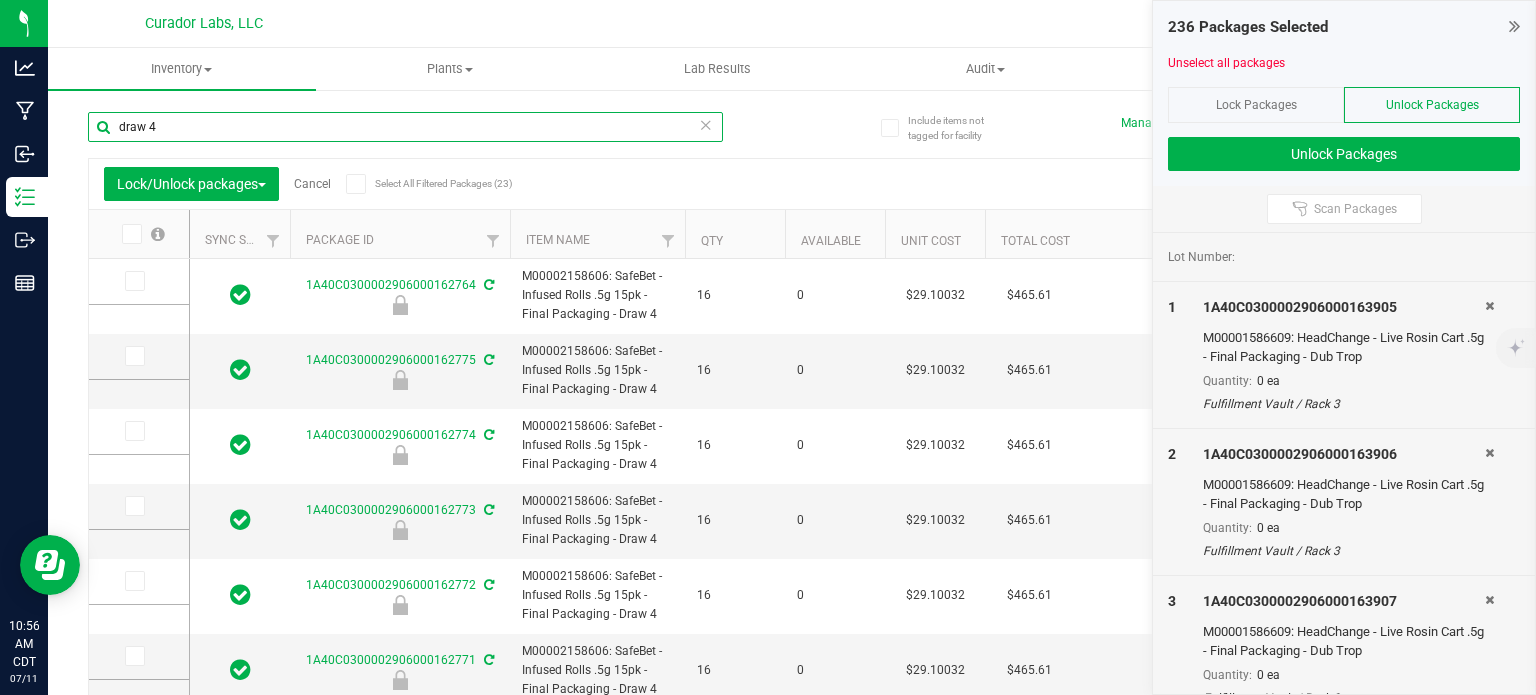 type on "[DATE]" 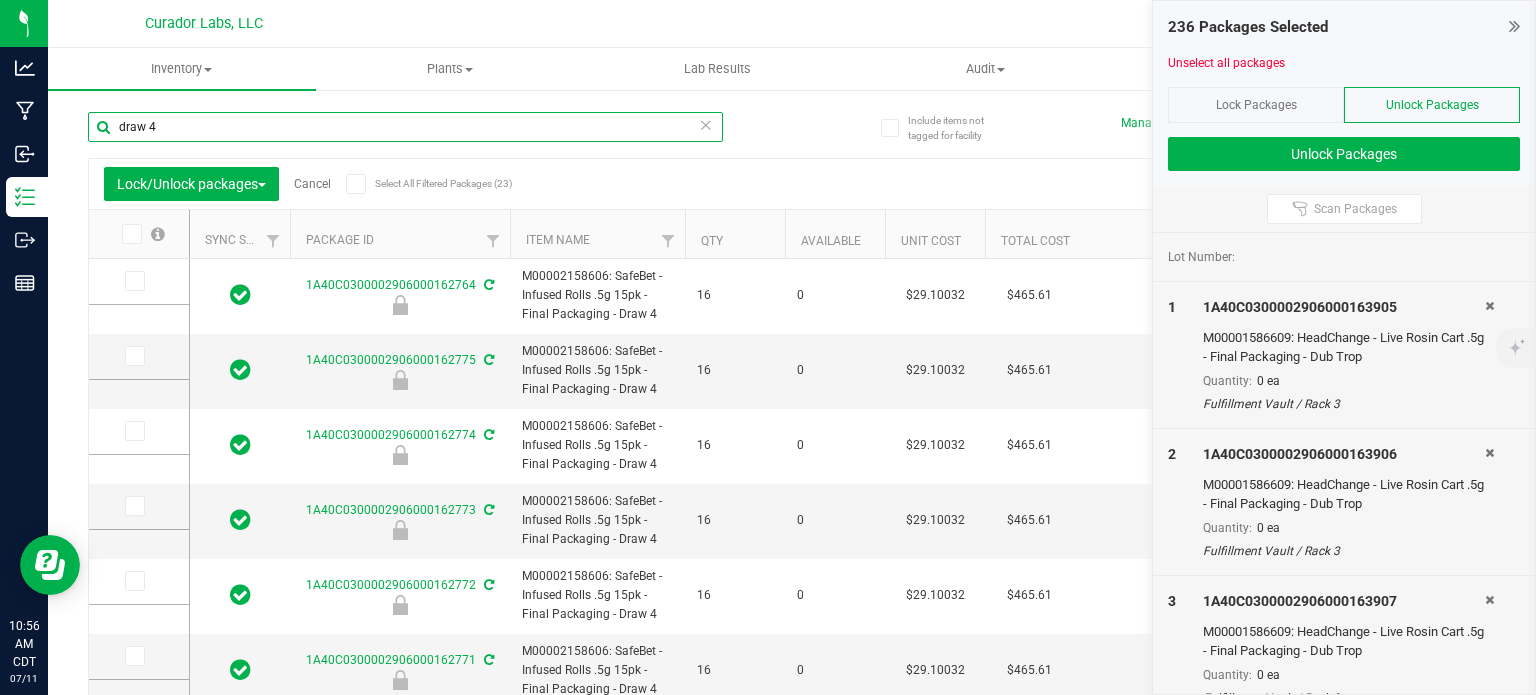 type on "[DATE]" 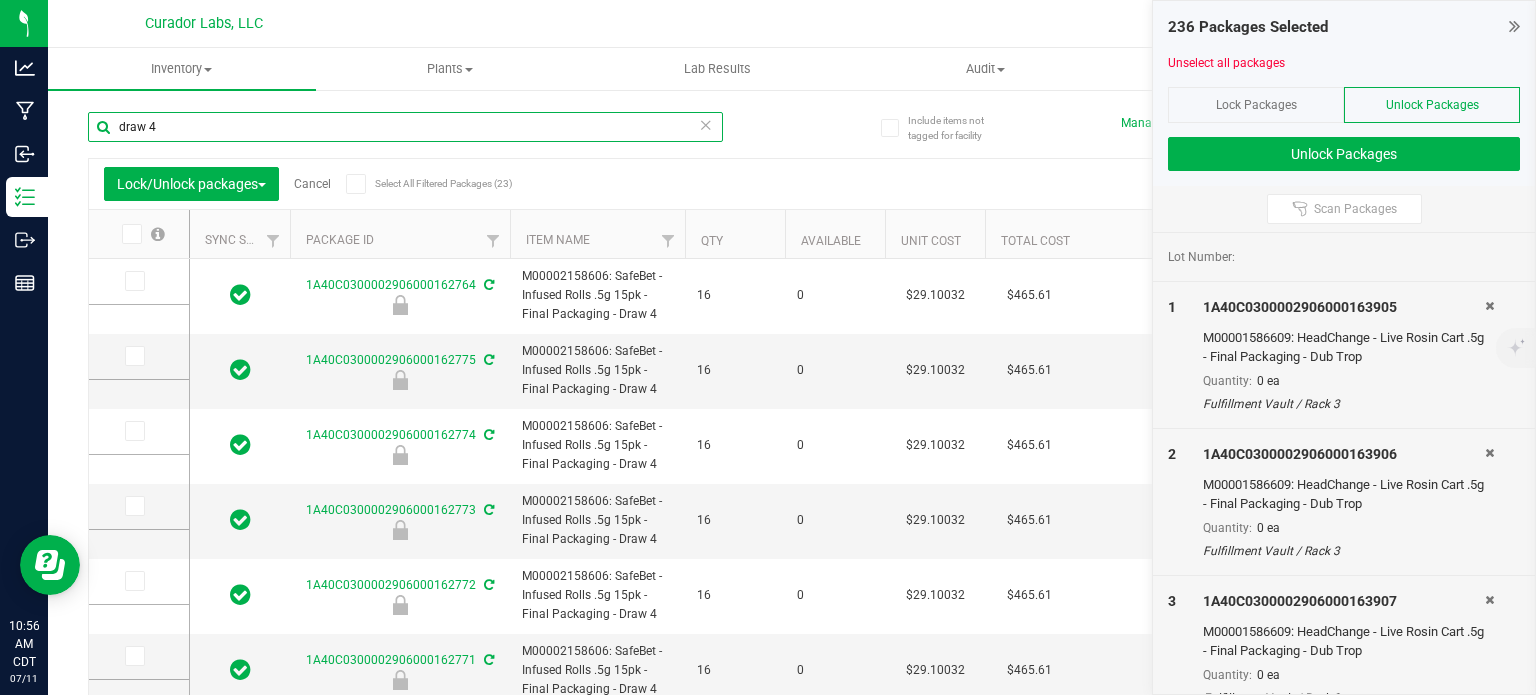 type on "[DATE]" 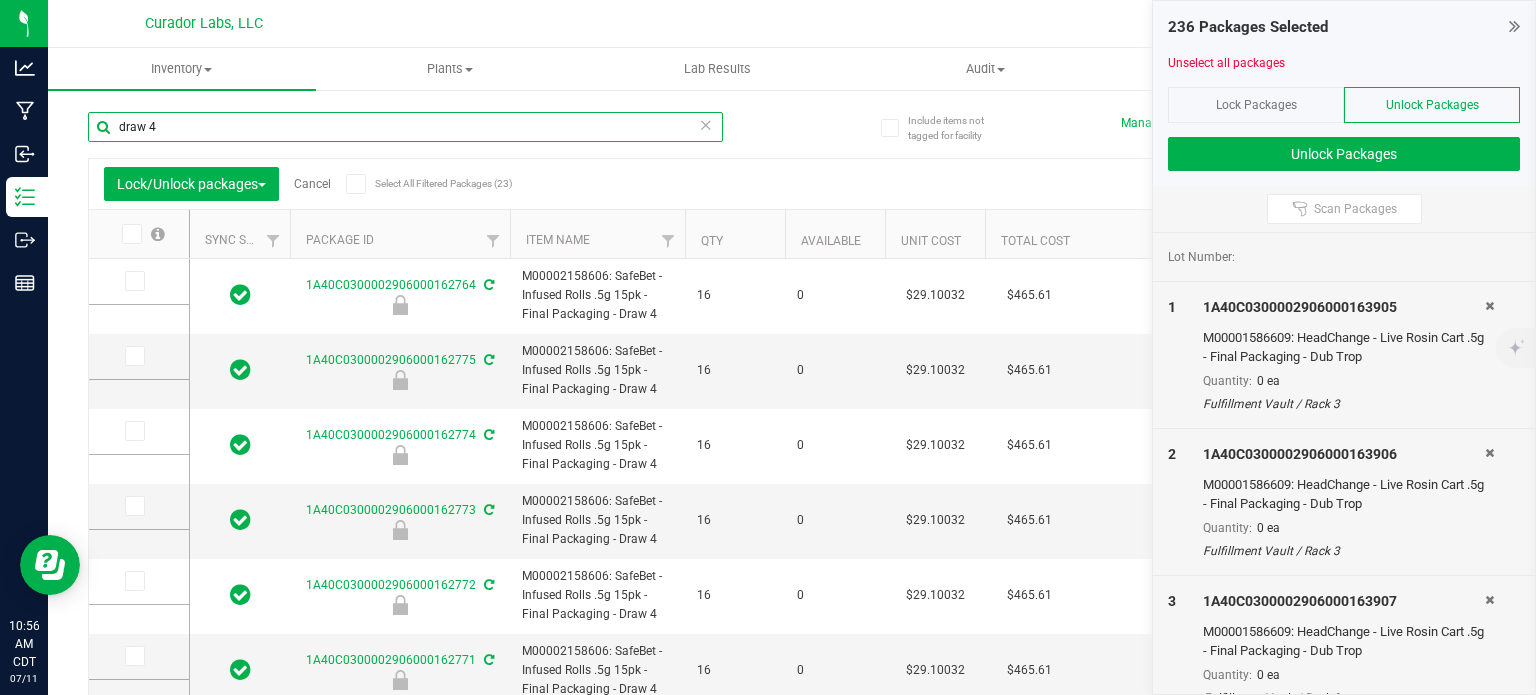 type on "[DATE]" 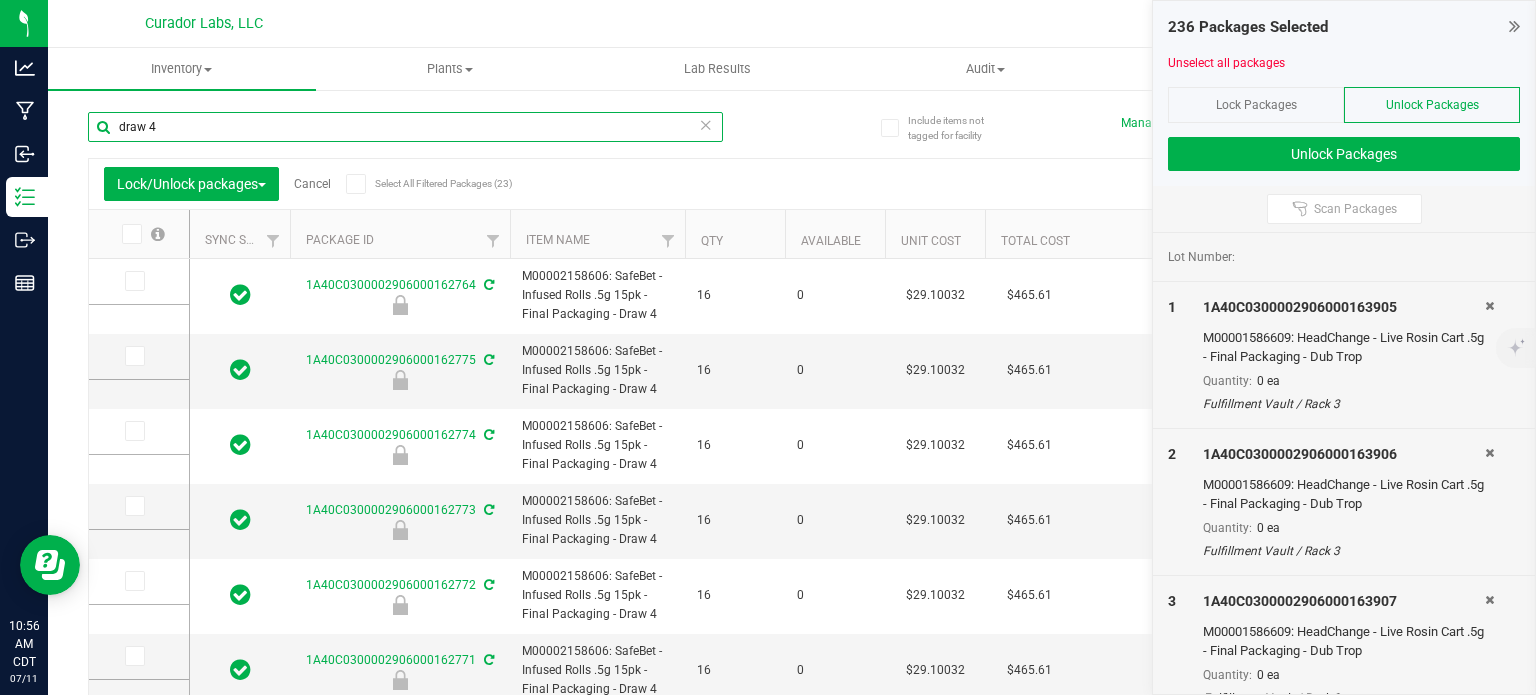 type on "[DATE]" 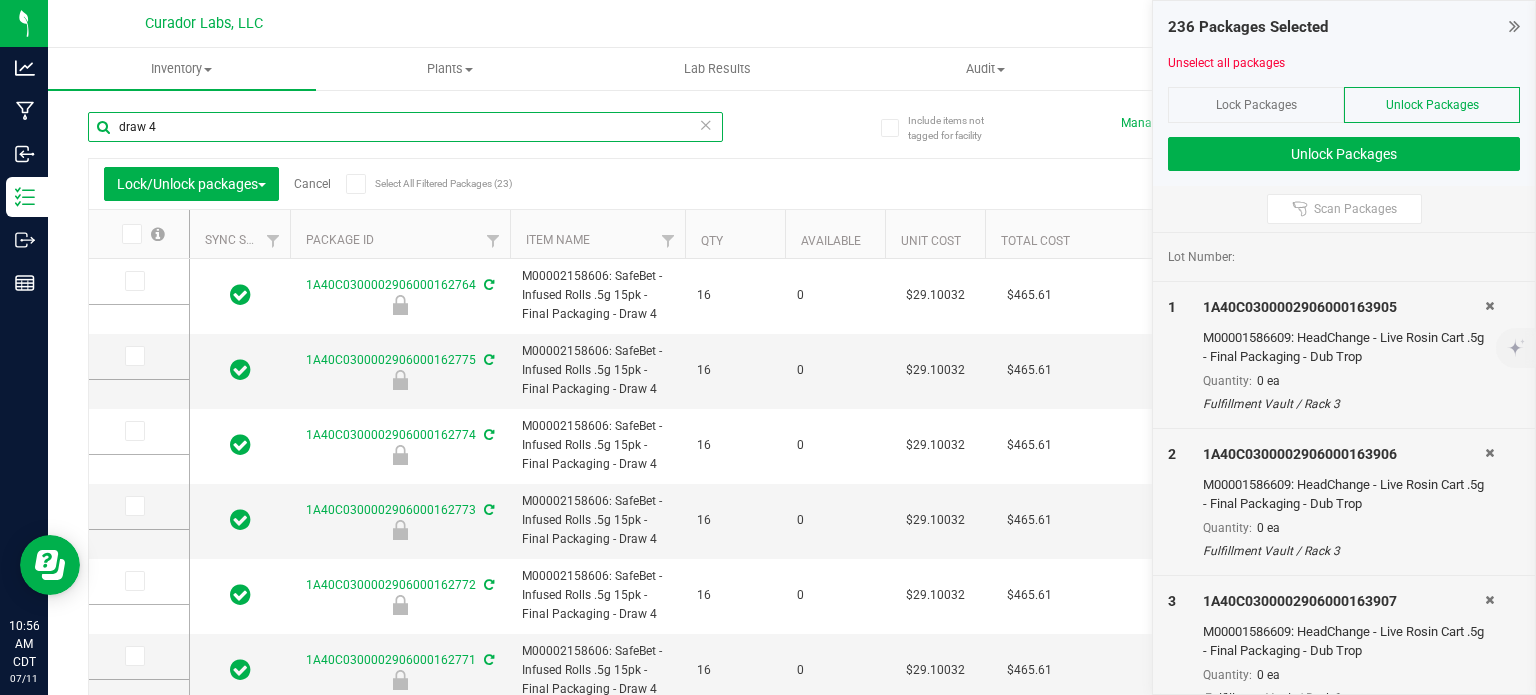 type on "[DATE]" 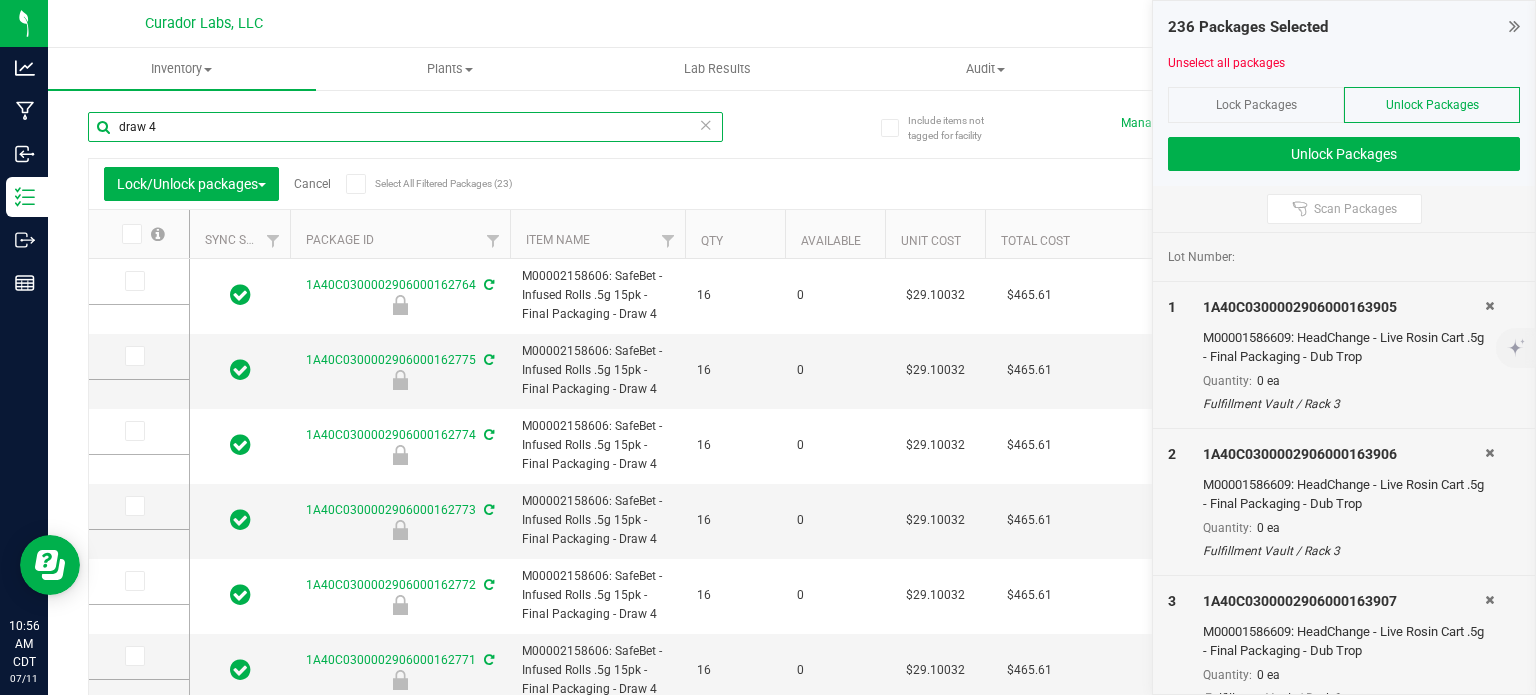 type on "[DATE]" 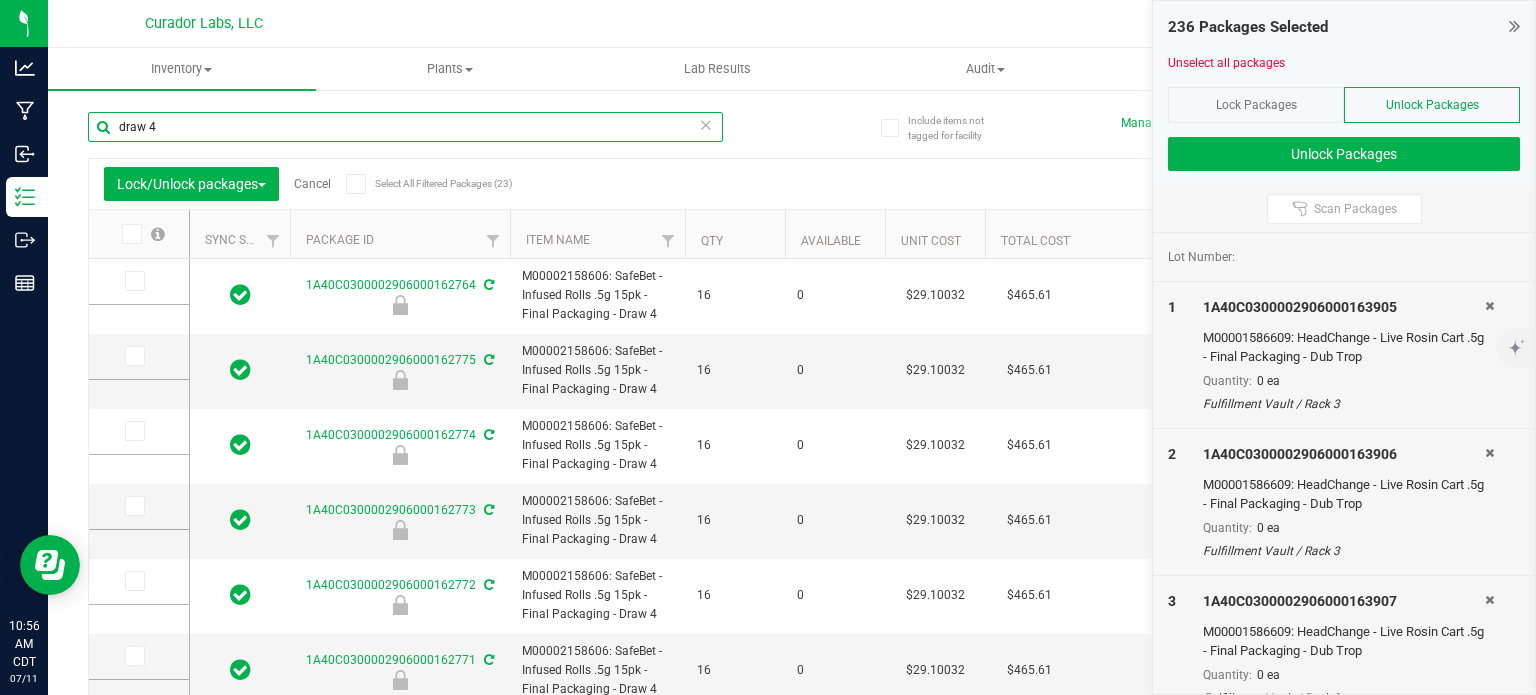 type on "[DATE]" 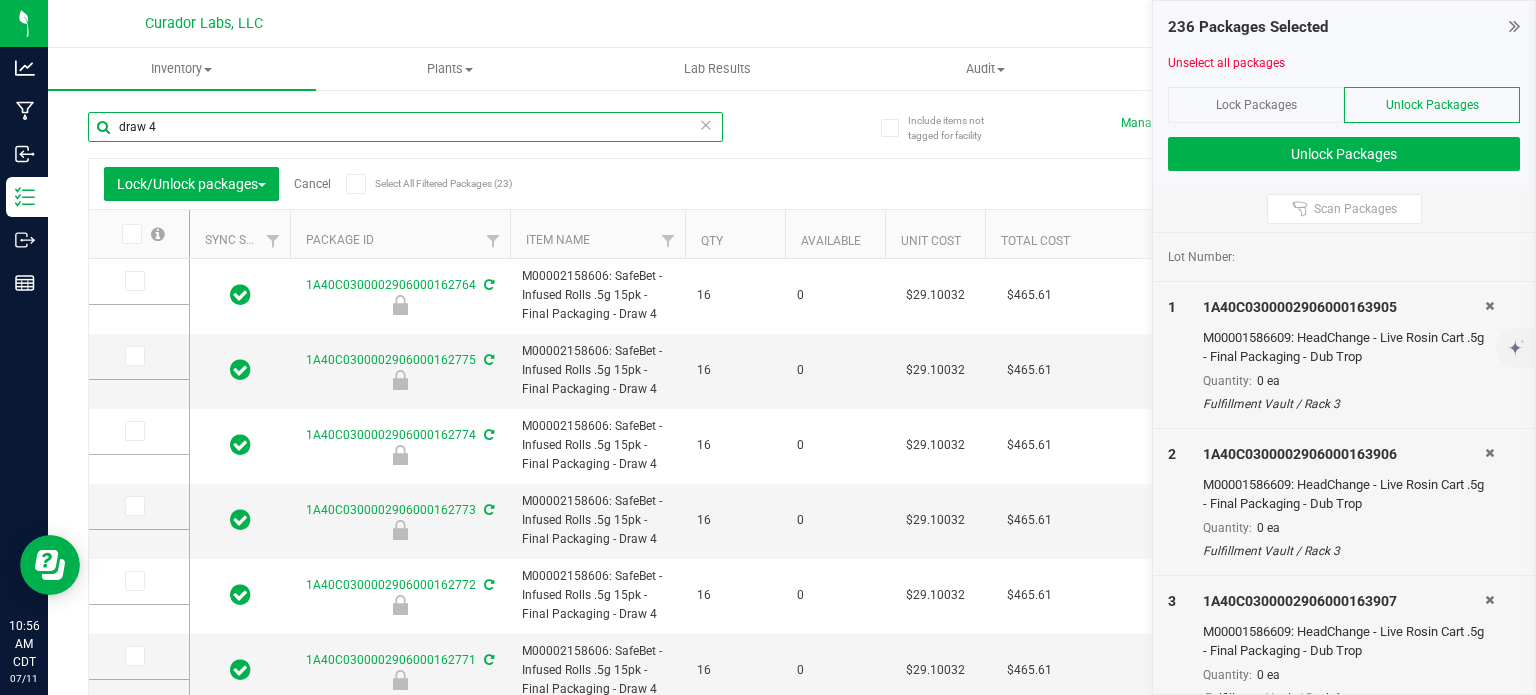 type on "[DATE]" 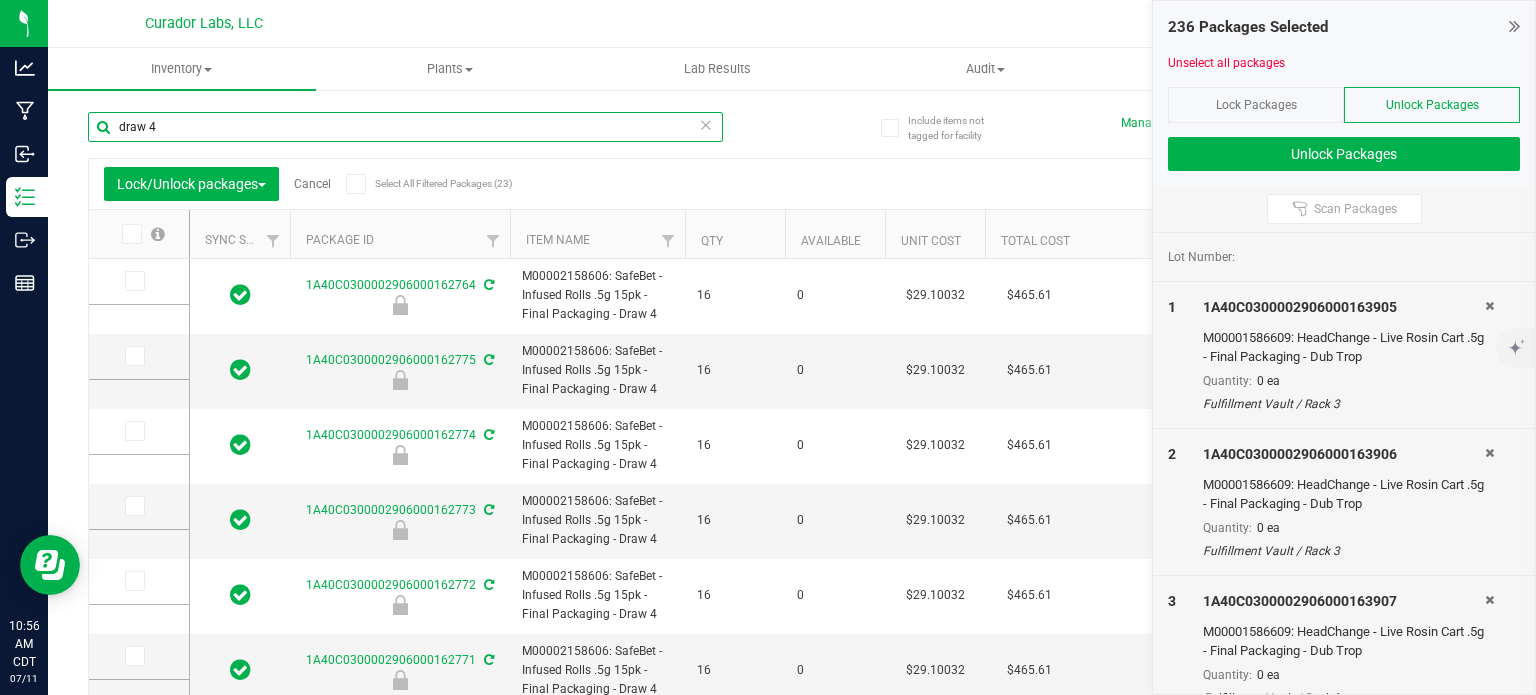 type on "[DATE]" 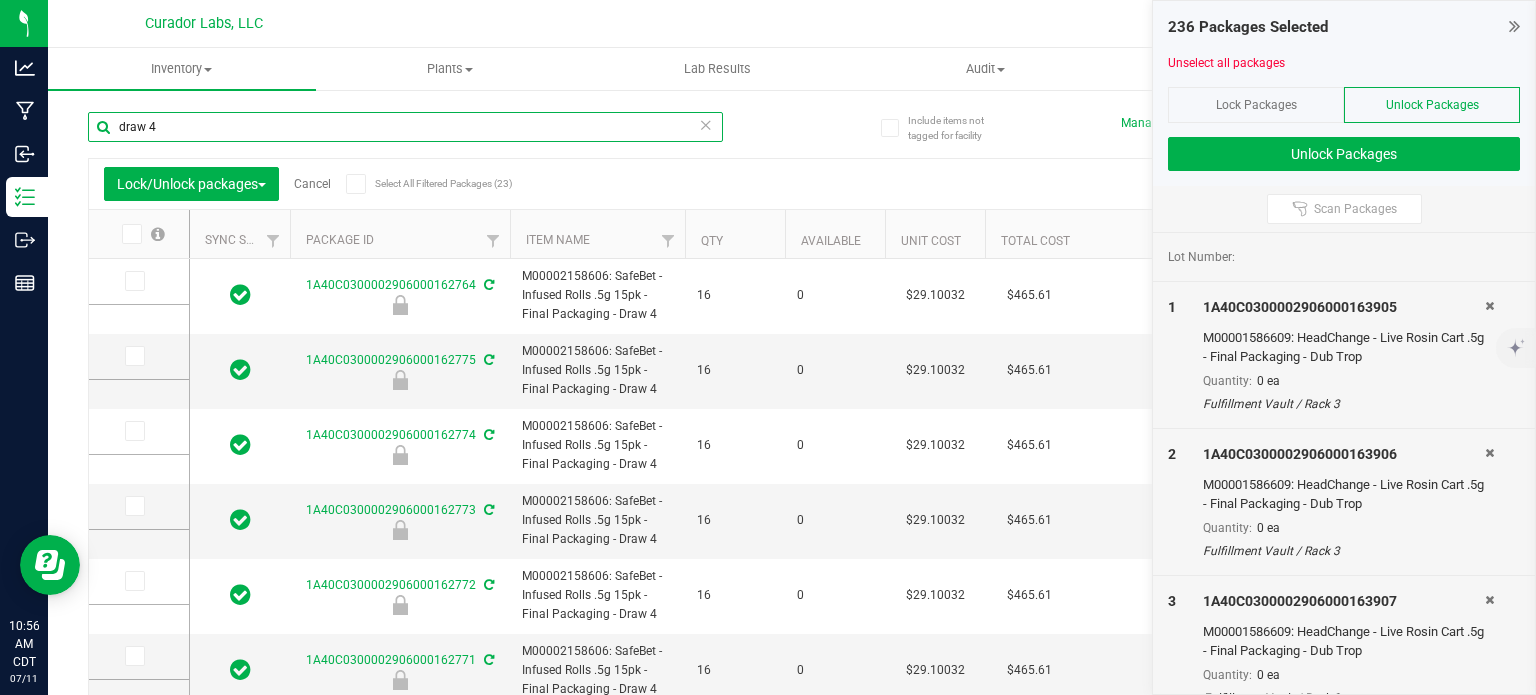 type on "[DATE]" 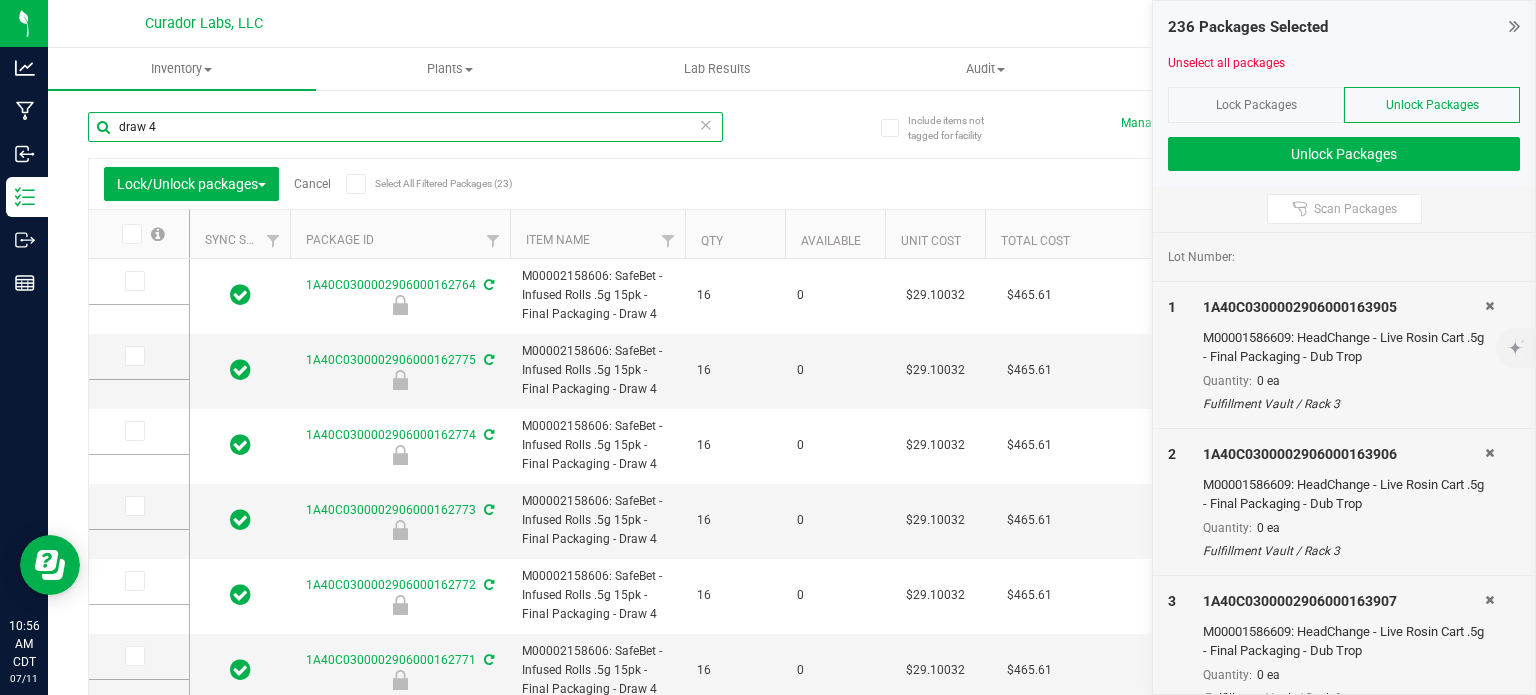 type on "[DATE]" 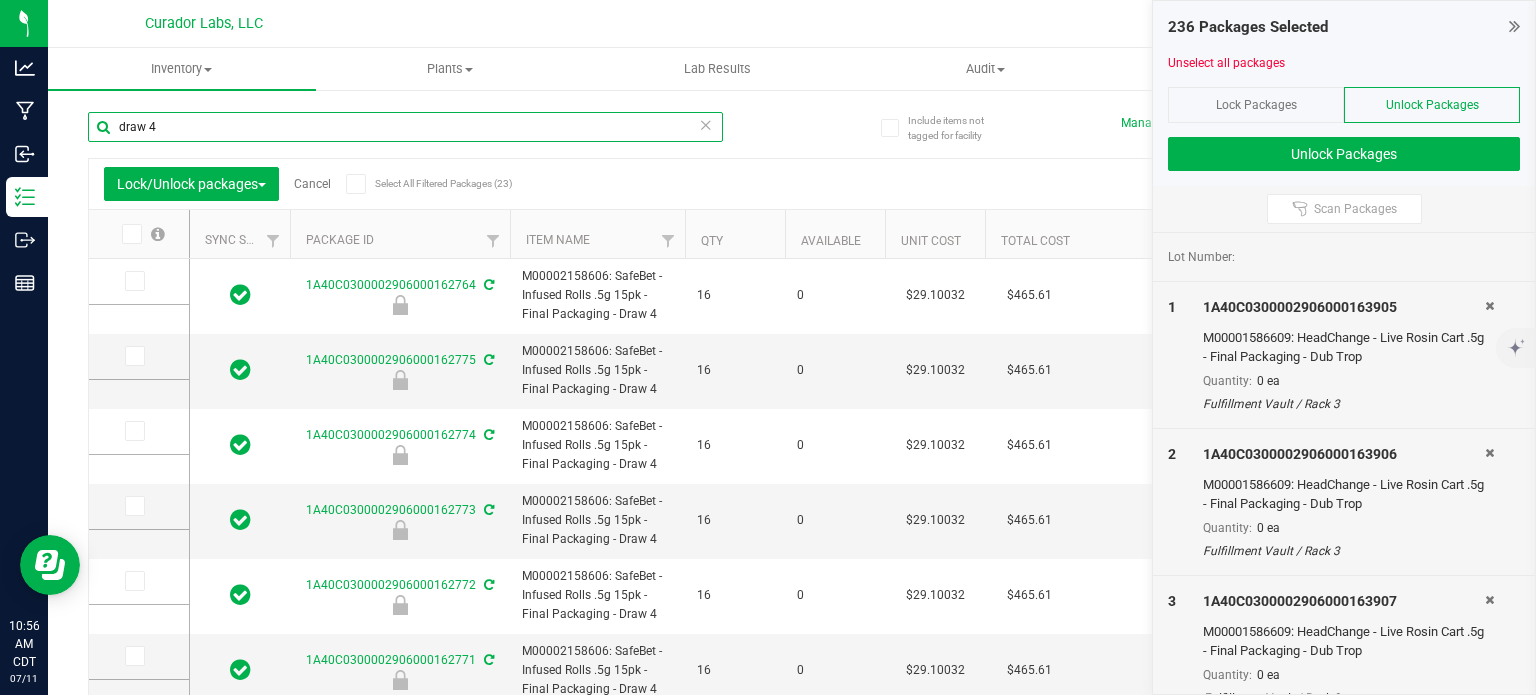 type on "[DATE]" 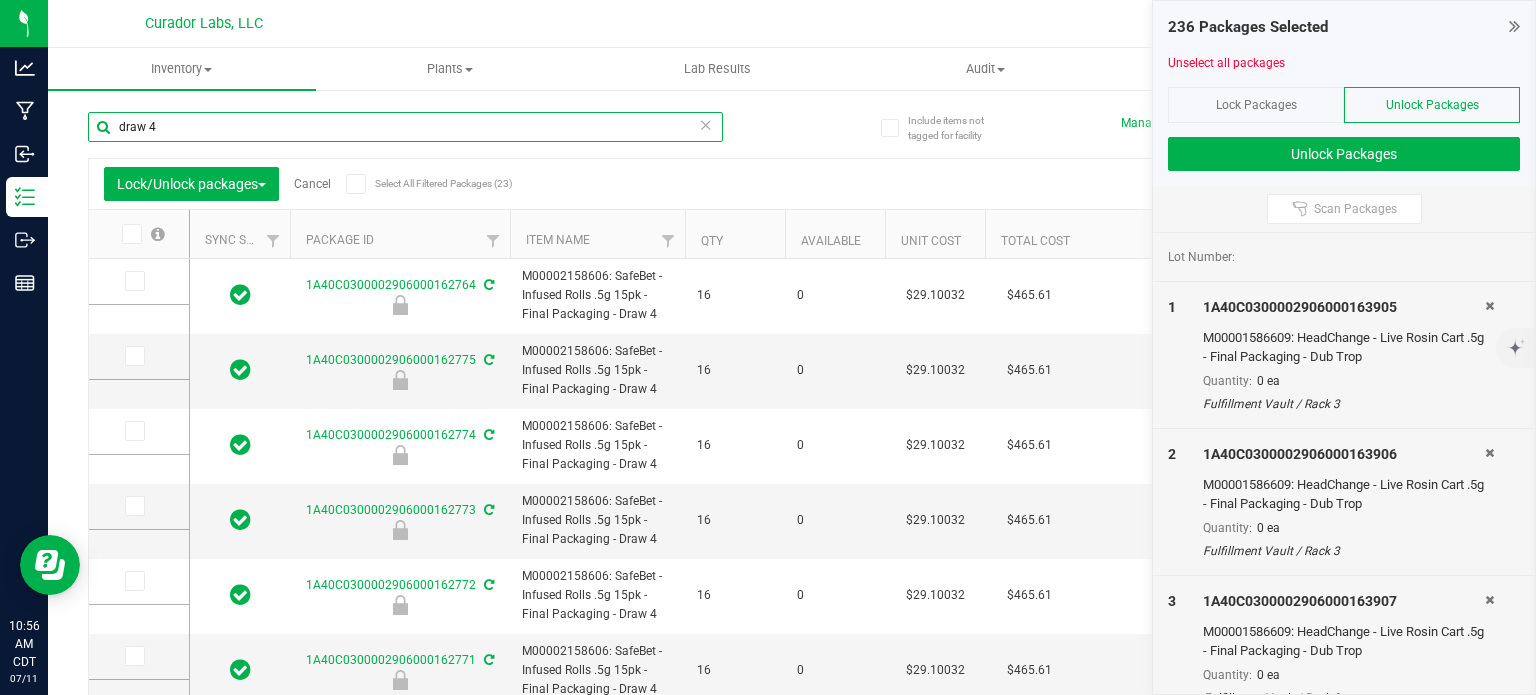 type on "[DATE]" 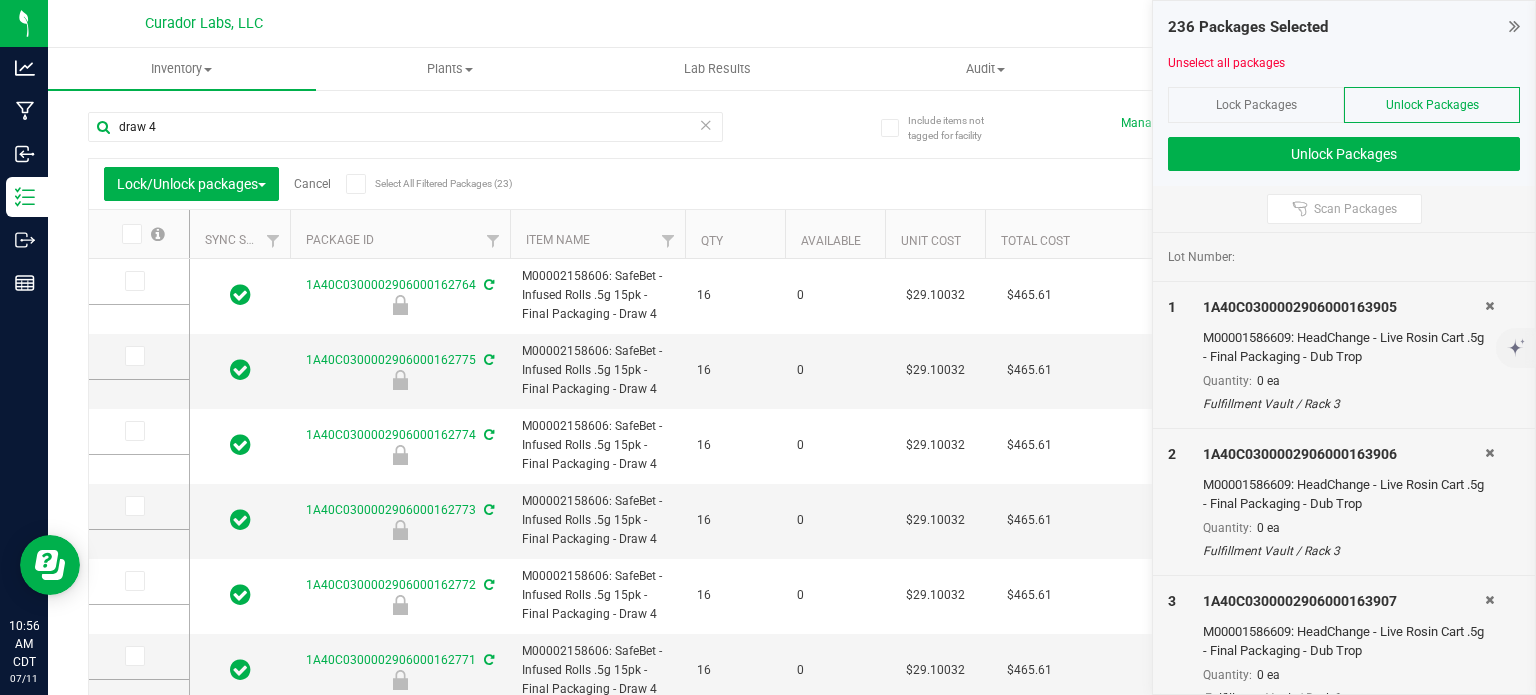 click on "Select All Filtered Packages (23)" at bounding box center (425, 183) 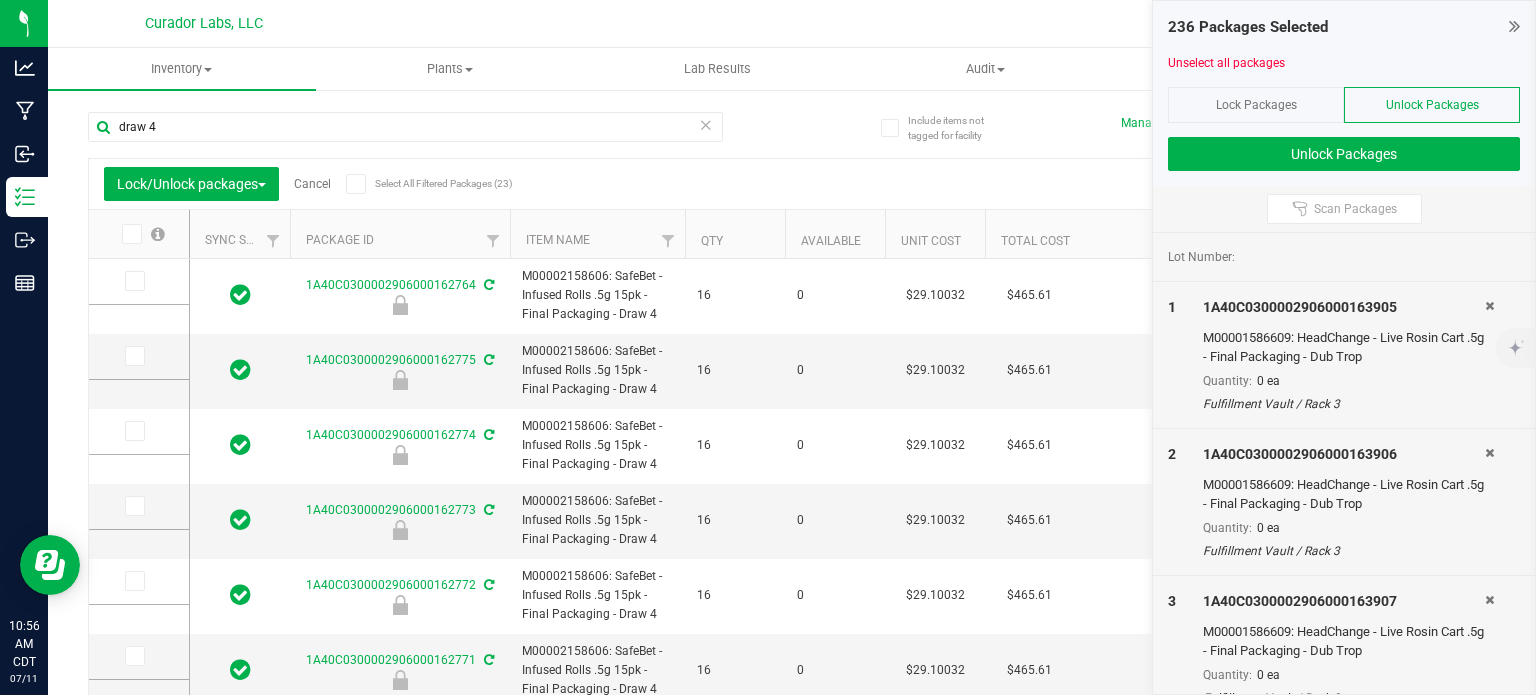 click on "Select All Filtered Packages (23)" at bounding box center (0, 0) 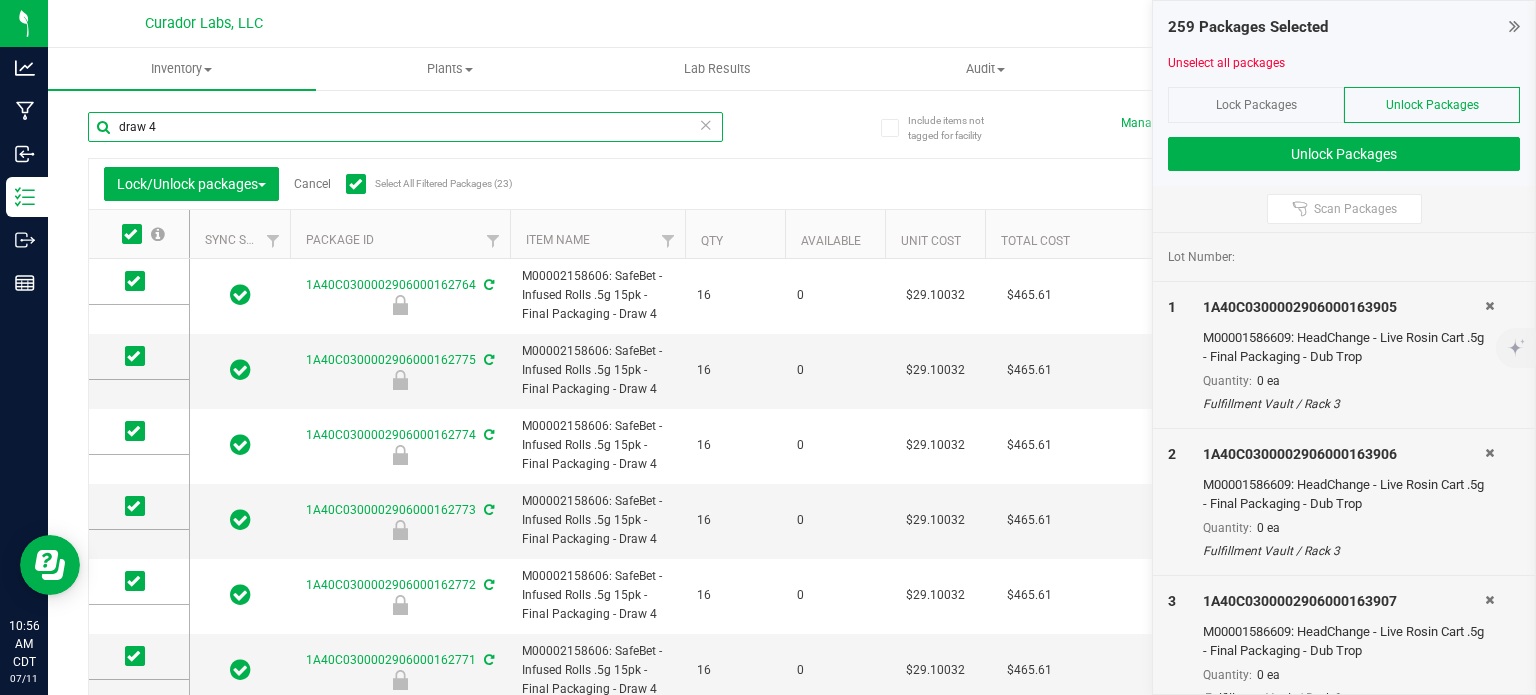 click on "draw 4" at bounding box center [405, 127] 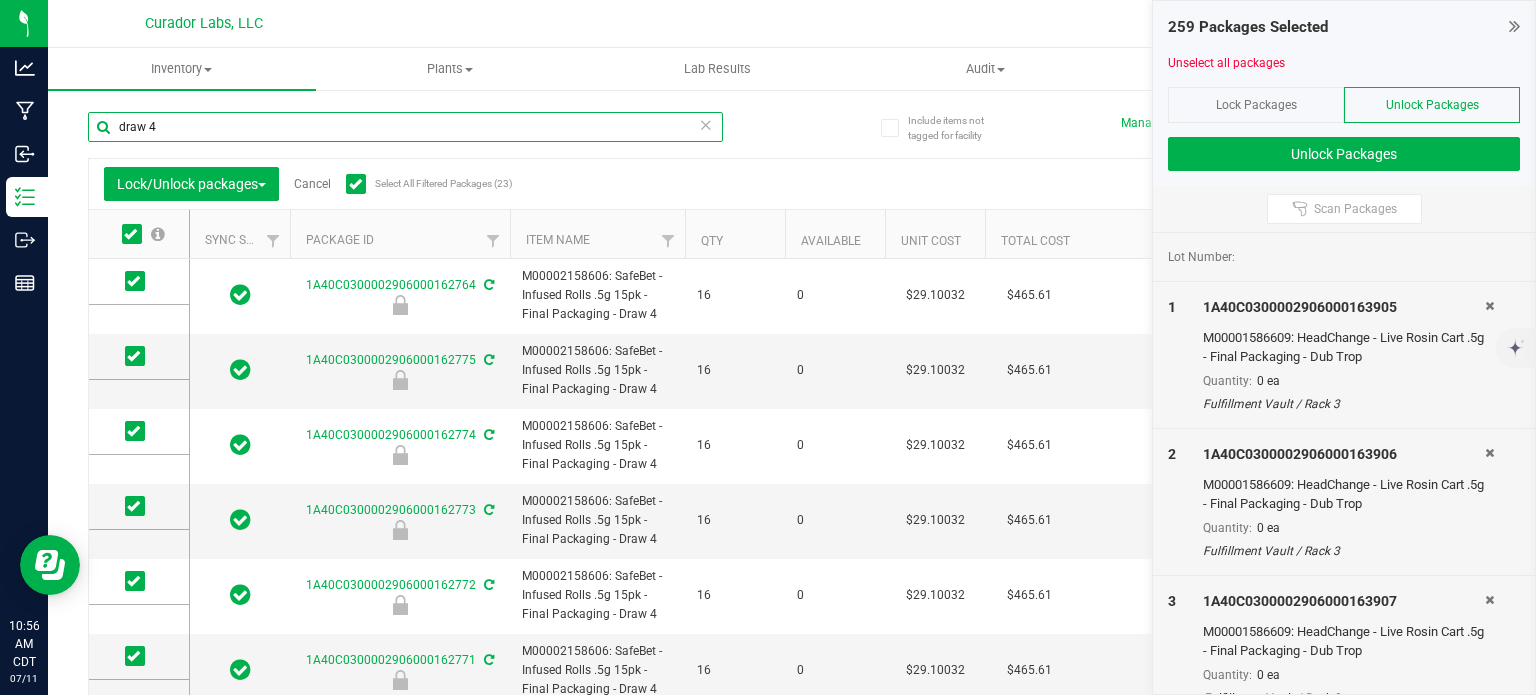 click on "draw 4" at bounding box center (405, 127) 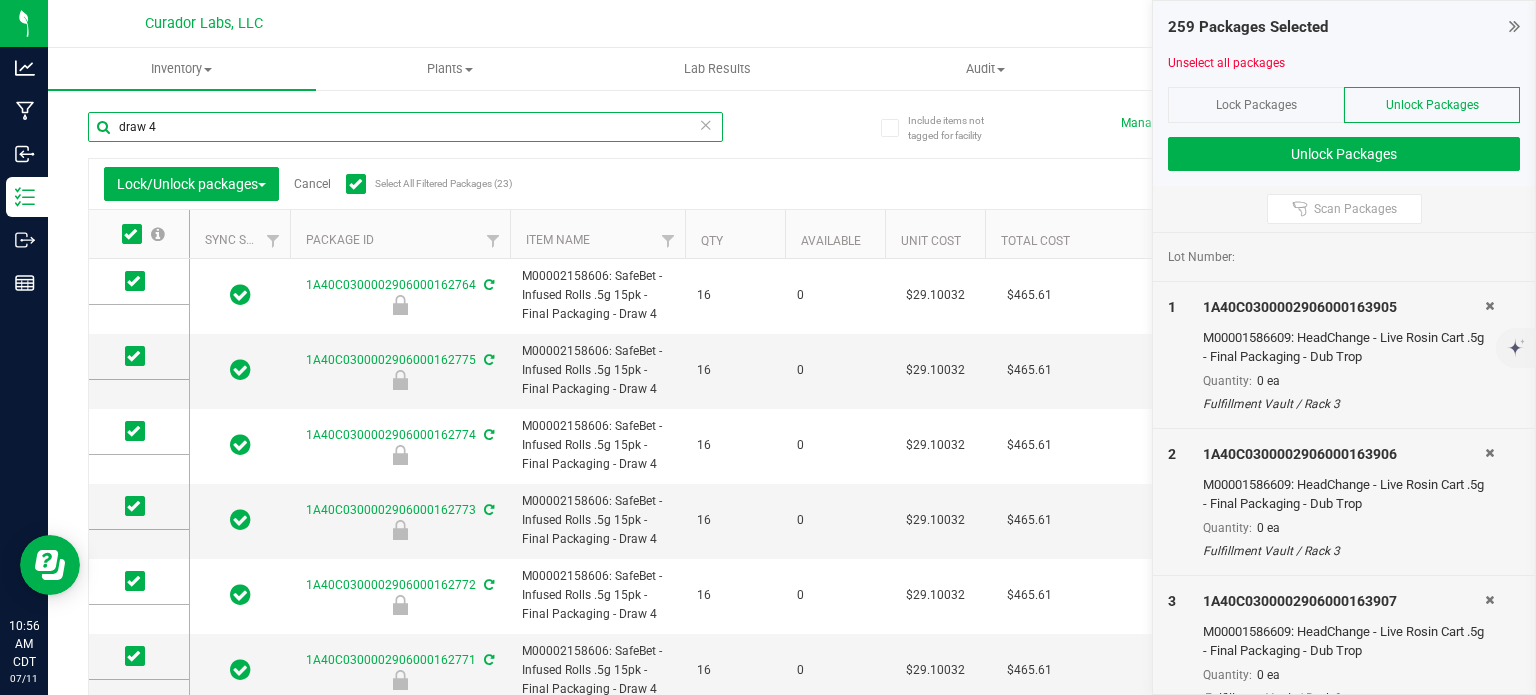 click on "draw 4" at bounding box center [405, 127] 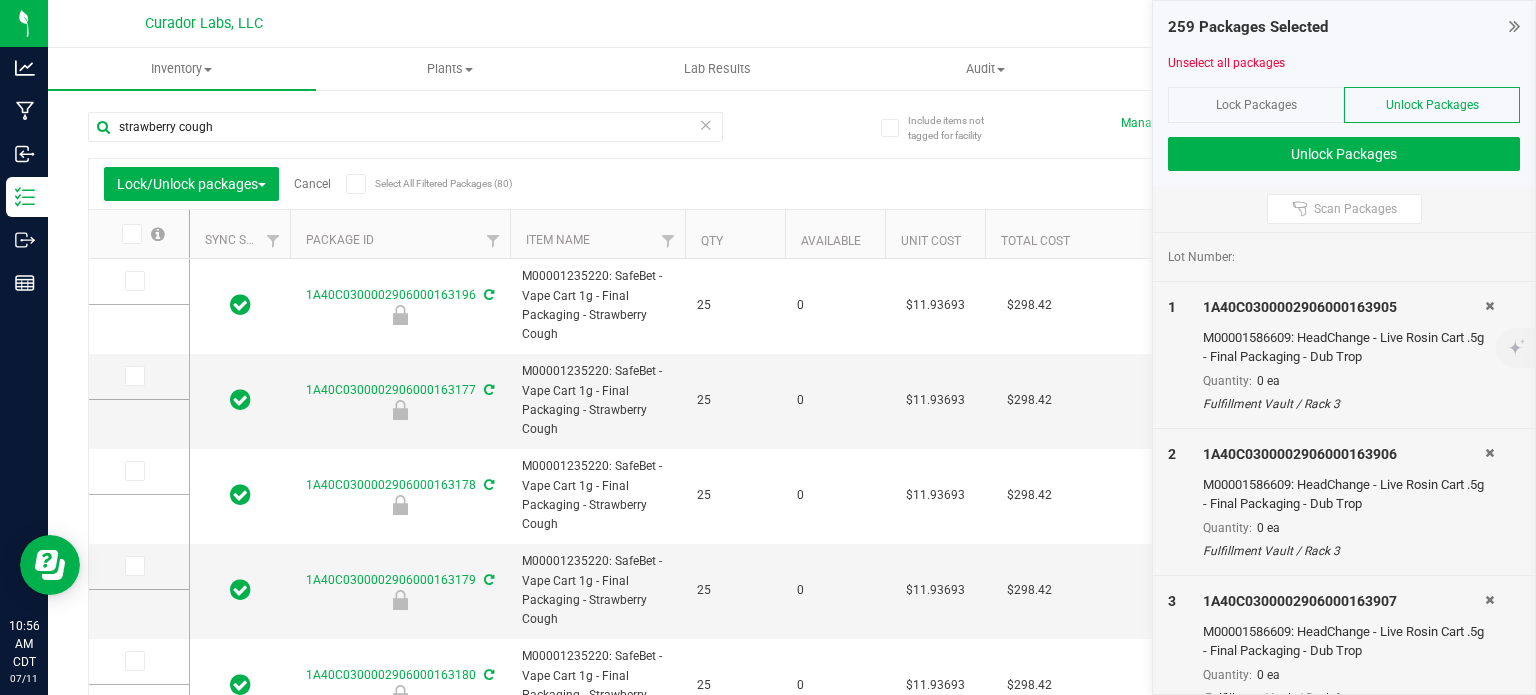 click at bounding box center (355, 184) 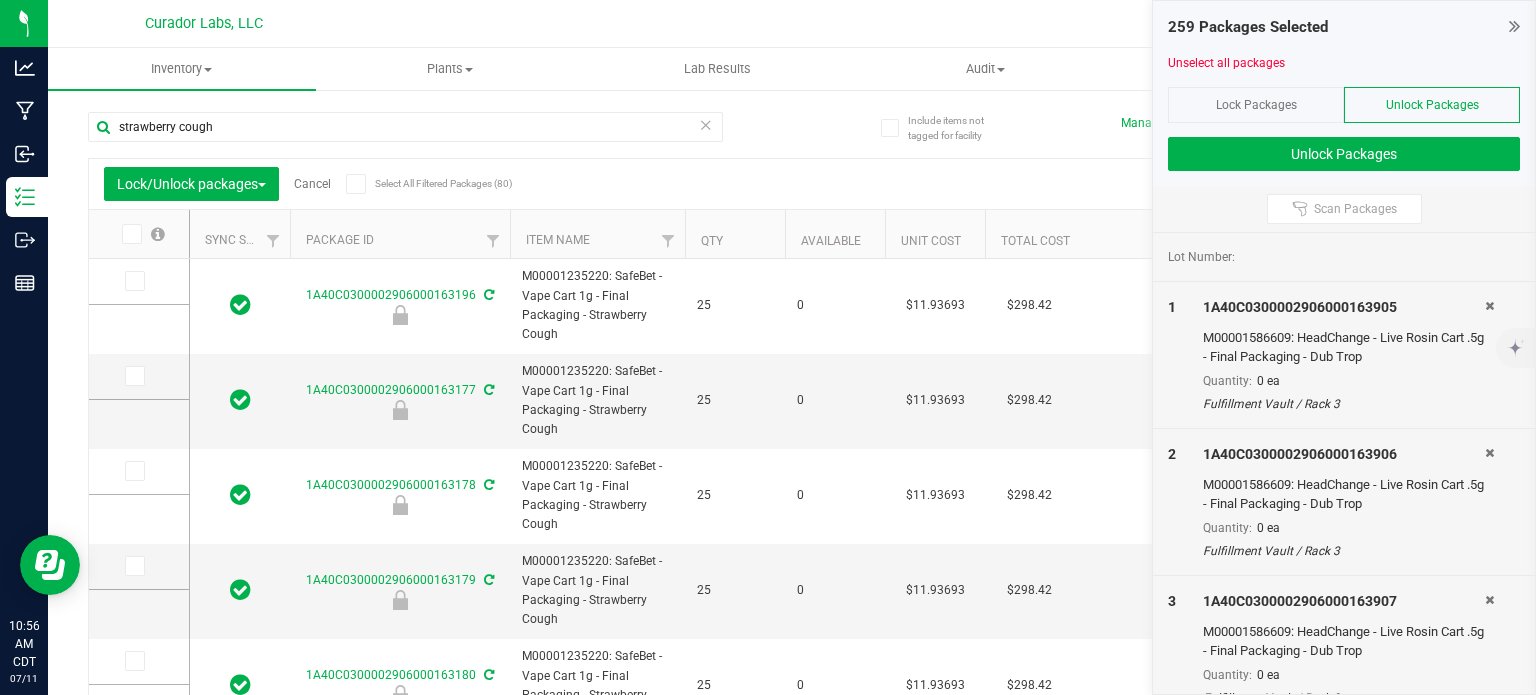 click on "Select All Filtered Packages (80)" at bounding box center [0, 0] 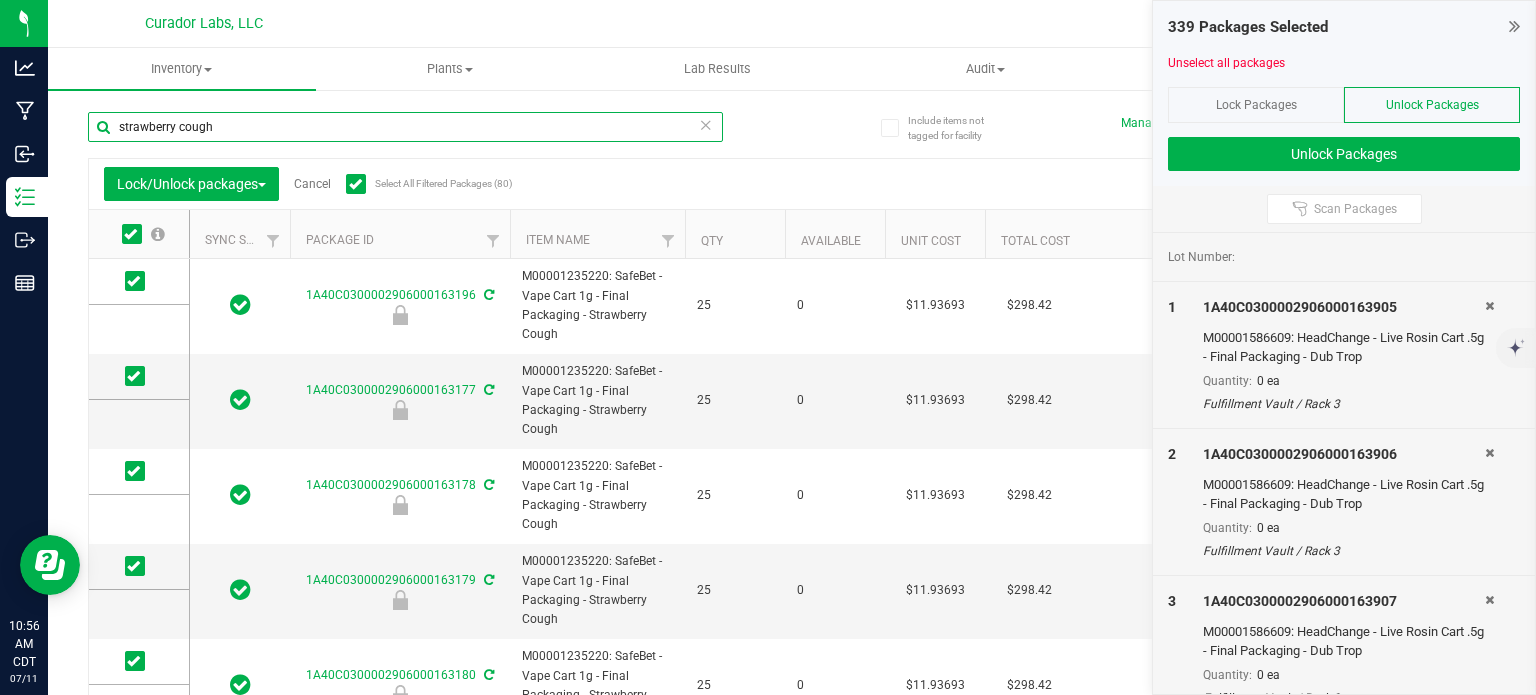 click on "strawberry cough" at bounding box center (405, 127) 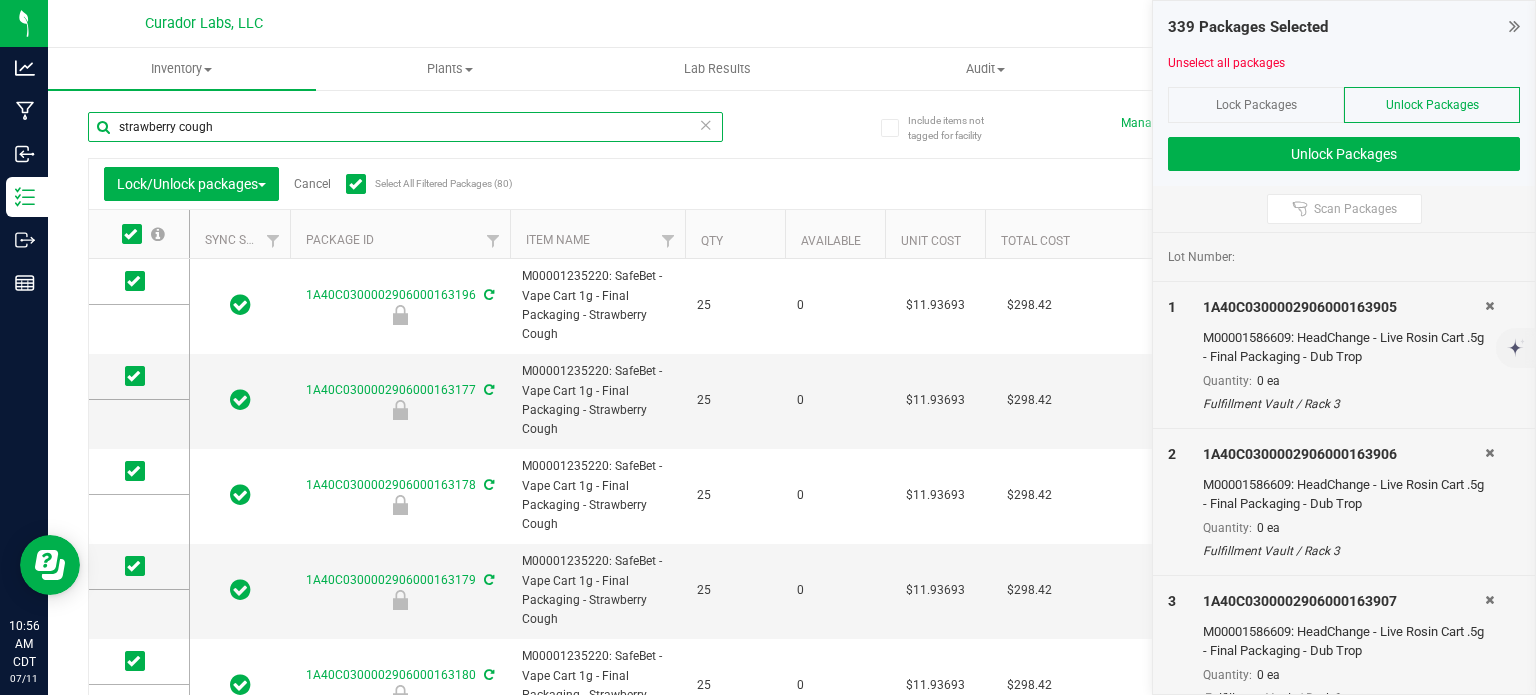 click on "strawberry cough" at bounding box center (405, 127) 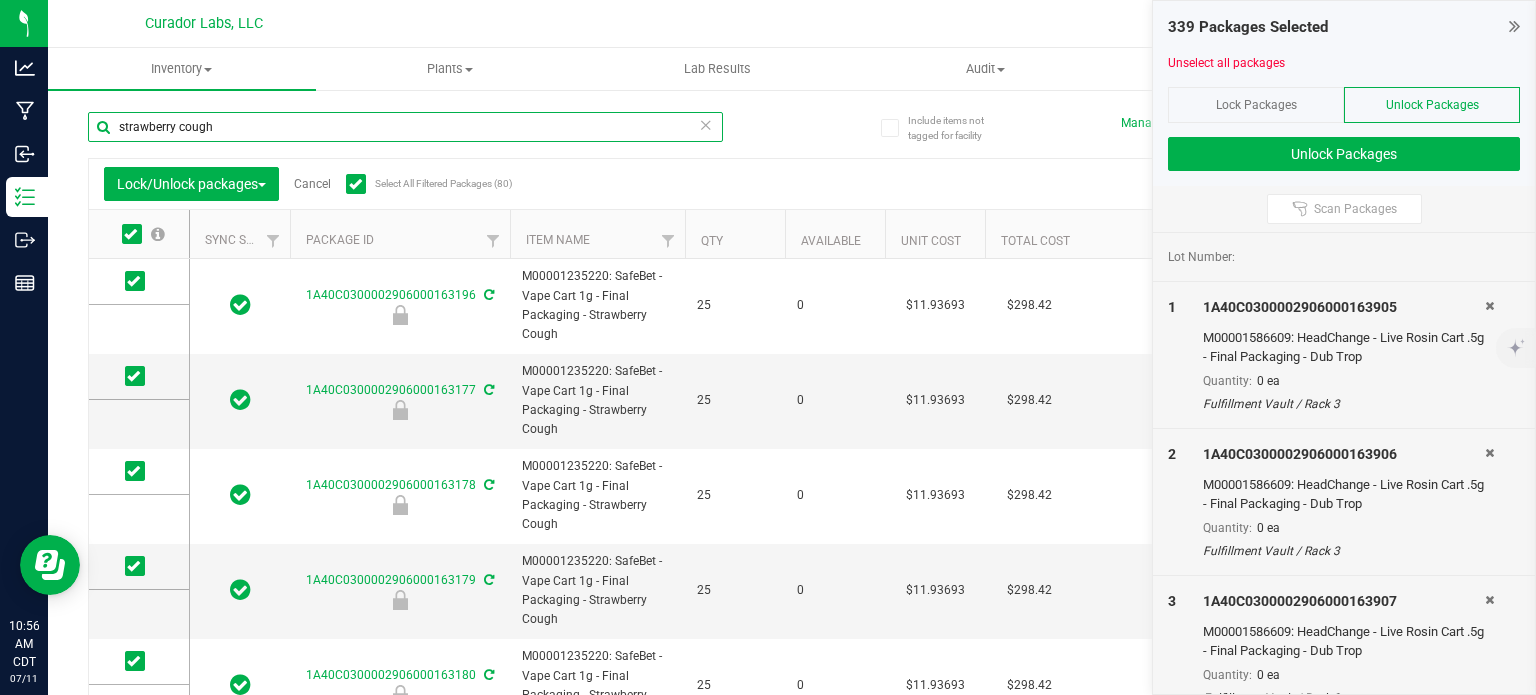 click on "strawberry cough" at bounding box center [405, 127] 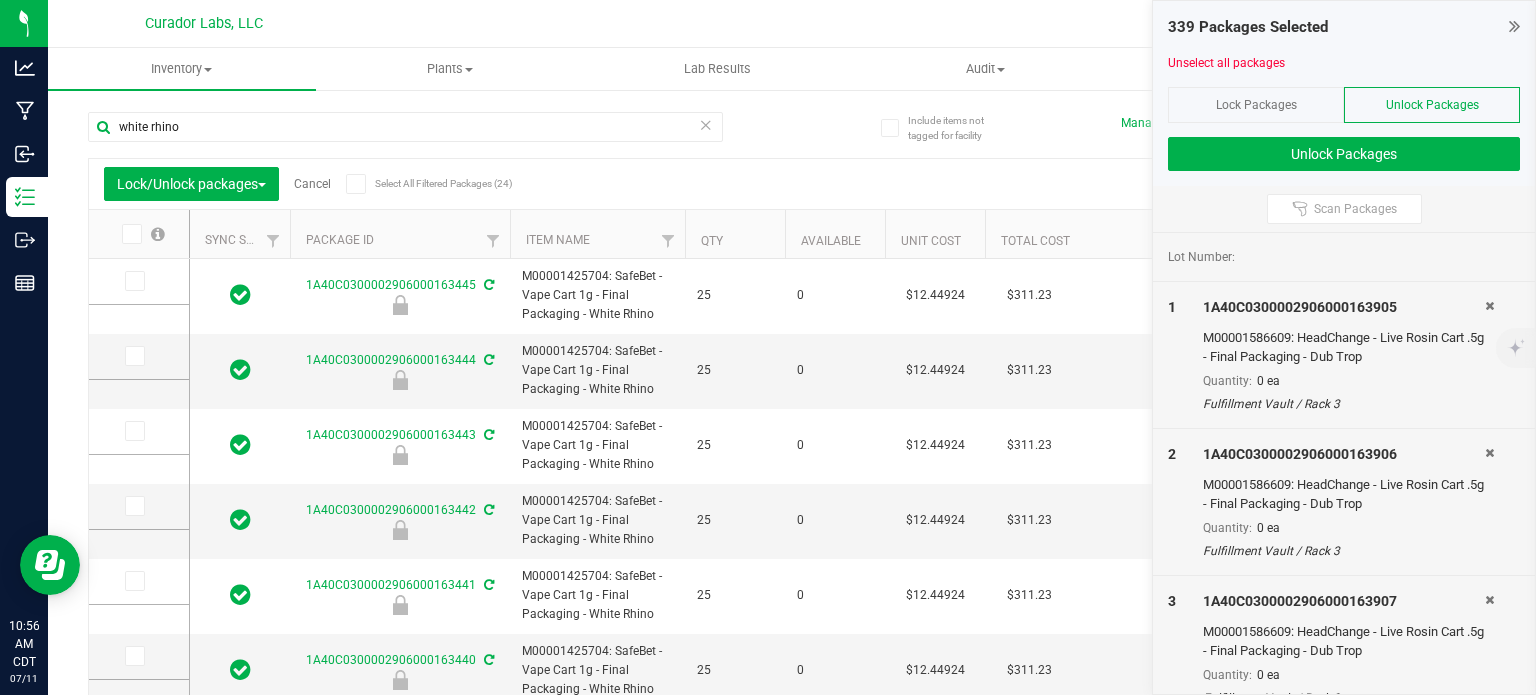 click at bounding box center [355, 184] 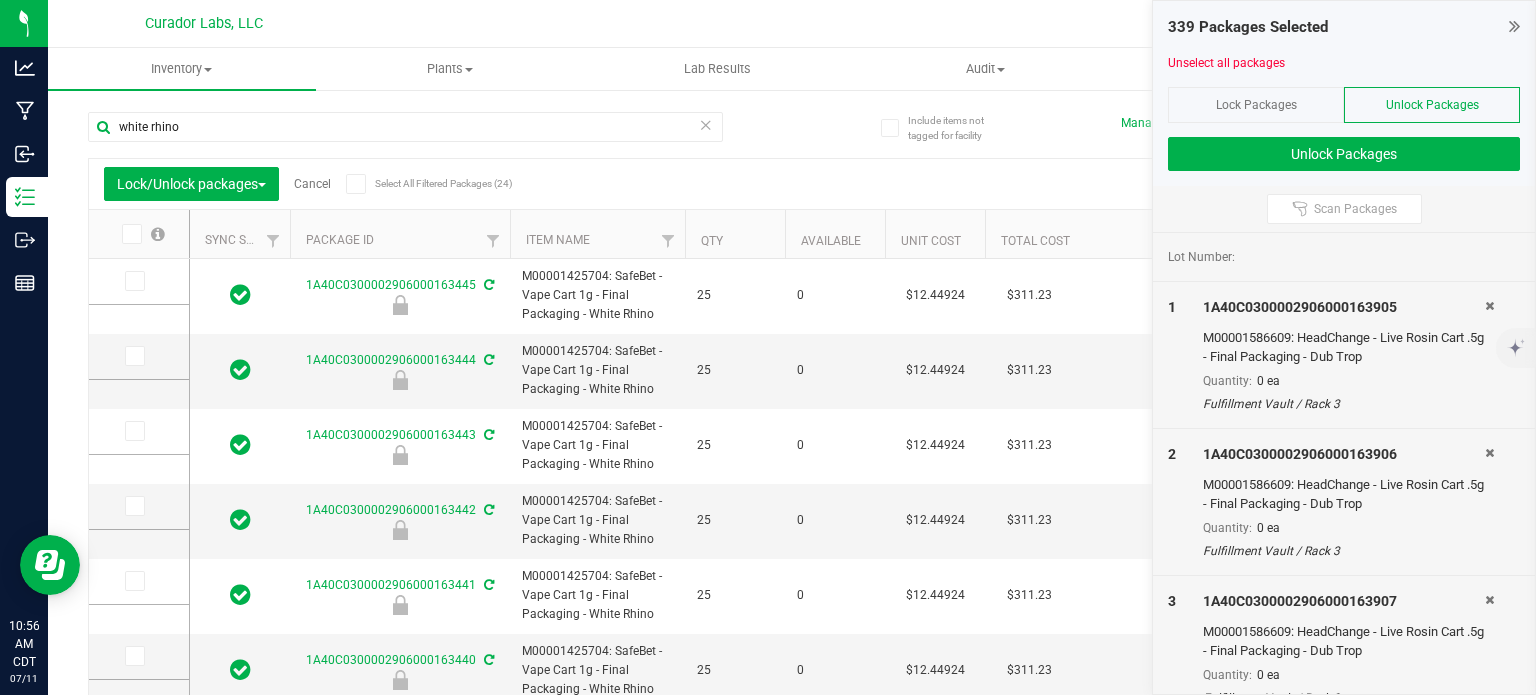 click on "Select All Filtered Packages (24)" at bounding box center (0, 0) 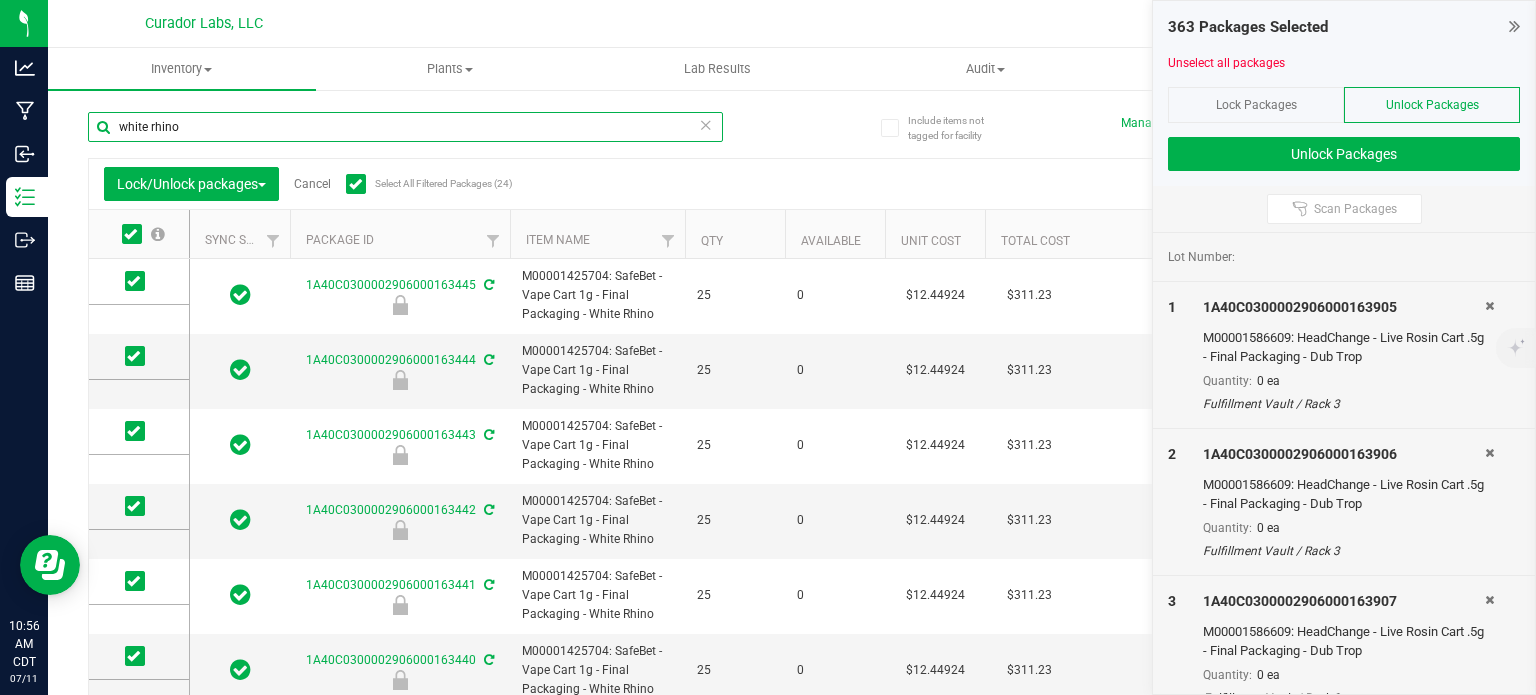 click on "white rhino" at bounding box center (405, 127) 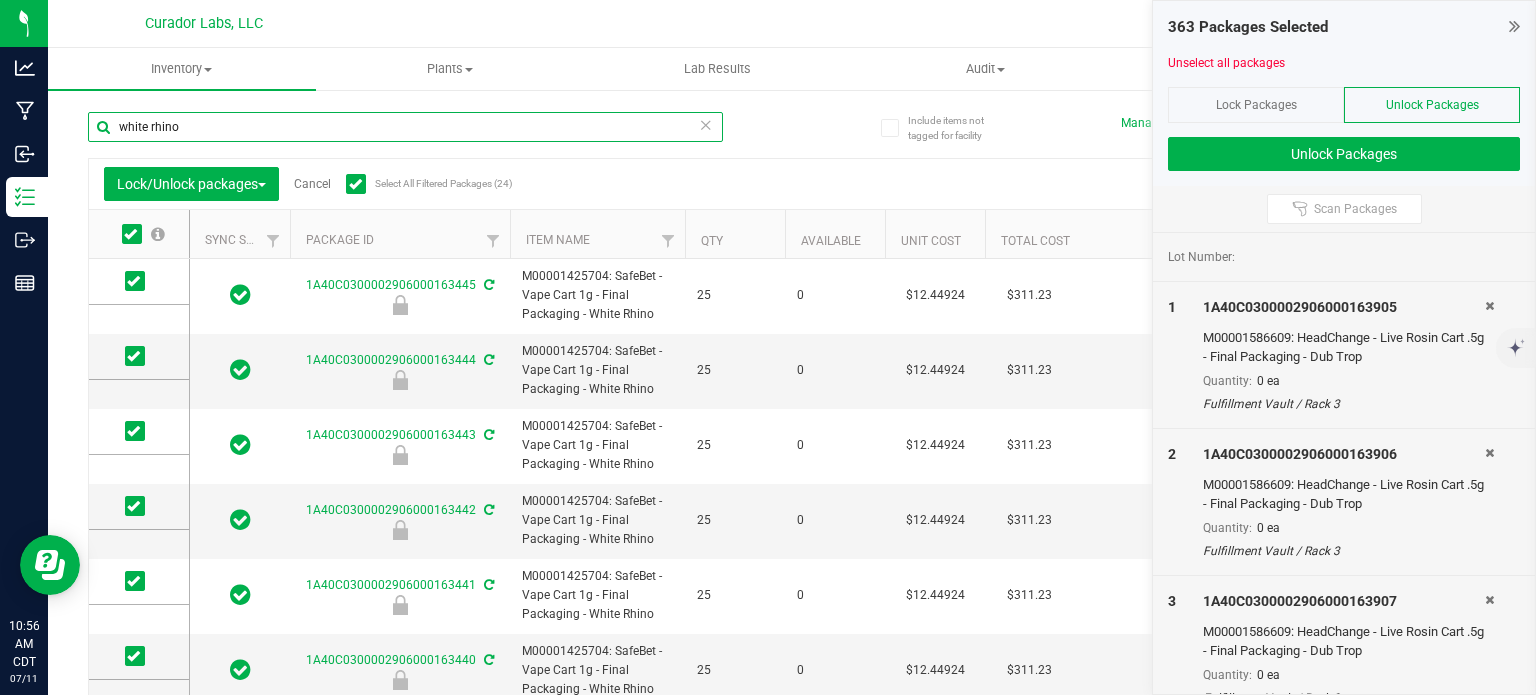 click on "white rhino" at bounding box center (405, 127) 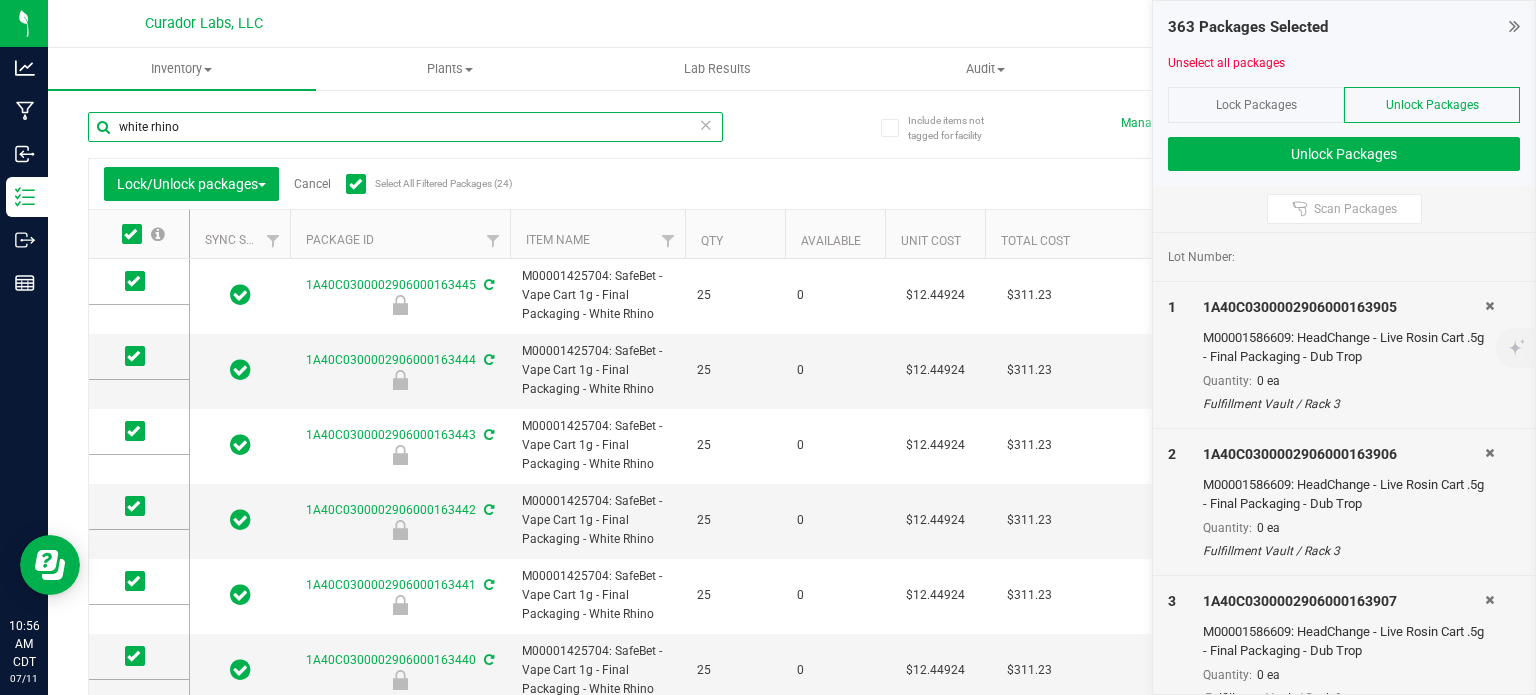 click on "white rhino" at bounding box center [405, 127] 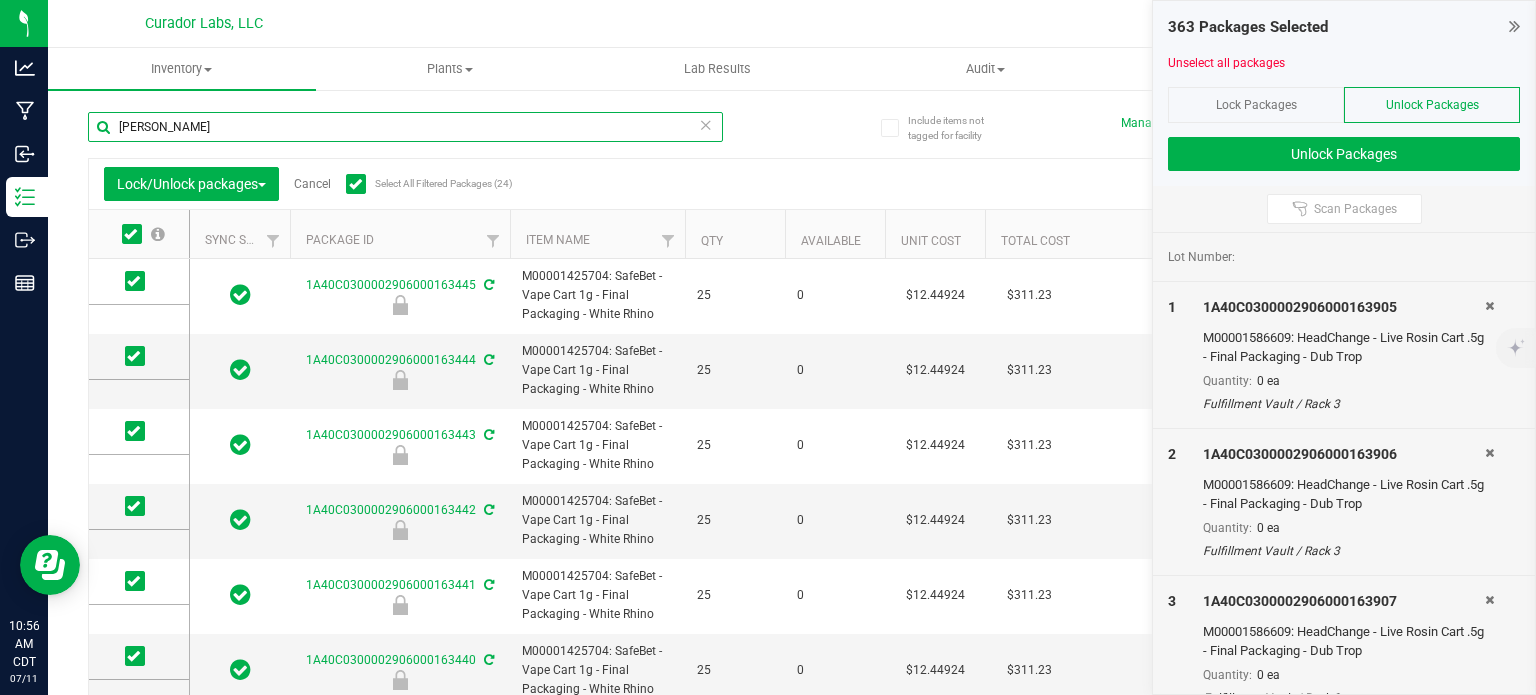 type on "[PERSON_NAME]" 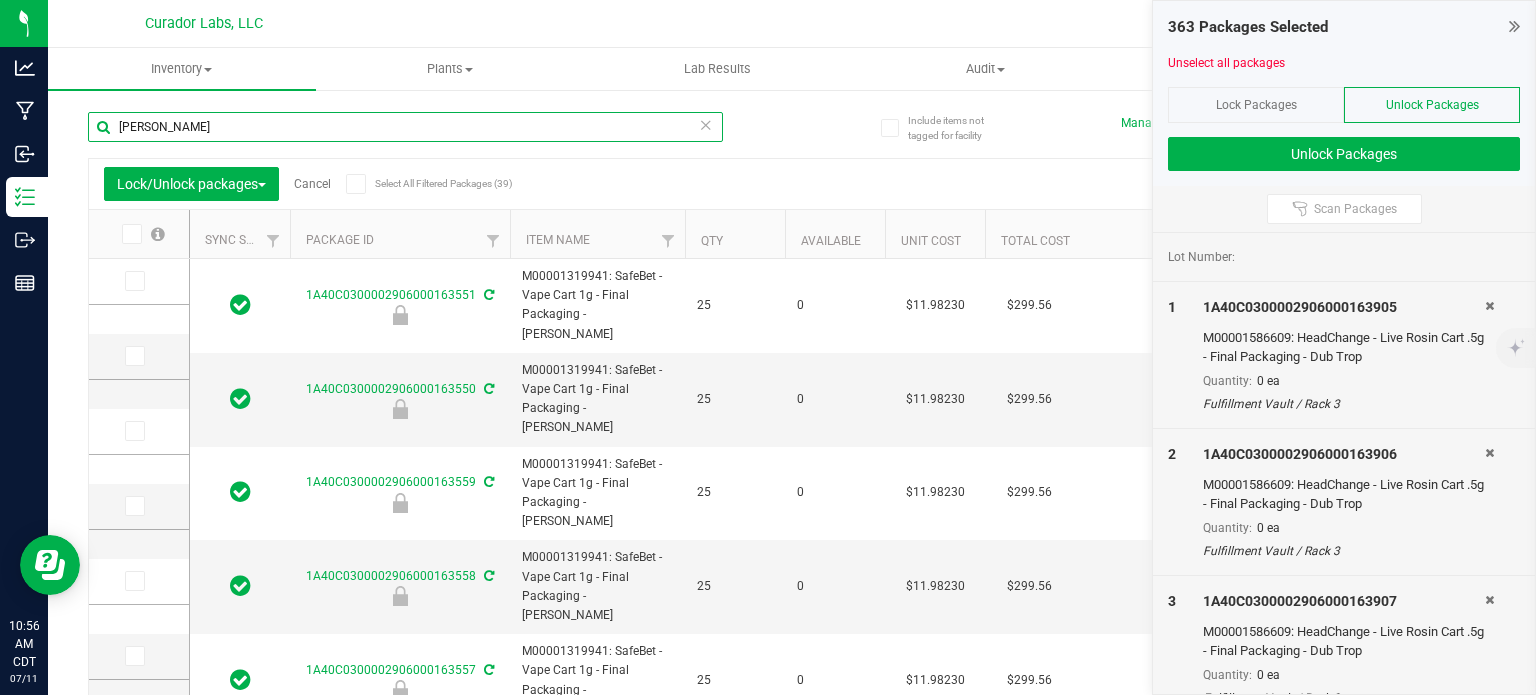 type on "[DATE]" 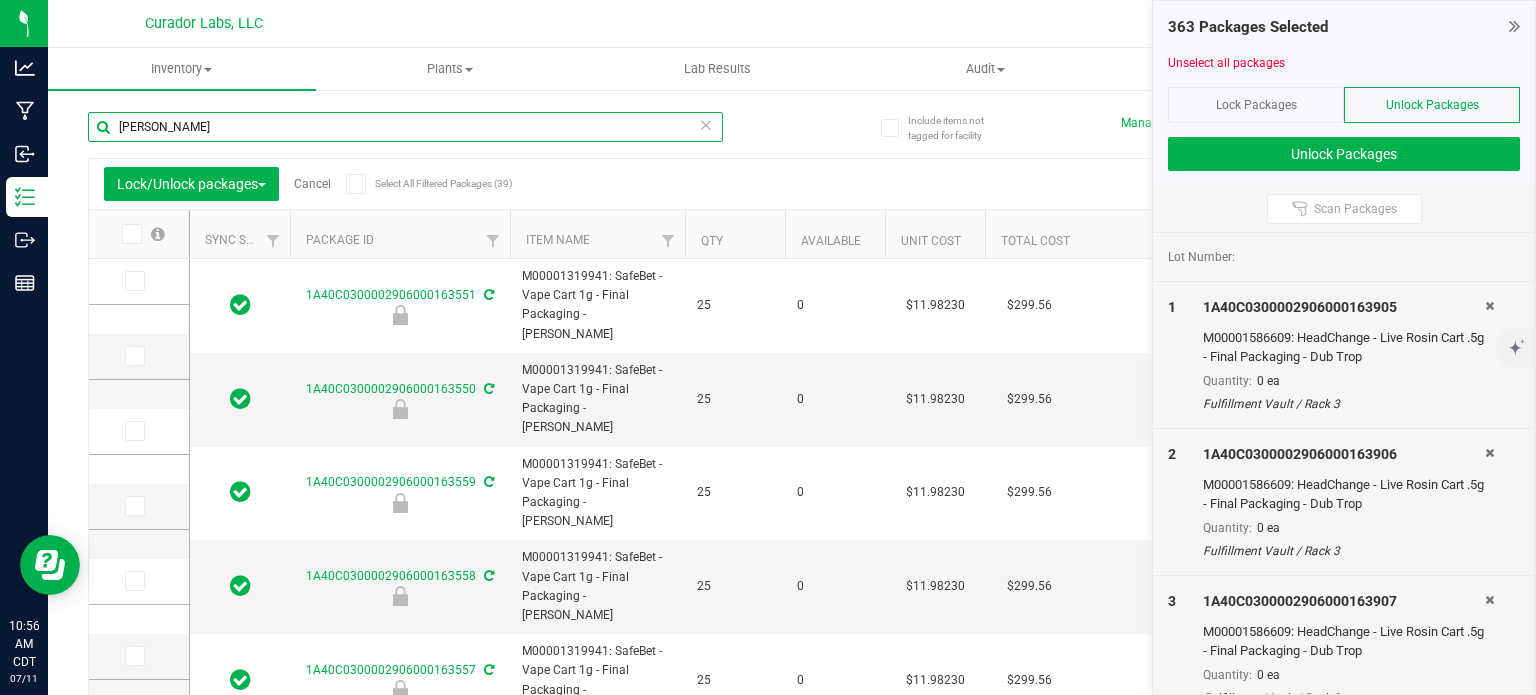 type on "[DATE]" 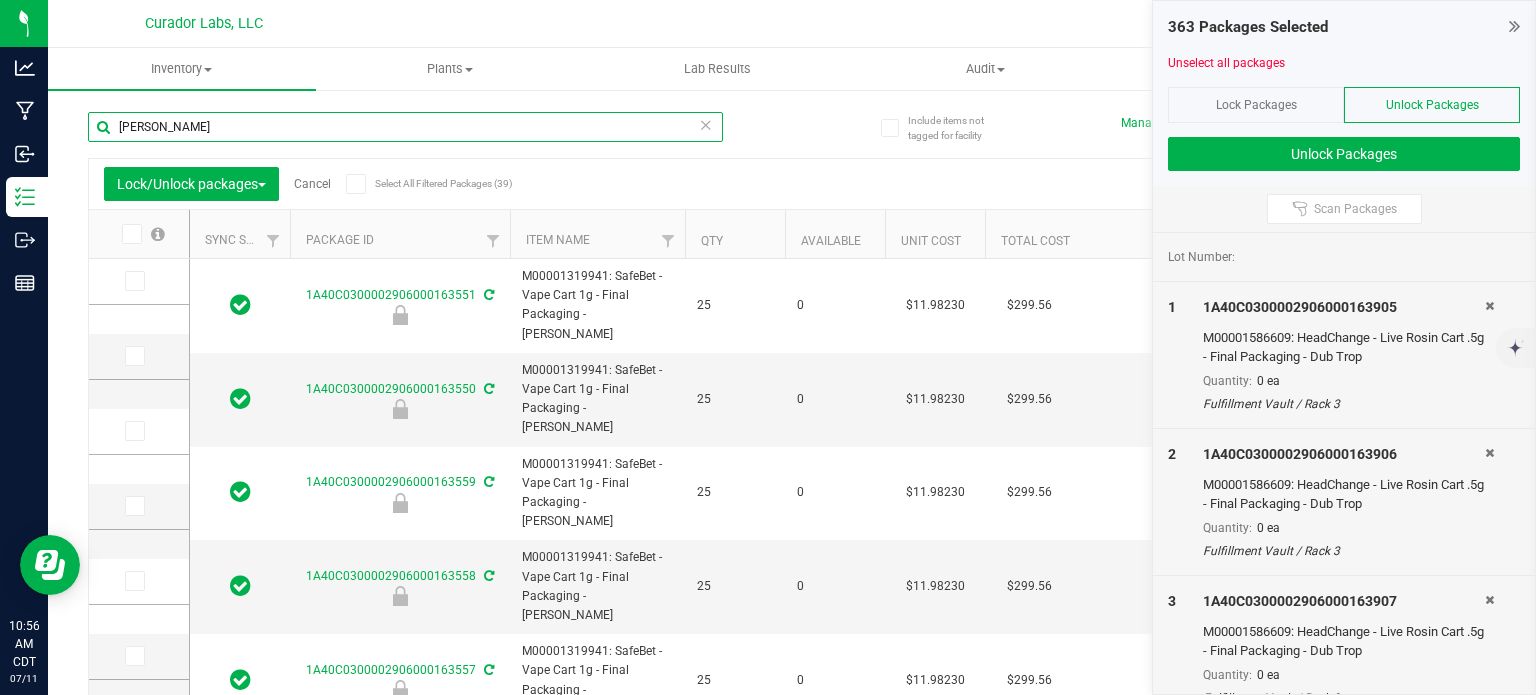 type on "[DATE]" 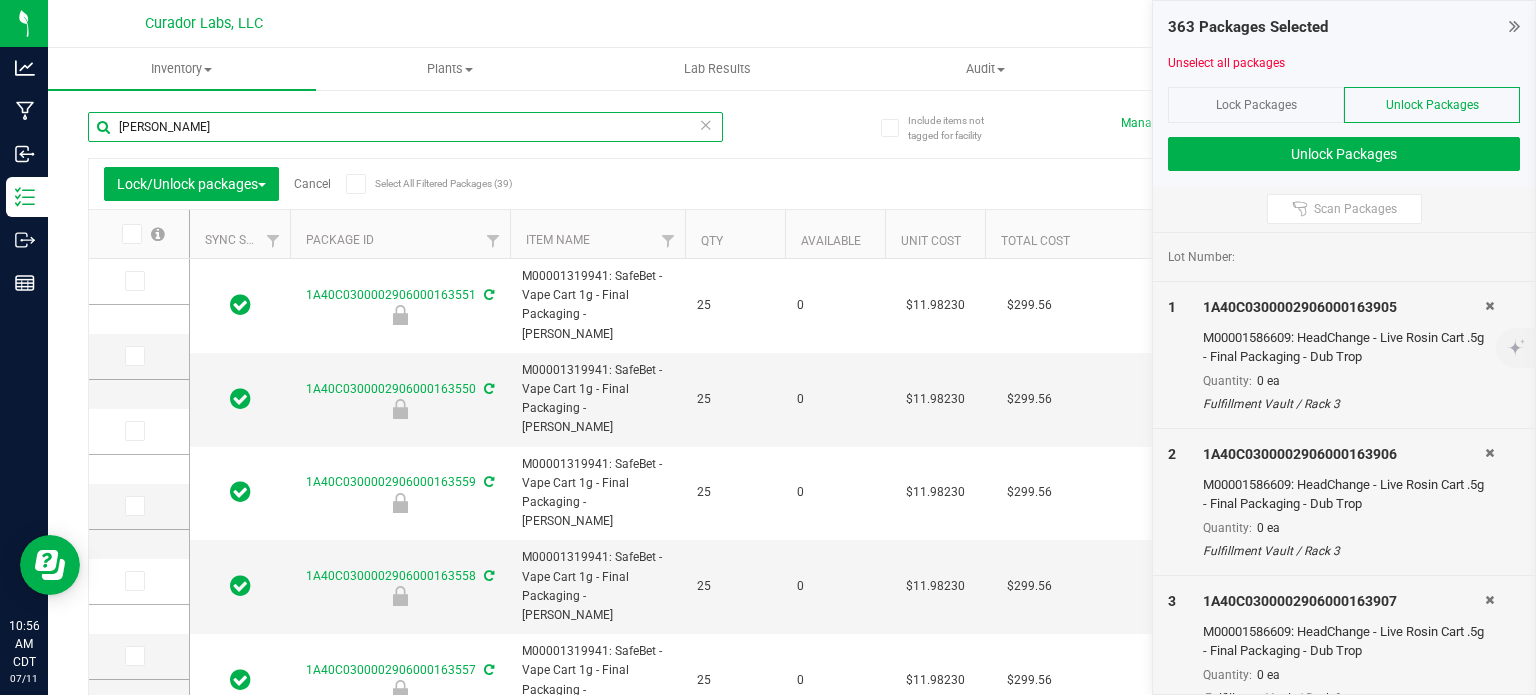 type on "[DATE]" 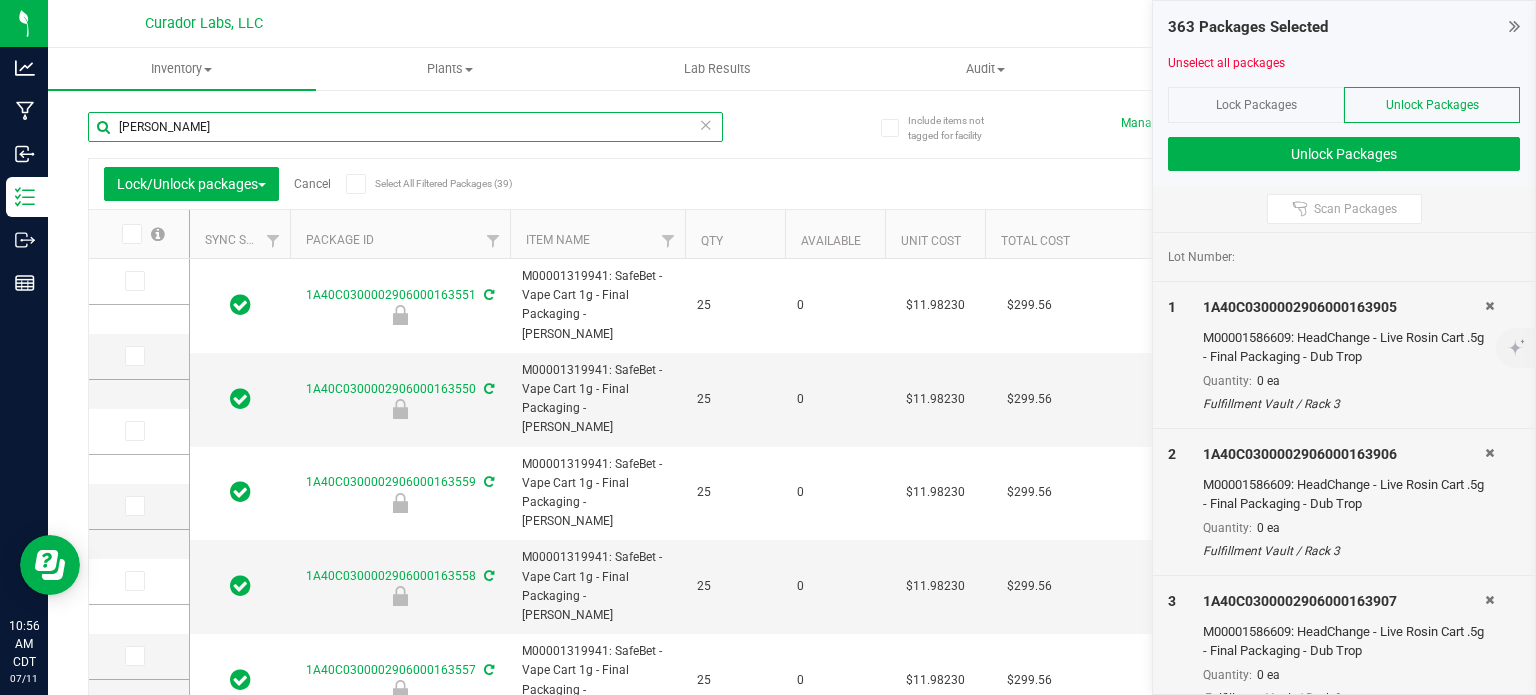 type on "[DATE]" 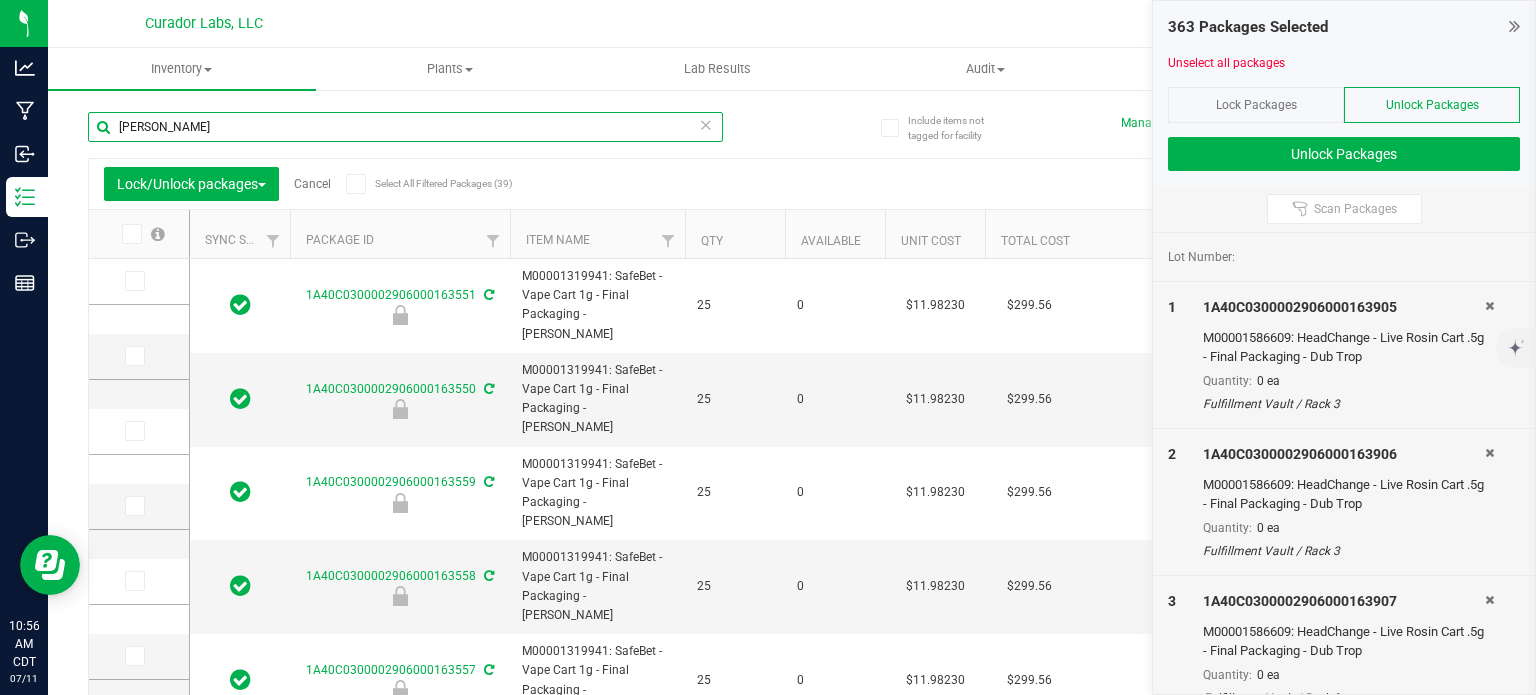 type on "[DATE]" 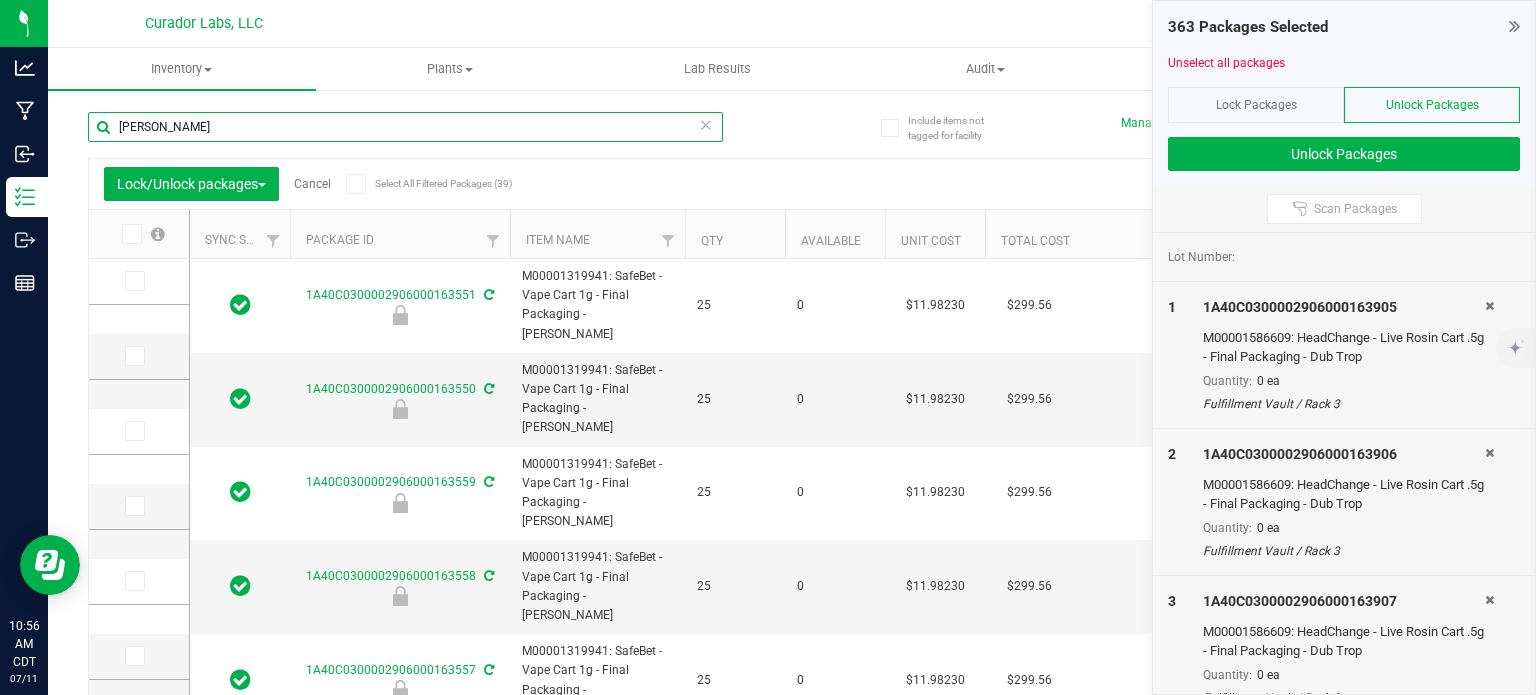 type on "[DATE]" 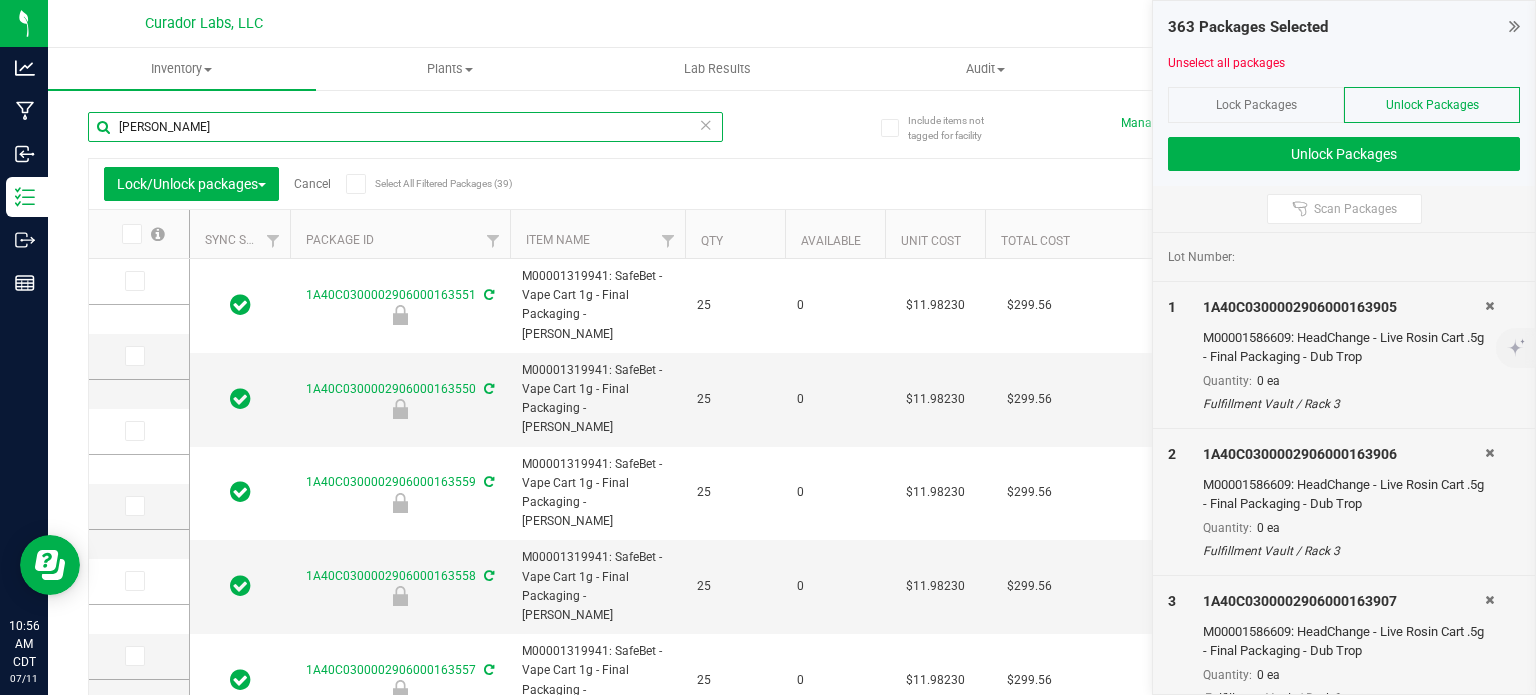 type on "[DATE]" 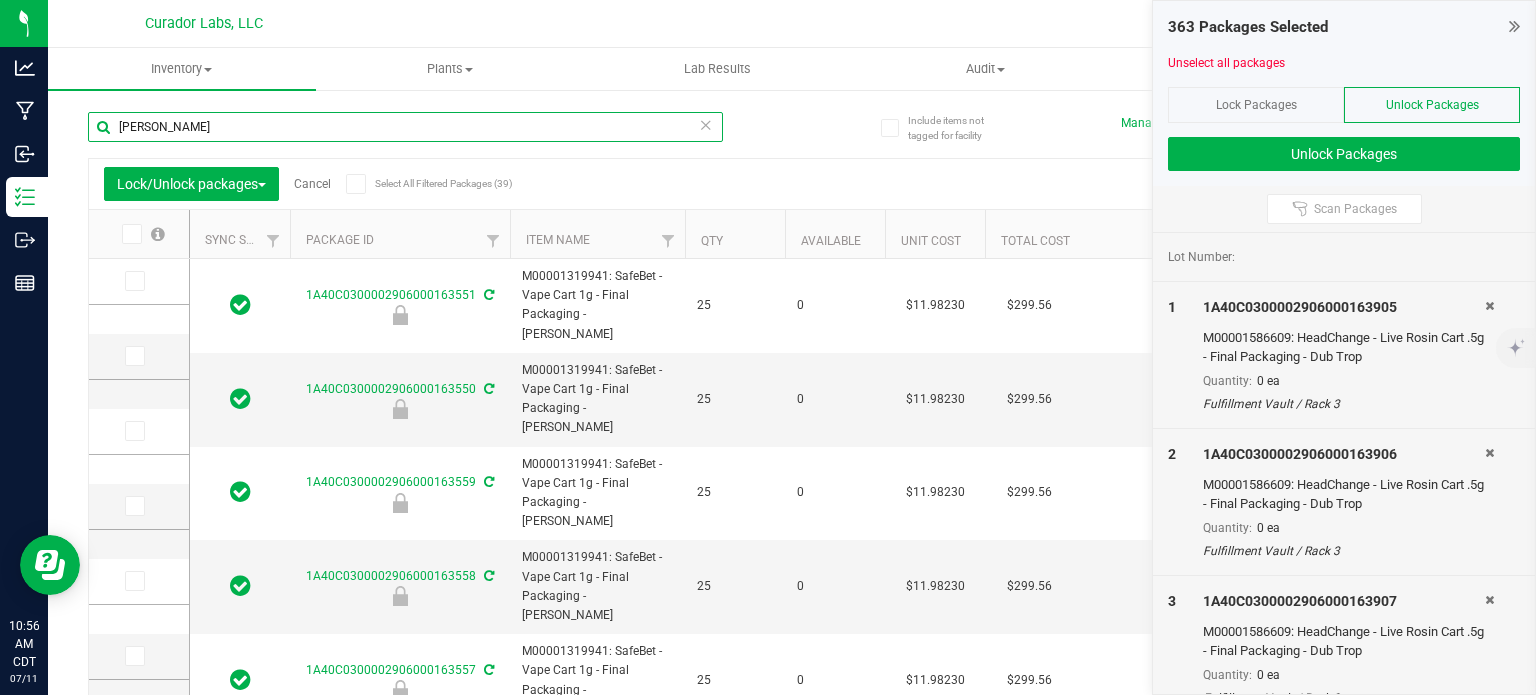 type on "[DATE]" 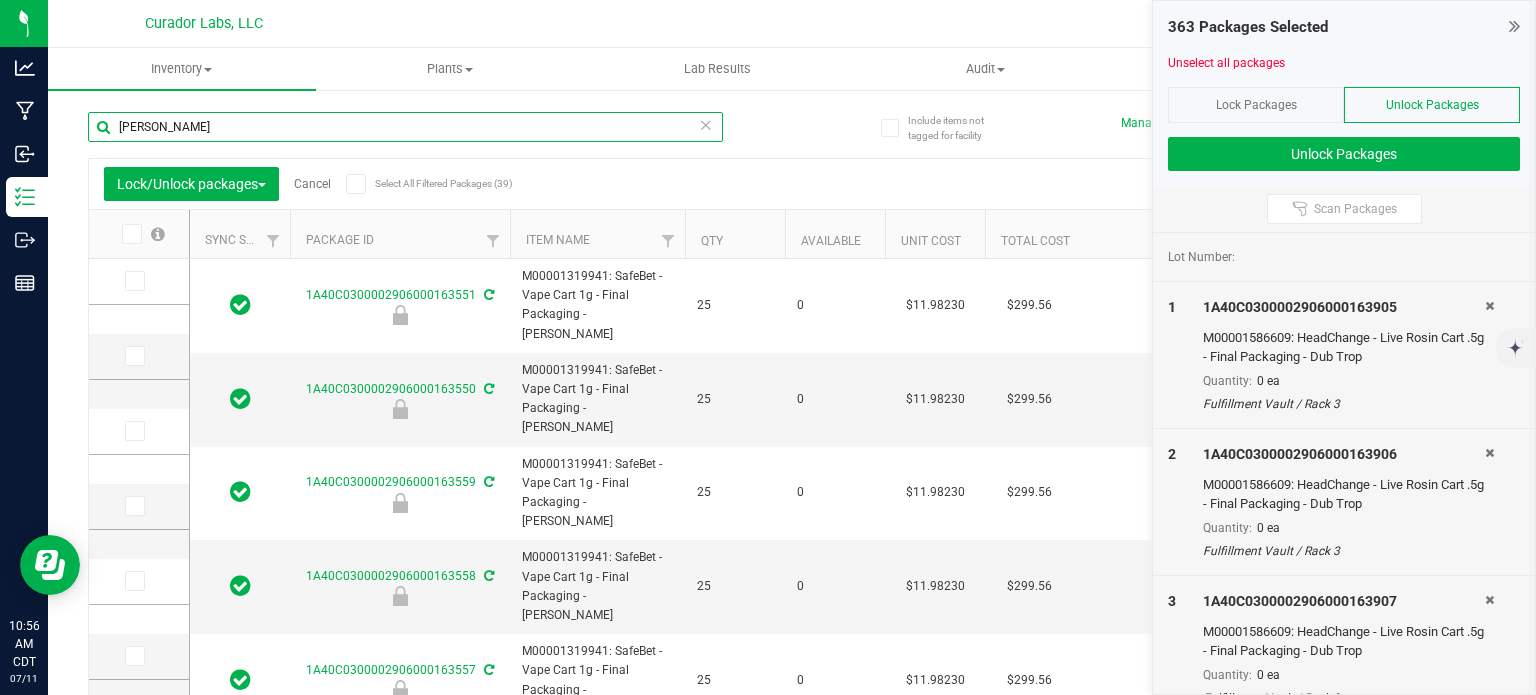 type on "[DATE]" 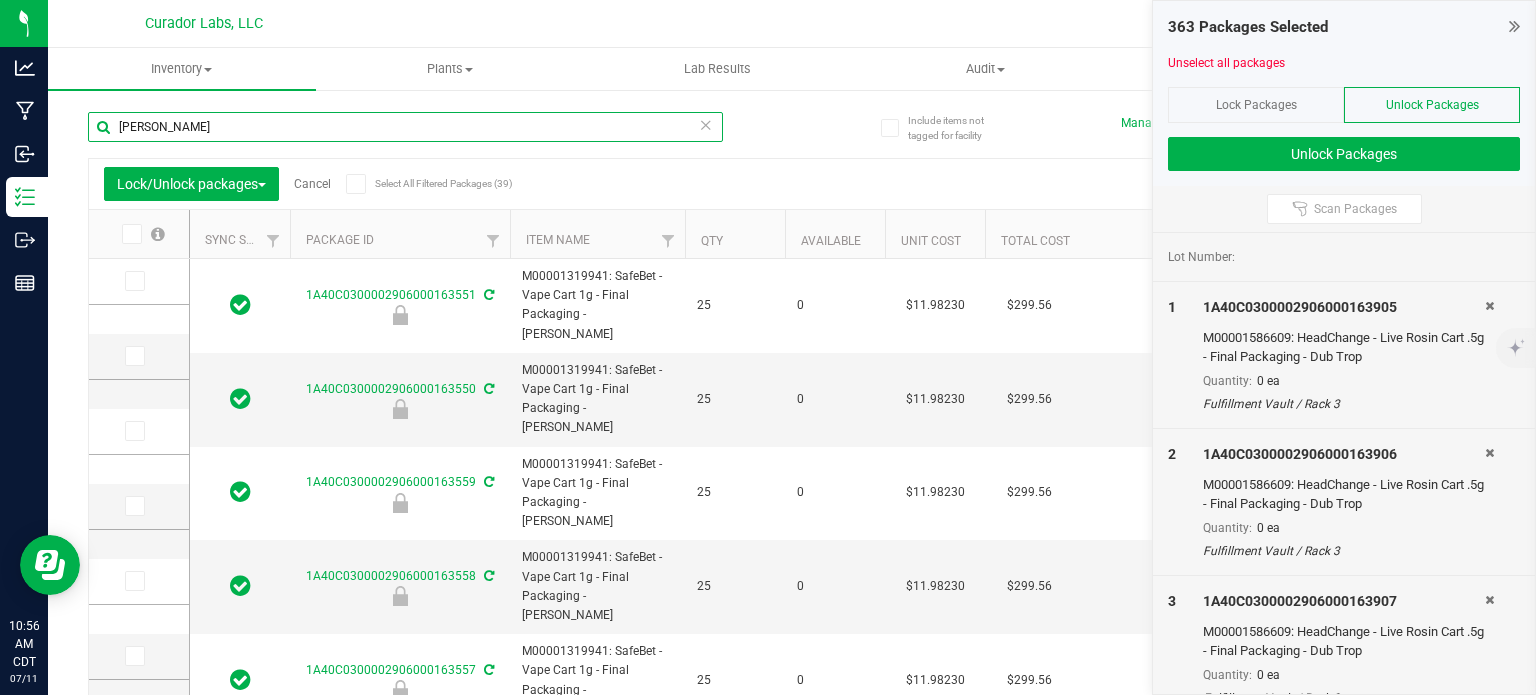 type on "[DATE]" 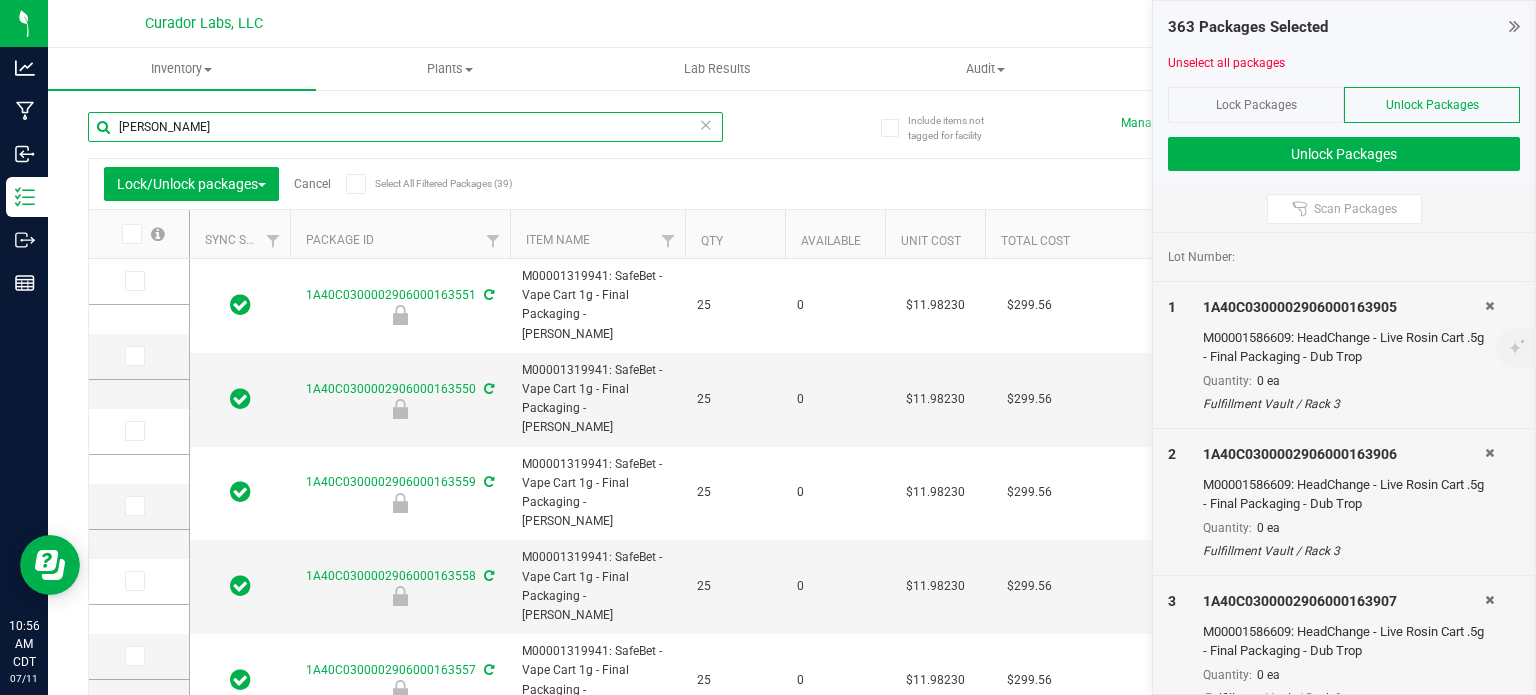 type on "[DATE]" 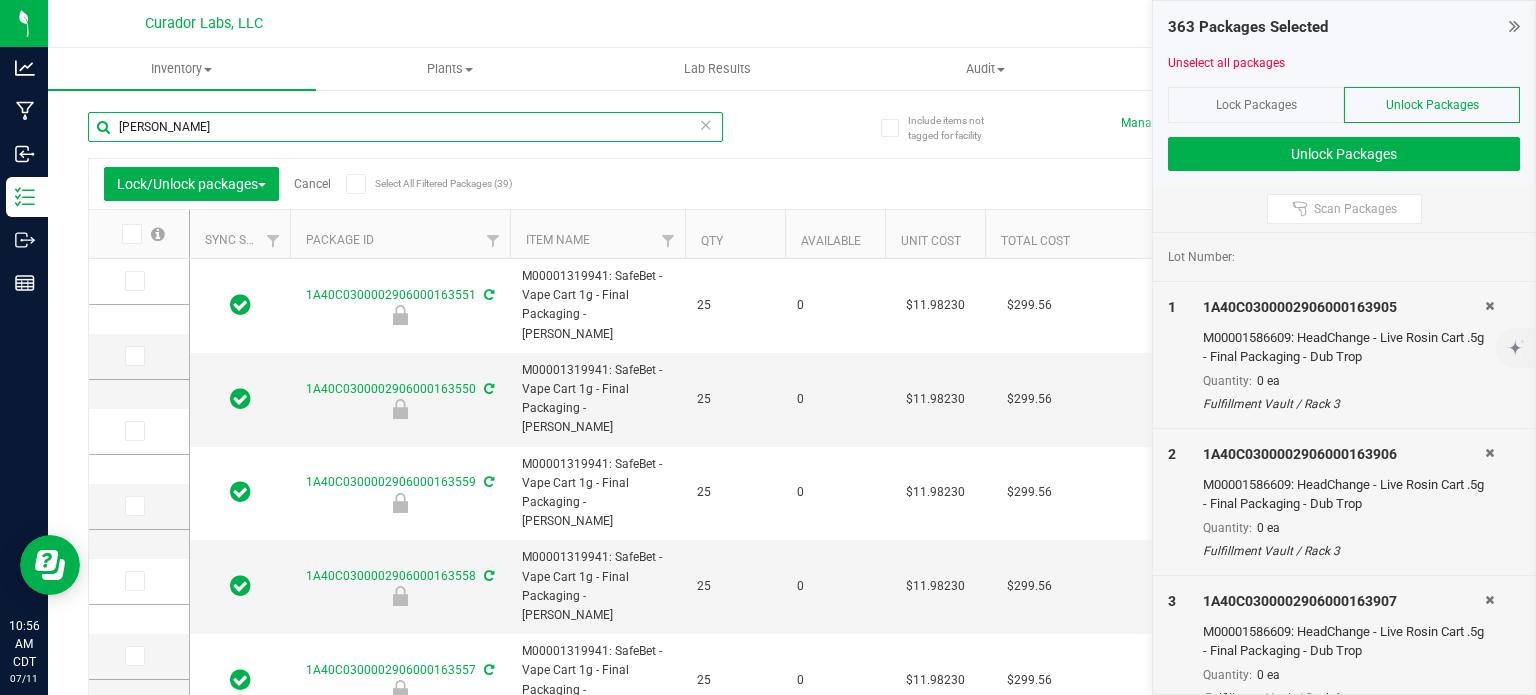 type on "[DATE]" 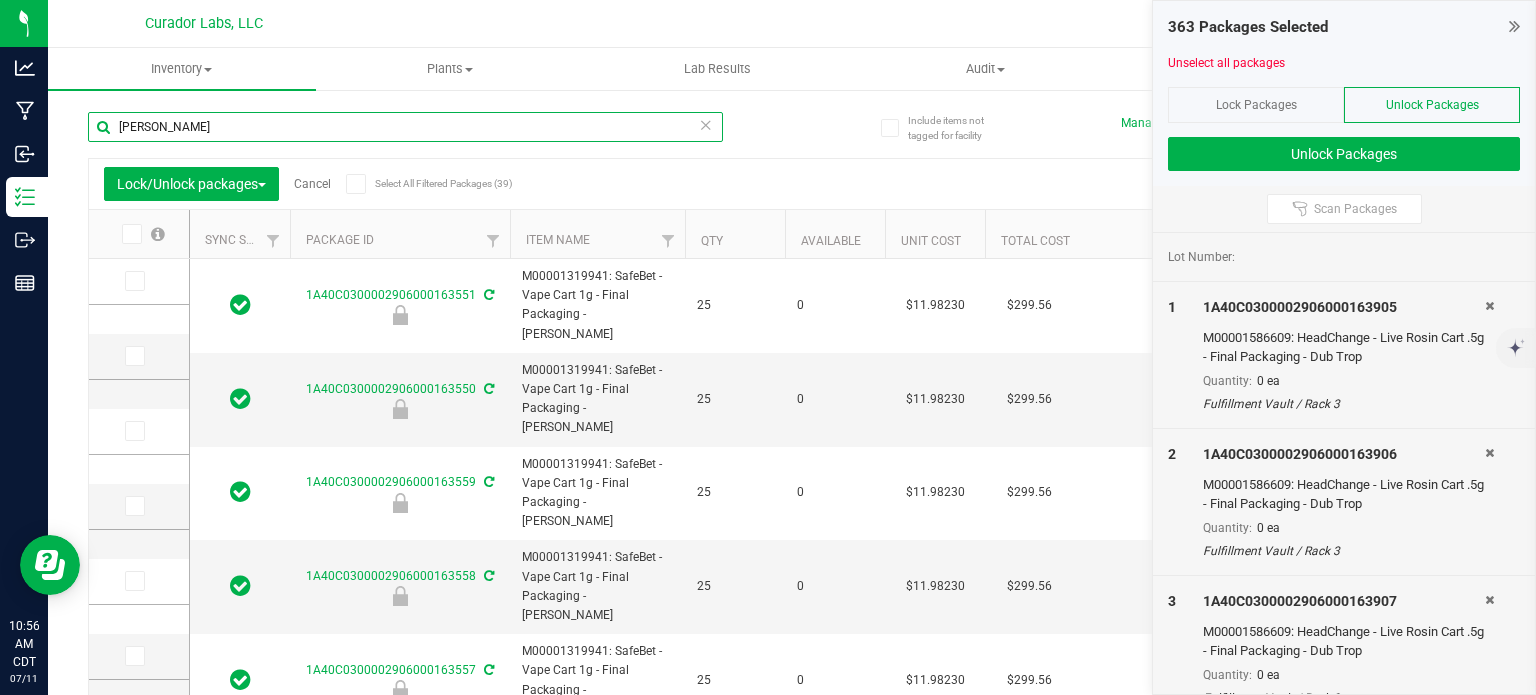 type on "[DATE]" 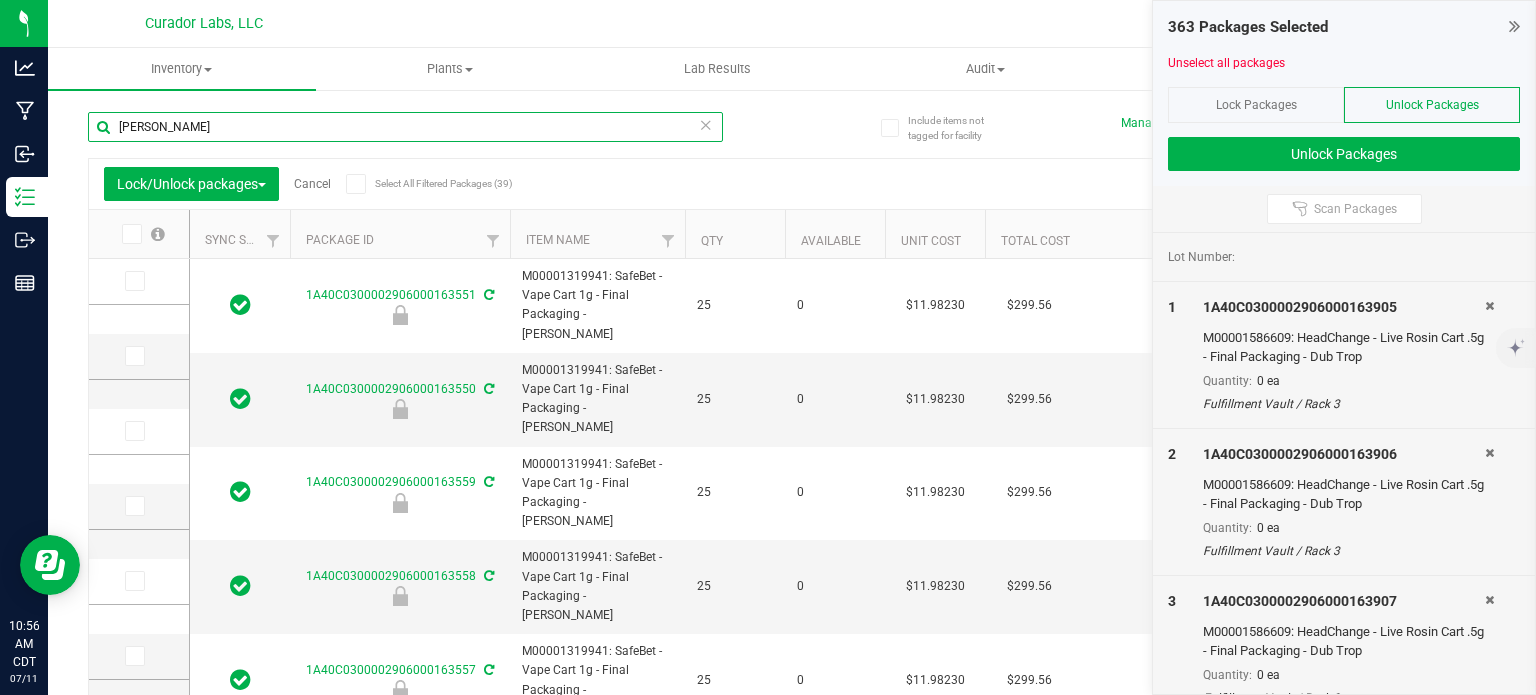 type on "[DATE]" 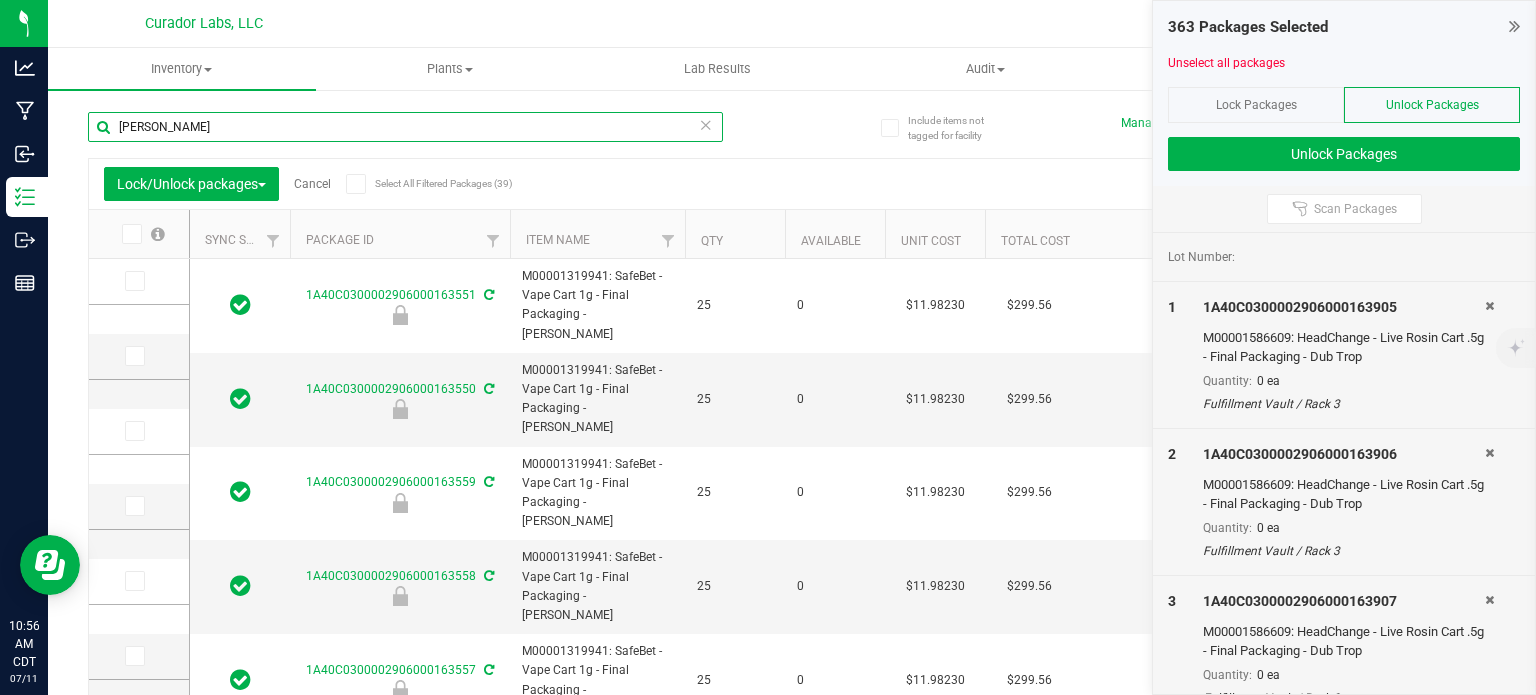 type on "[DATE]" 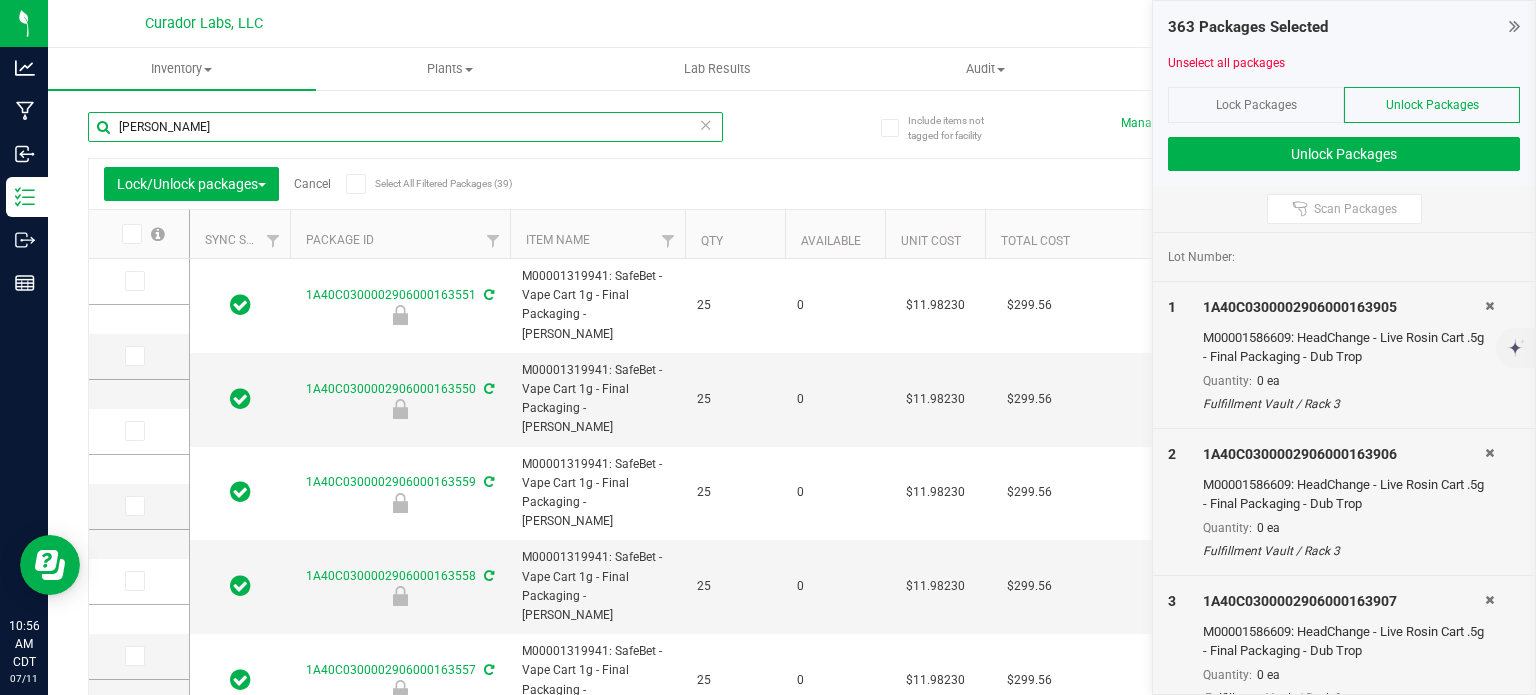 type on "[DATE]" 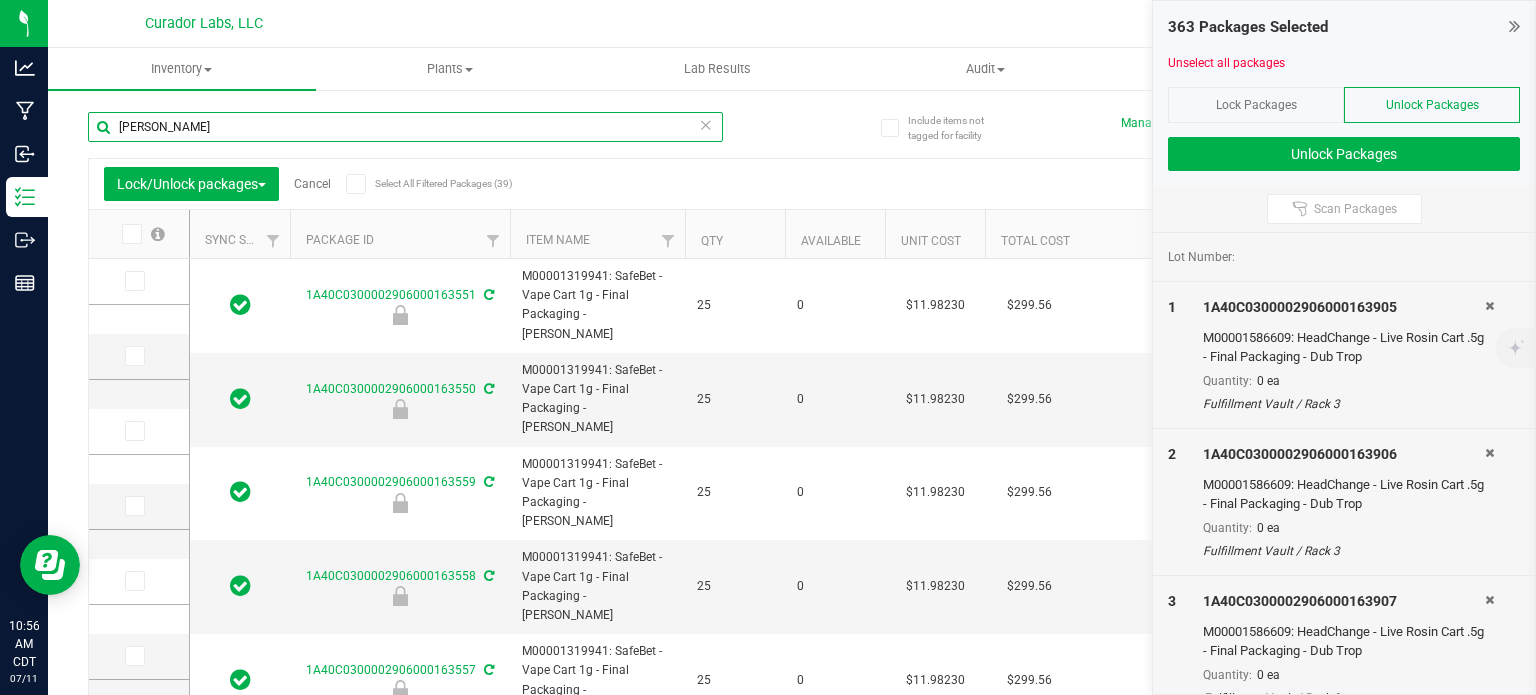 type on "[DATE]" 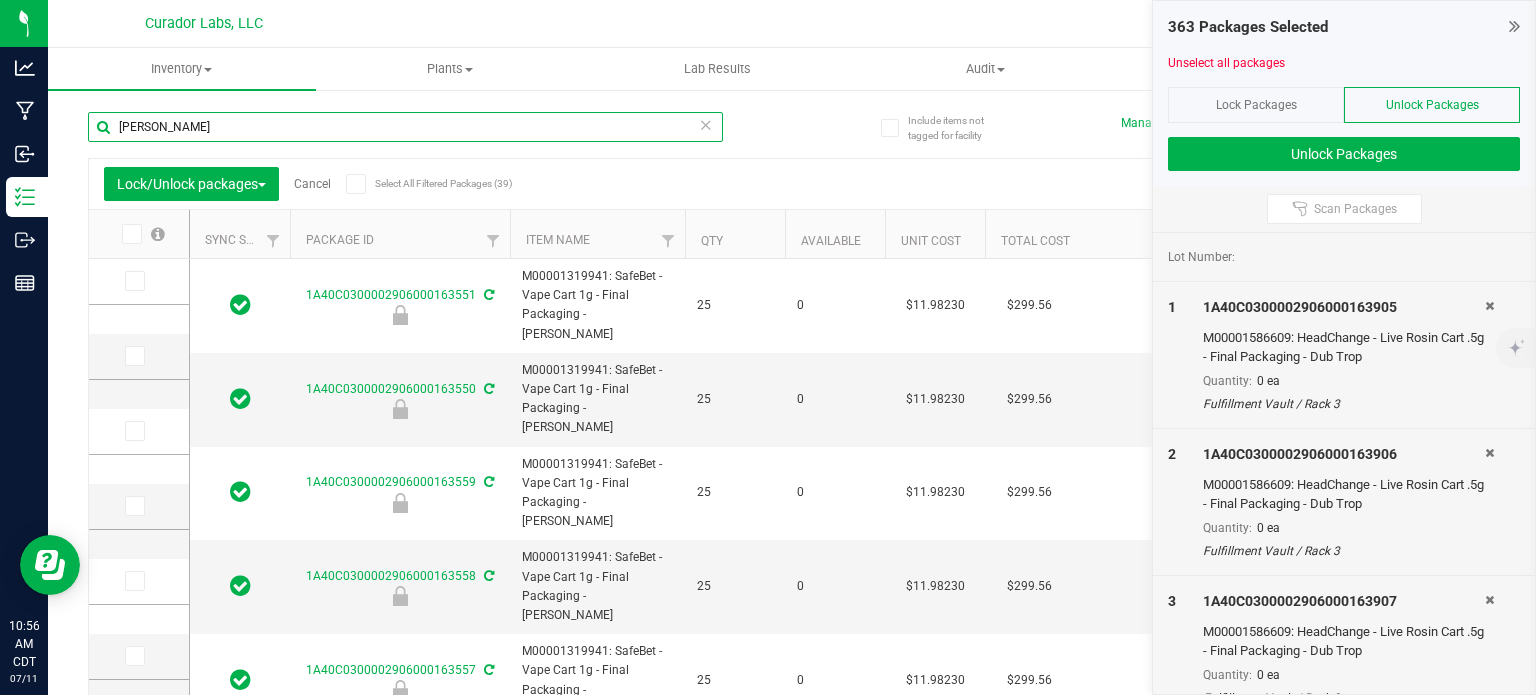 type on "[DATE]" 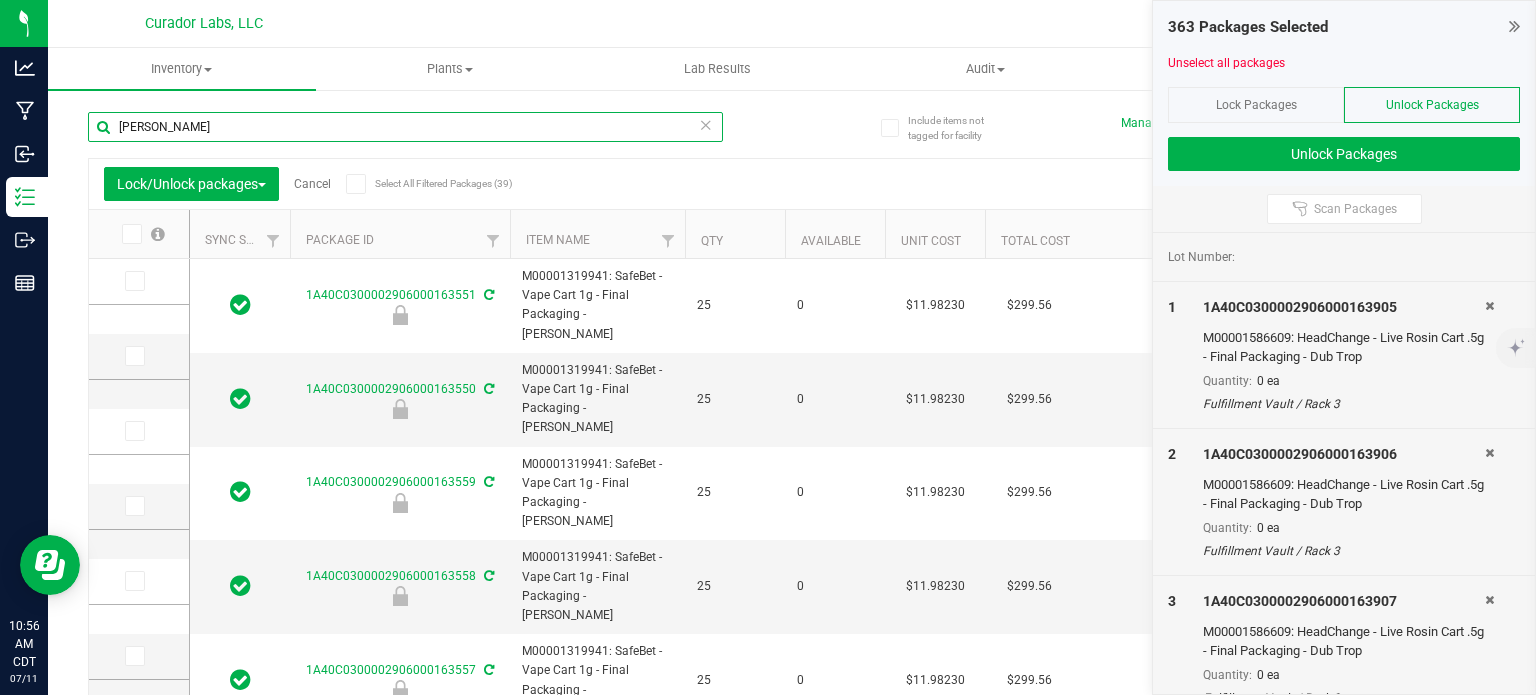 type on "[DATE]" 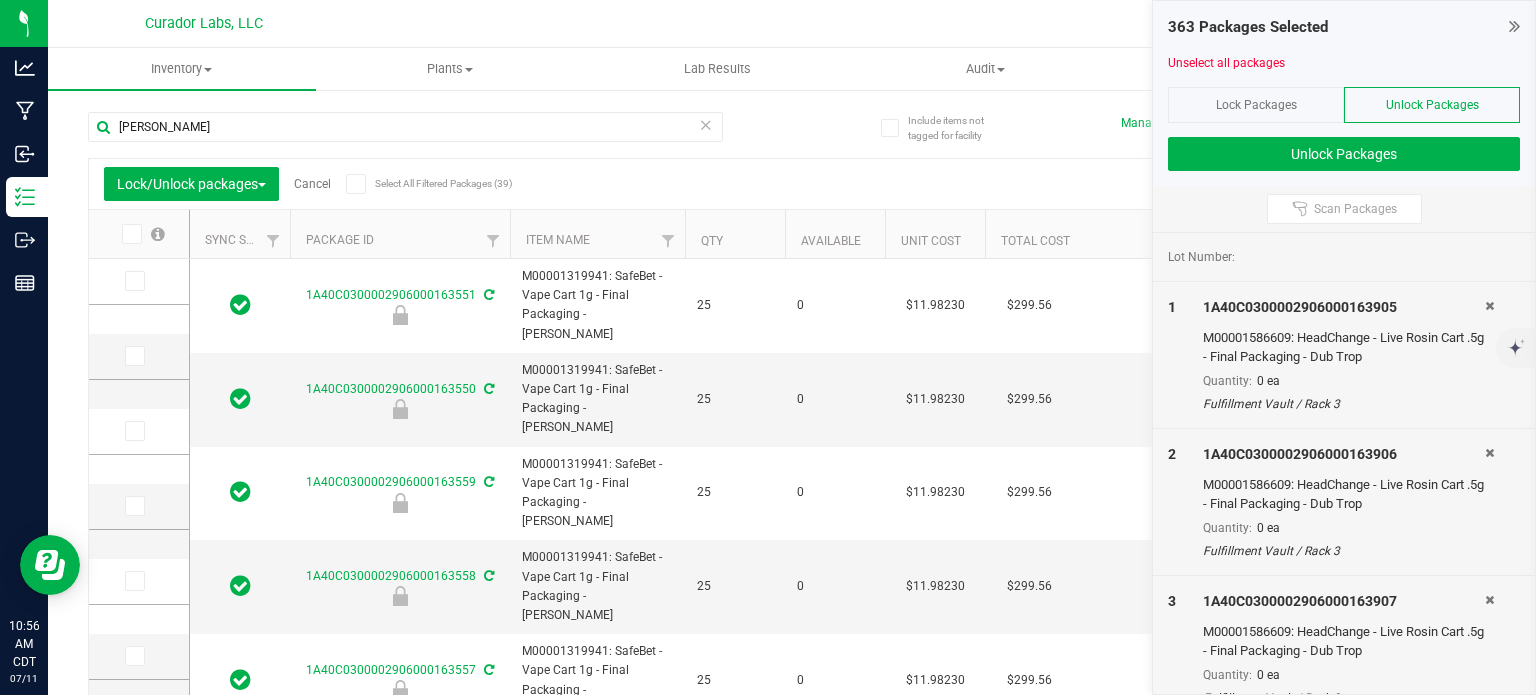 click on "Select All Filtered Packages (39)" at bounding box center [410, 184] 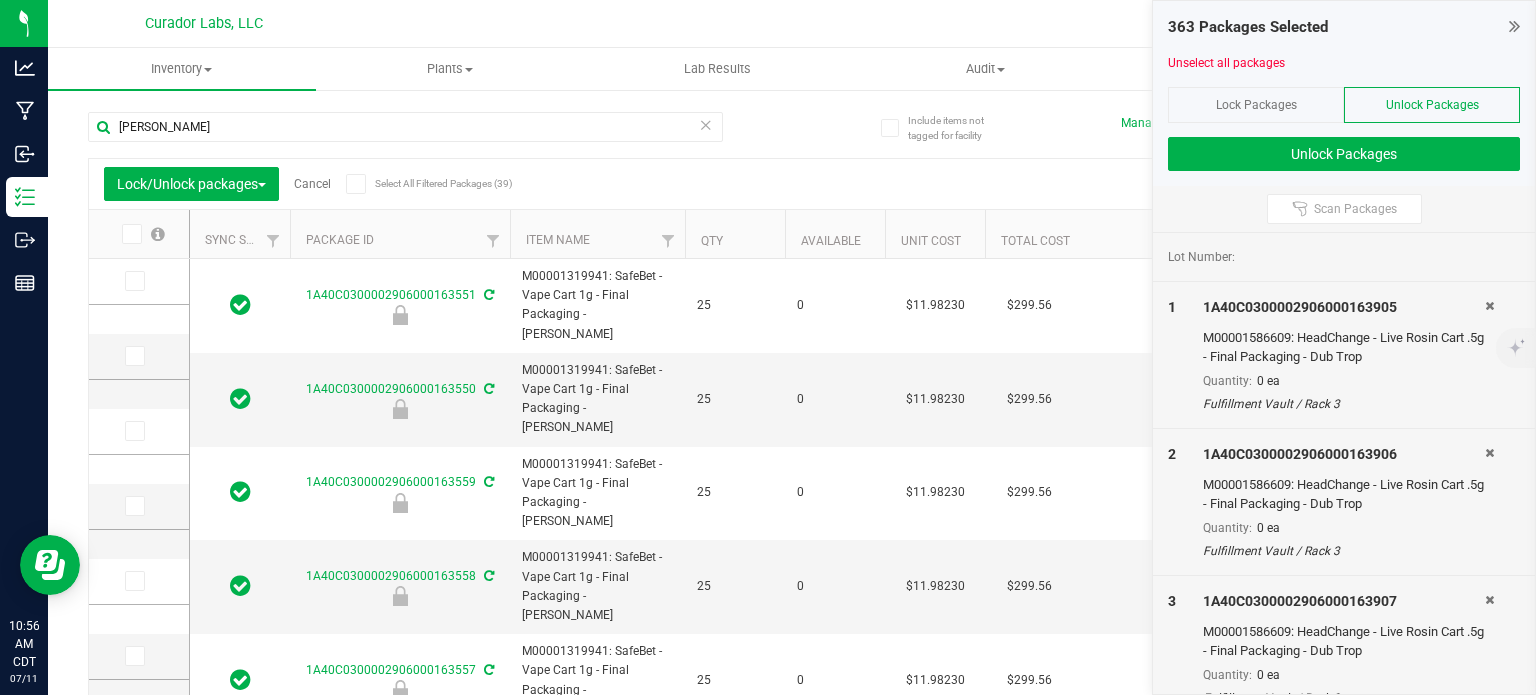 click on "Select All Filtered Packages (39)" at bounding box center [0, 0] 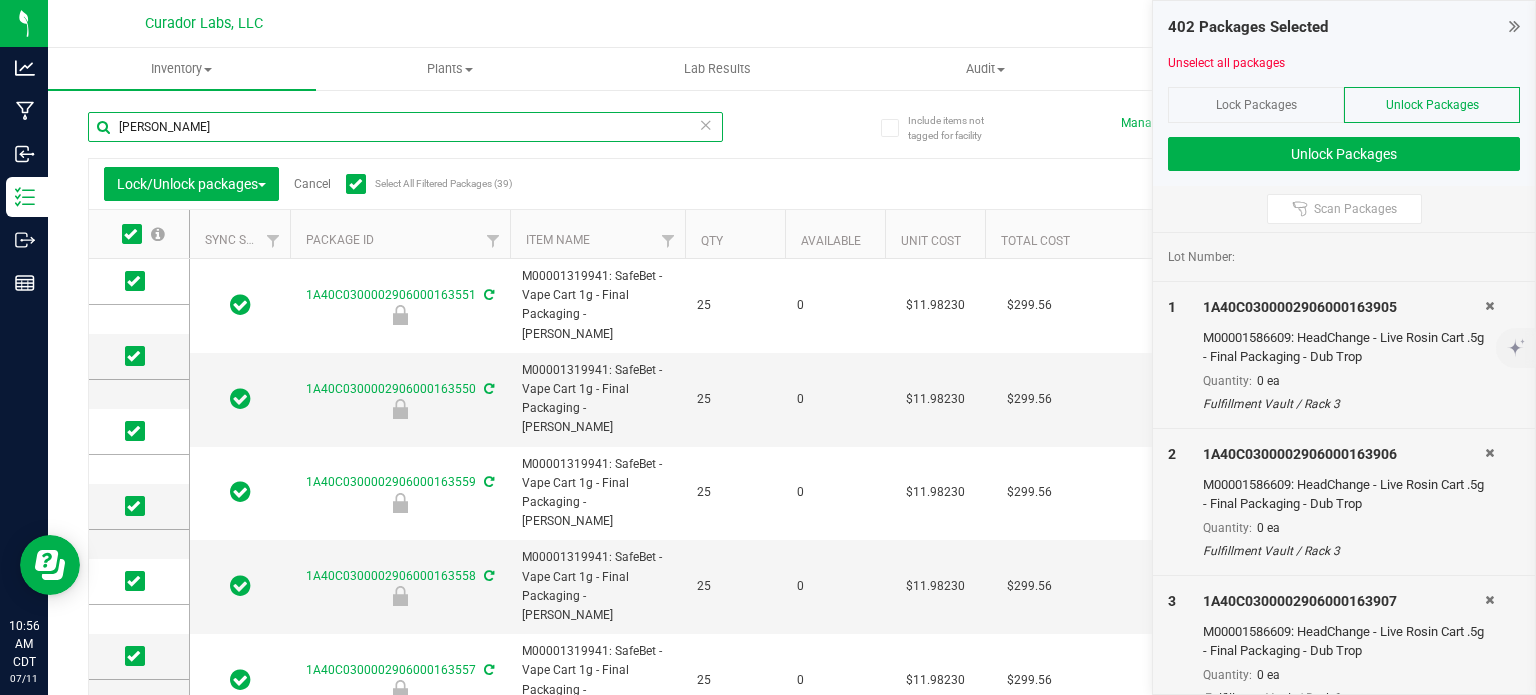 click on "[PERSON_NAME]" at bounding box center (405, 127) 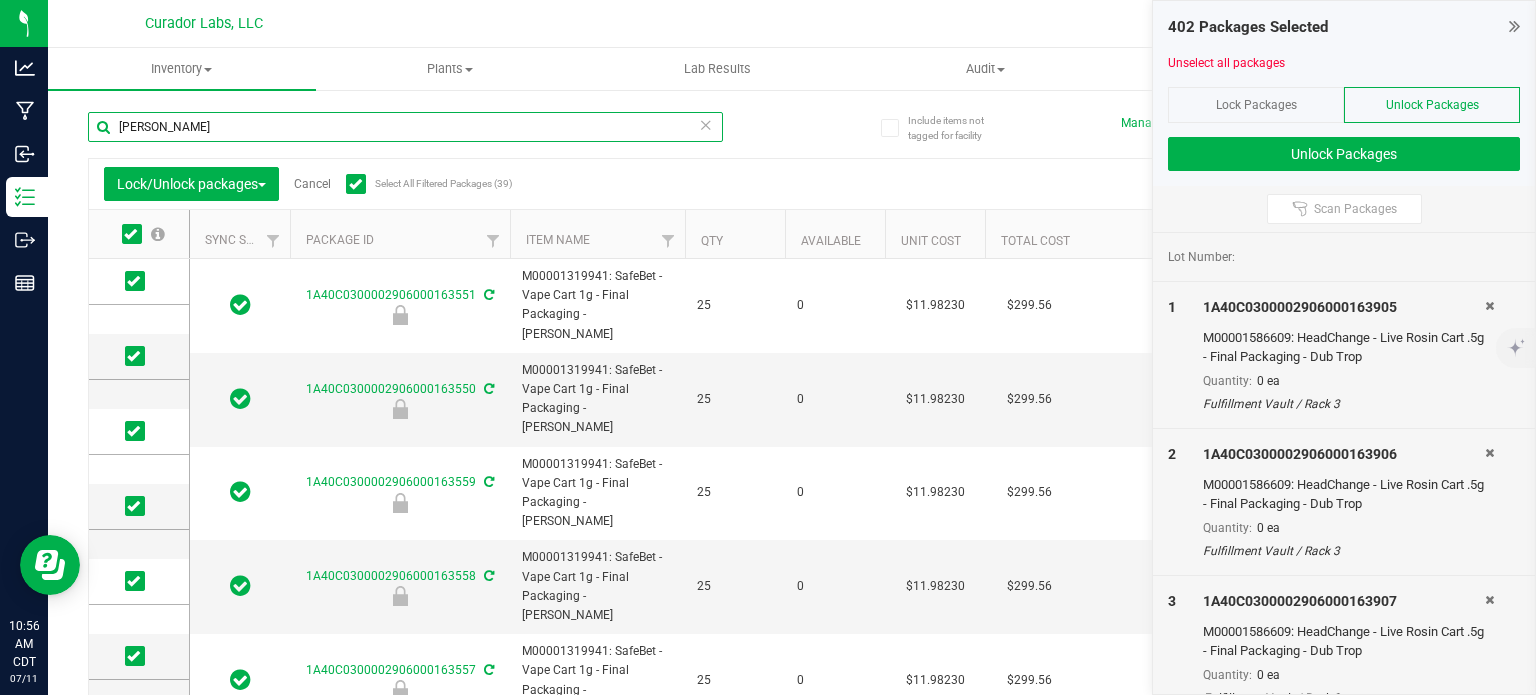 click on "[PERSON_NAME]" at bounding box center (405, 127) 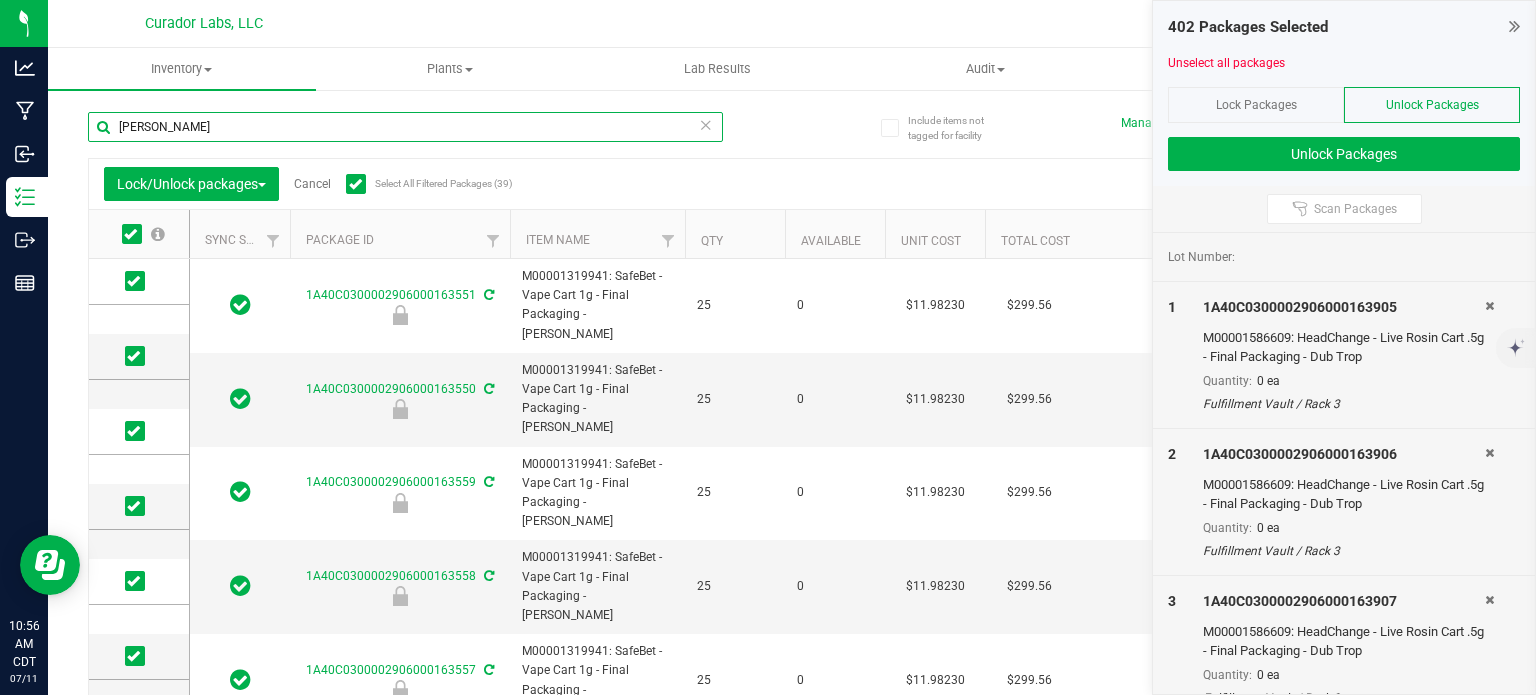 click on "[PERSON_NAME]" at bounding box center [405, 127] 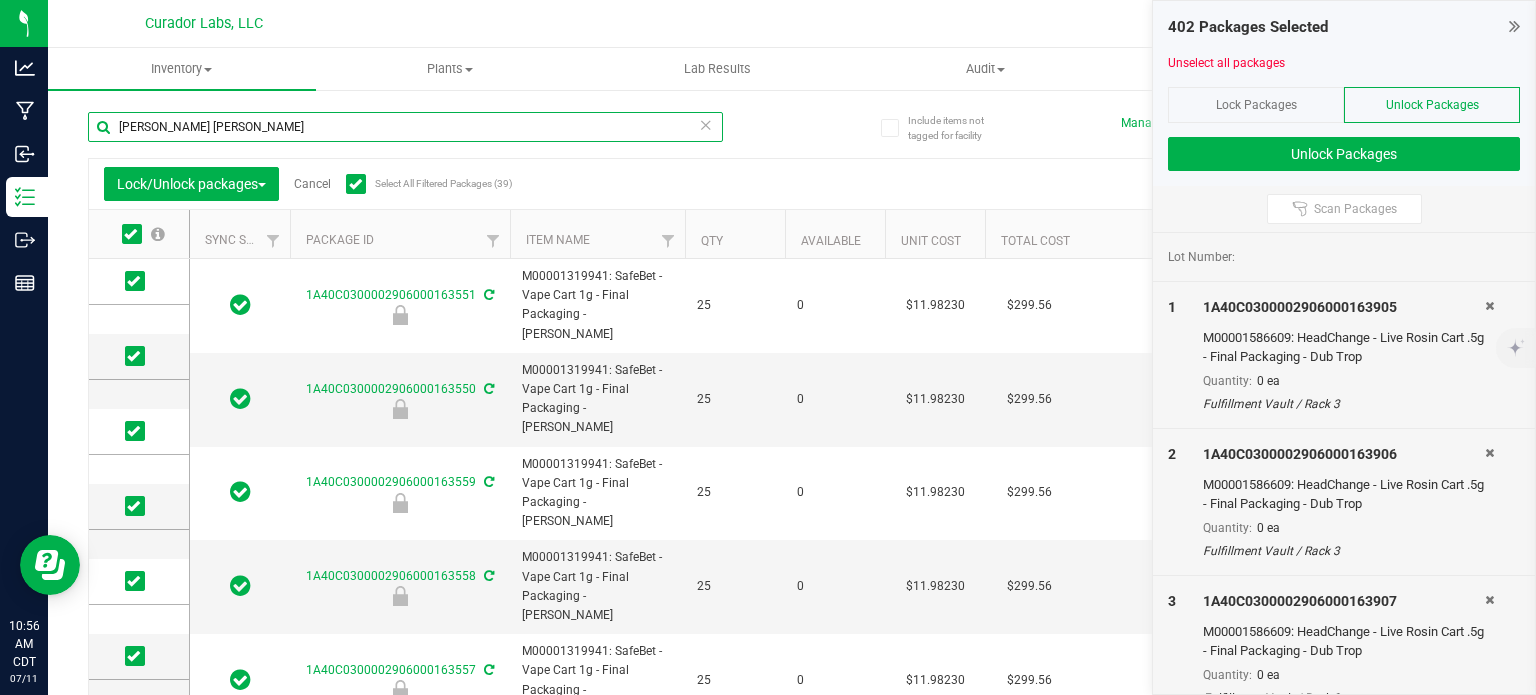 type on "[PERSON_NAME] [PERSON_NAME]" 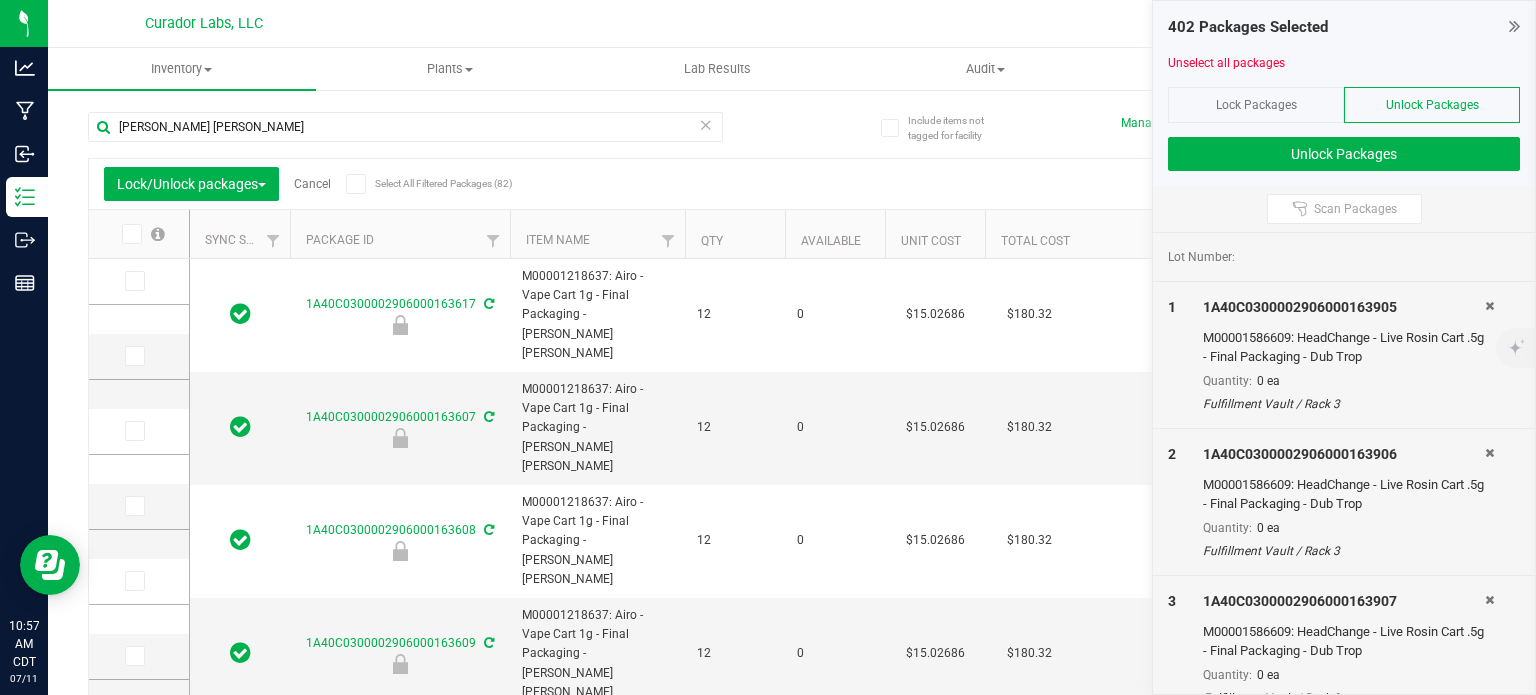 click on "Select All Filtered Packages (82)" at bounding box center [410, 184] 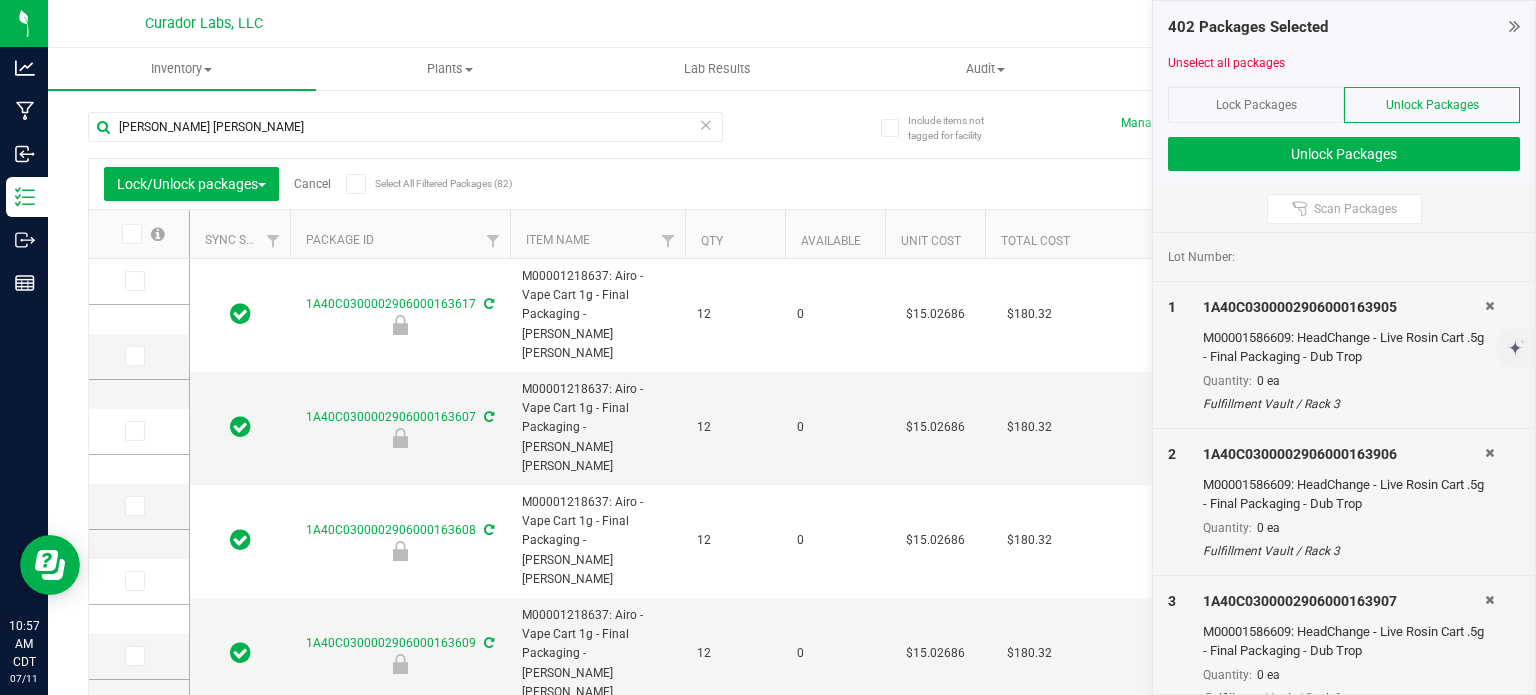 click on "Select All Filtered Packages (82)" at bounding box center (0, 0) 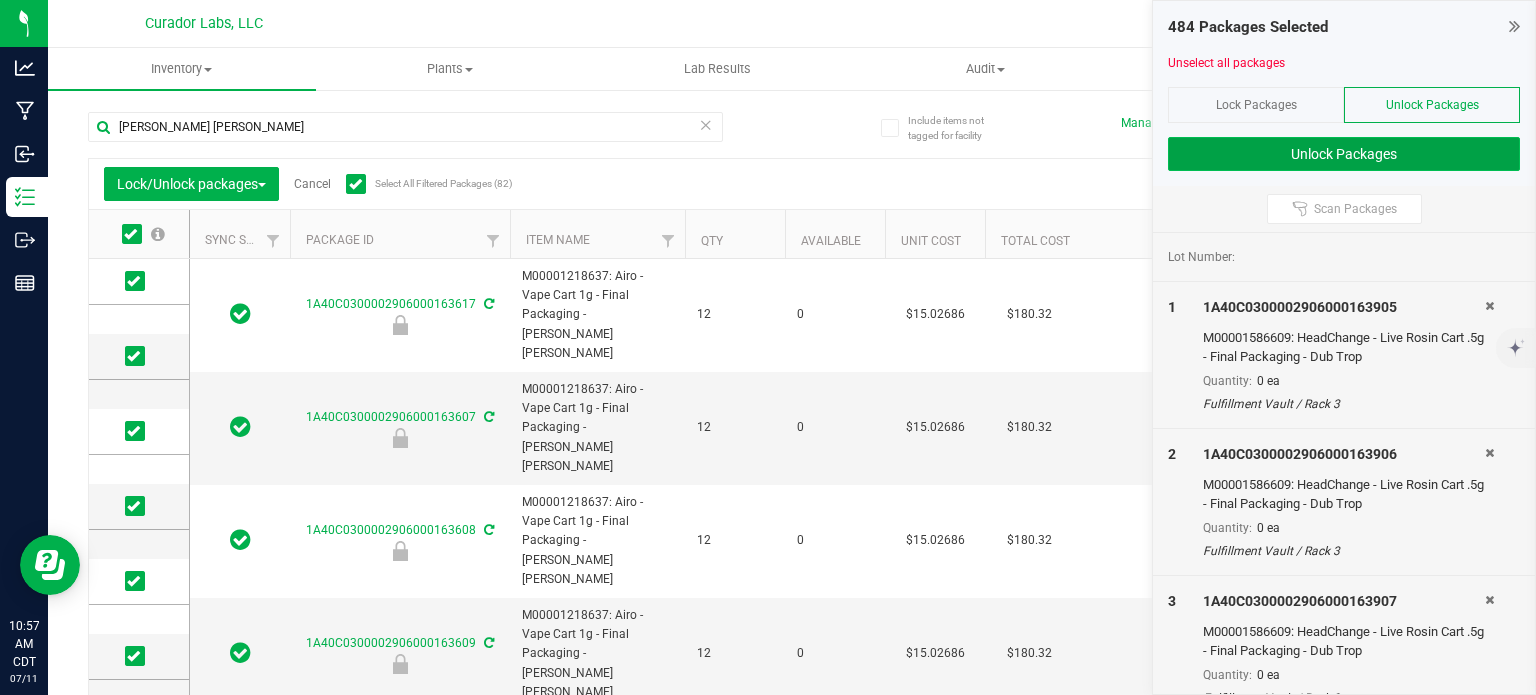click on "Unlock Packages" at bounding box center (1344, 154) 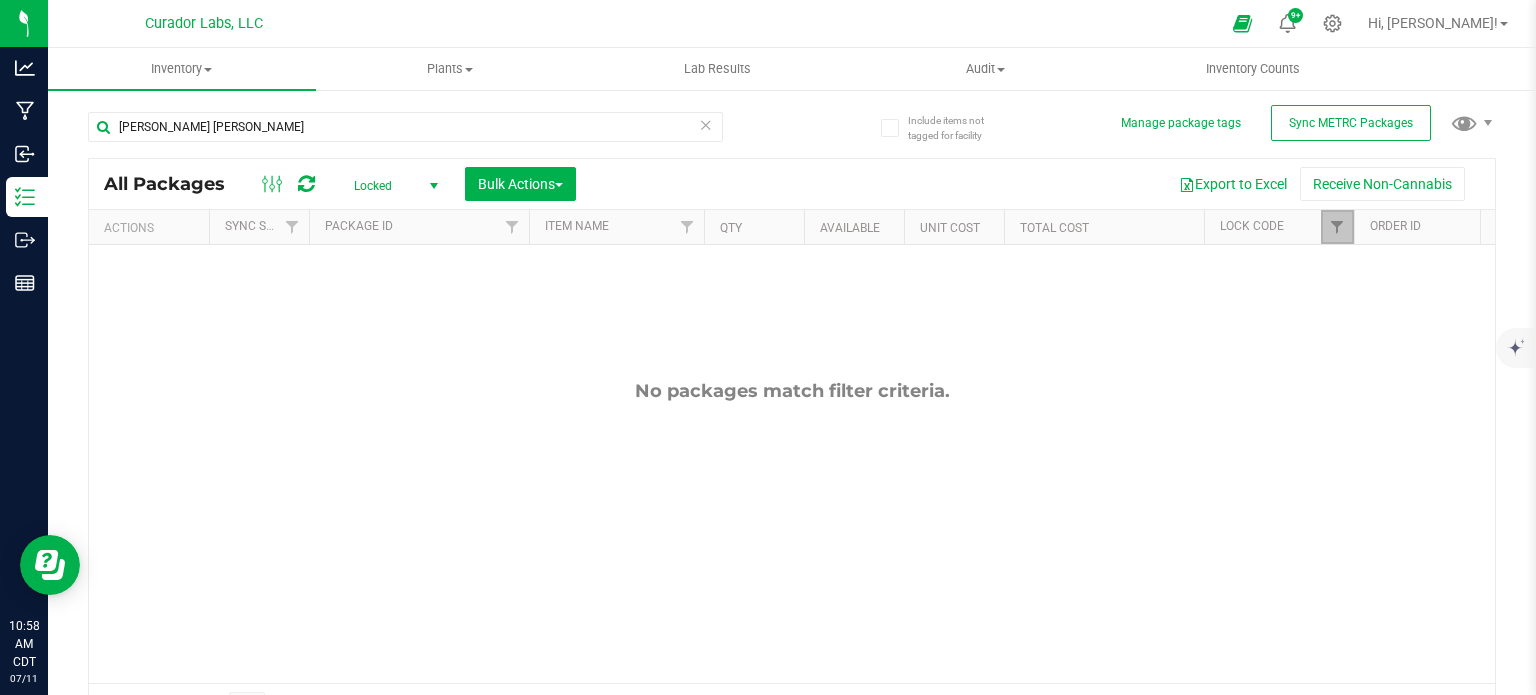 click at bounding box center [1337, 227] 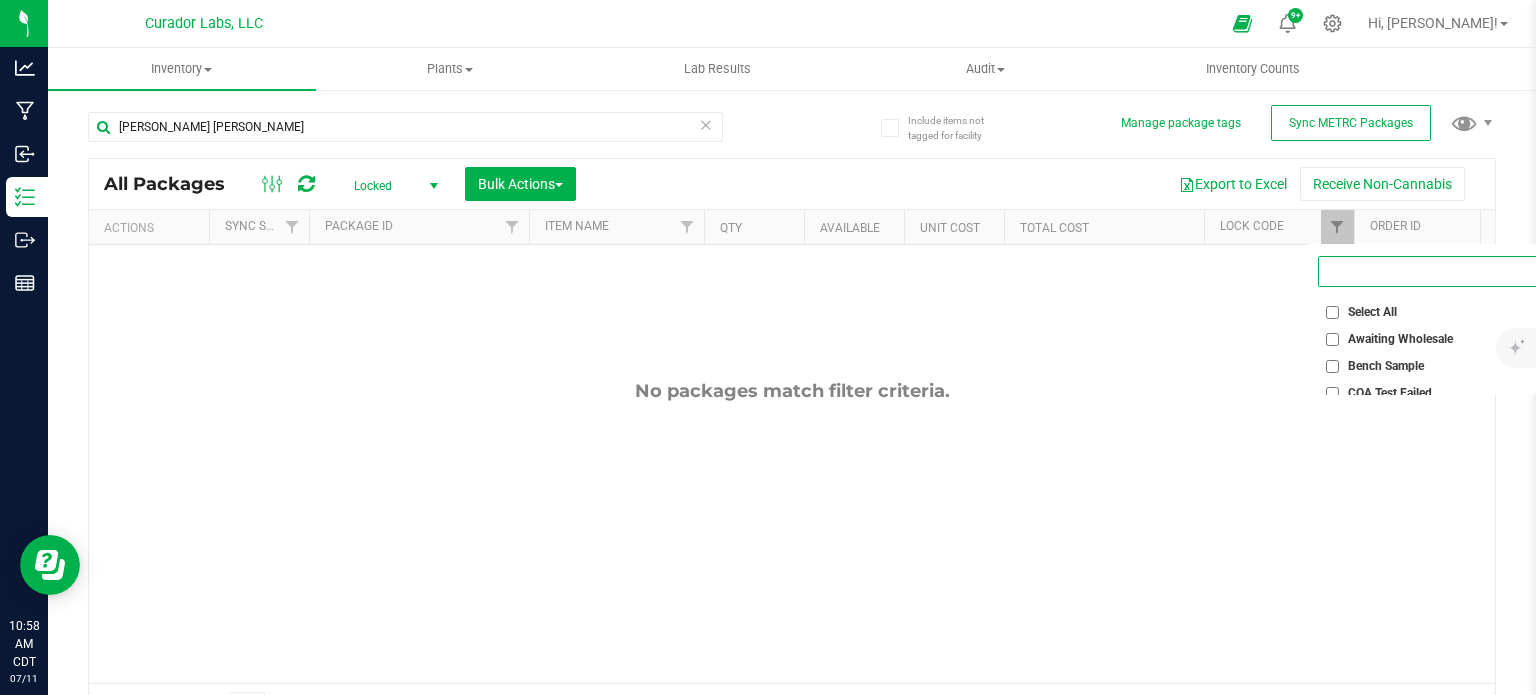 scroll, scrollTop: 0, scrollLeft: 45, axis: horizontal 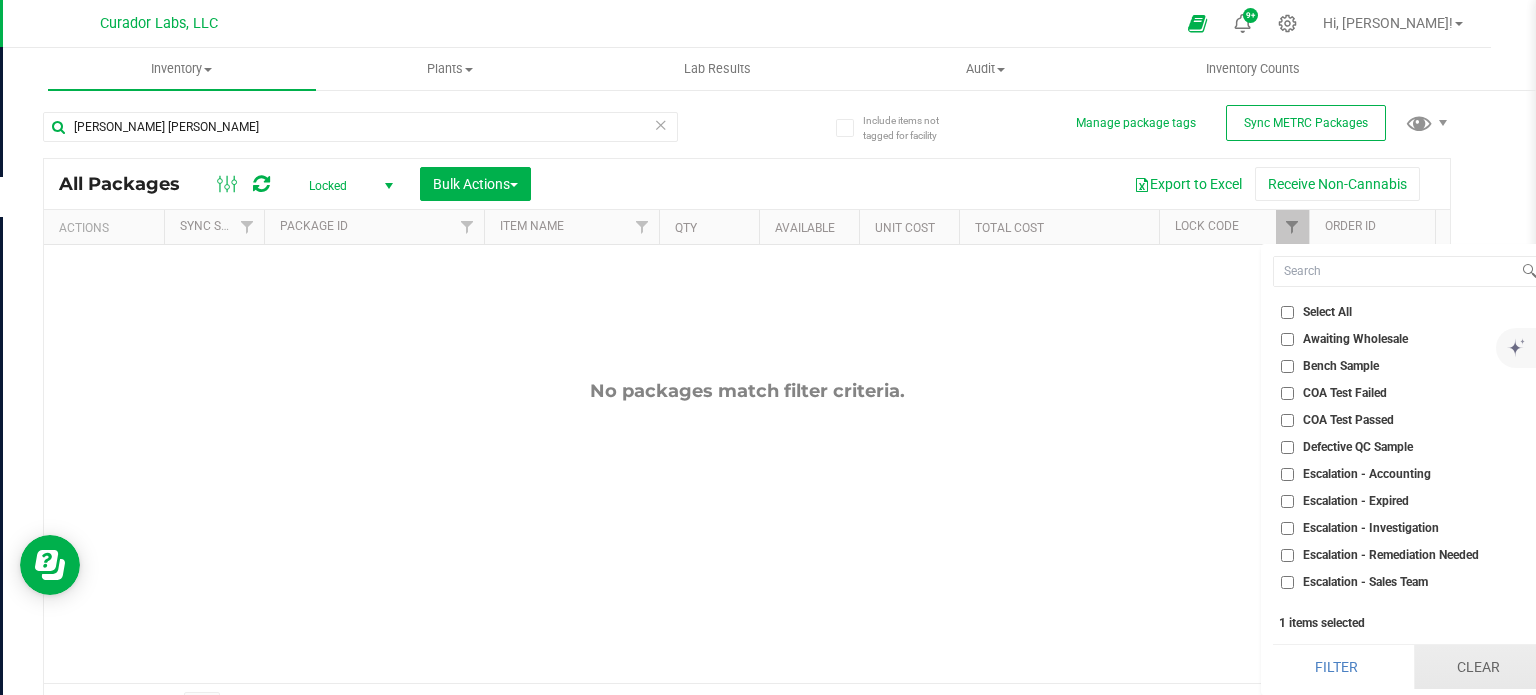 click on "Clear" at bounding box center (1478, 667) 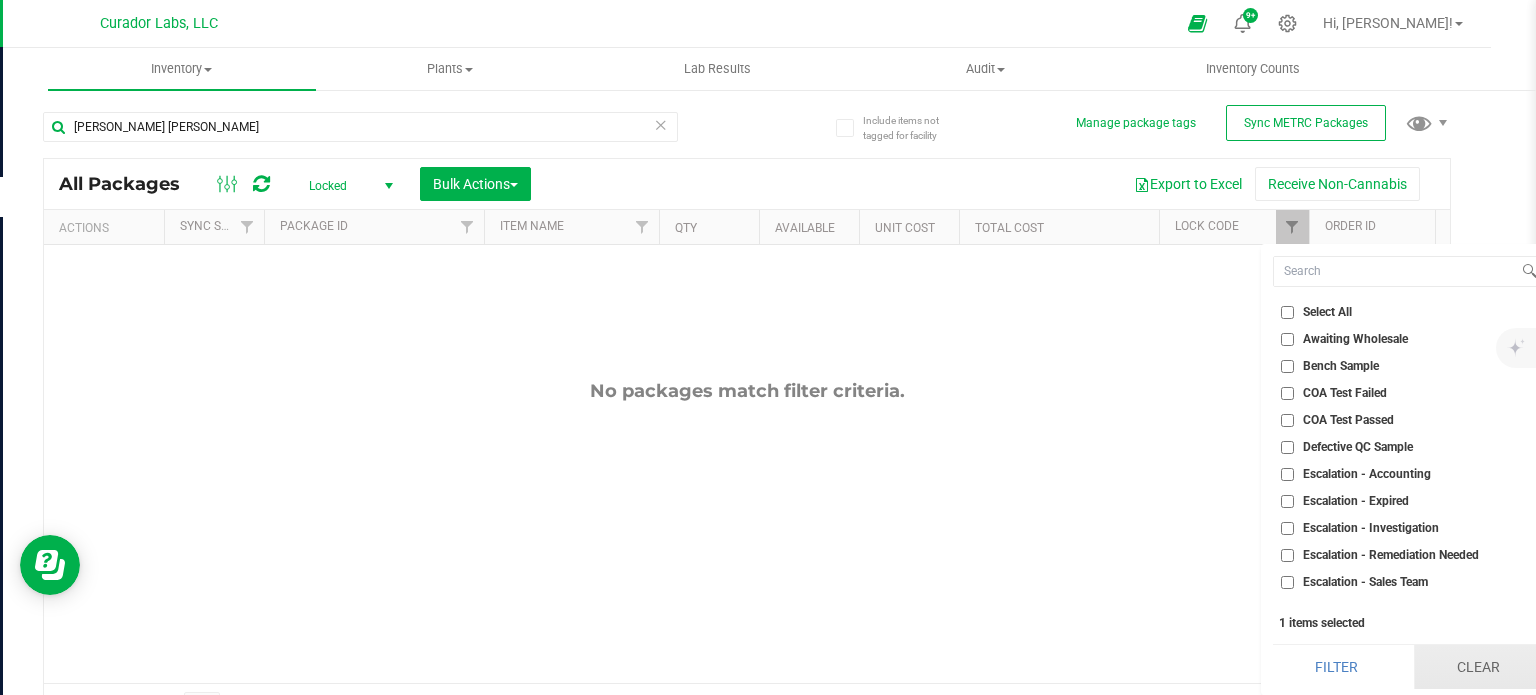 scroll, scrollTop: 0, scrollLeft: 0, axis: both 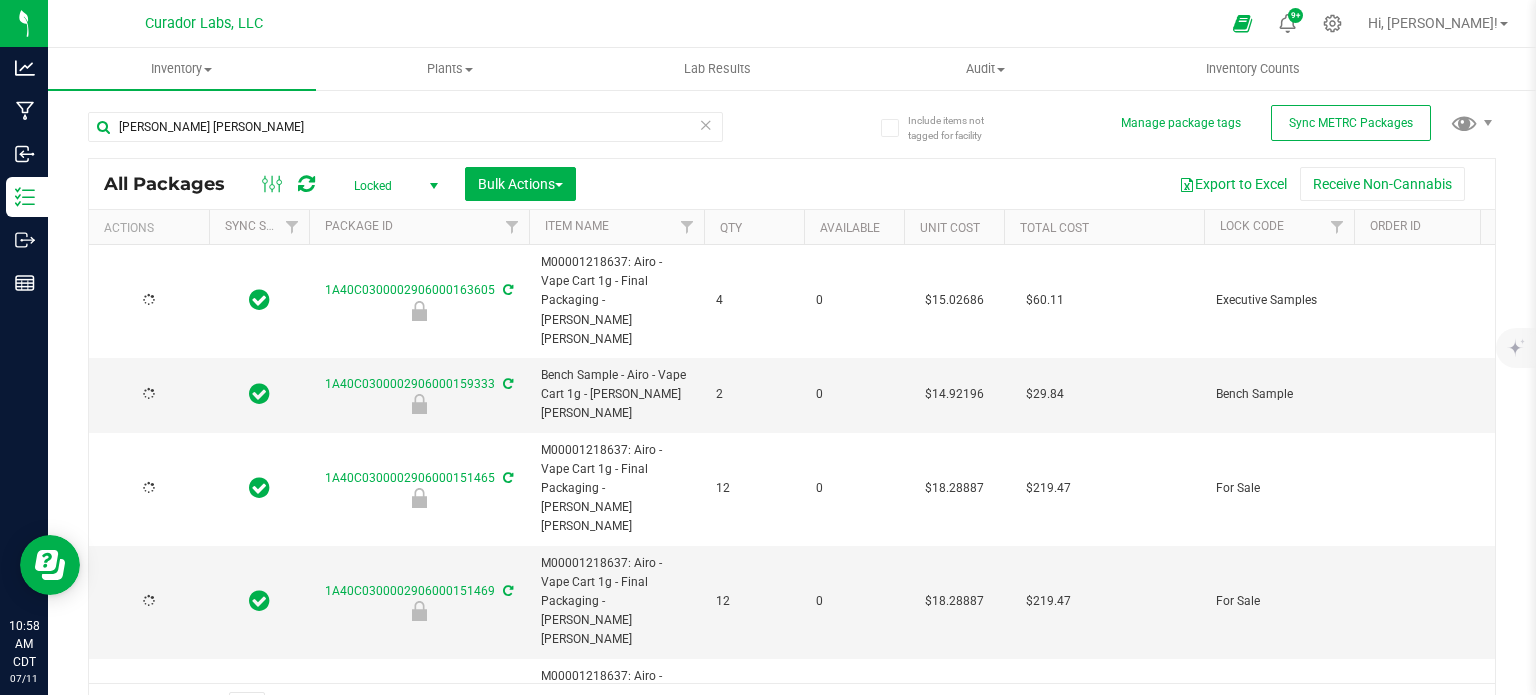 type on "[DATE]" 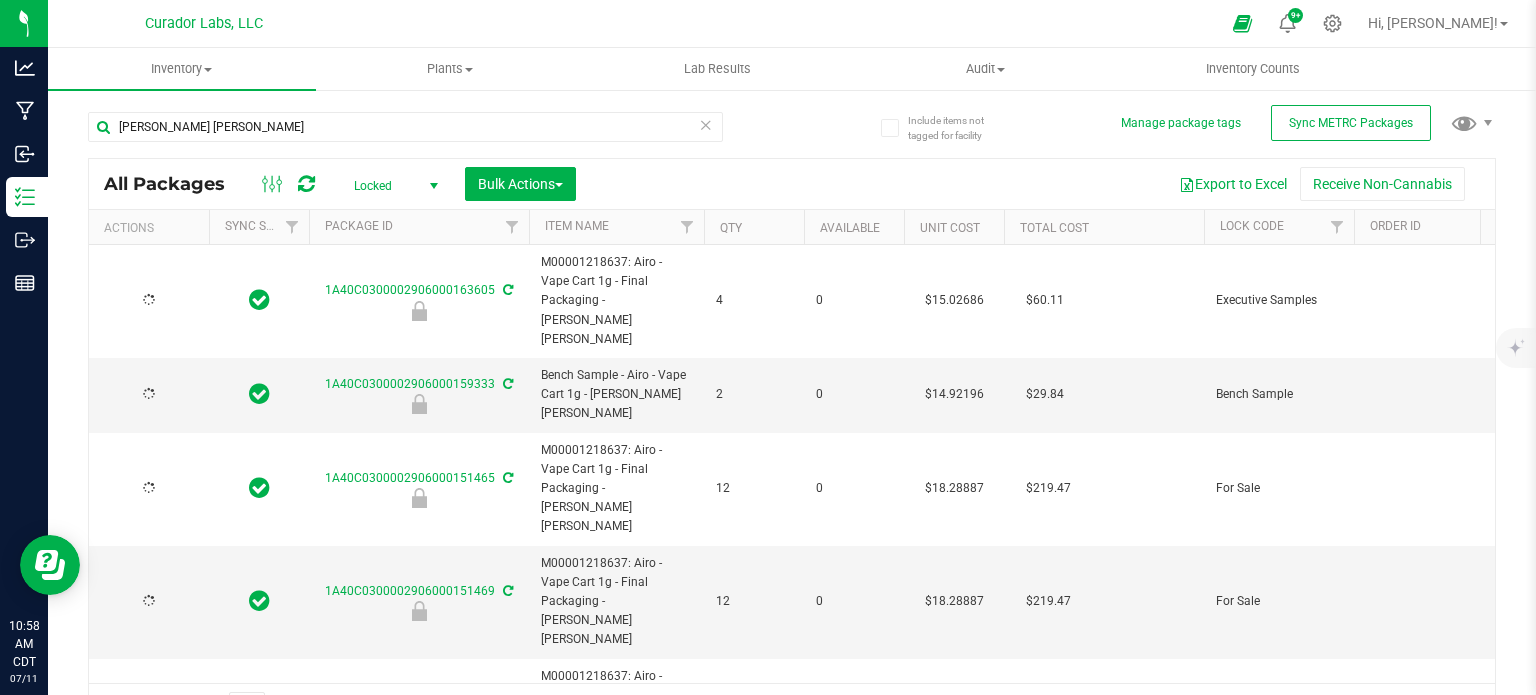 type on "[DATE]" 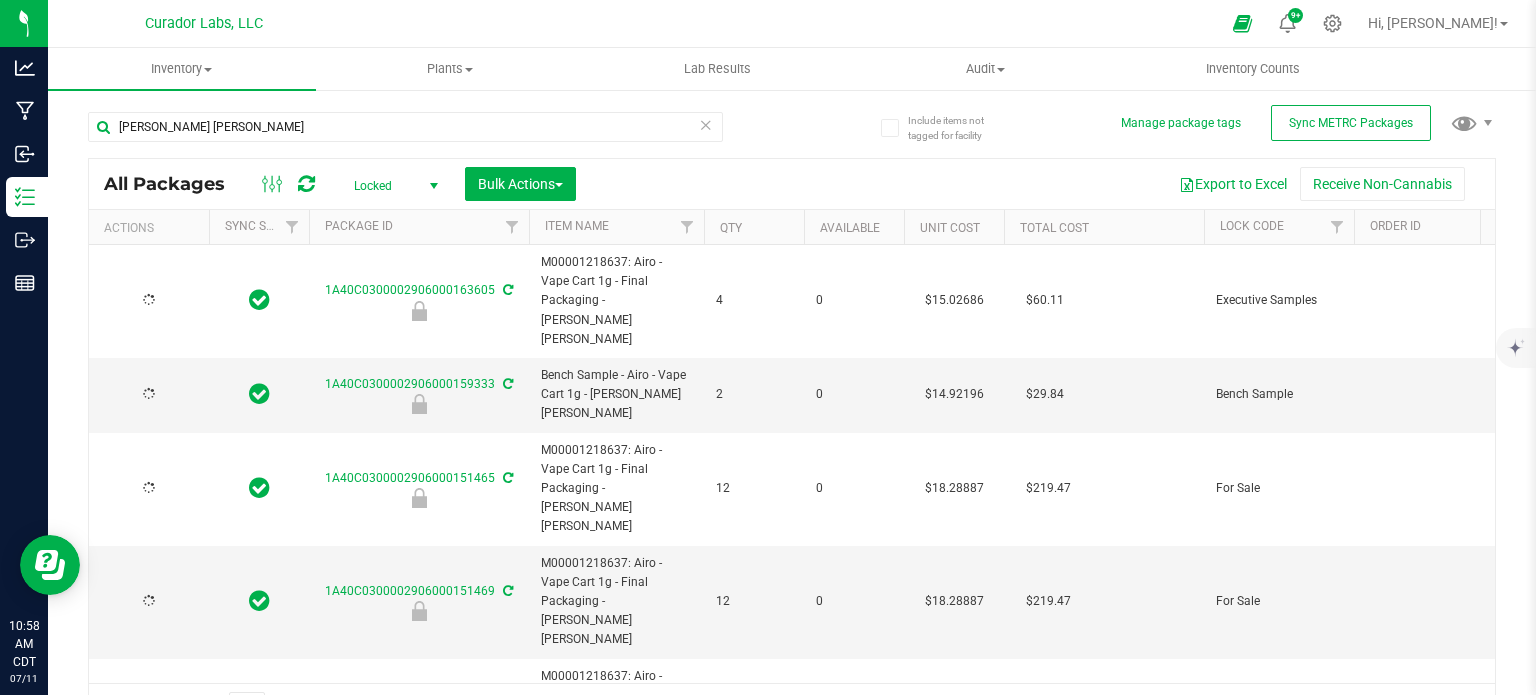 type on "[DATE]" 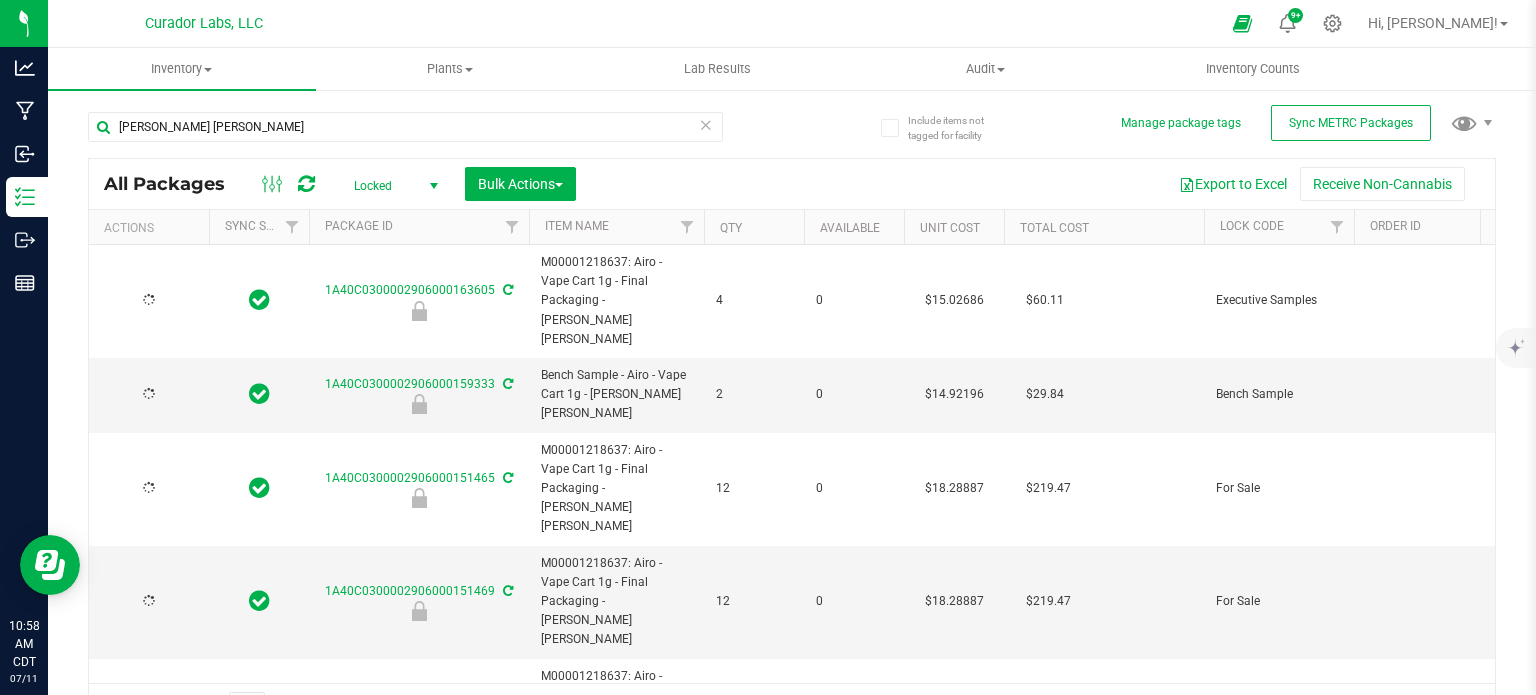type on "[DATE]" 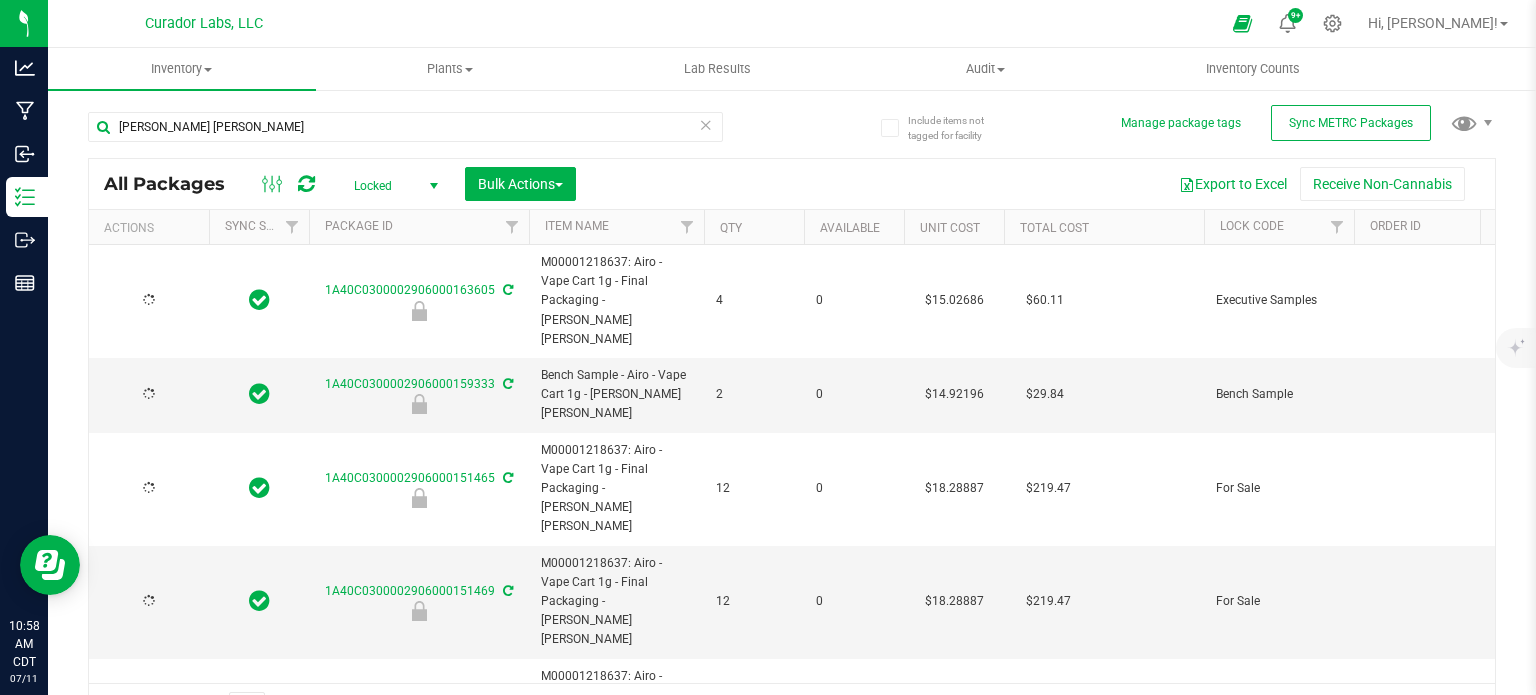 type on "[DATE]" 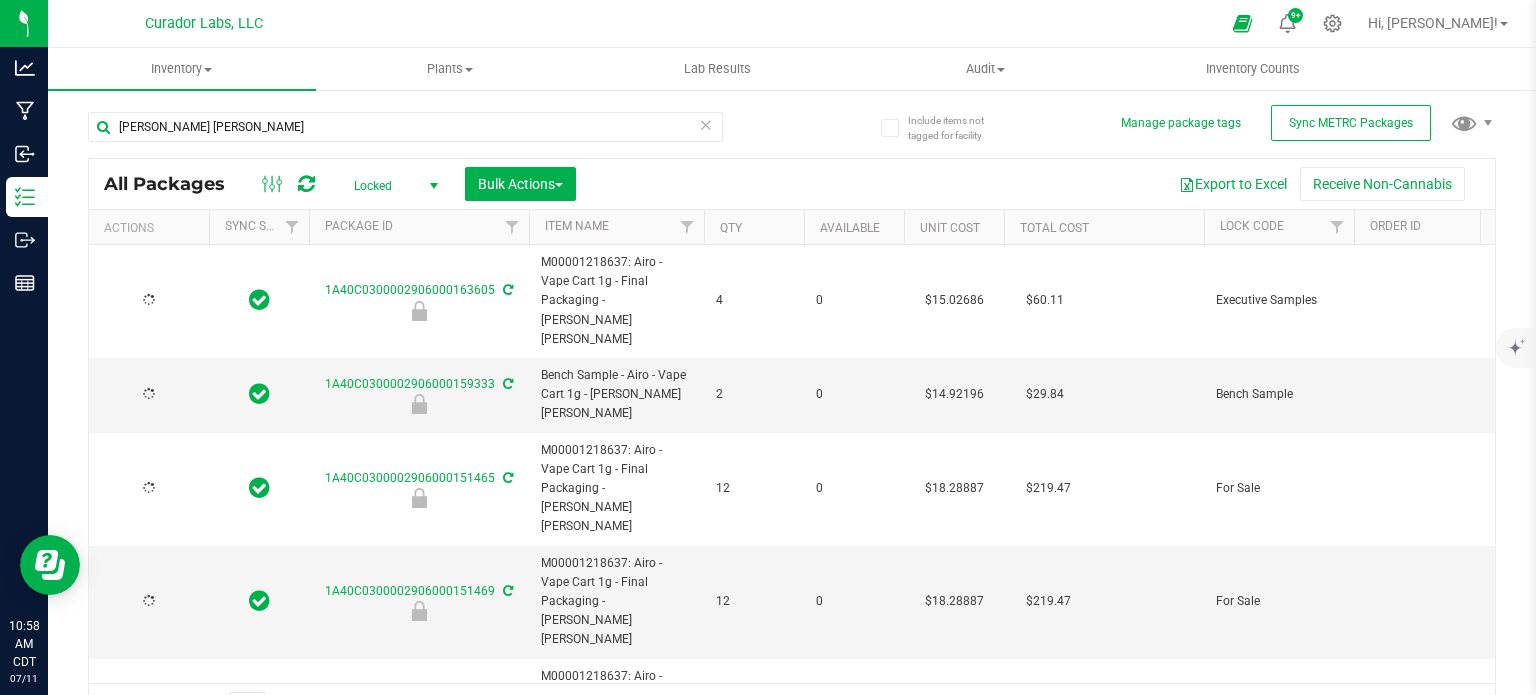 type on "[DATE]" 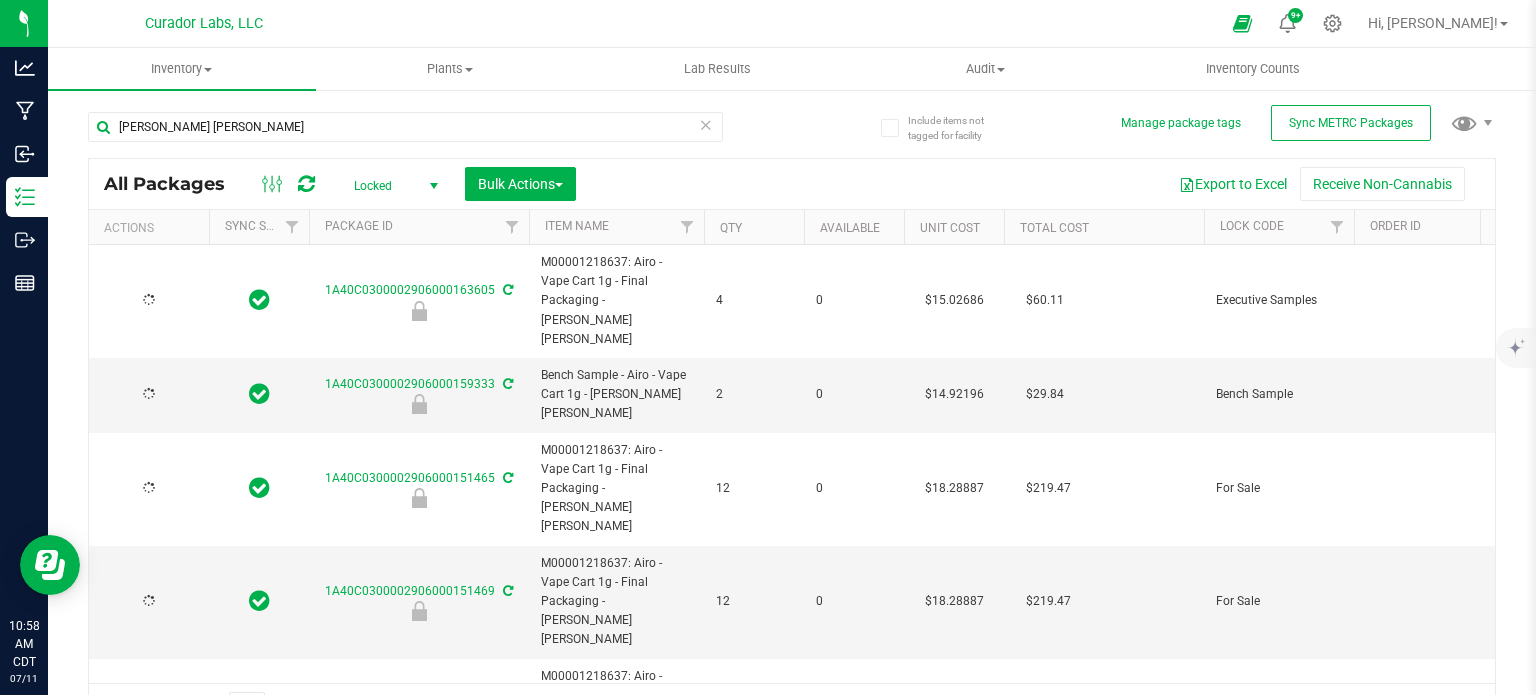 type on "[DATE]" 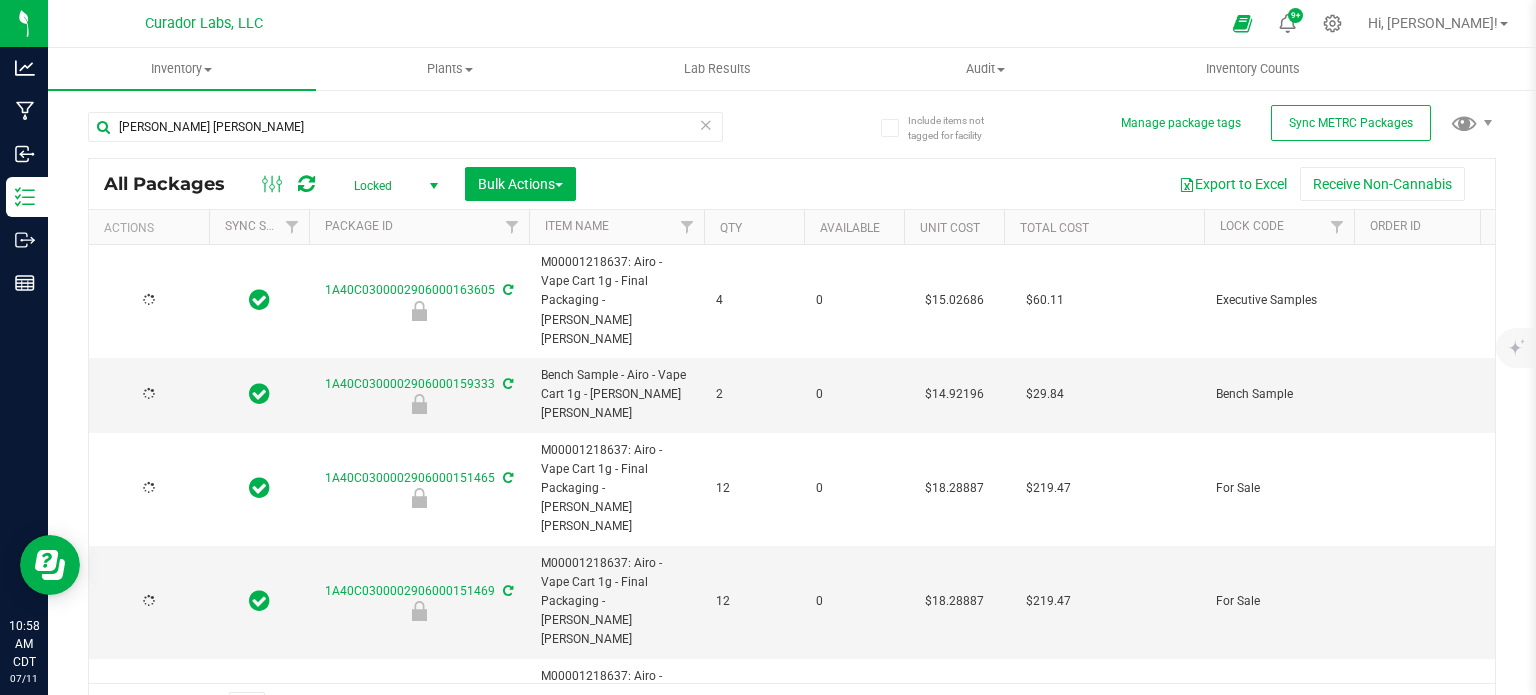 type on "[DATE]" 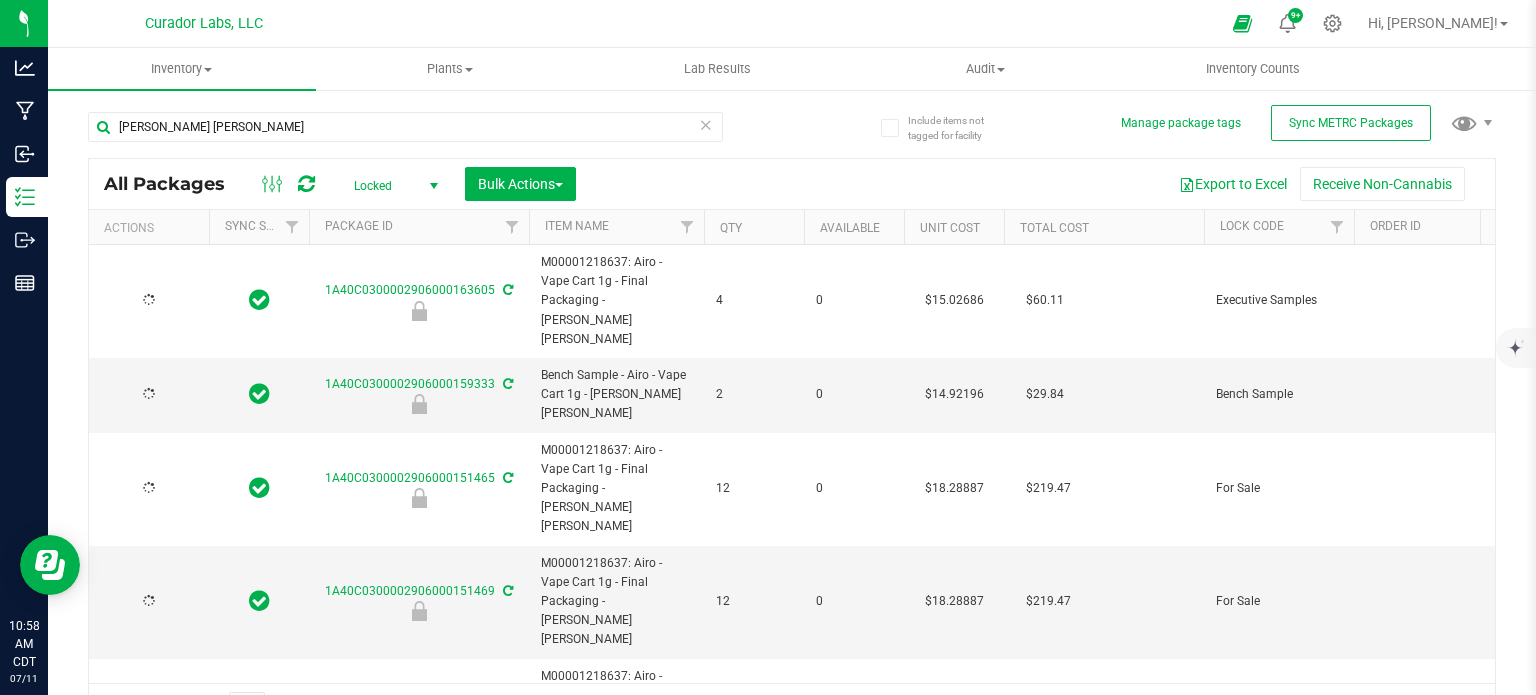 type on "[DATE]" 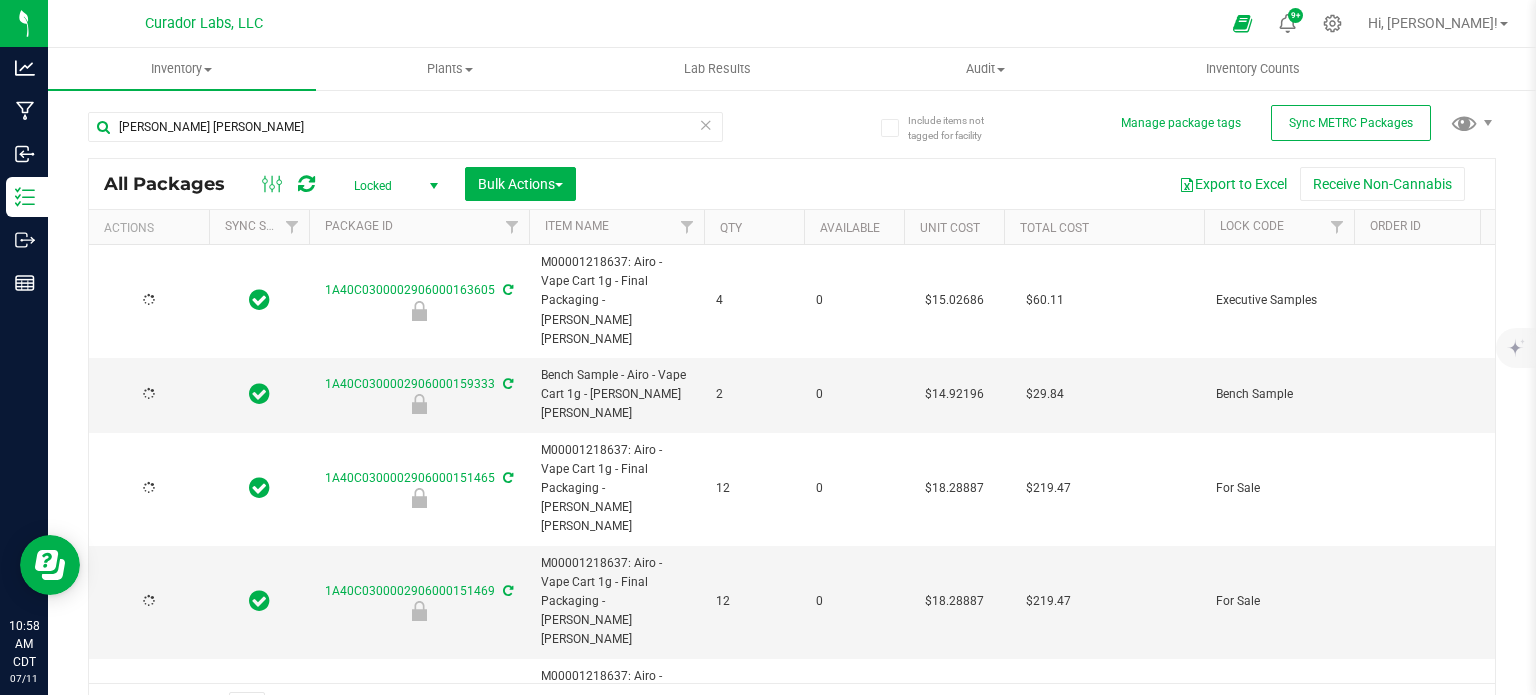 type on "[DATE]" 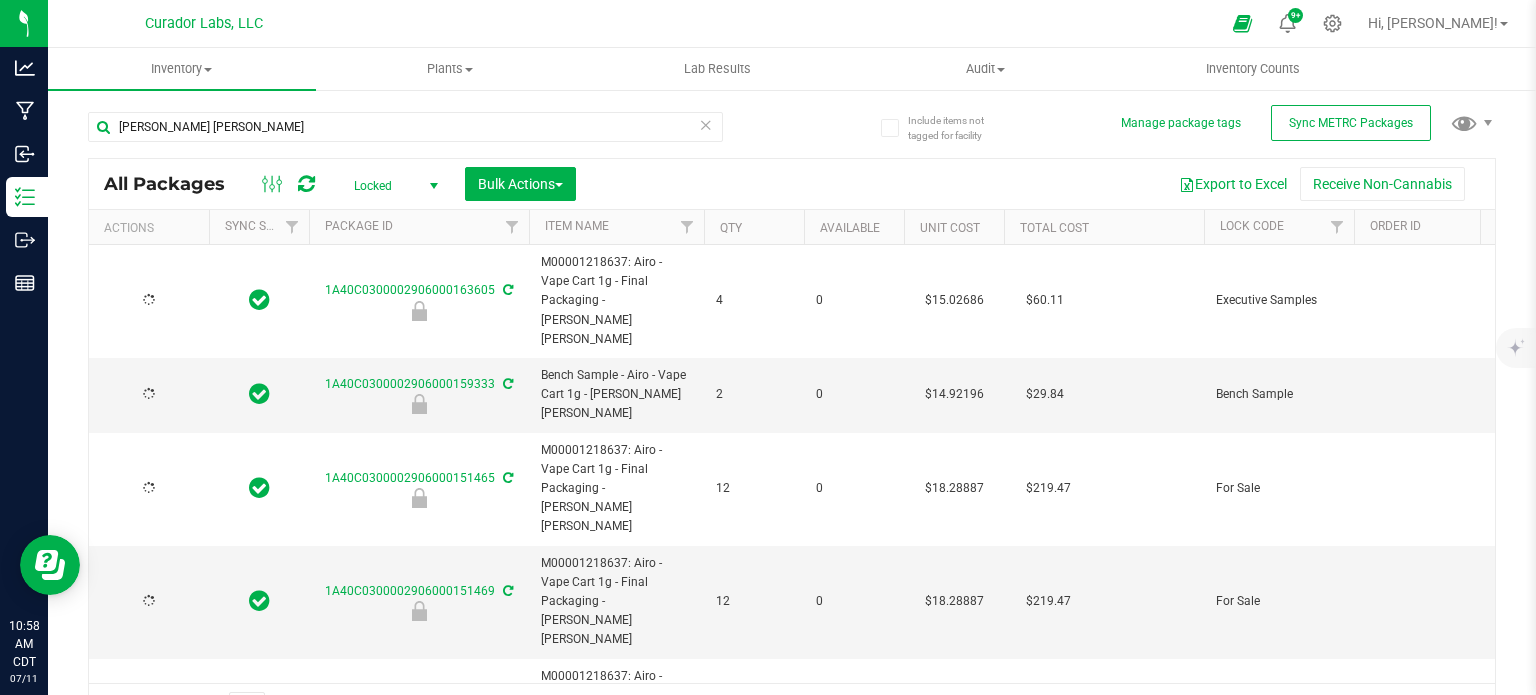 type on "[DATE]" 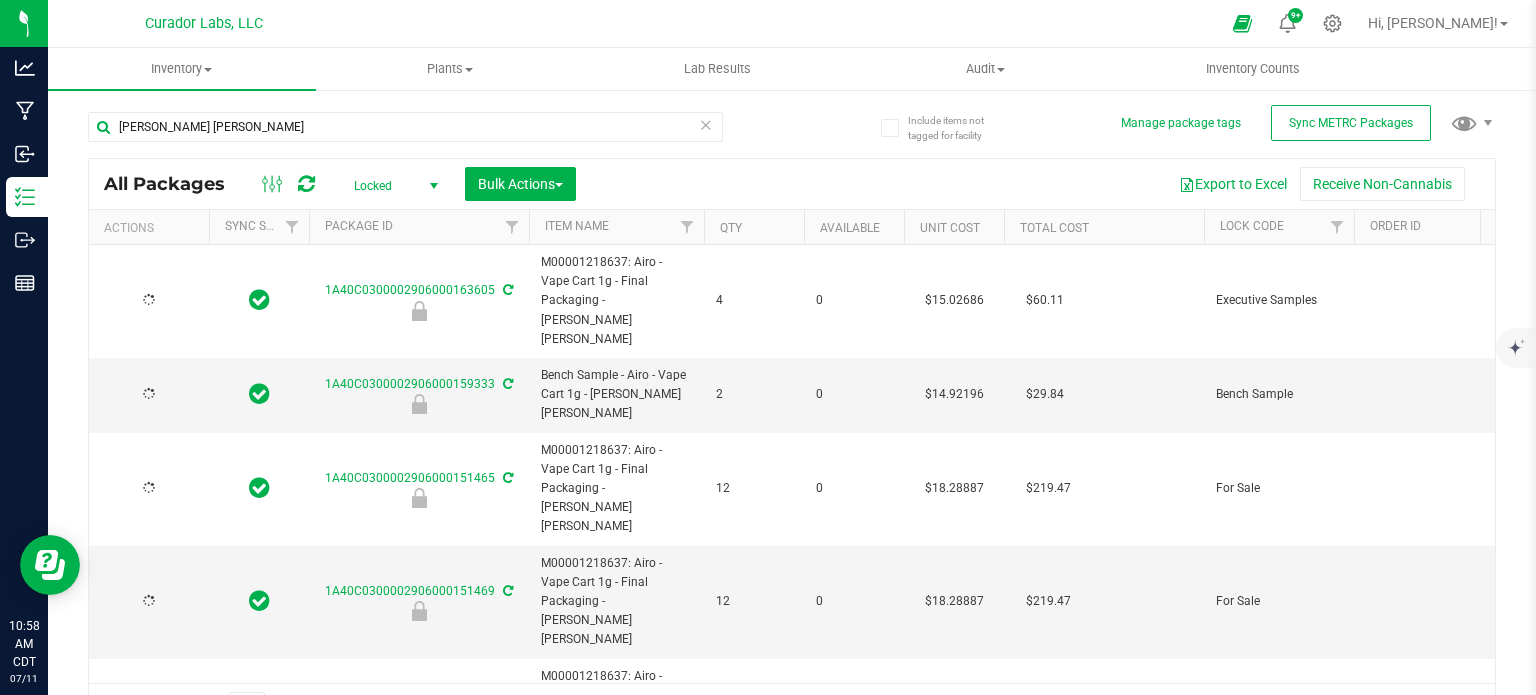 type on "[DATE]" 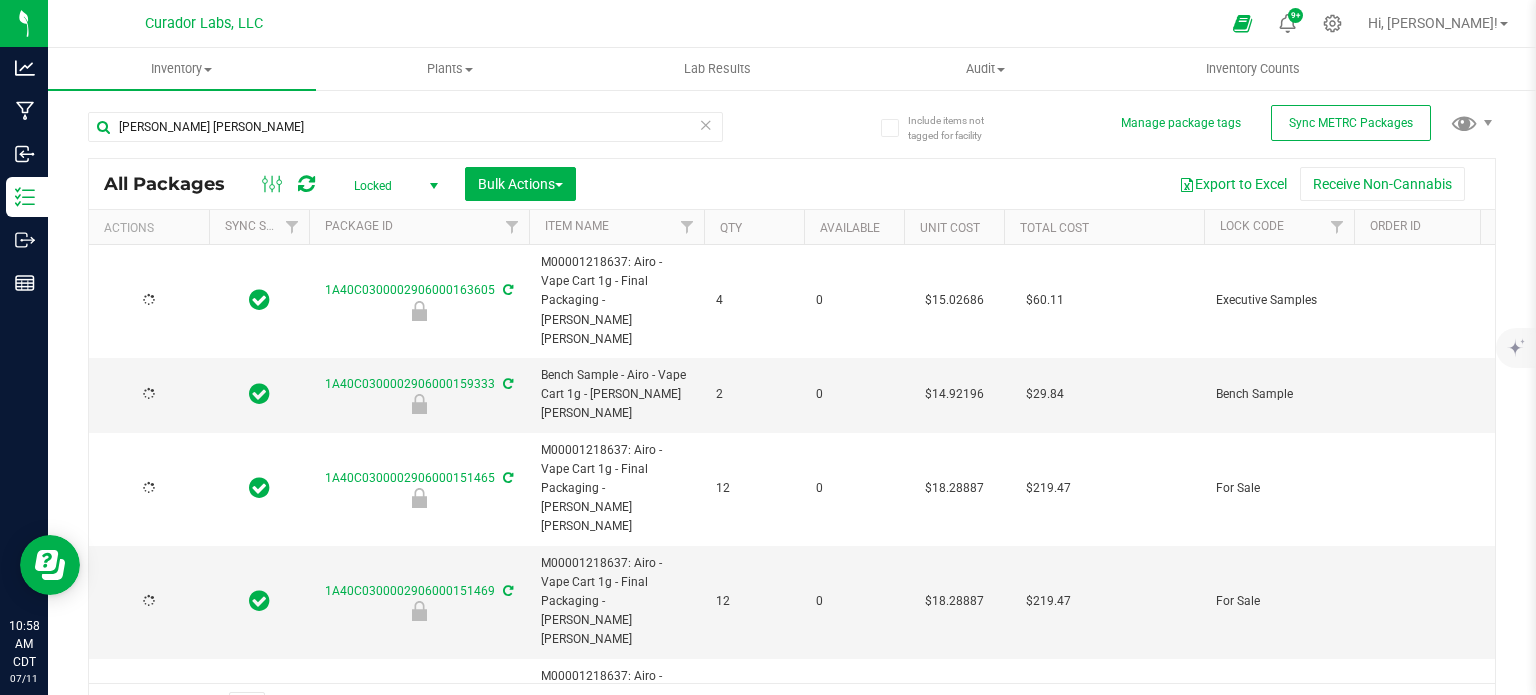 type on "[DATE]" 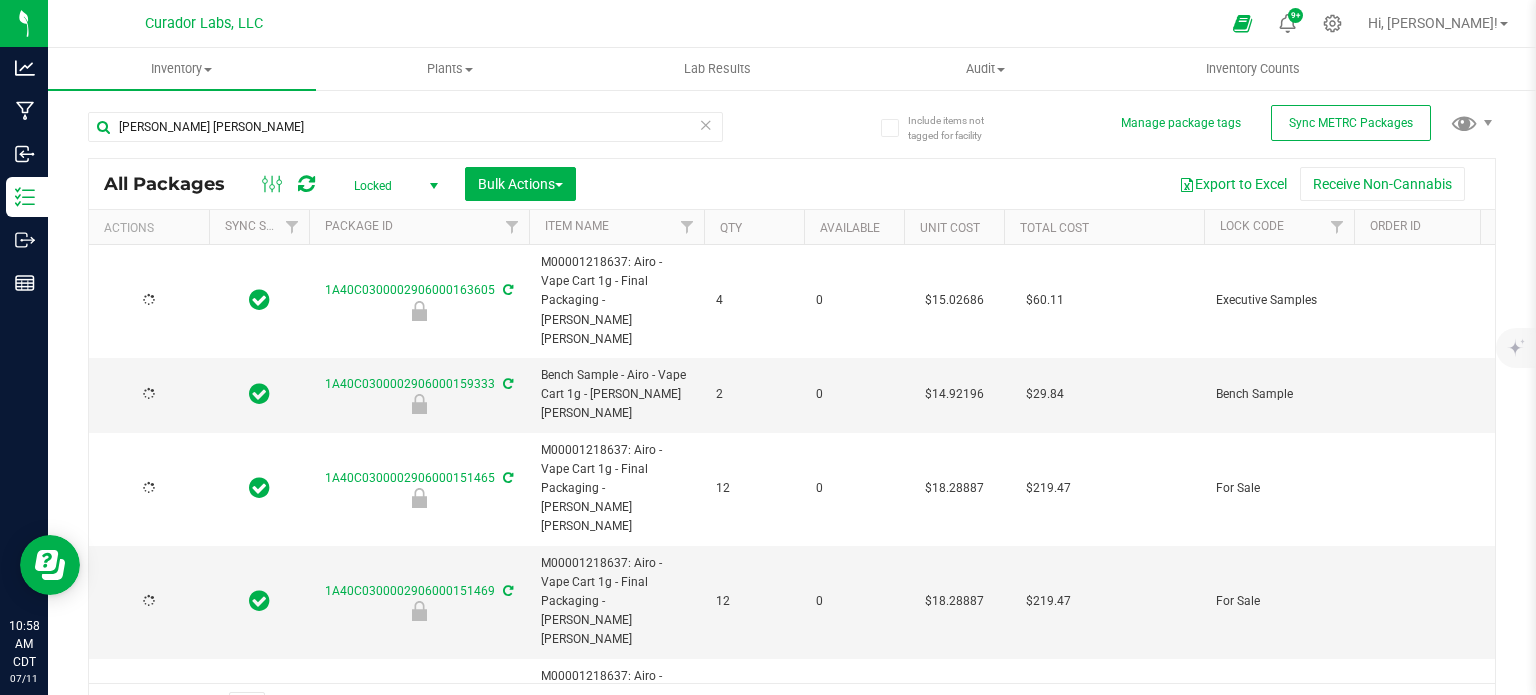 type on "[DATE]" 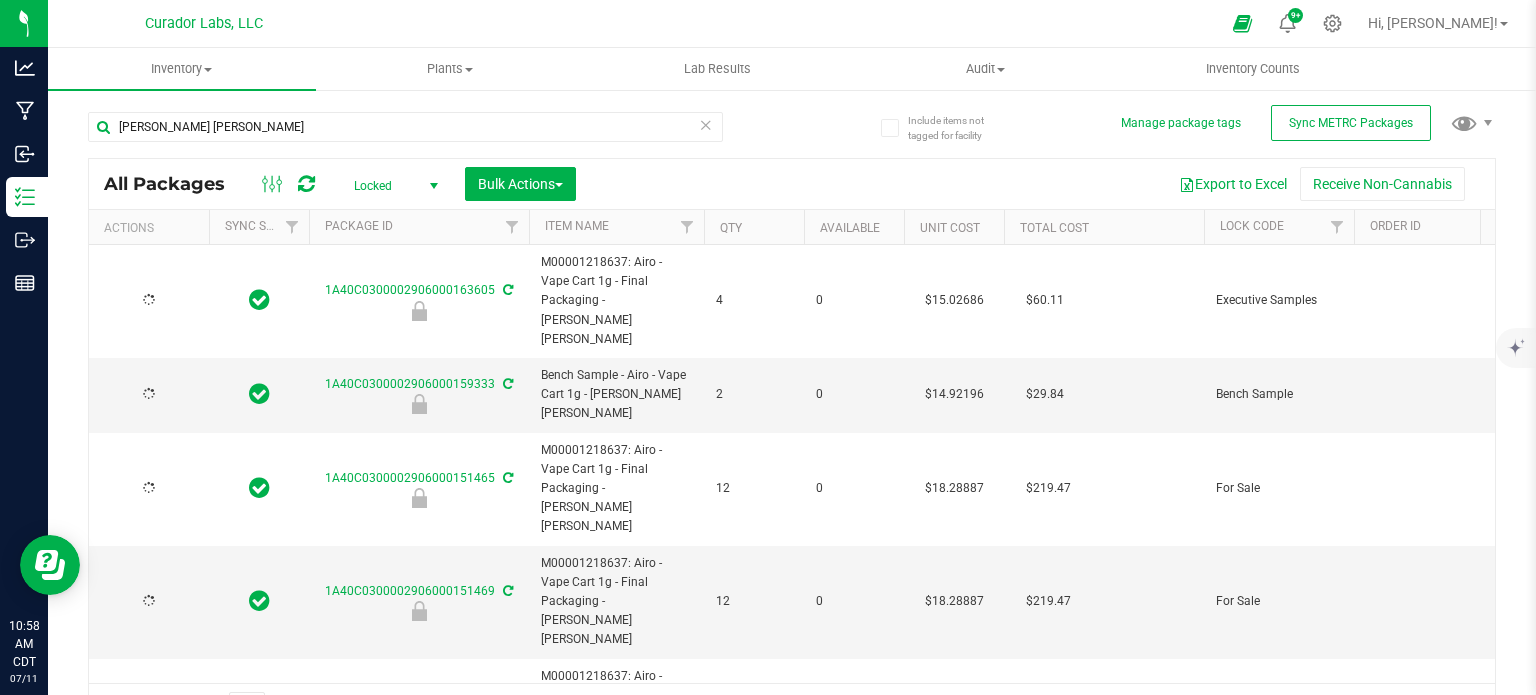 type on "[DATE]" 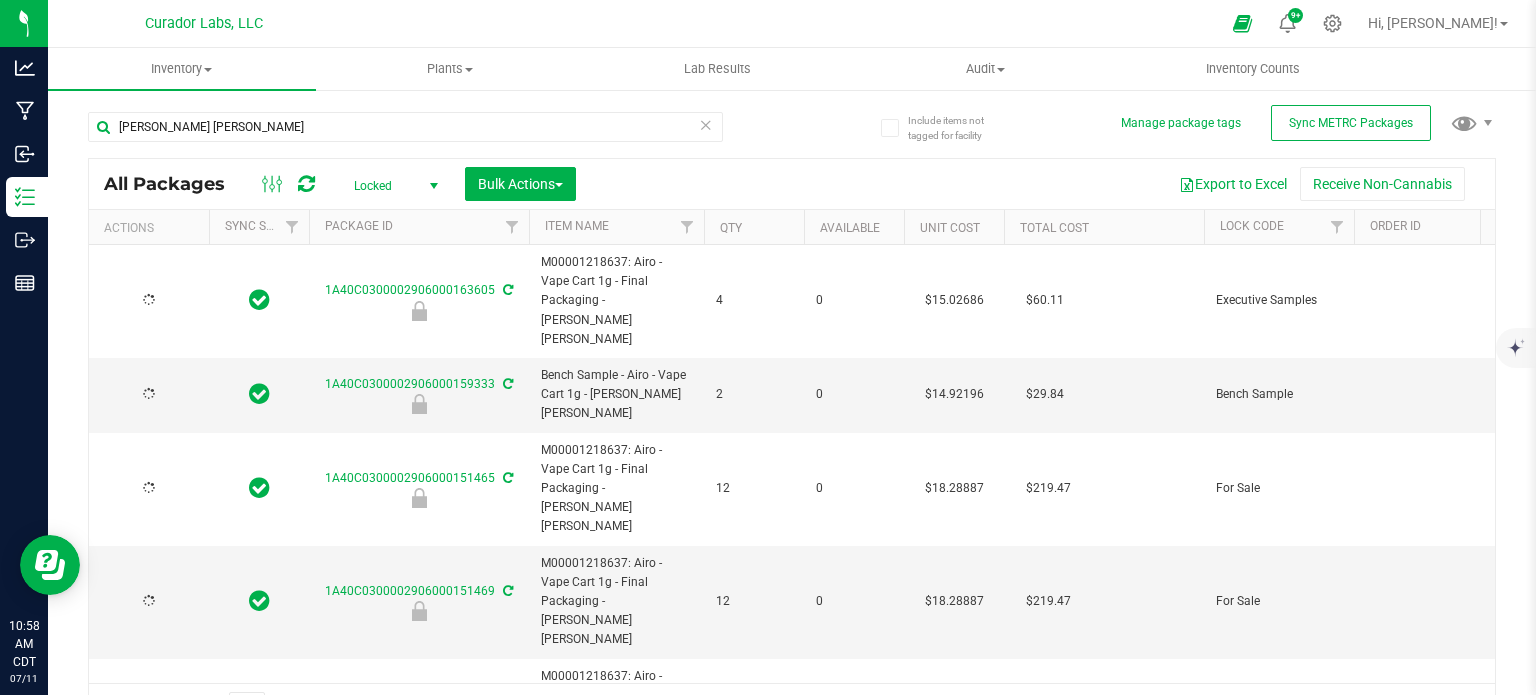 type on "[DATE]" 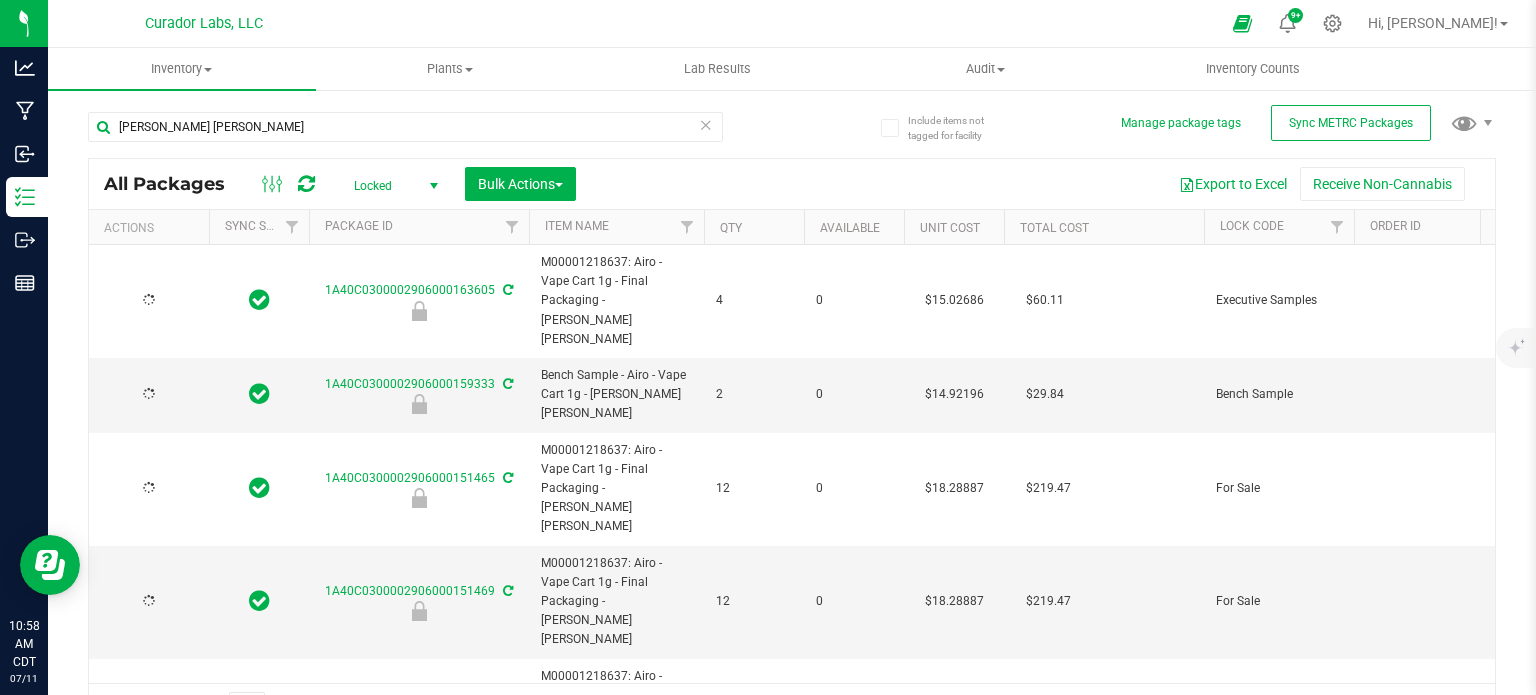 type on "[DATE]" 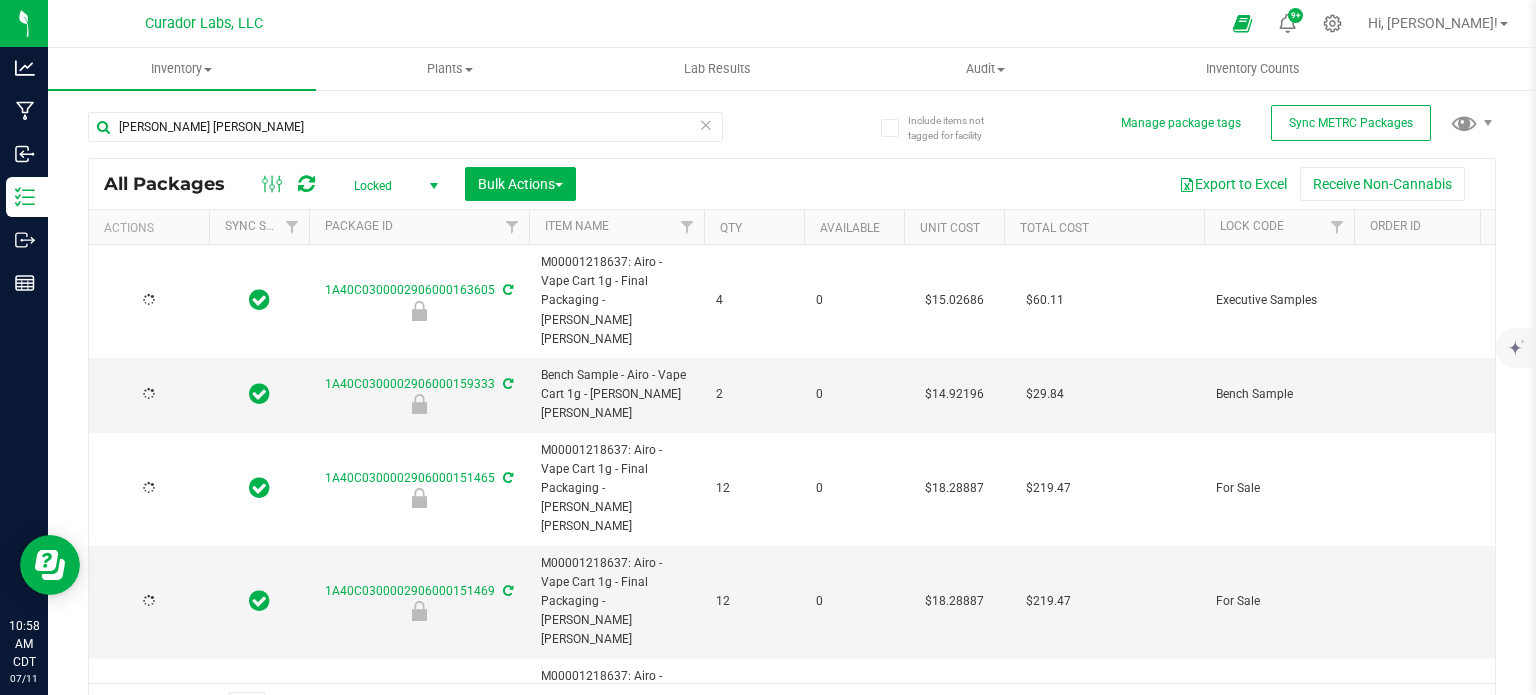 type on "[DATE]" 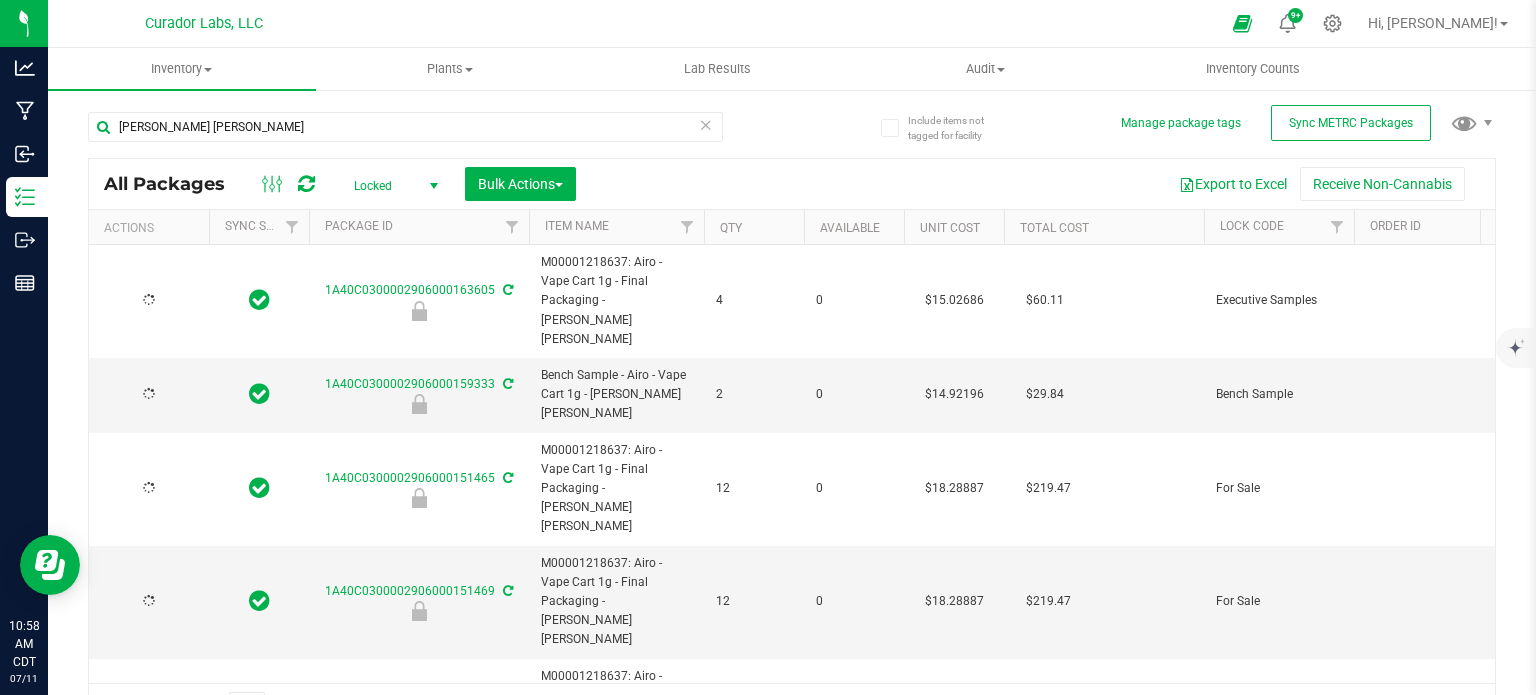 type on "[DATE]" 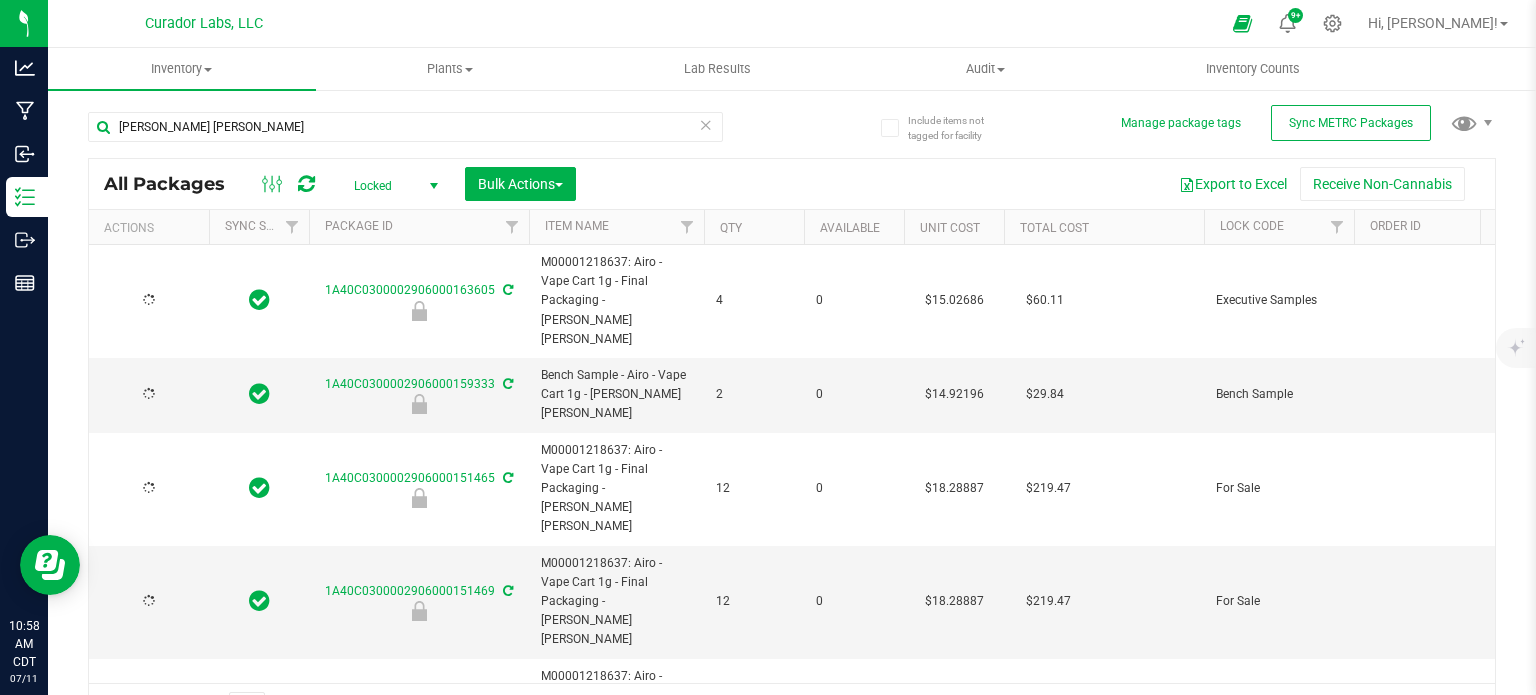click on "Locked" at bounding box center [392, 186] 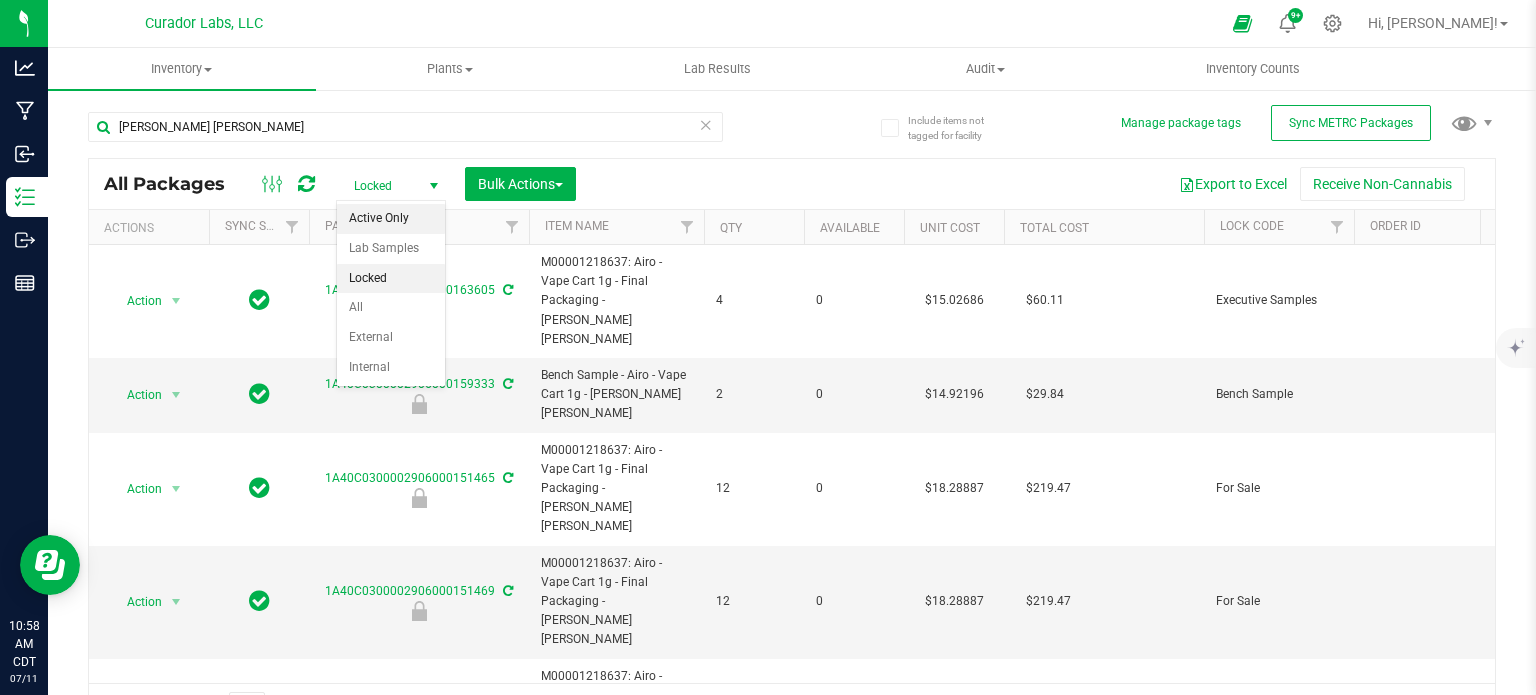 click on "Active Only" at bounding box center [391, 219] 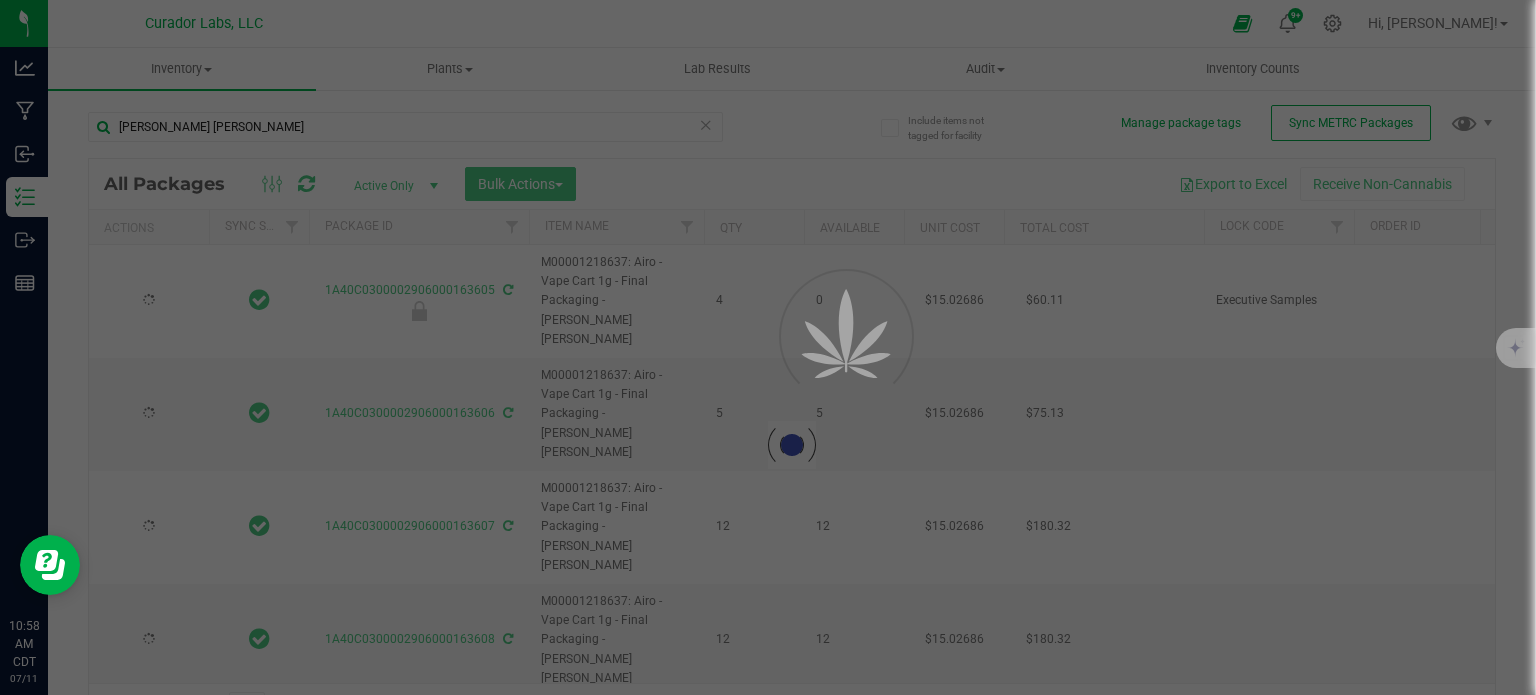 click at bounding box center (792, 445) 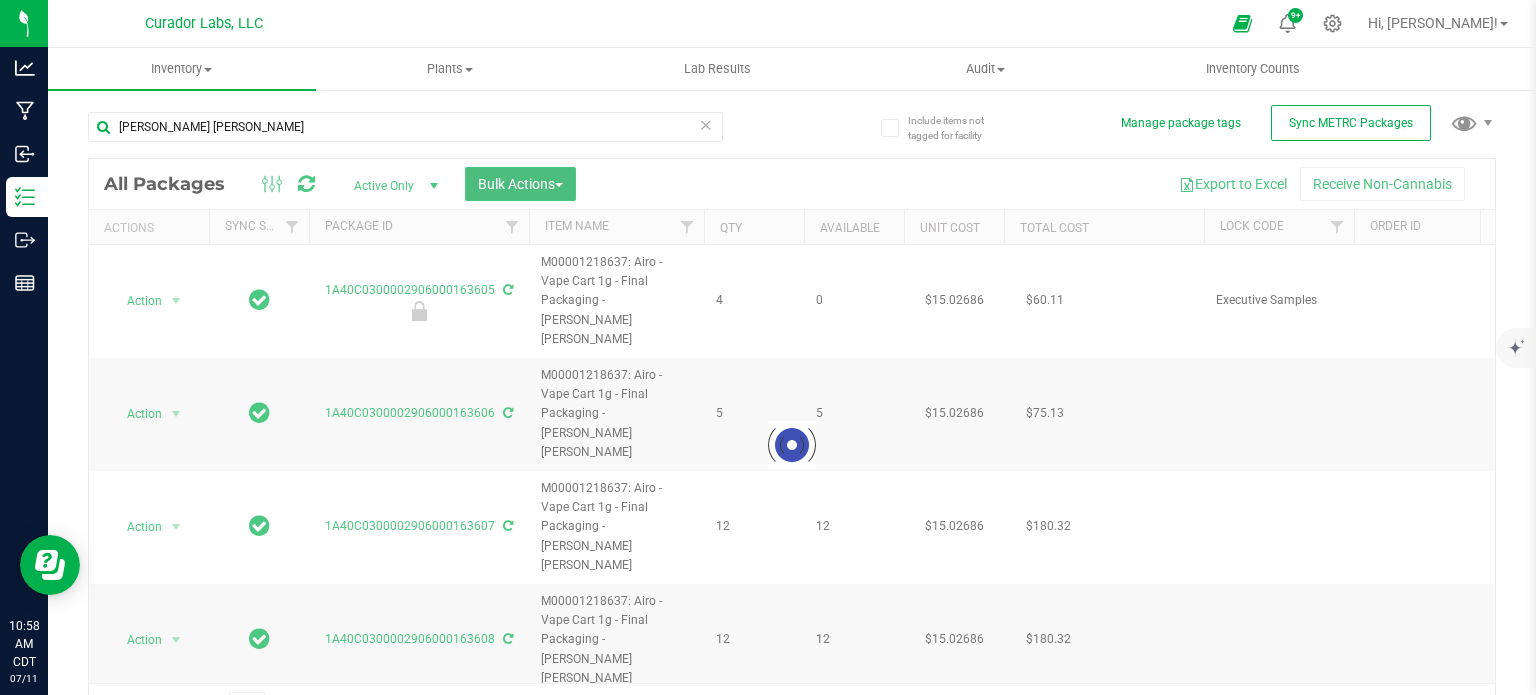 click on "Bulk Actions" at bounding box center [520, 184] 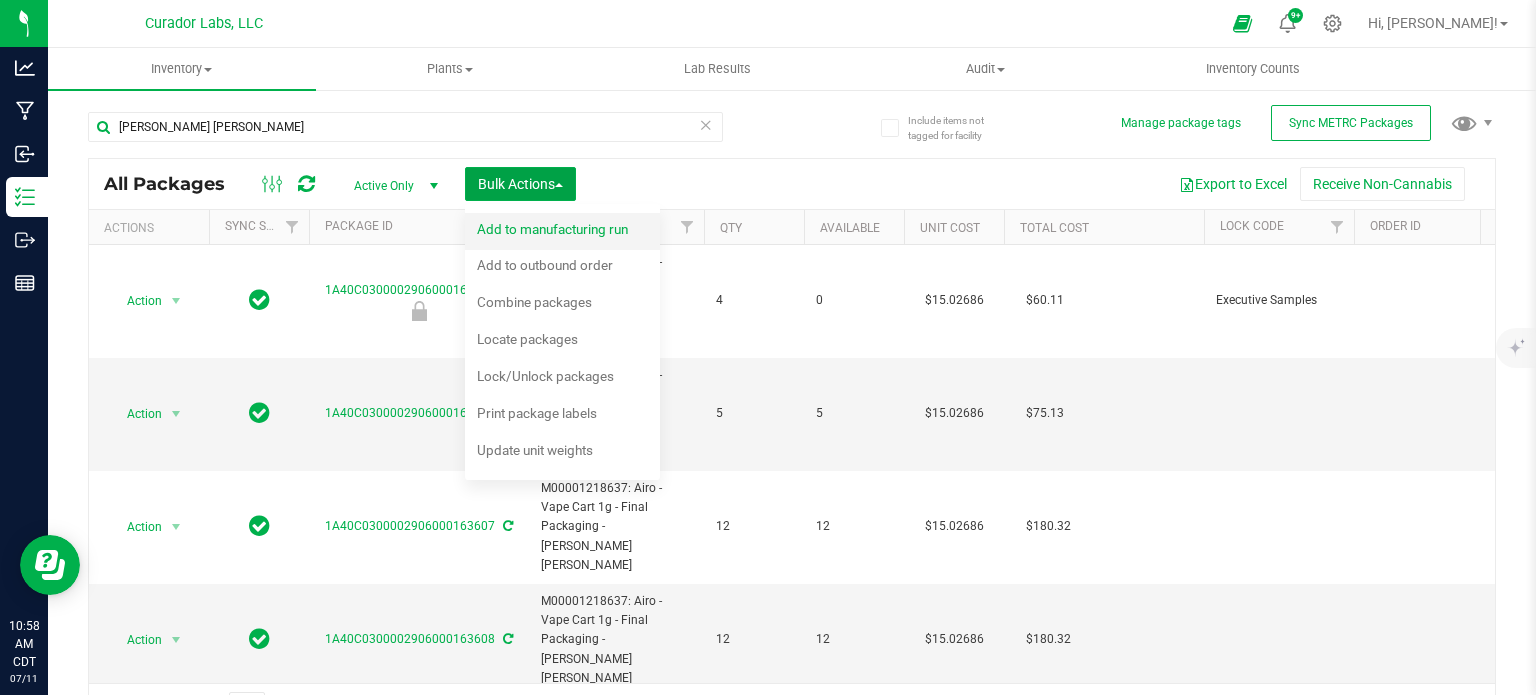 type on "[DATE]" 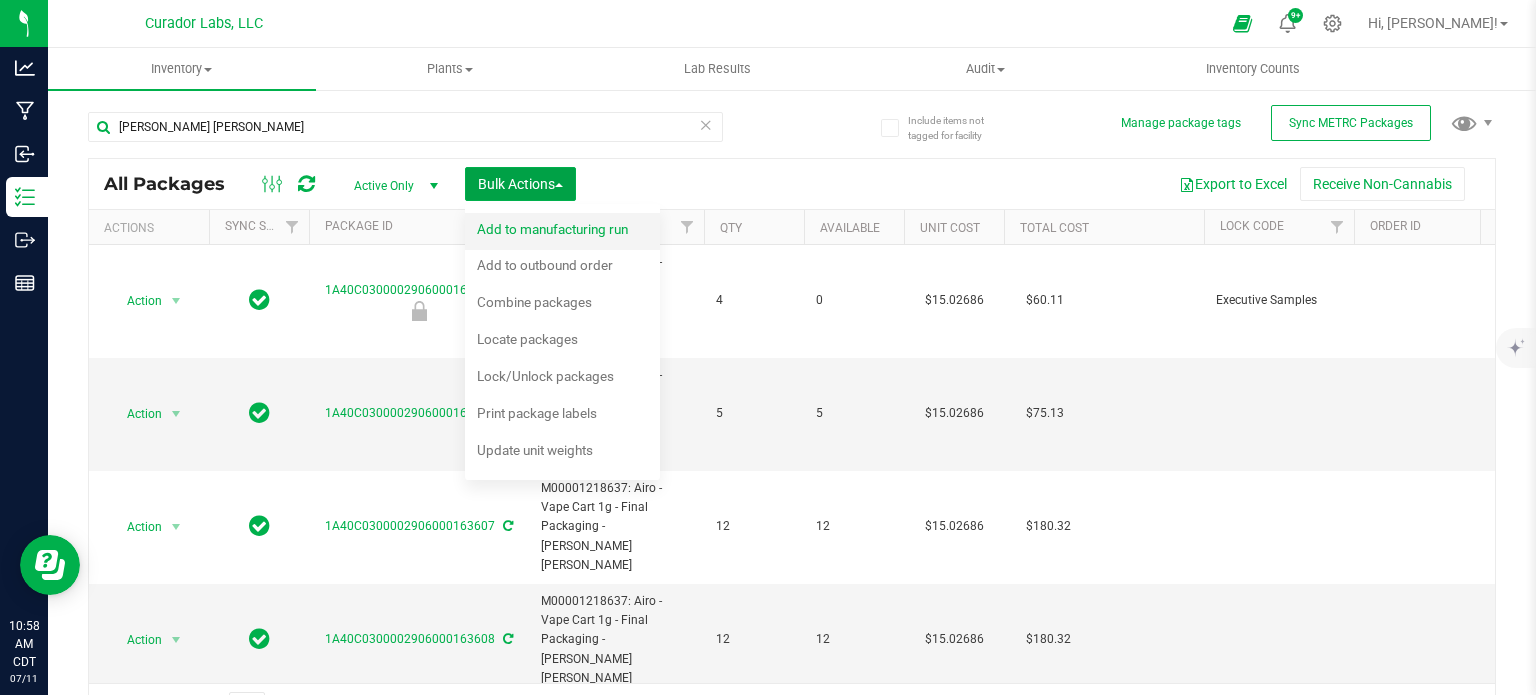 type on "[DATE]" 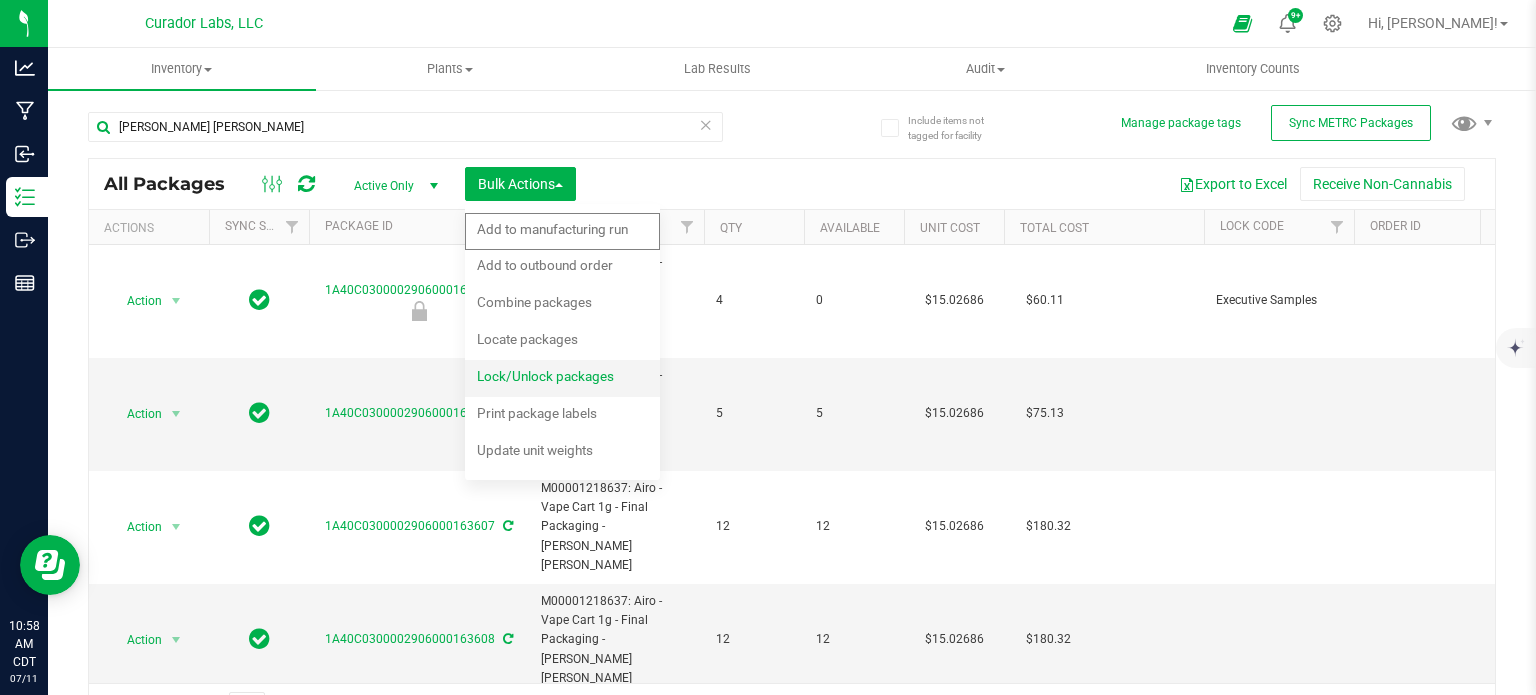 click on "Lock/Unlock packages" at bounding box center [545, 376] 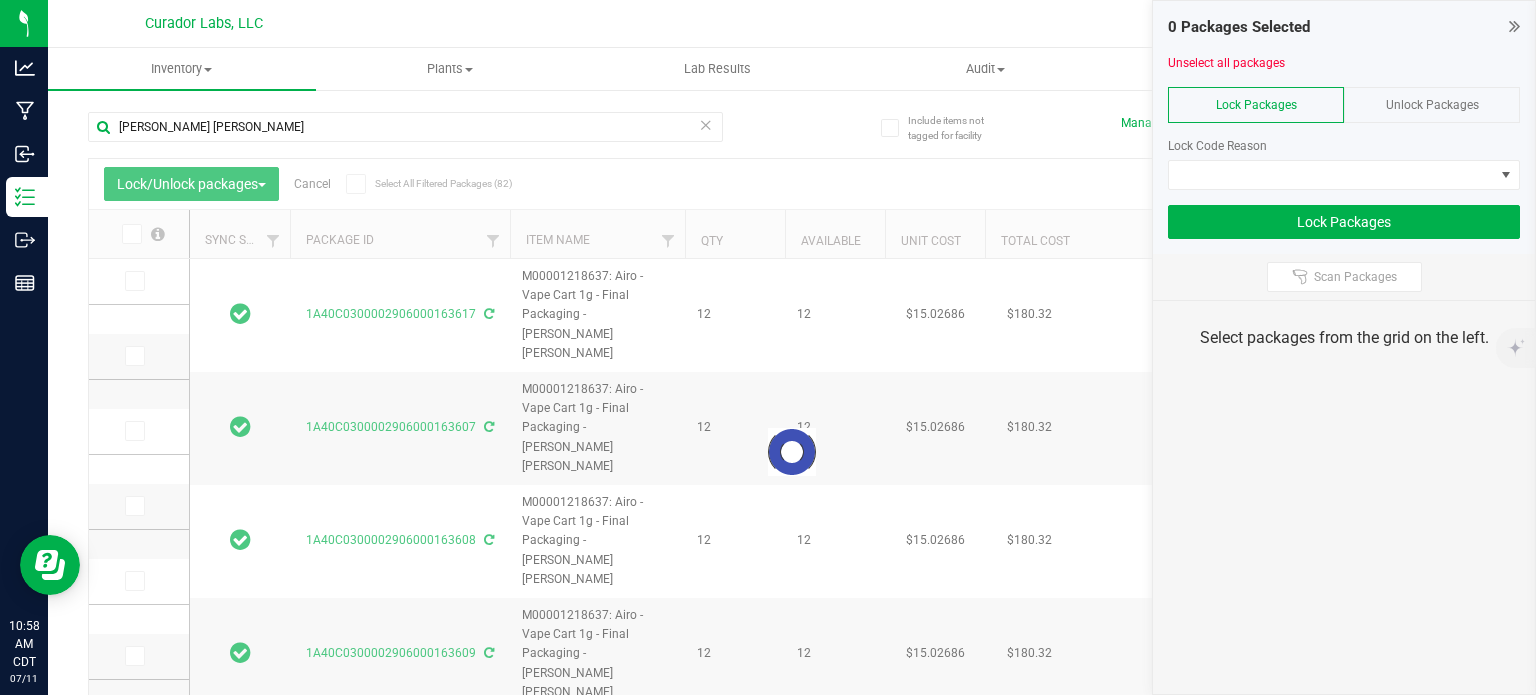 type on "[DATE]" 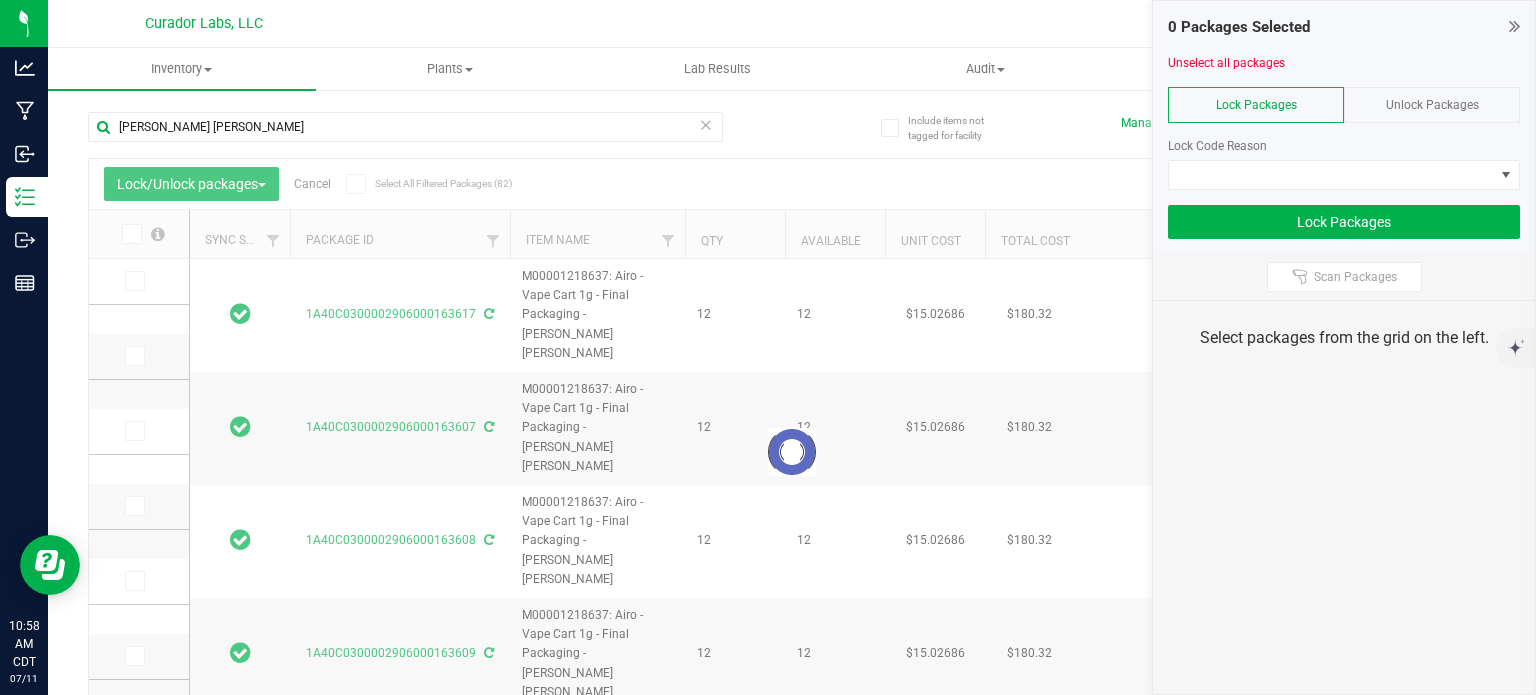 type on "[DATE]" 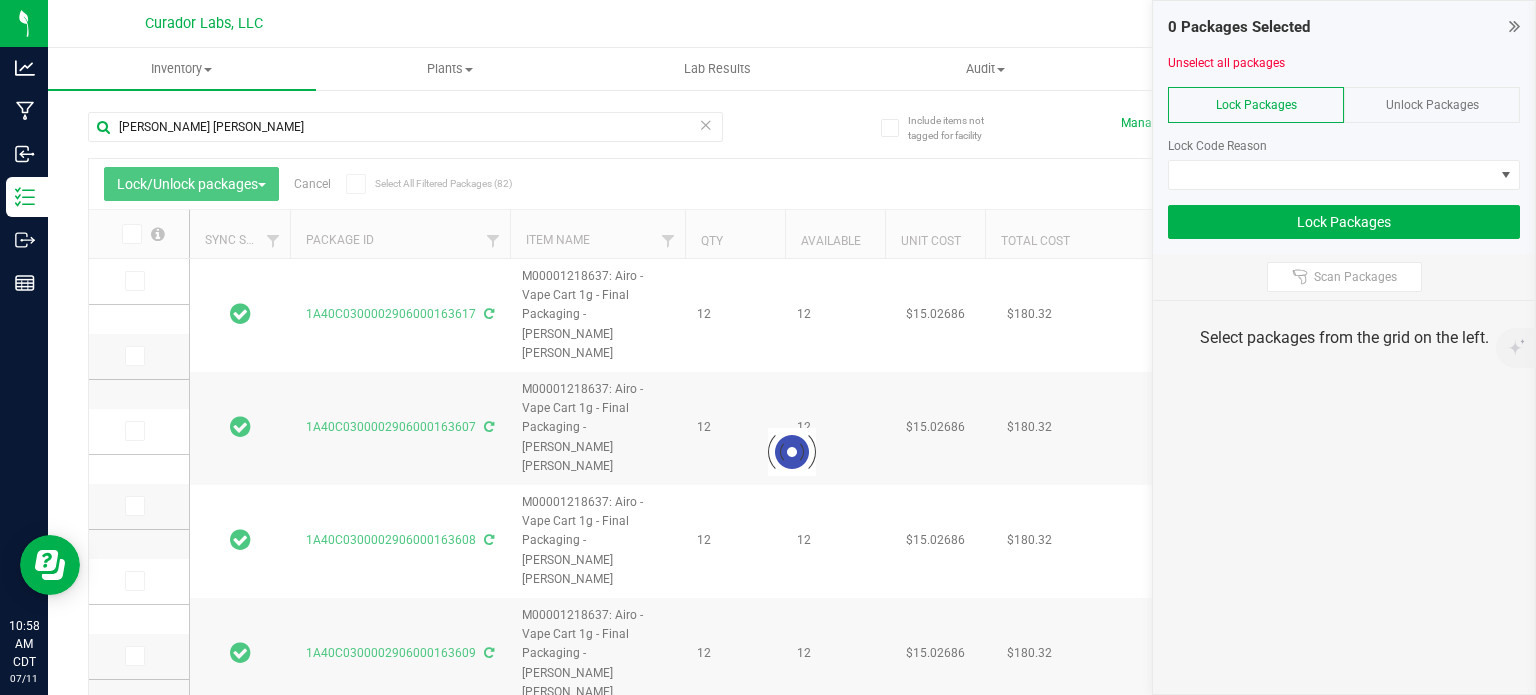 type on "[DATE]" 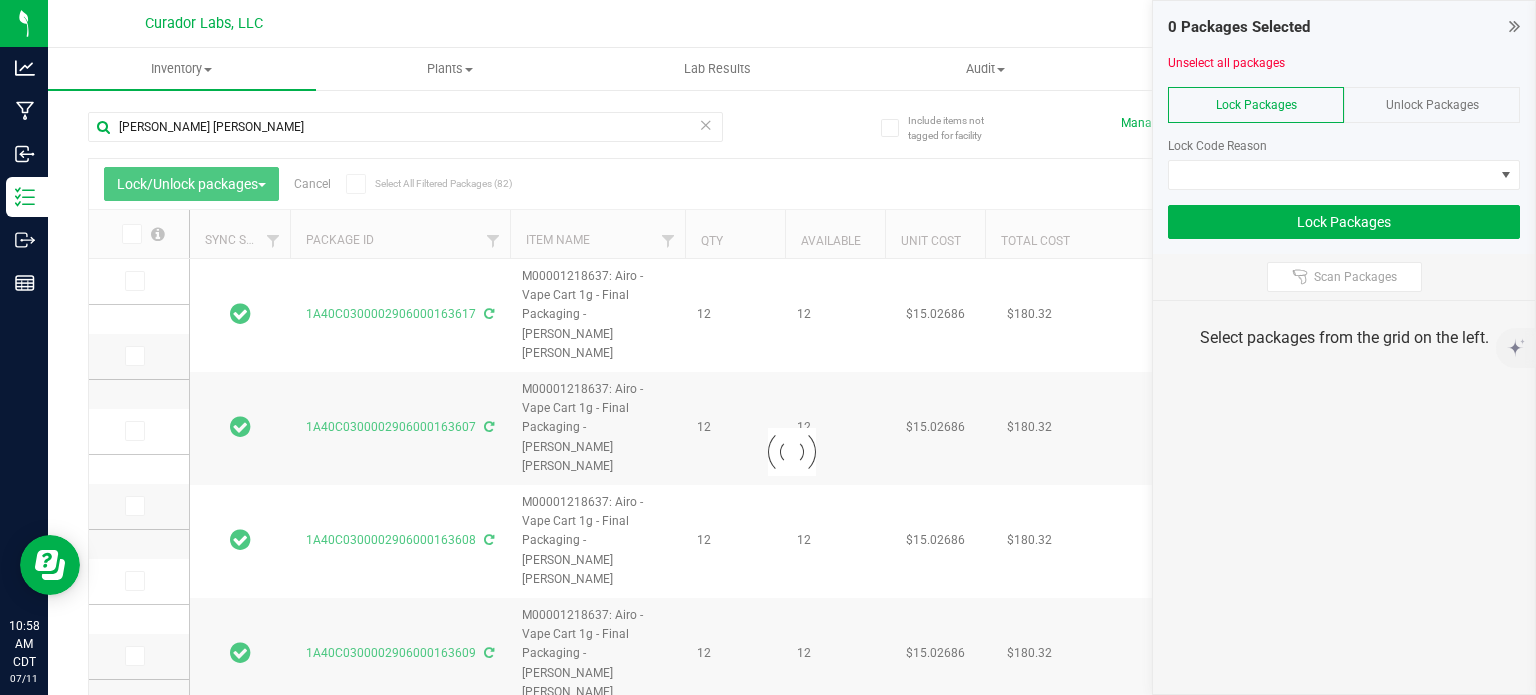 type on "[DATE]" 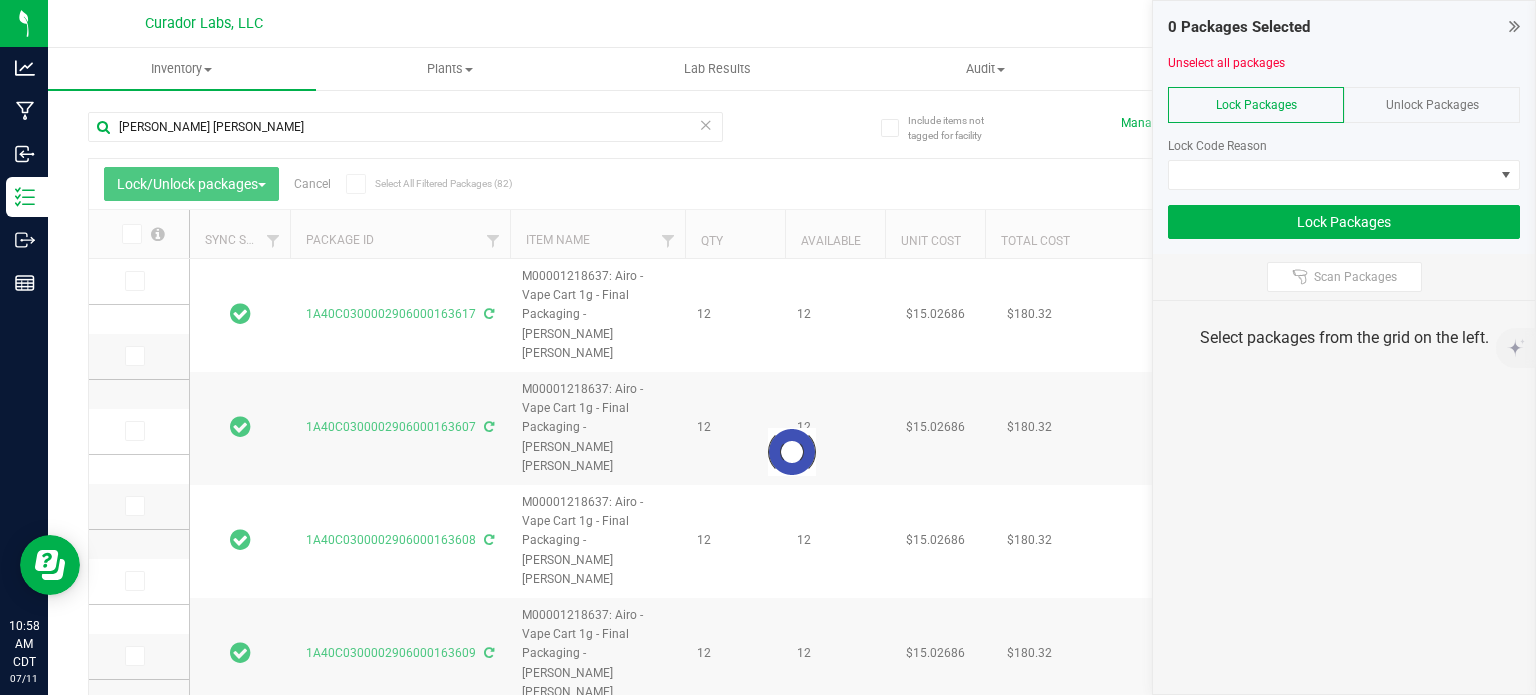 type on "[DATE]" 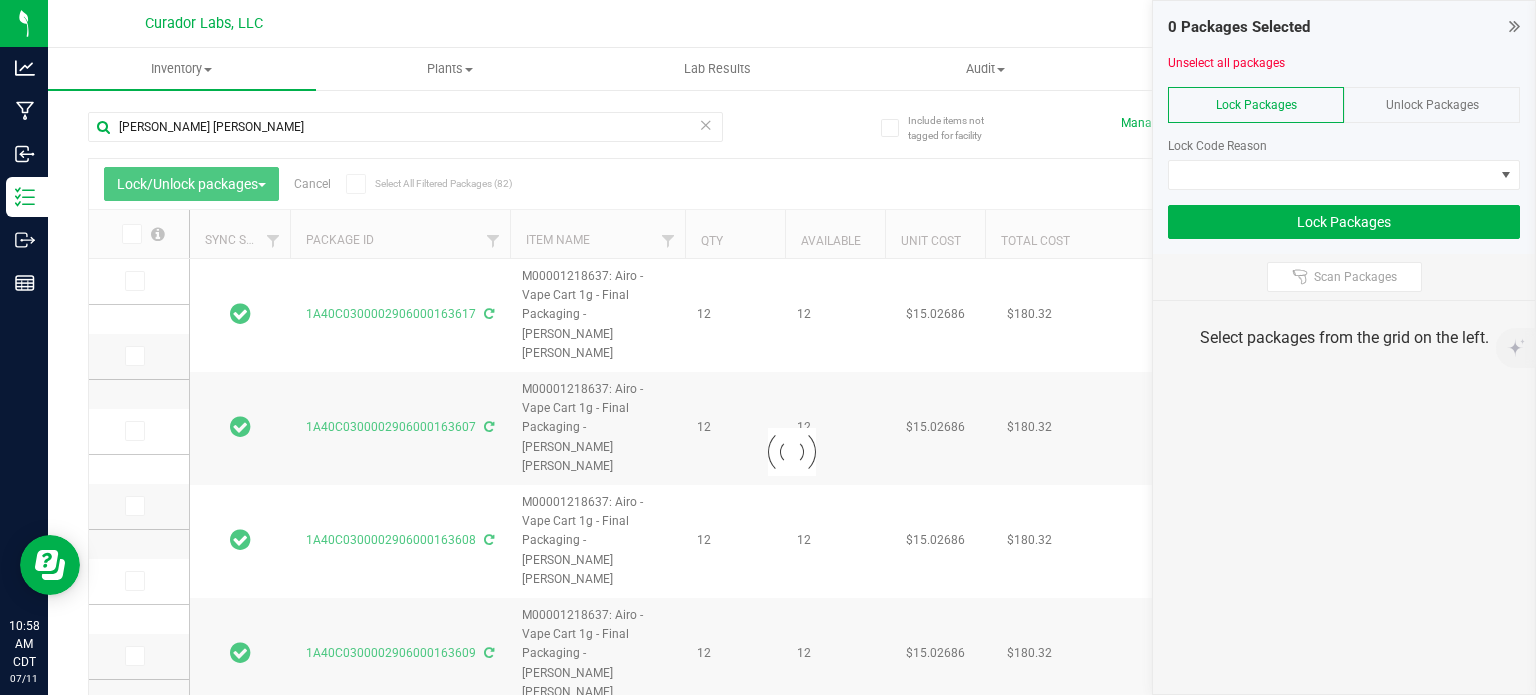 type on "[DATE]" 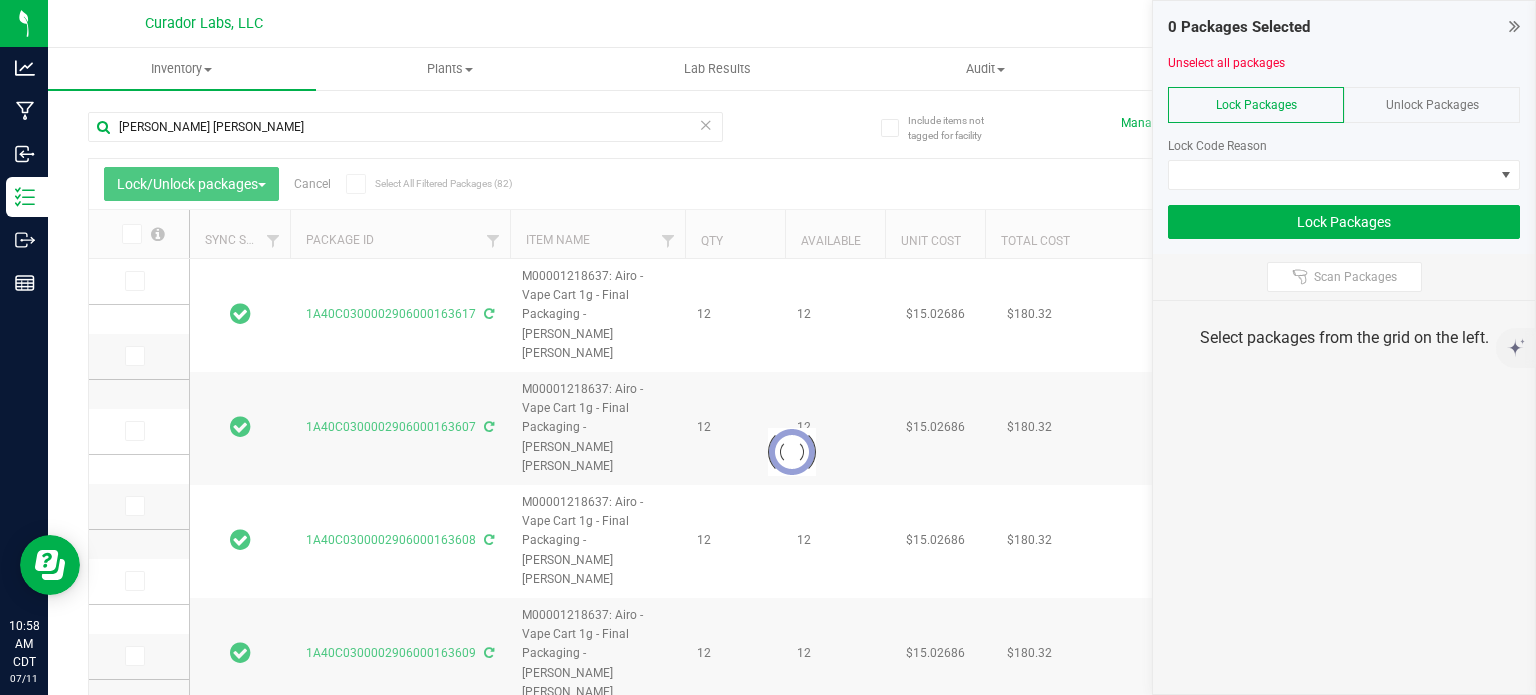 type on "[DATE]" 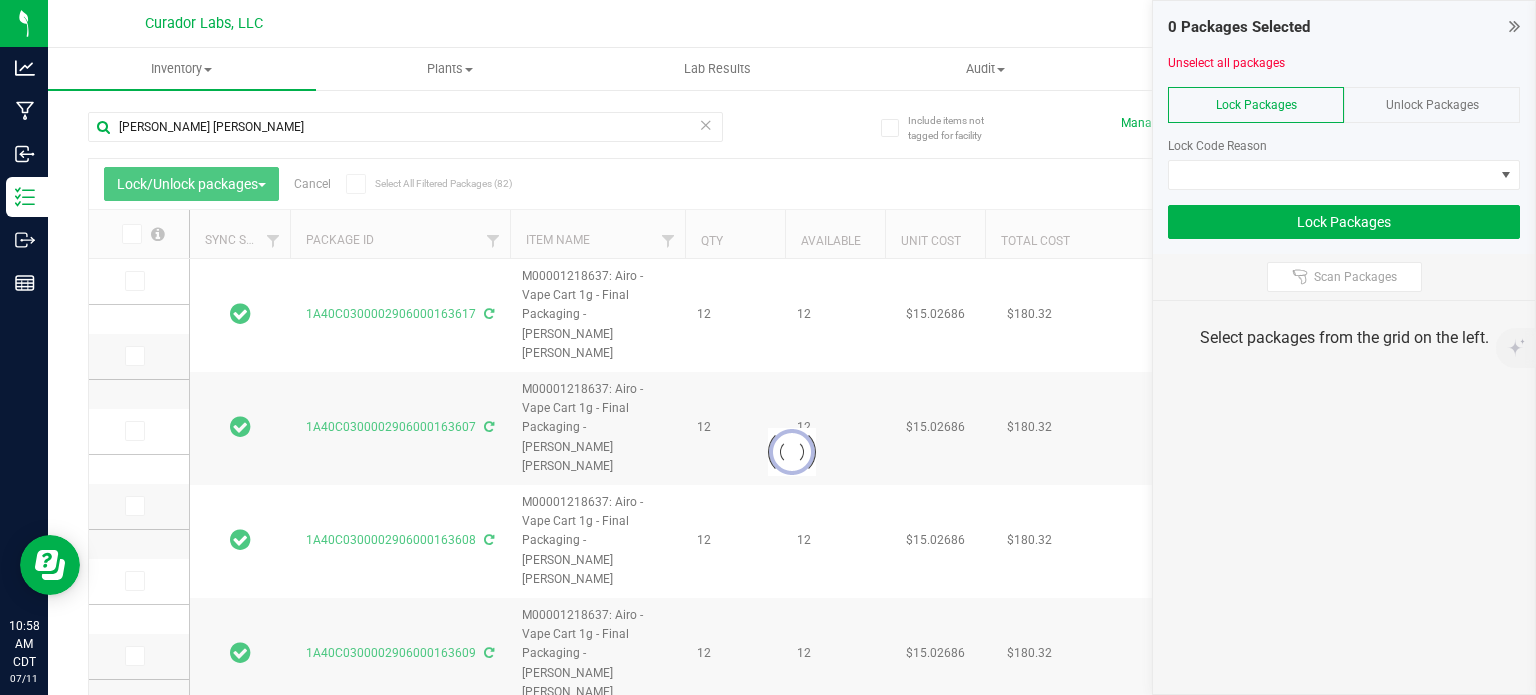 type on "[DATE]" 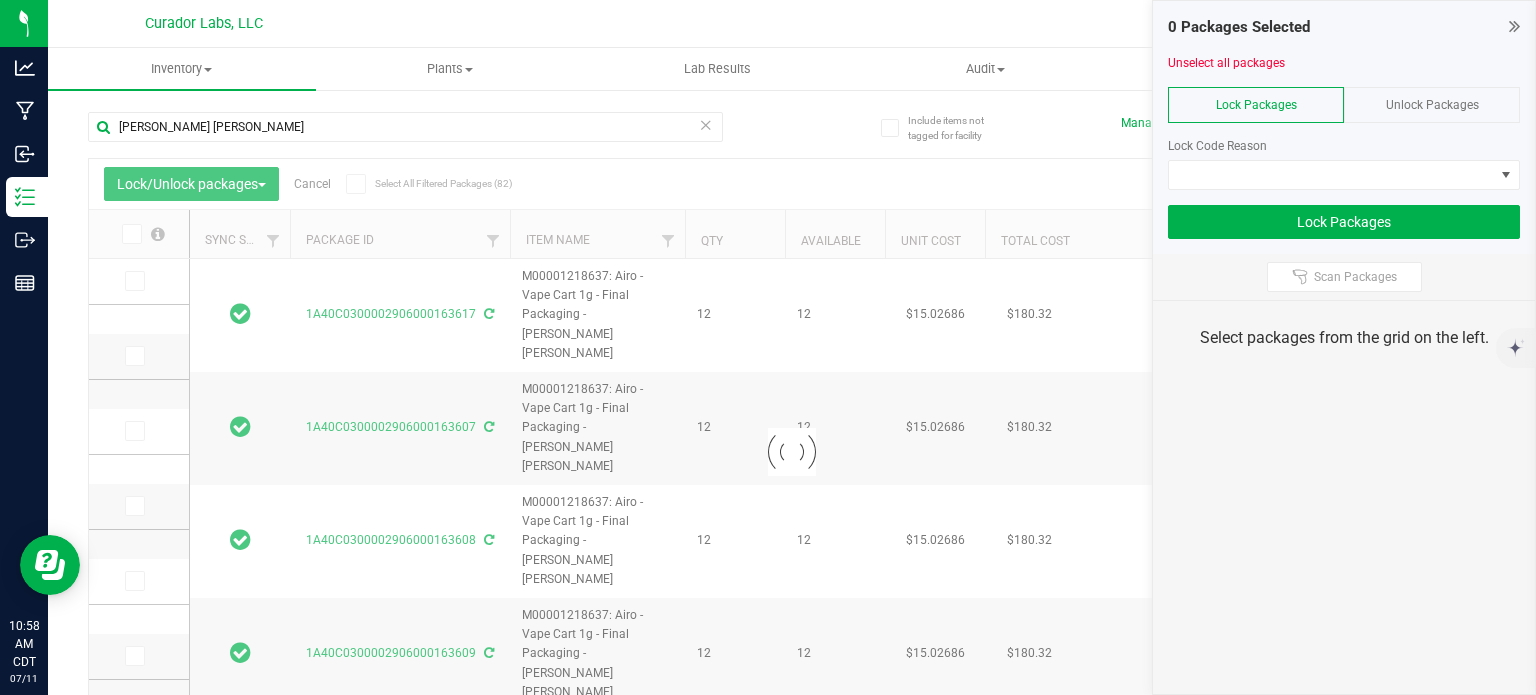 type on "[DATE]" 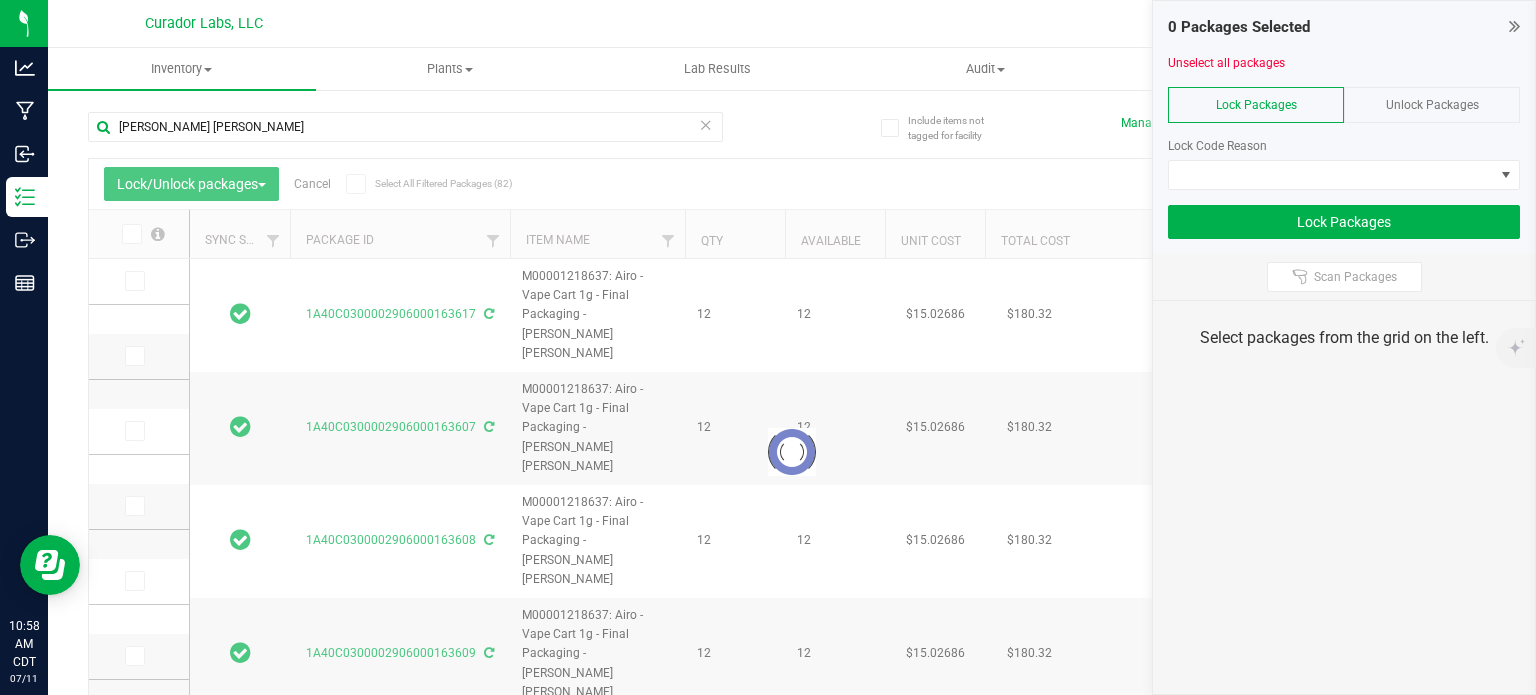 type on "[DATE]" 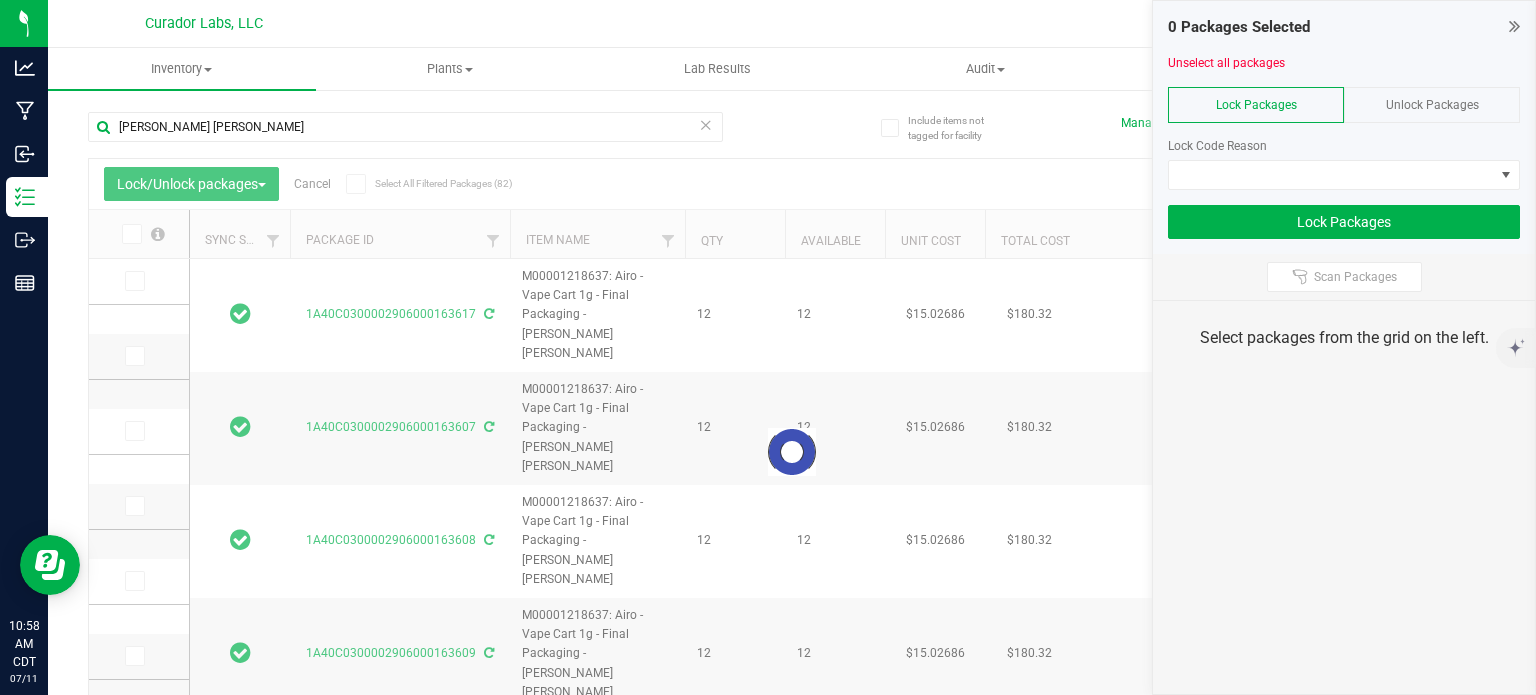 type on "[DATE]" 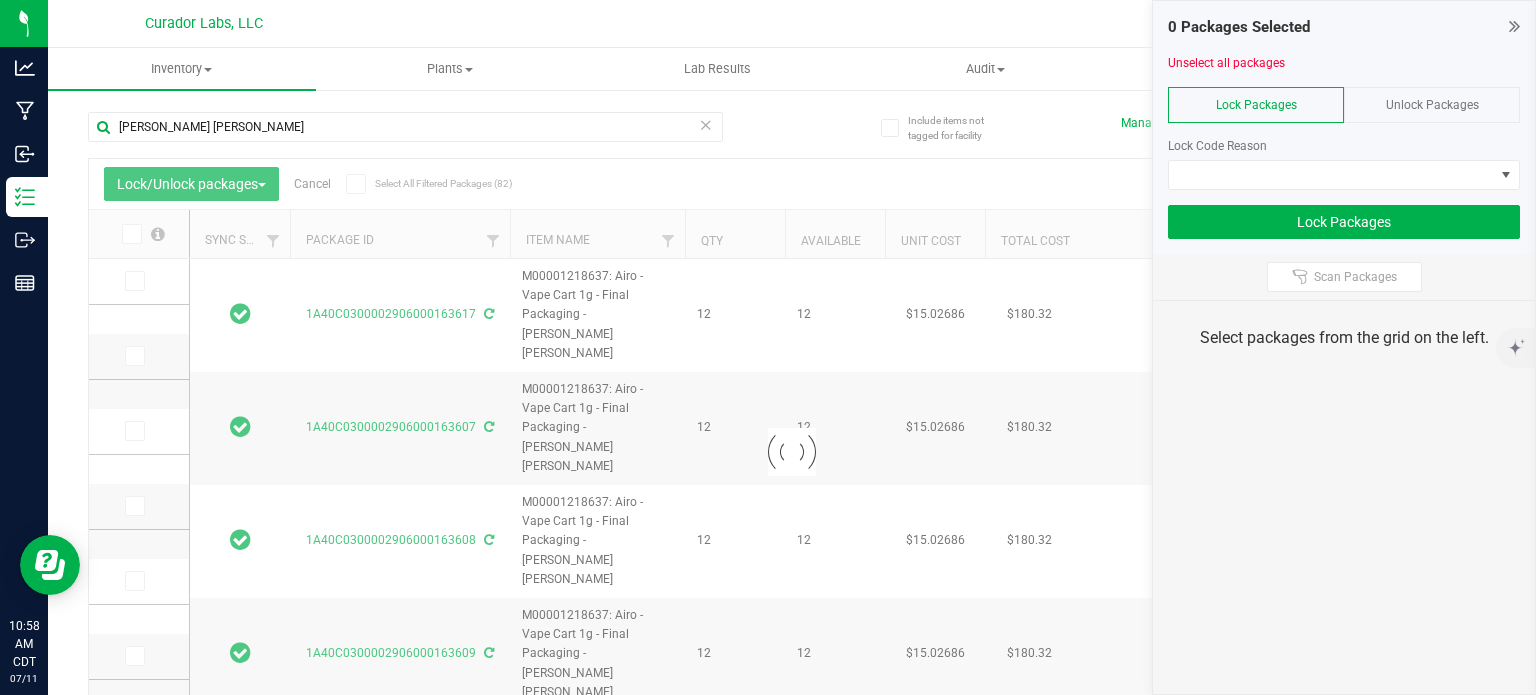 type on "[DATE]" 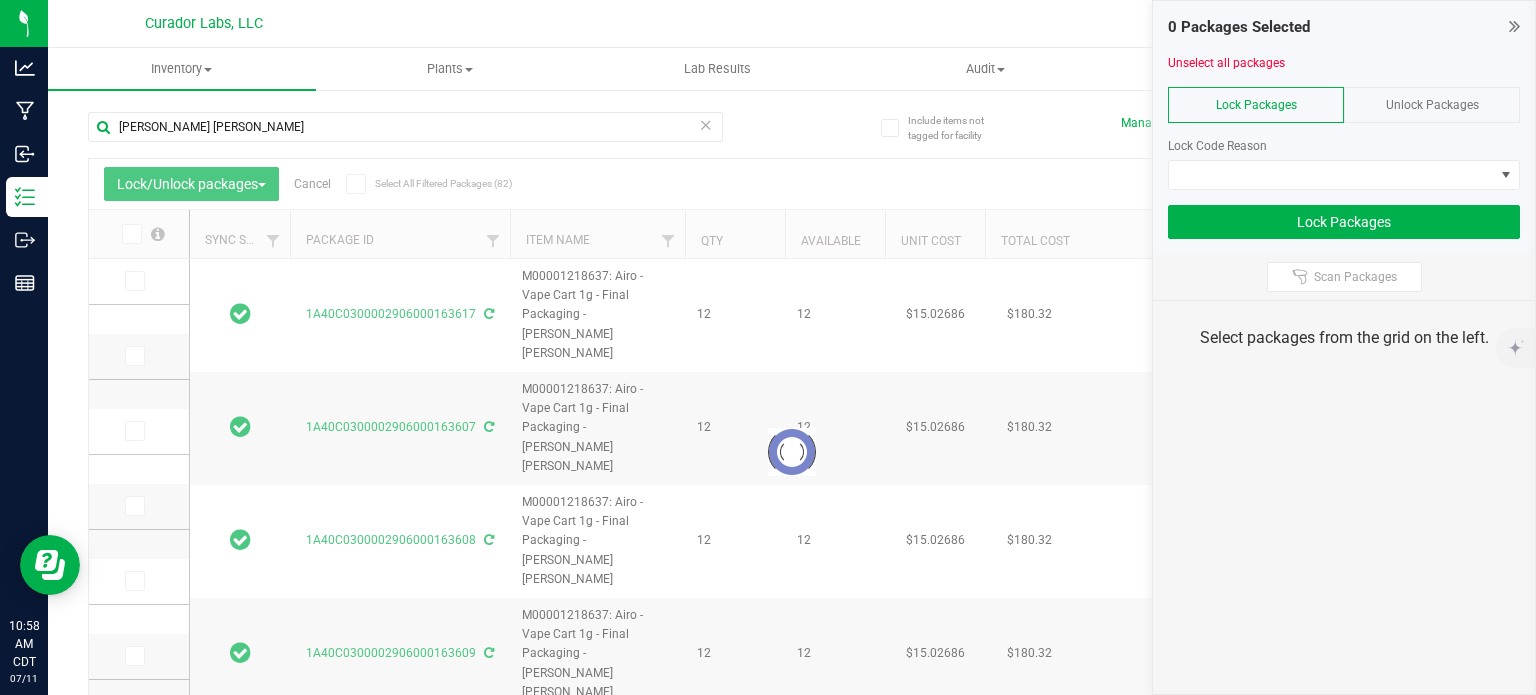 type on "[DATE]" 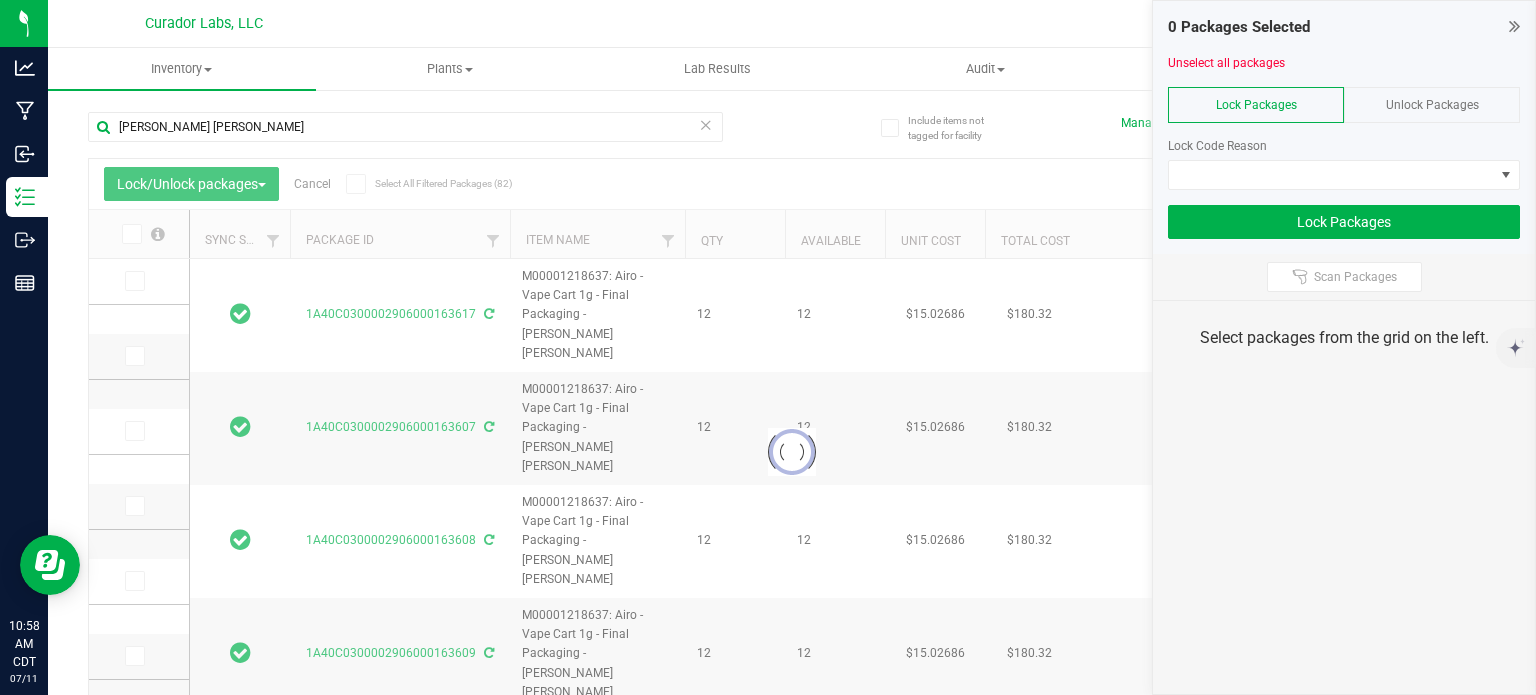 type on "[DATE]" 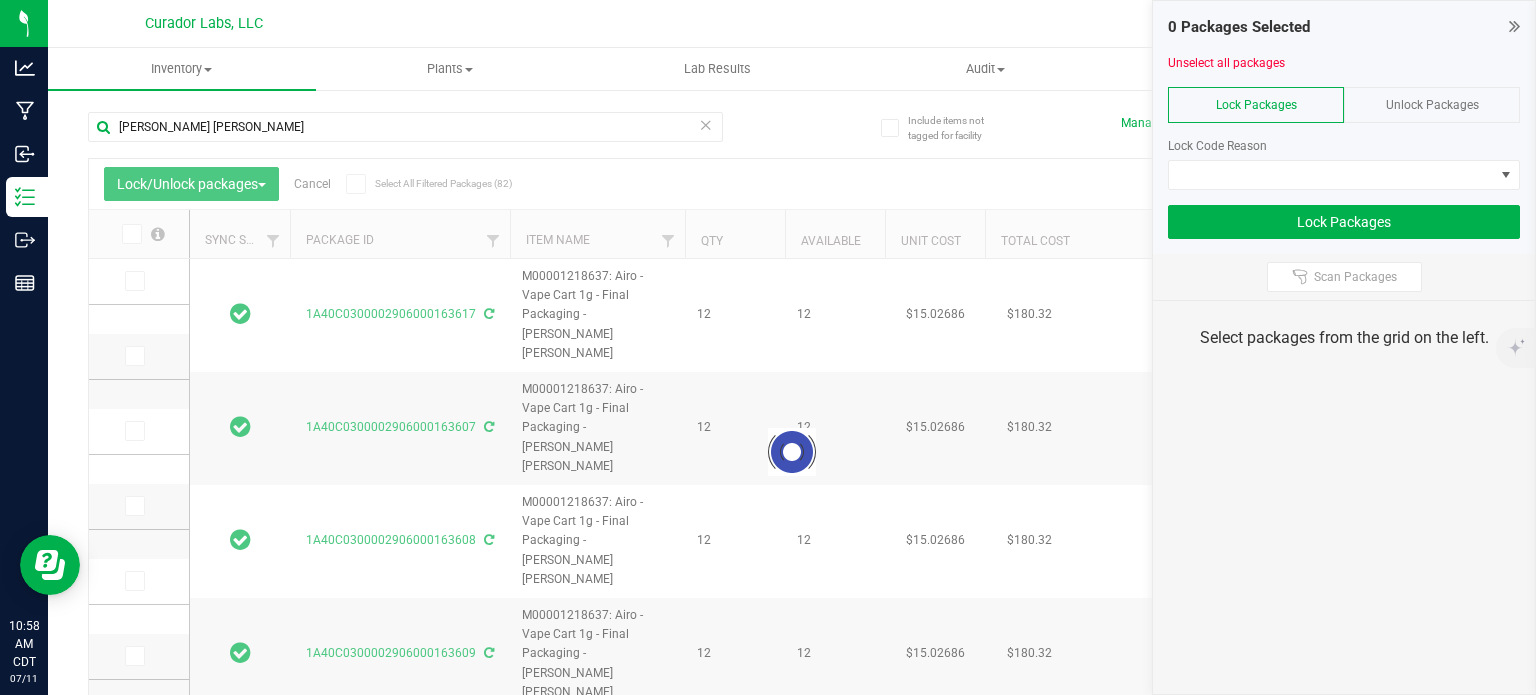 type on "[DATE]" 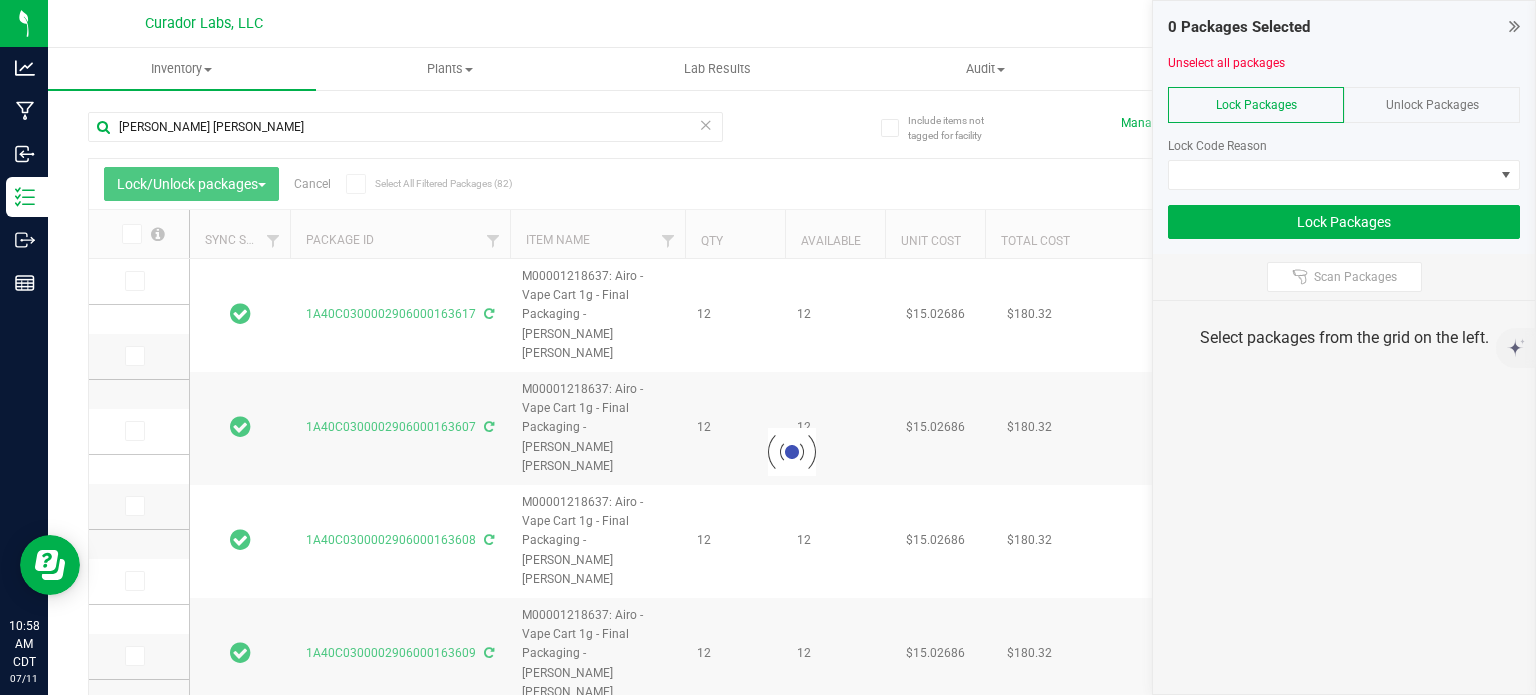 type 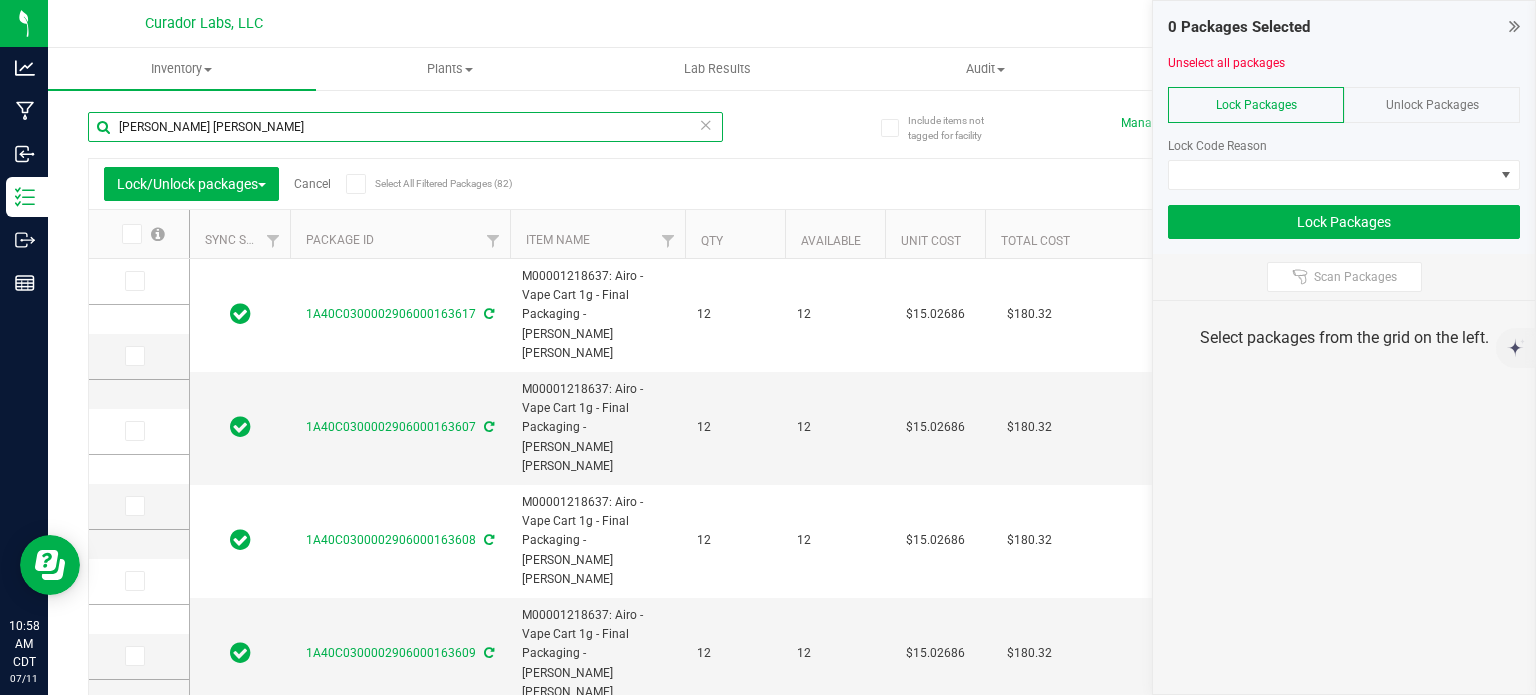 click on "[PERSON_NAME] [PERSON_NAME]" at bounding box center (405, 127) 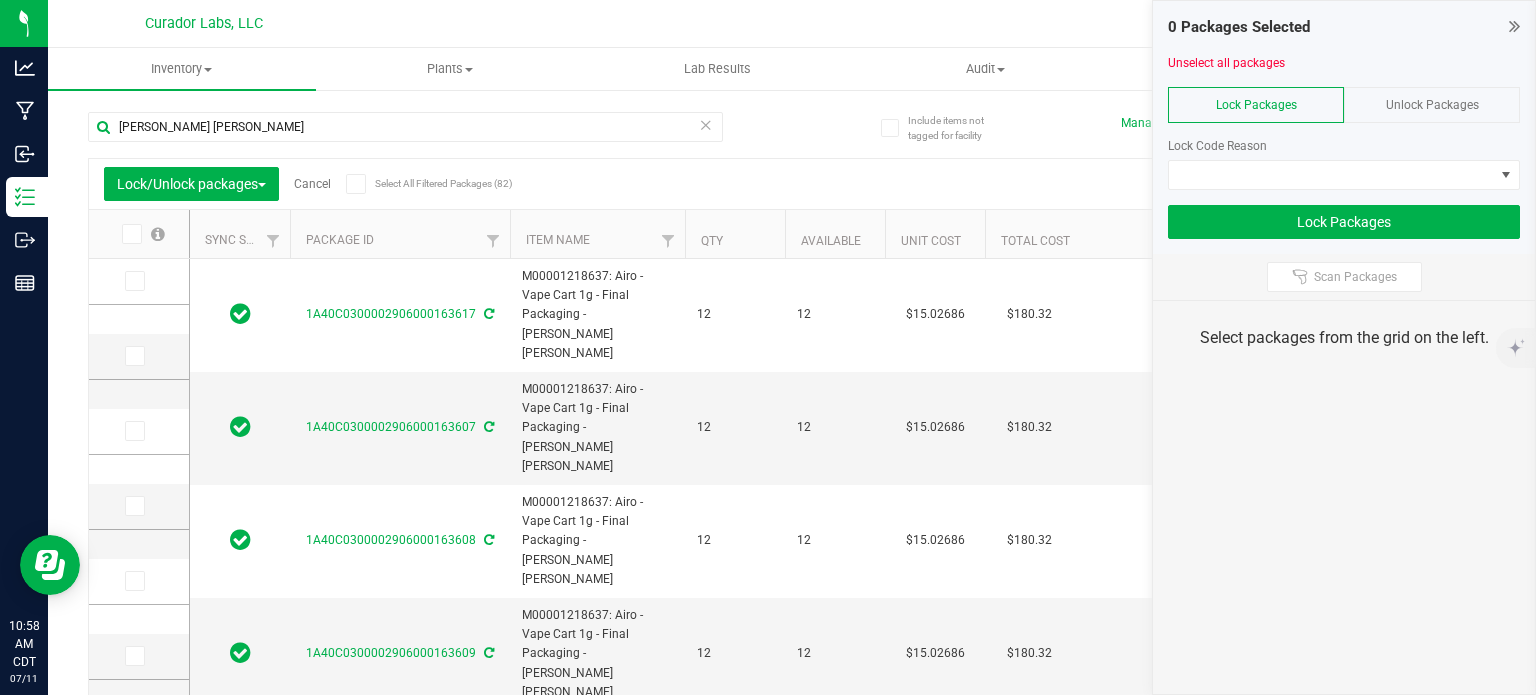 click at bounding box center [706, 124] 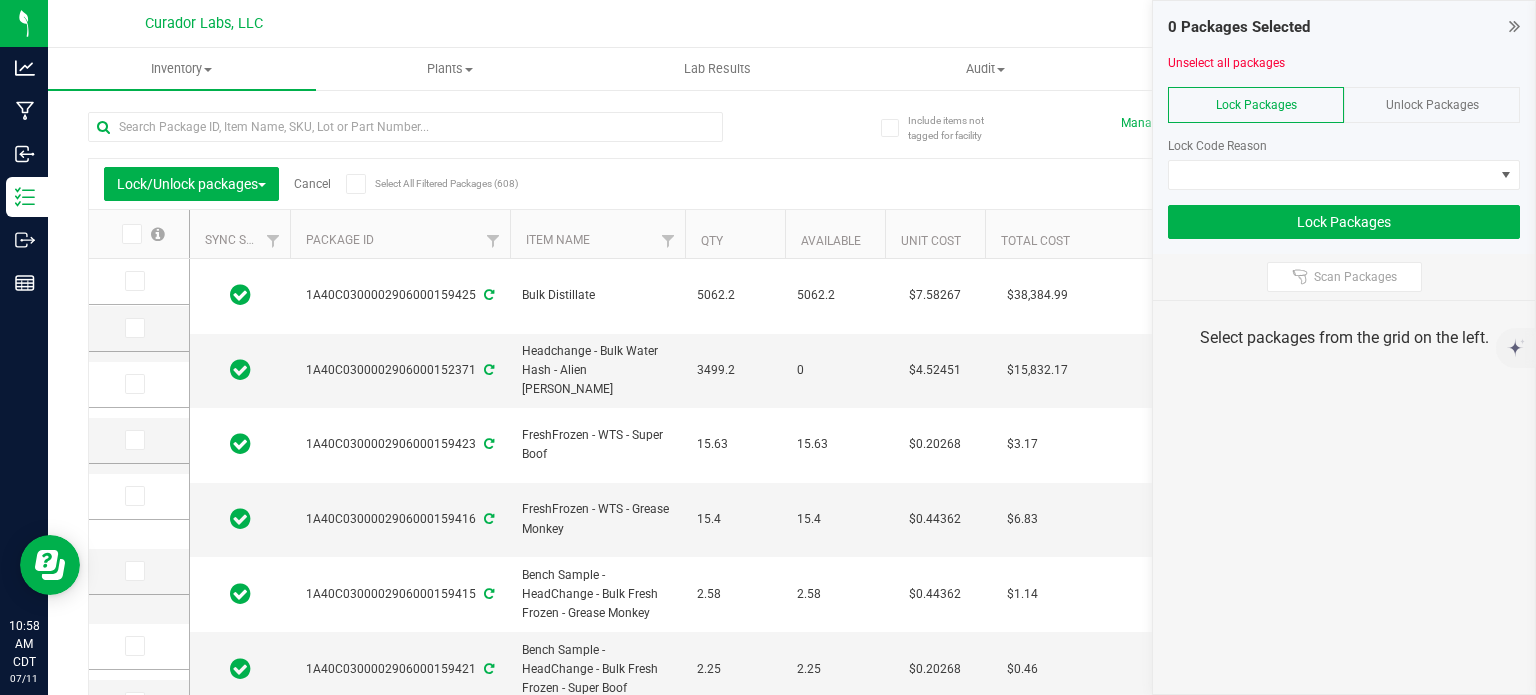 scroll, scrollTop: 0, scrollLeft: 336, axis: horizontal 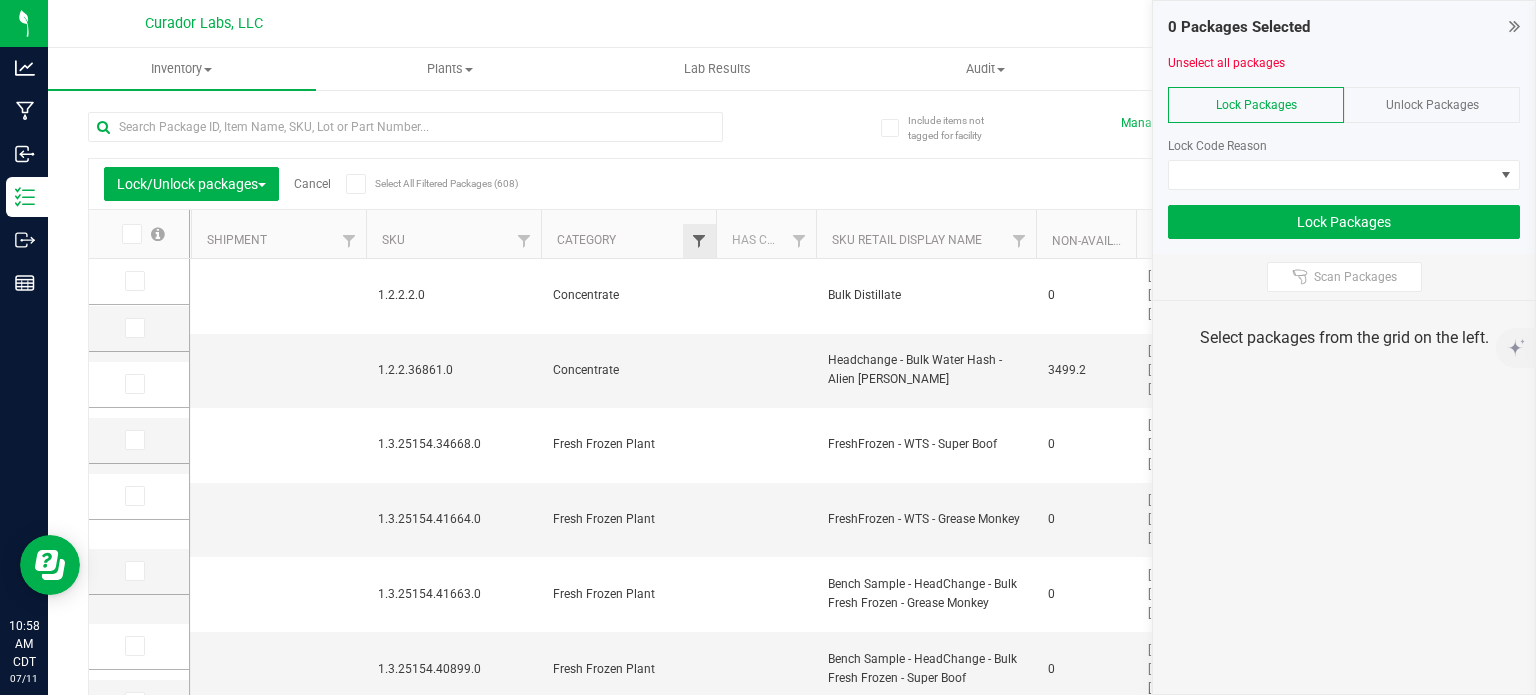 drag, startPoint x: 685, startPoint y: 266, endPoint x: 696, endPoint y: 247, distance: 21.954498 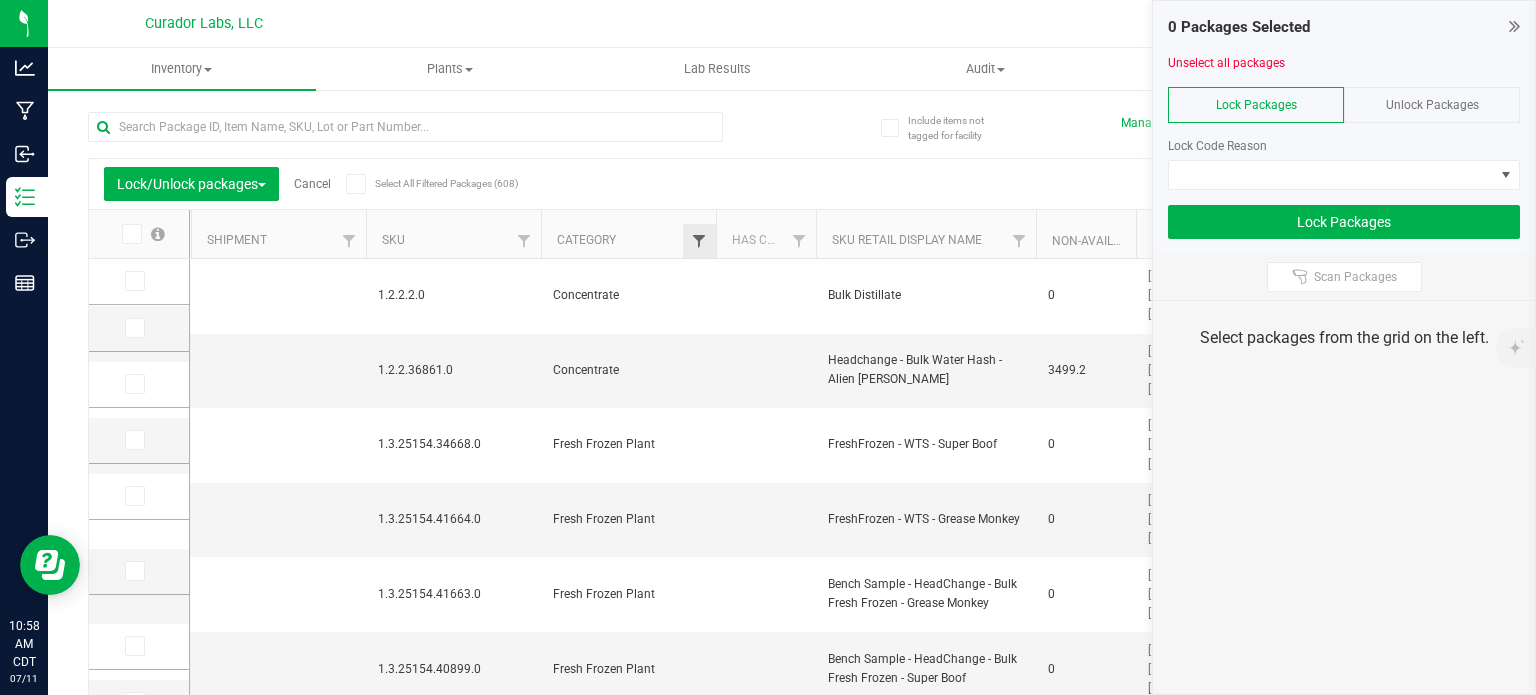 click on "Concentrate" at bounding box center [628, 296] 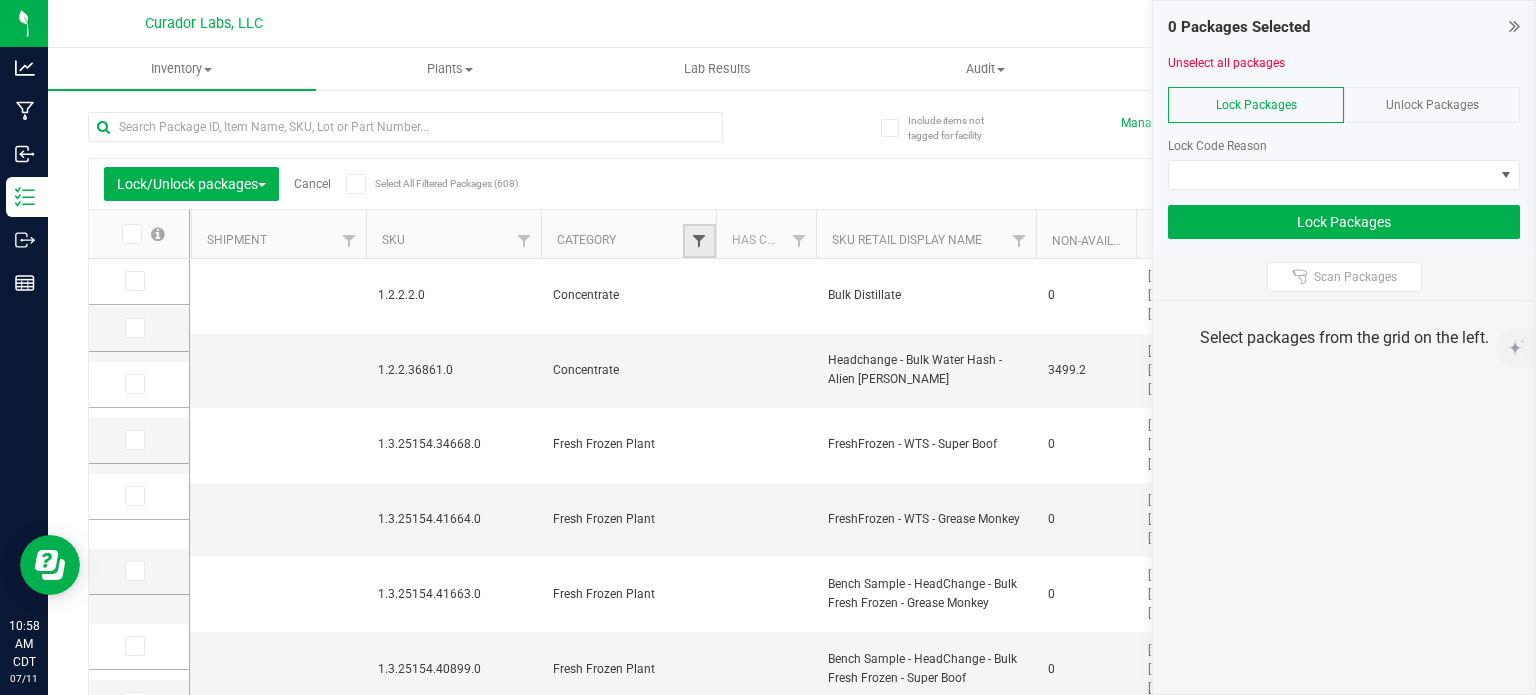 click at bounding box center (699, 241) 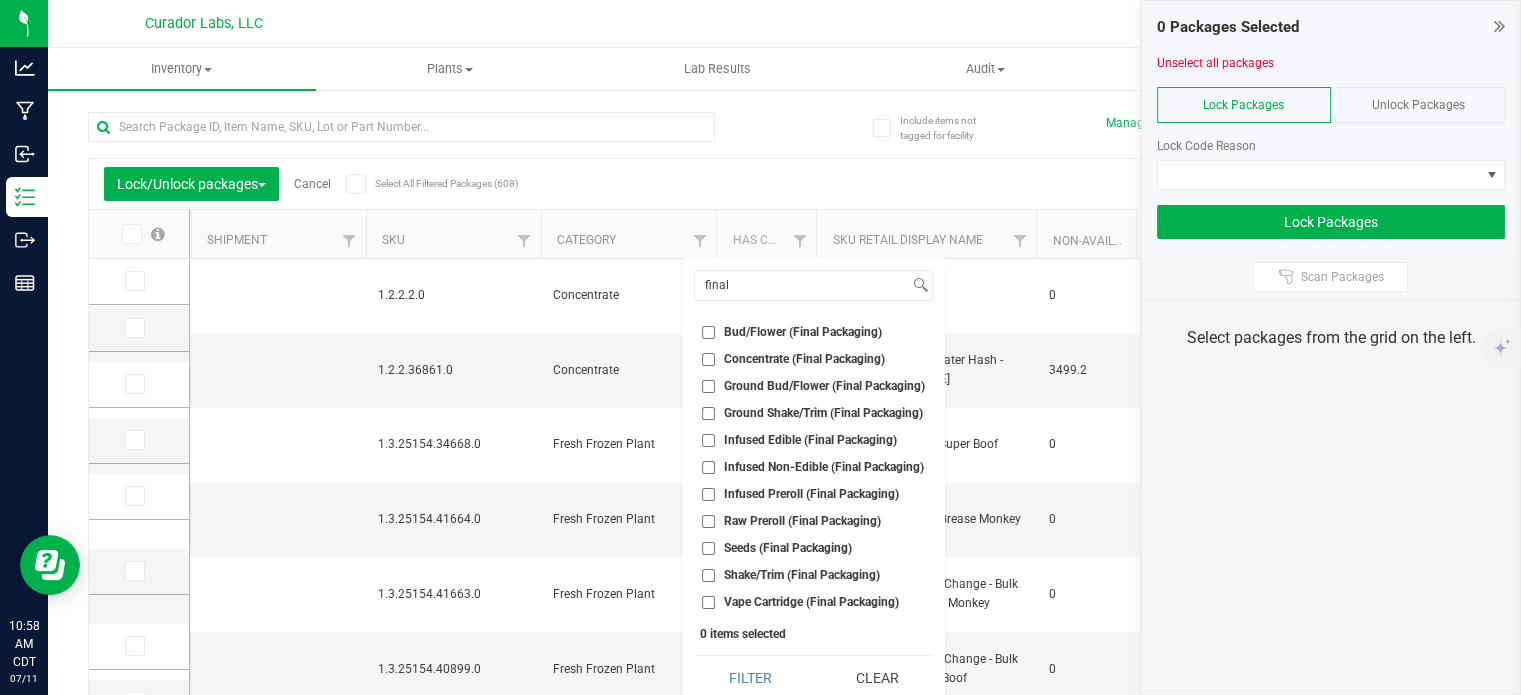 click on "Concentrate (Final Packaging)" at bounding box center (804, 359) 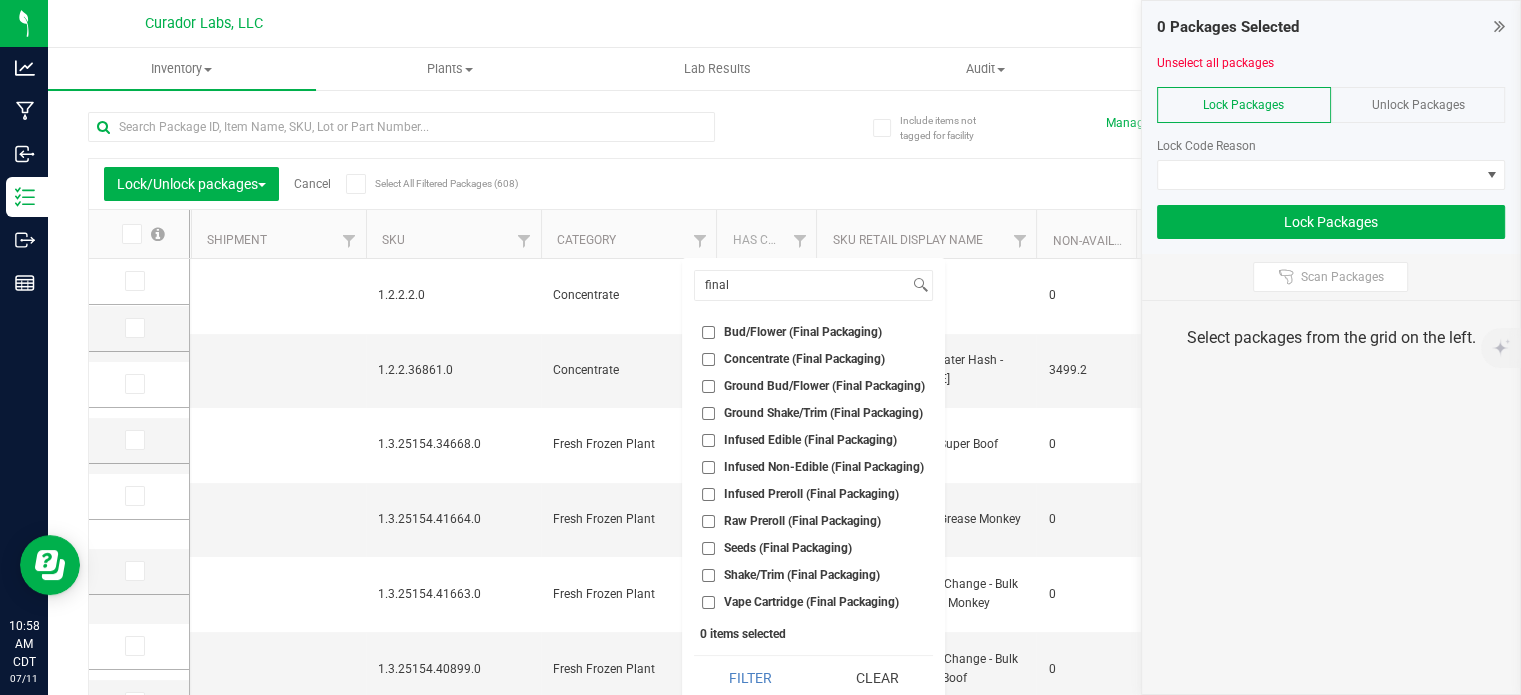 click on "Concentrate (Final Packaging)" at bounding box center (708, 359) 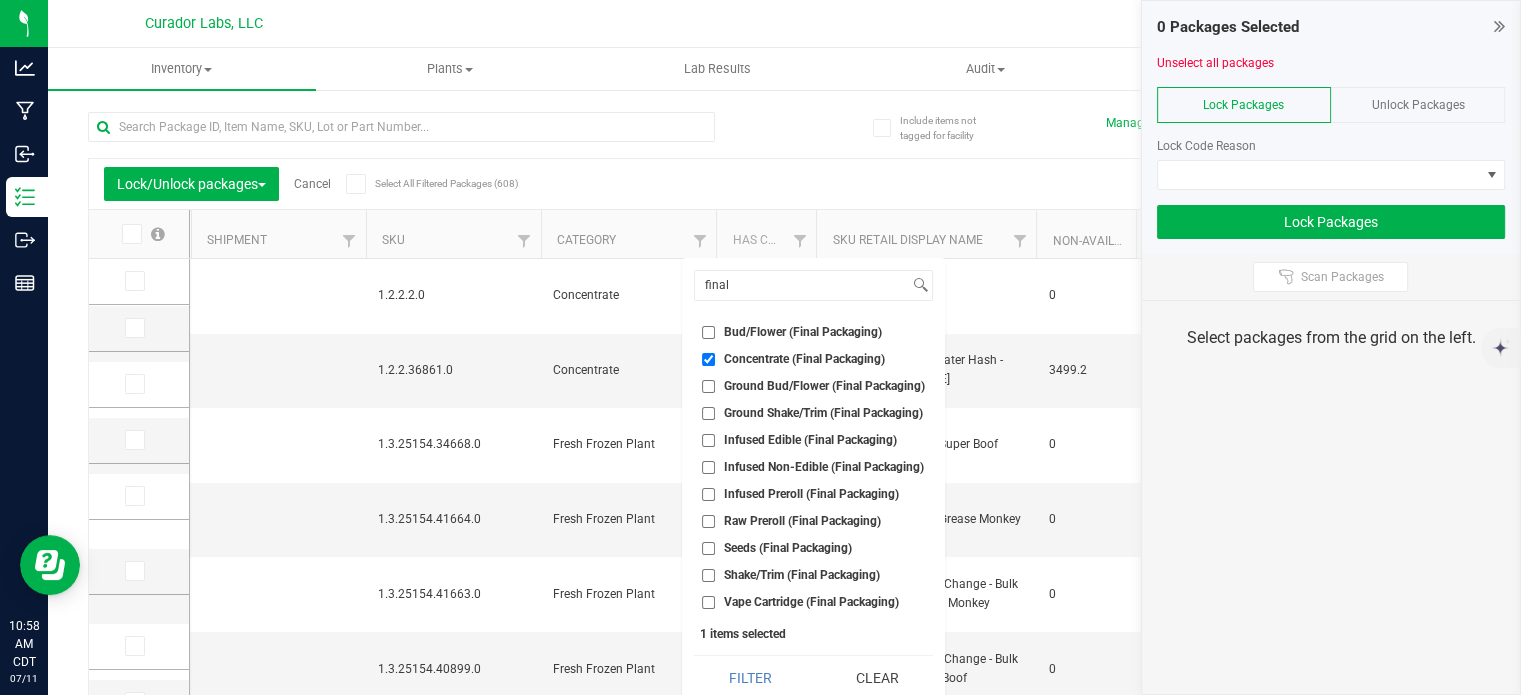 click on "Infused Preroll (Final Packaging)" at bounding box center (811, 494) 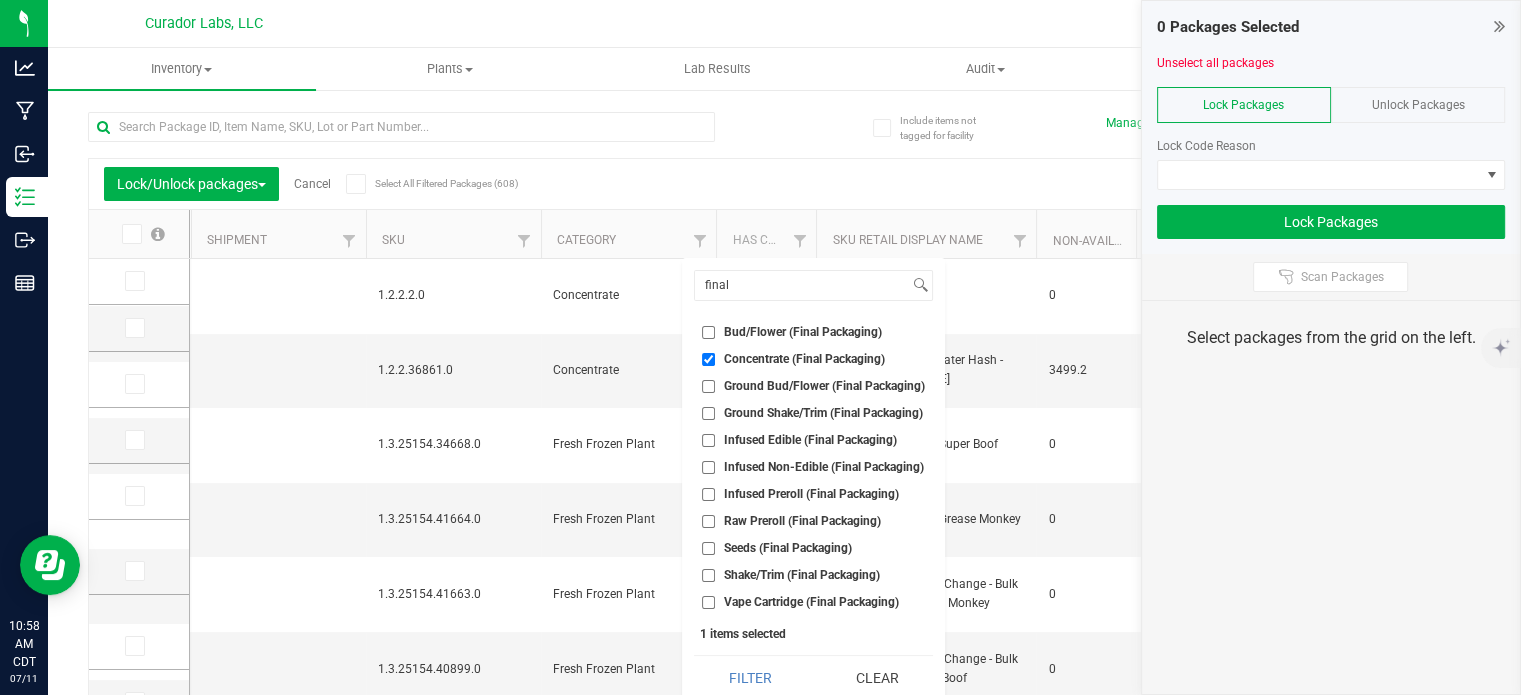 click on "Infused Preroll (Final Packaging)" at bounding box center (708, 494) 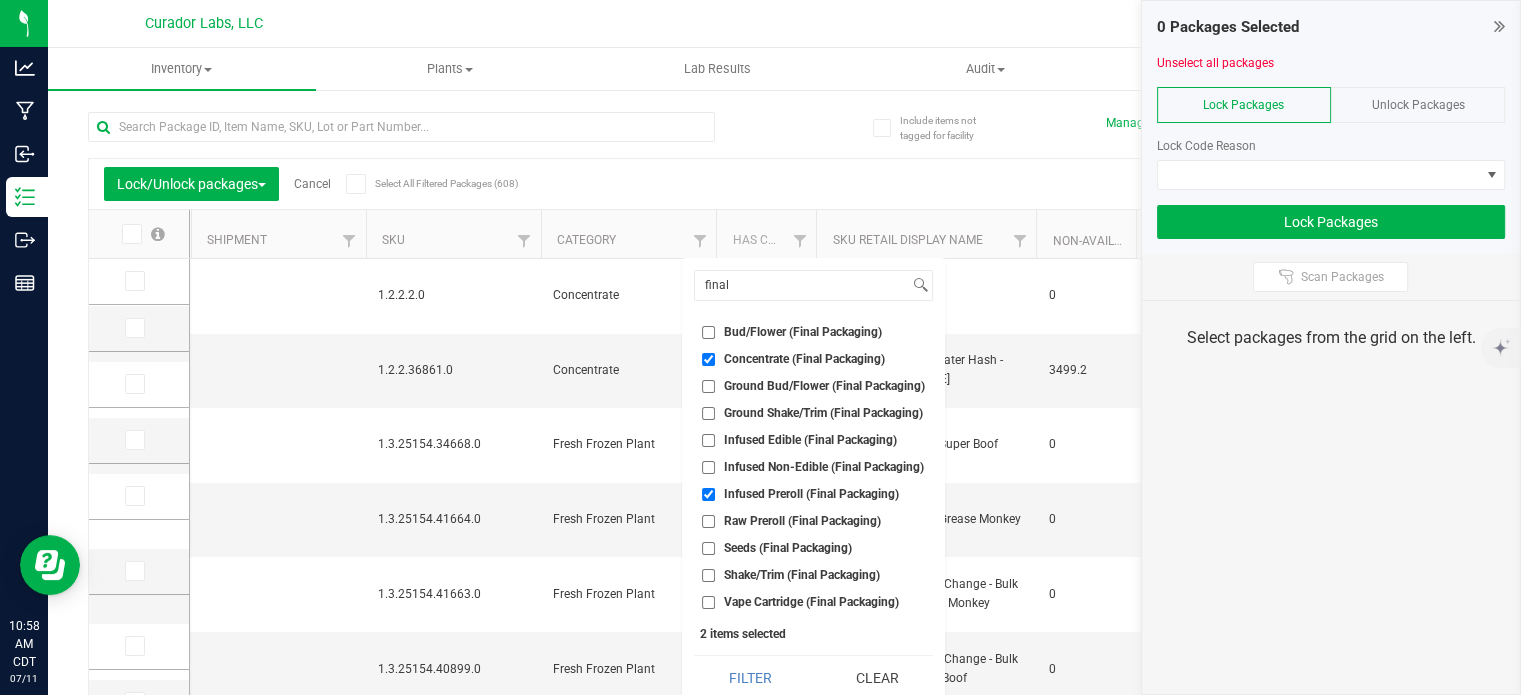 click on "Raw Preroll (Final Packaging)" at bounding box center [802, 521] 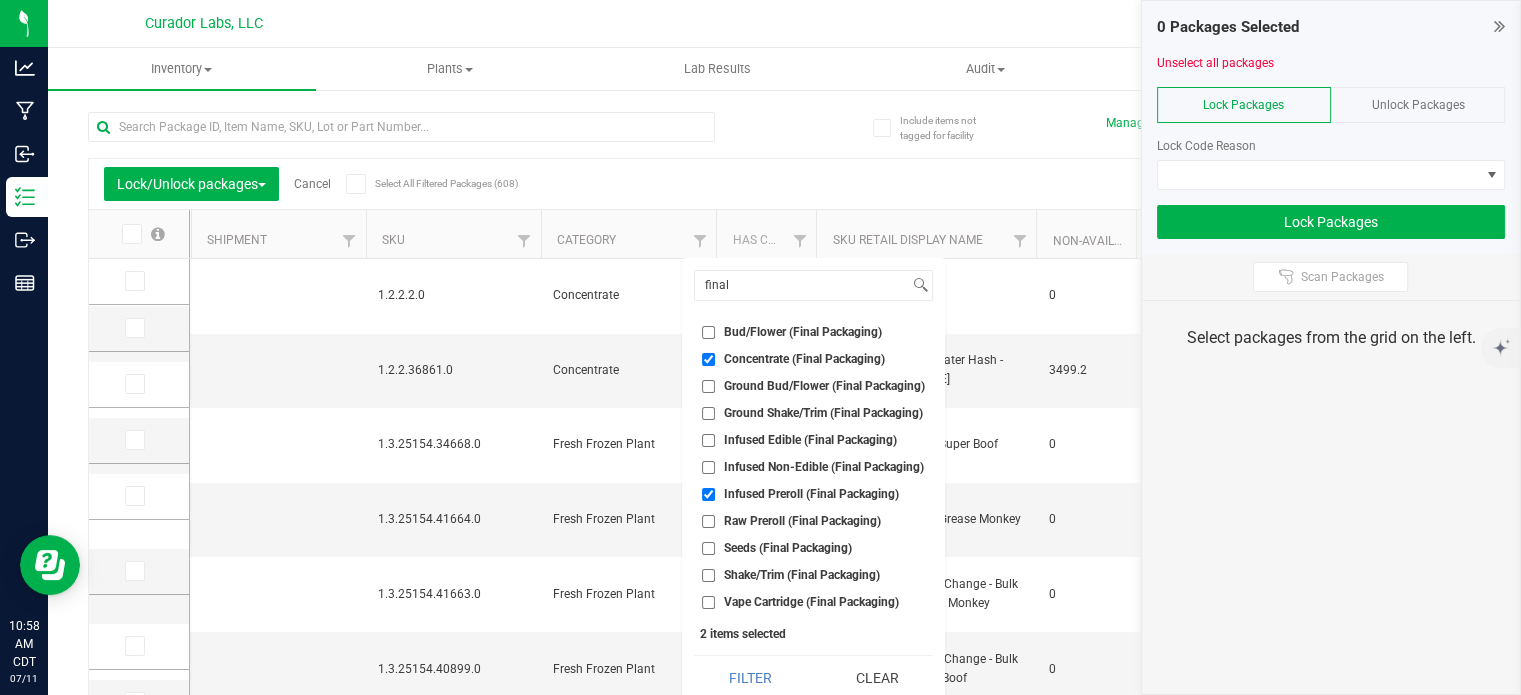 click on "Raw Preroll (Final Packaging)" at bounding box center [708, 521] 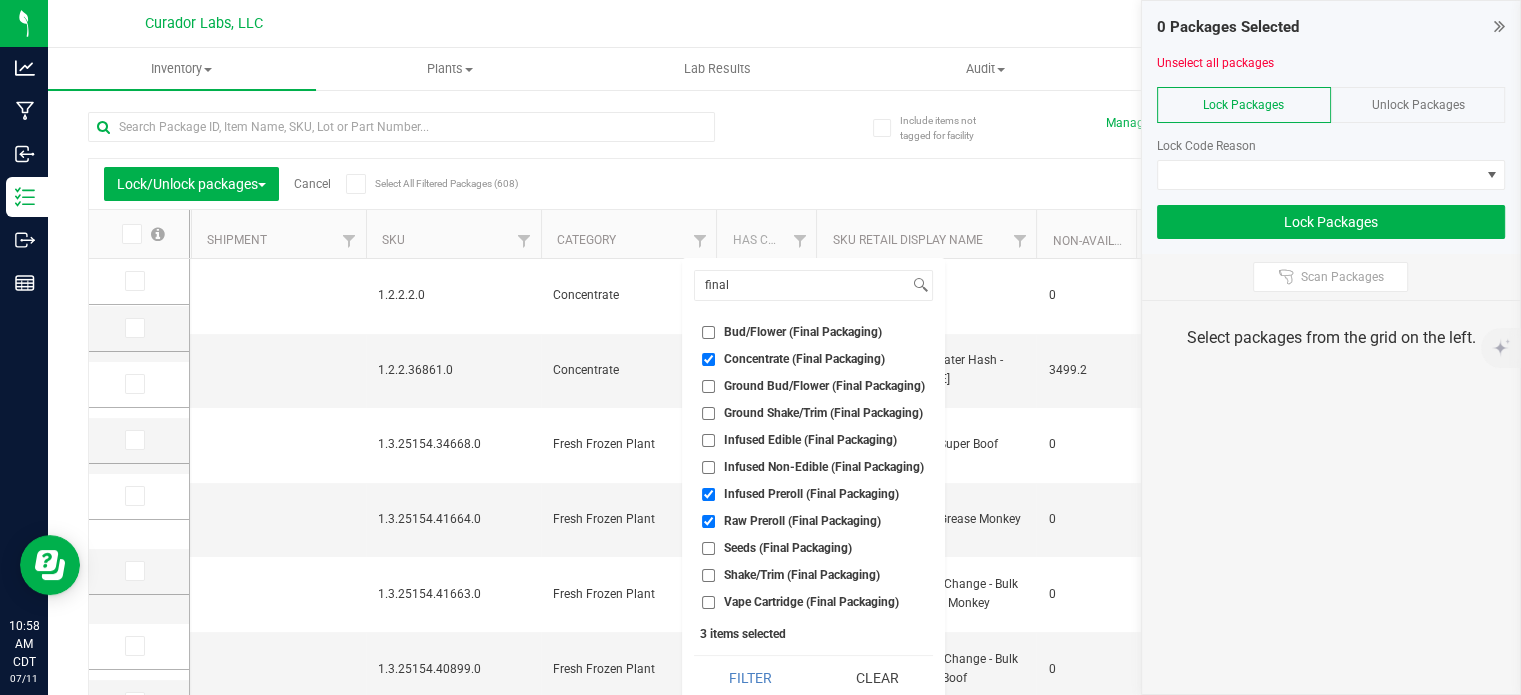 click on "Vape Cartridge (Final Packaging)" at bounding box center [813, 602] 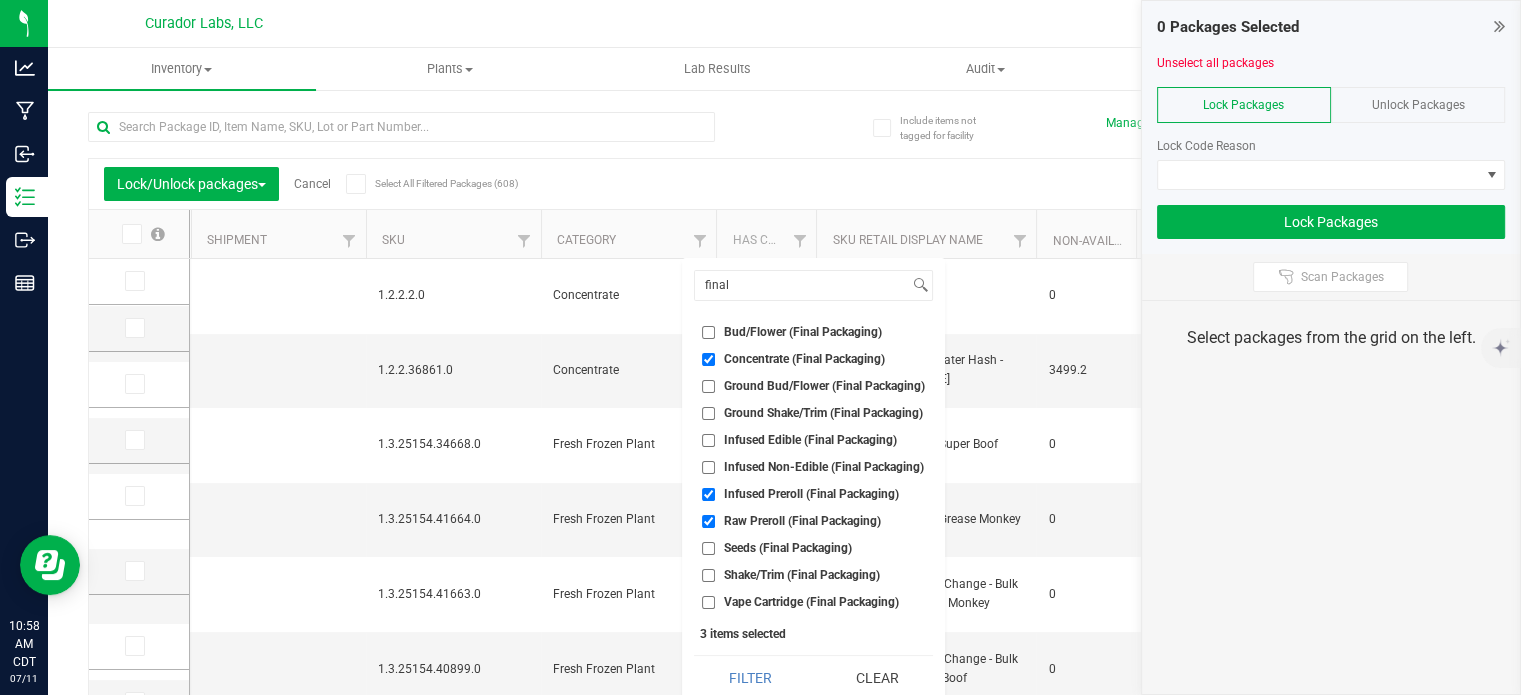 click on "Vape Cartridge (Final Packaging)" at bounding box center [811, 602] 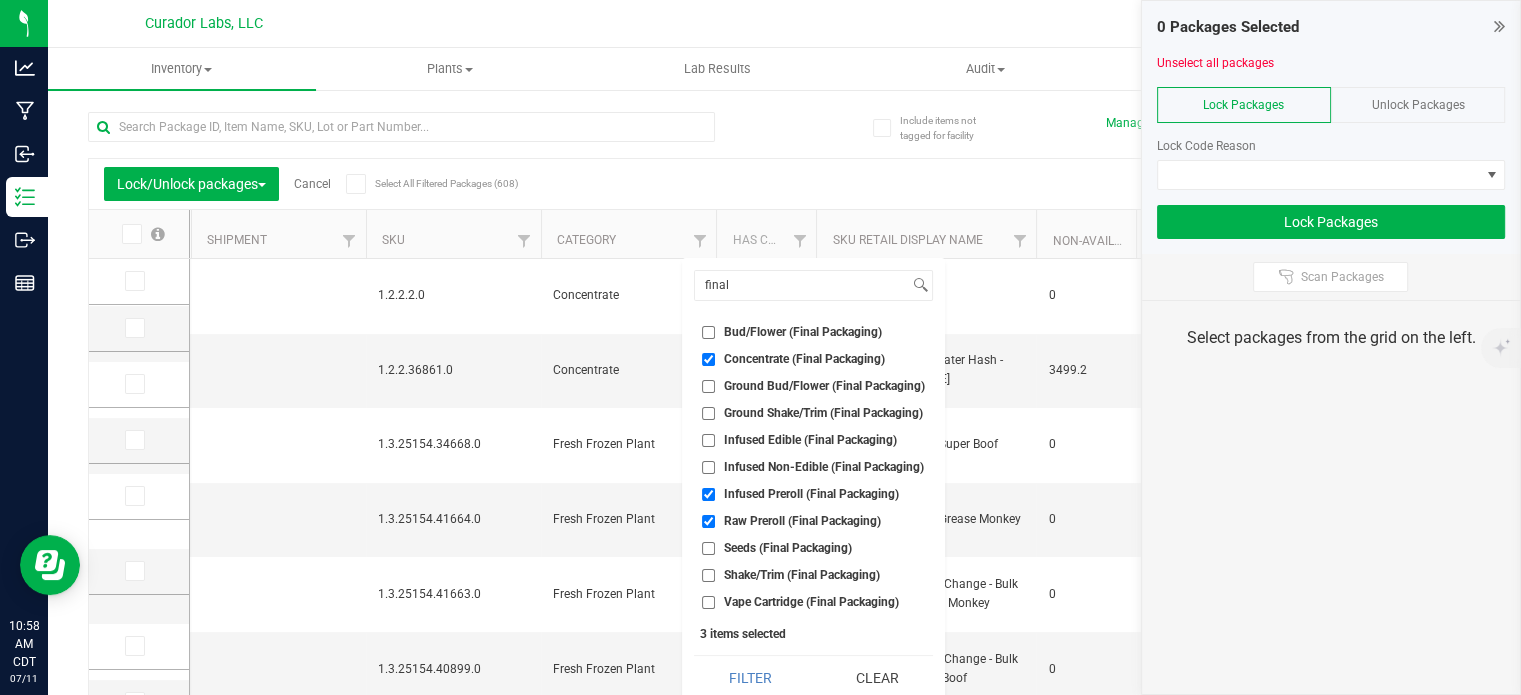 click on "Vape Cartridge (Final Packaging)" at bounding box center (708, 602) 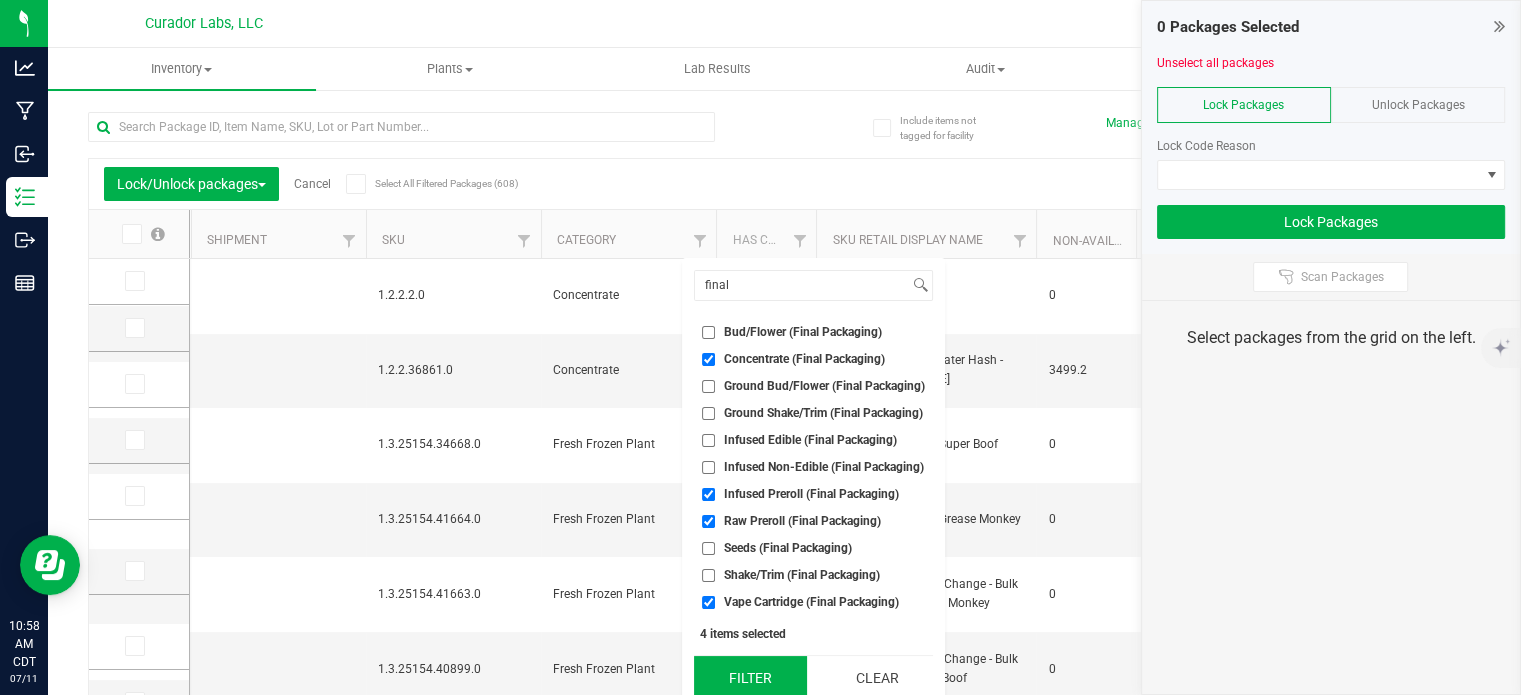 click on "Filter" at bounding box center [750, 678] 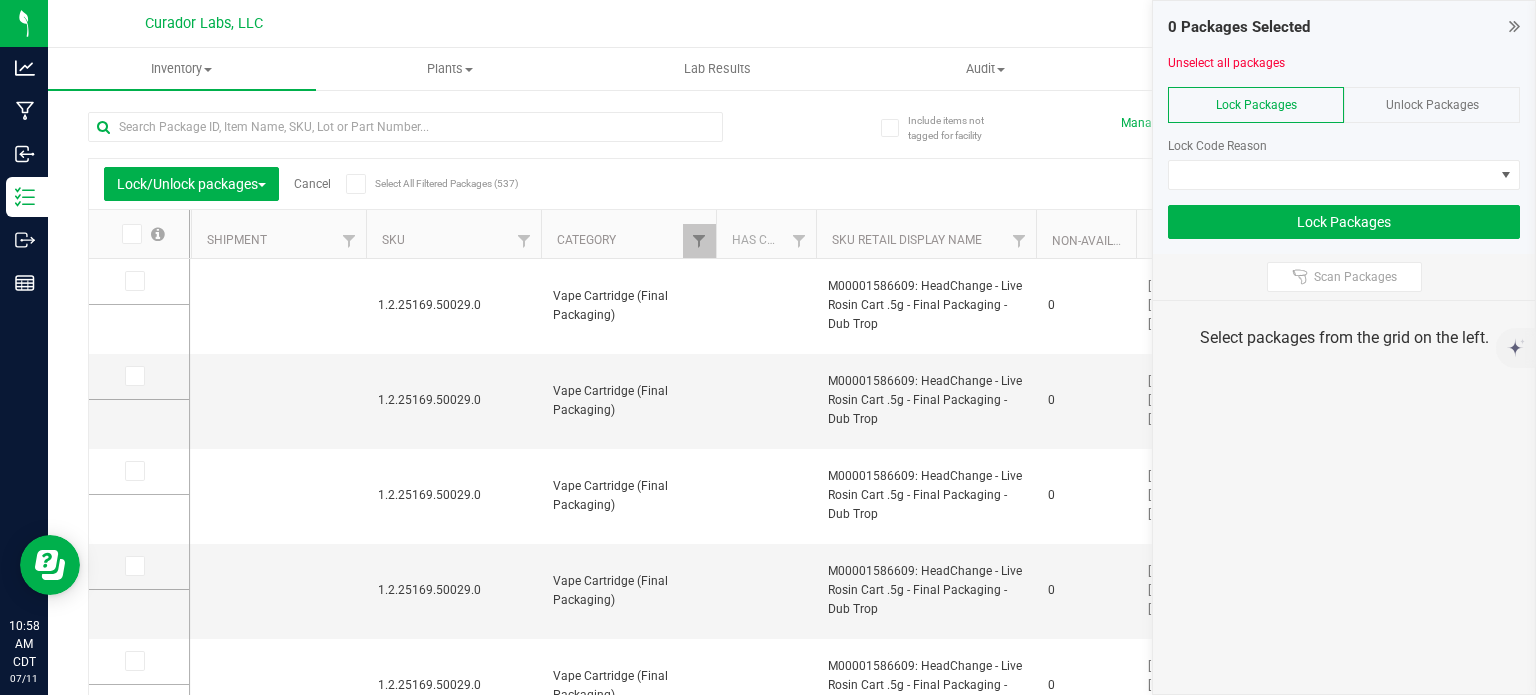 scroll, scrollTop: 0, scrollLeft: 3153, axis: horizontal 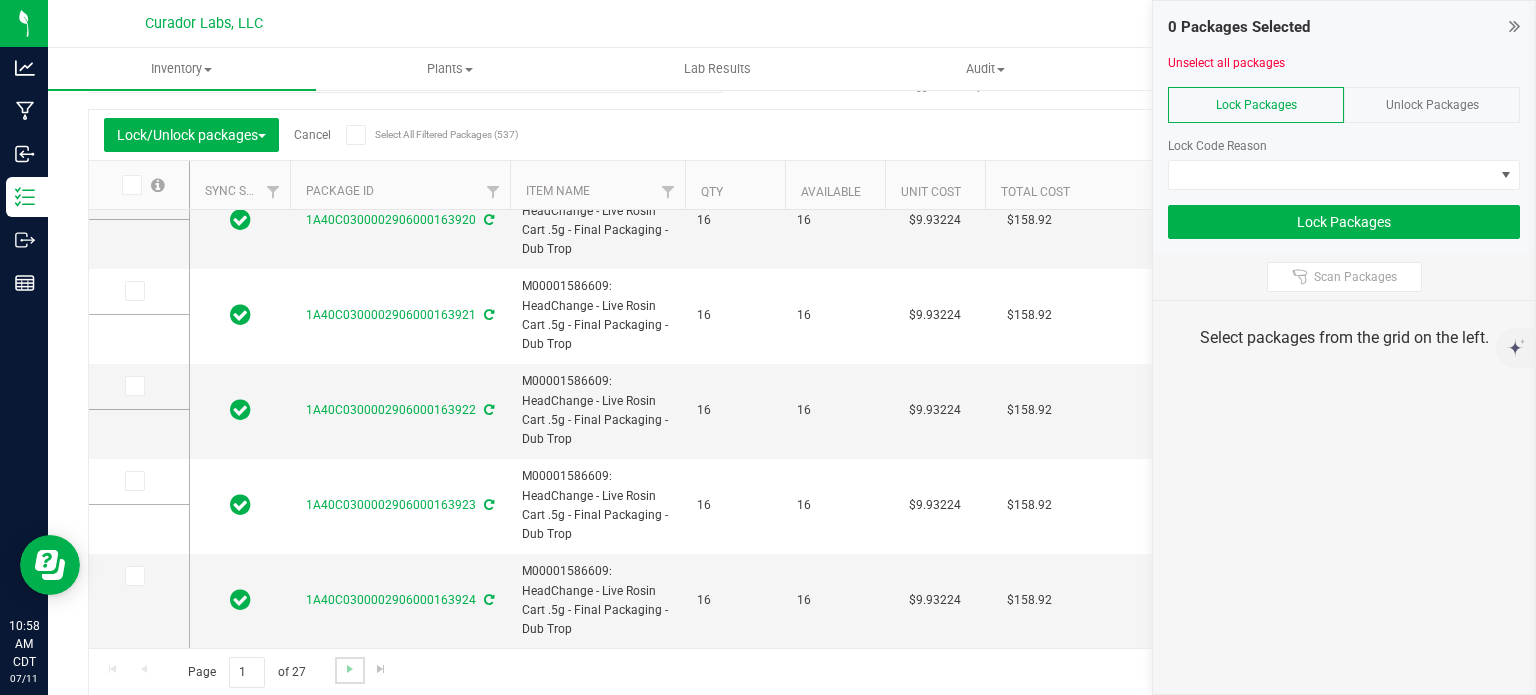 click at bounding box center [349, 670] 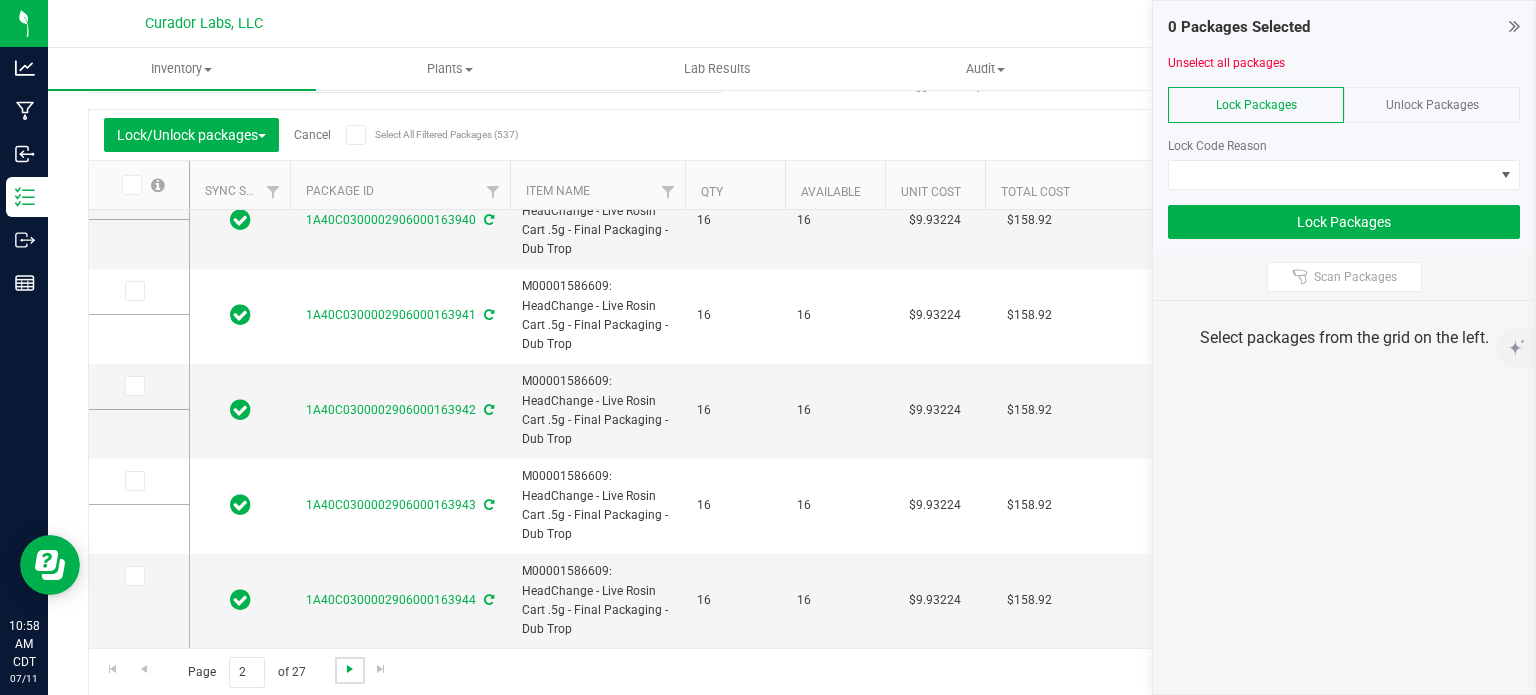 click at bounding box center [350, 669] 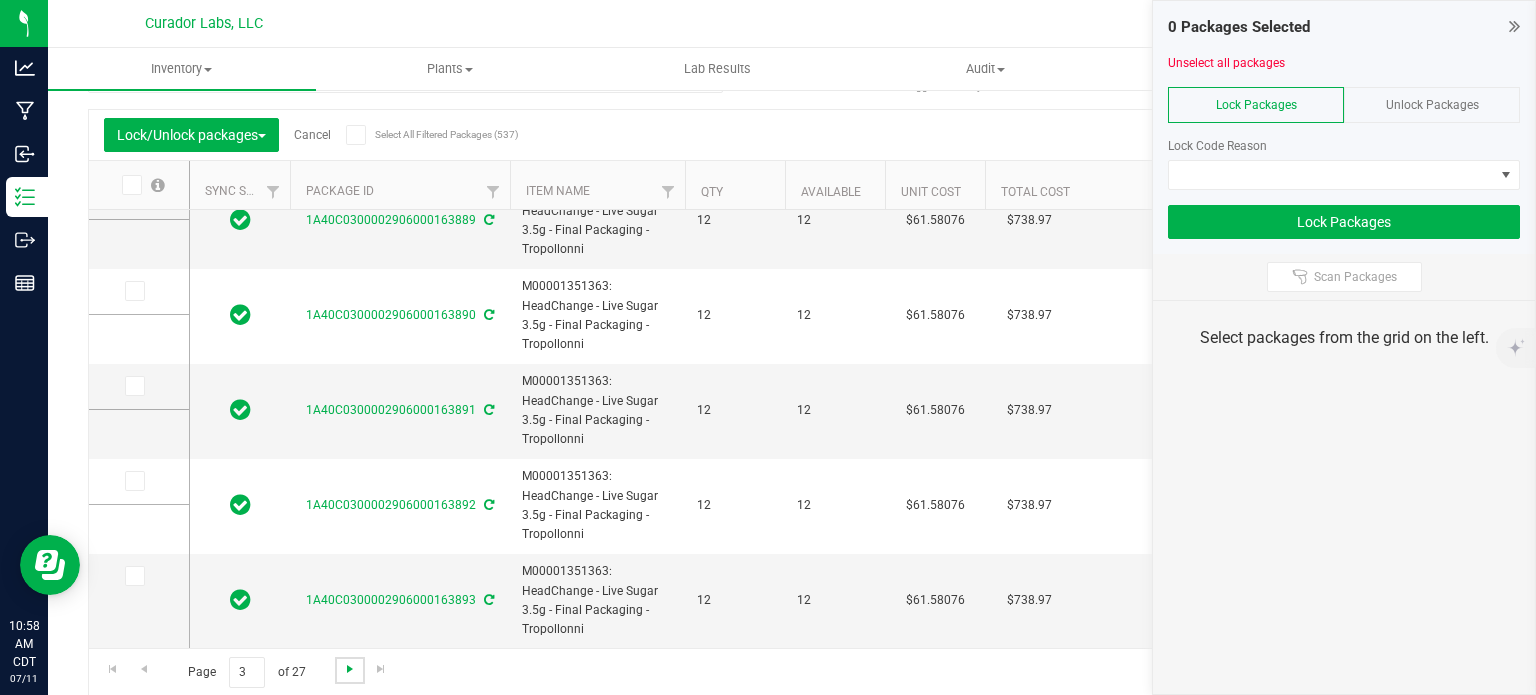 click at bounding box center [350, 669] 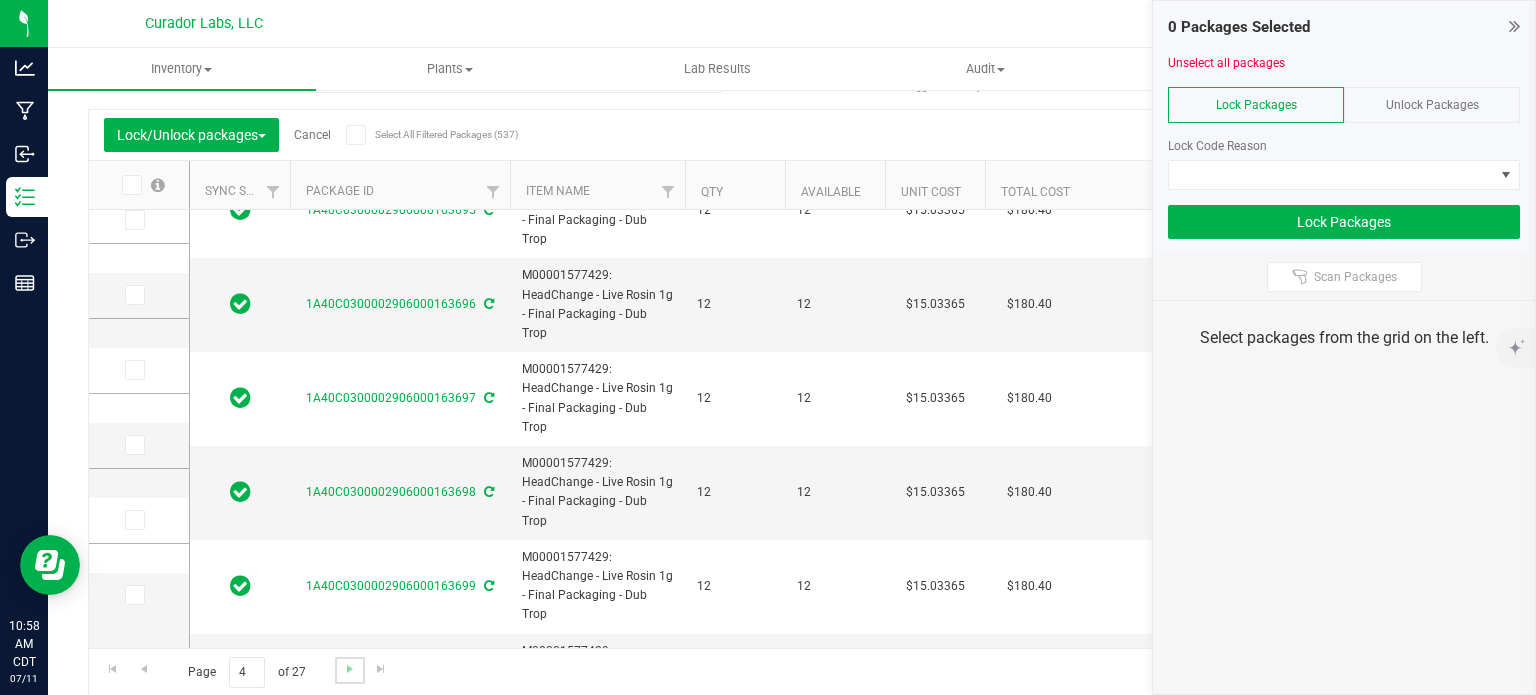 click at bounding box center [349, 670] 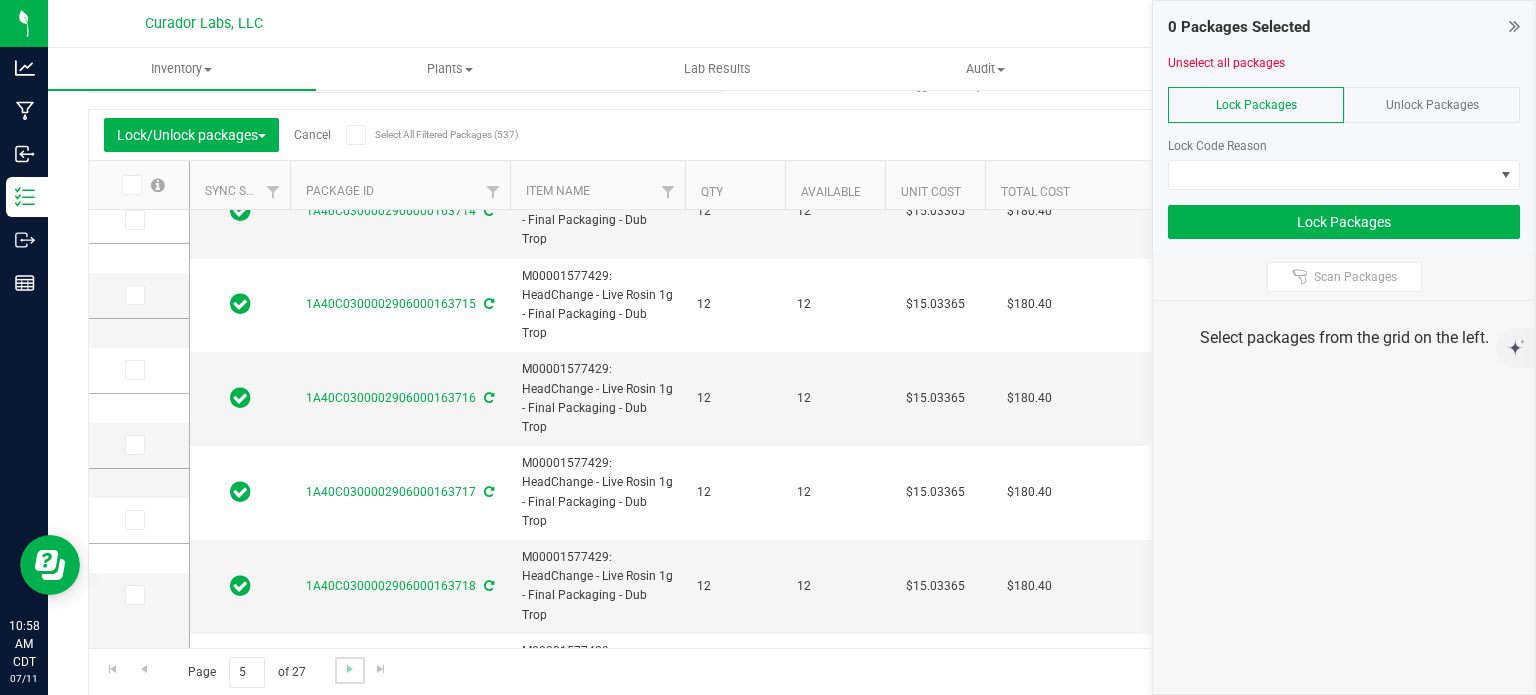 click at bounding box center [349, 670] 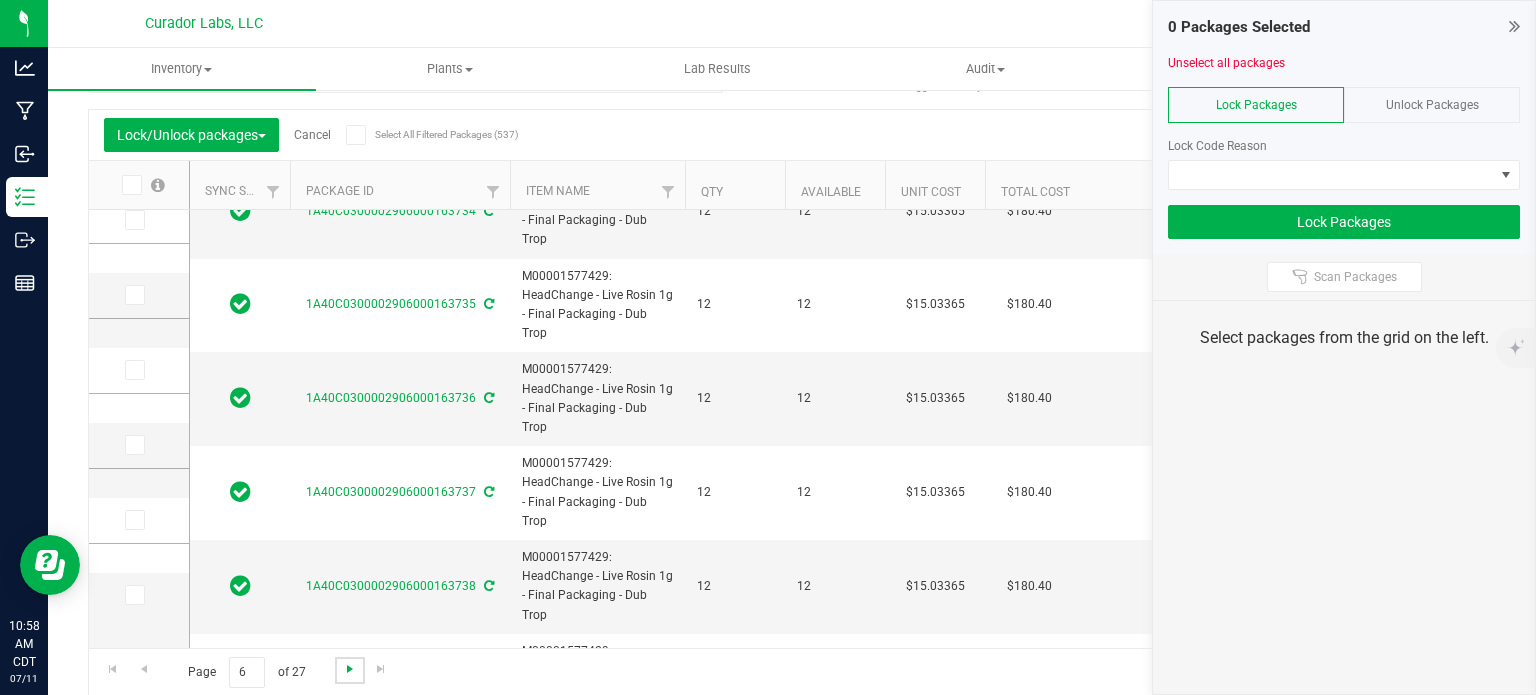 click at bounding box center [350, 669] 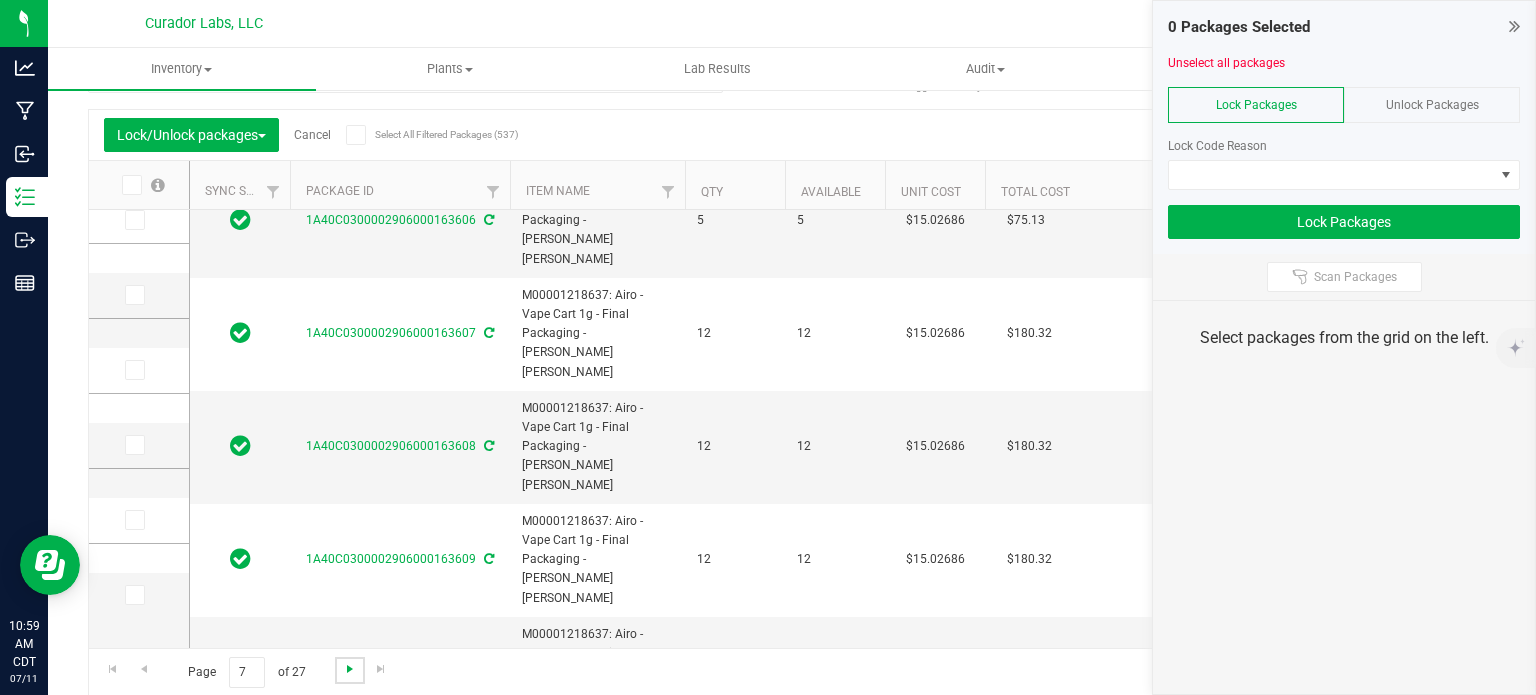 click at bounding box center (350, 669) 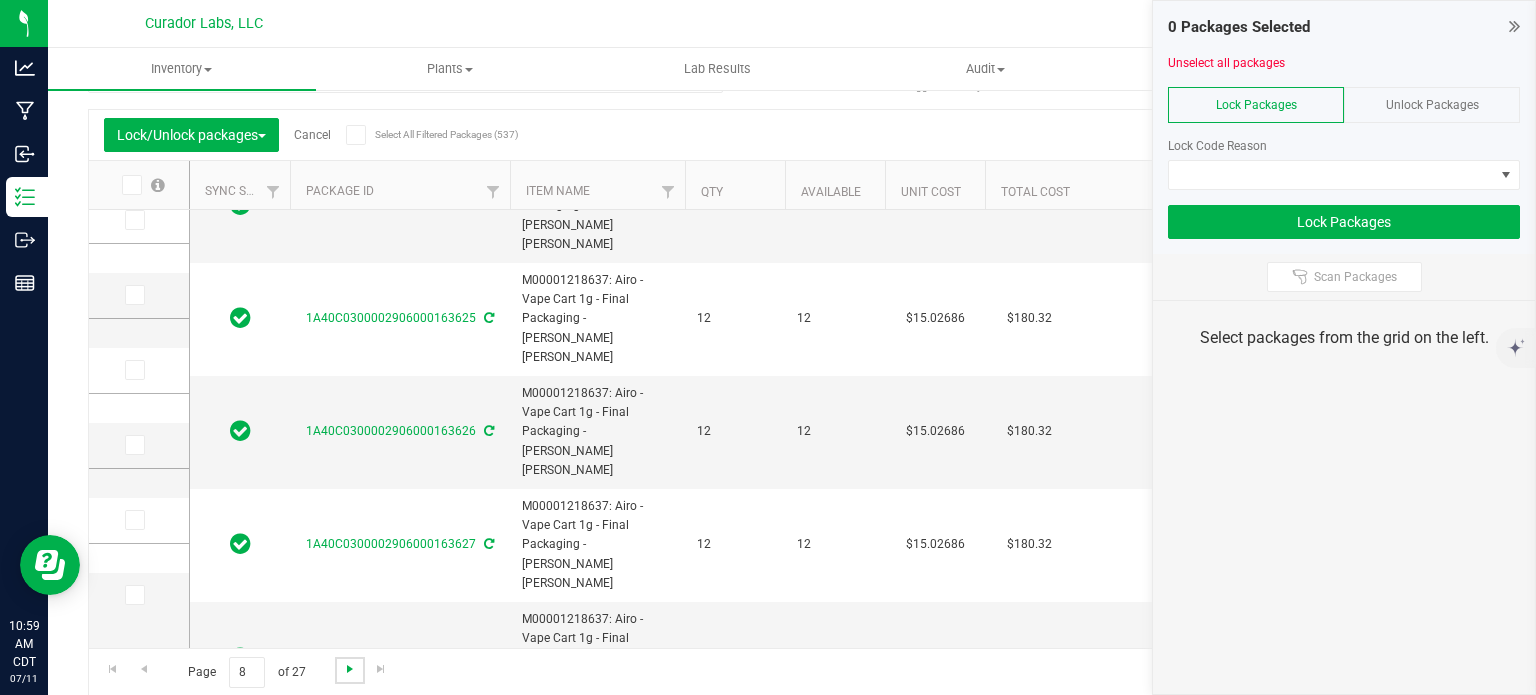 click at bounding box center [350, 669] 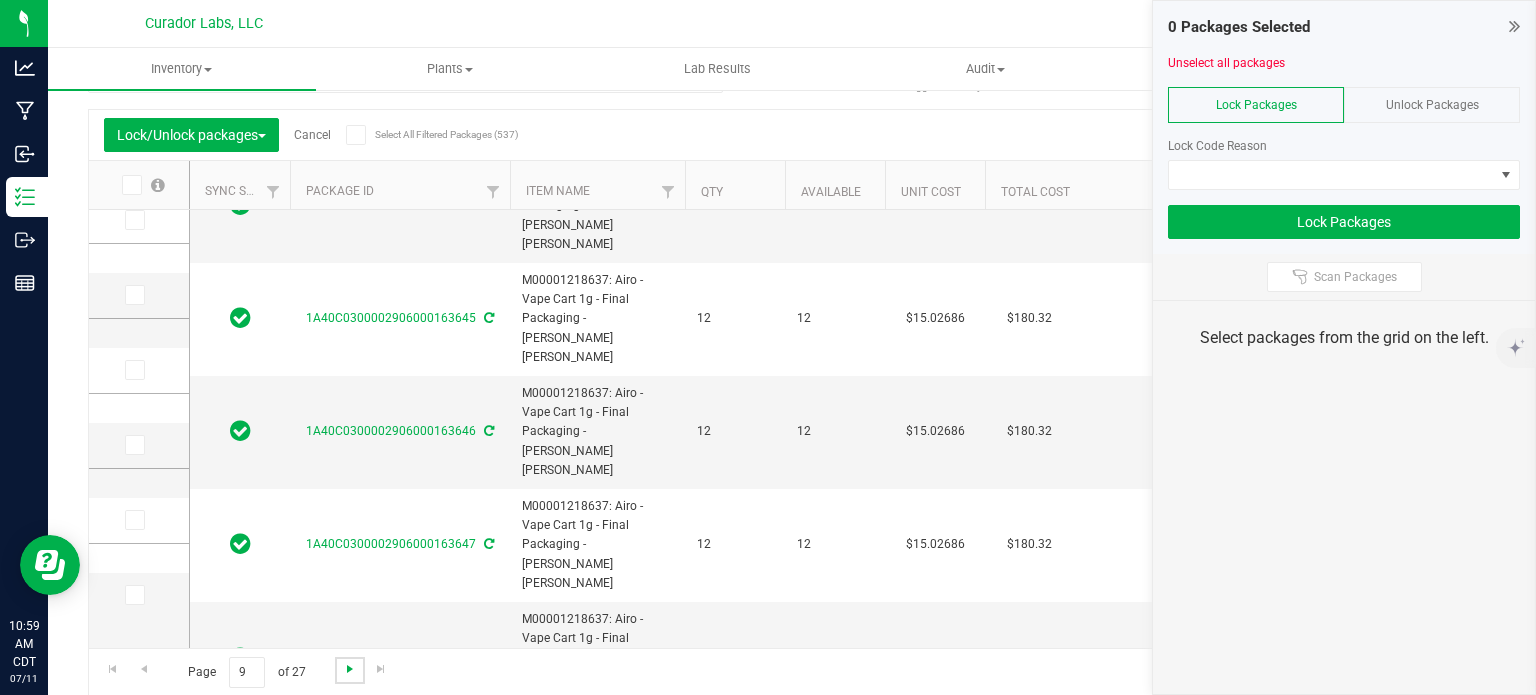 click at bounding box center (350, 669) 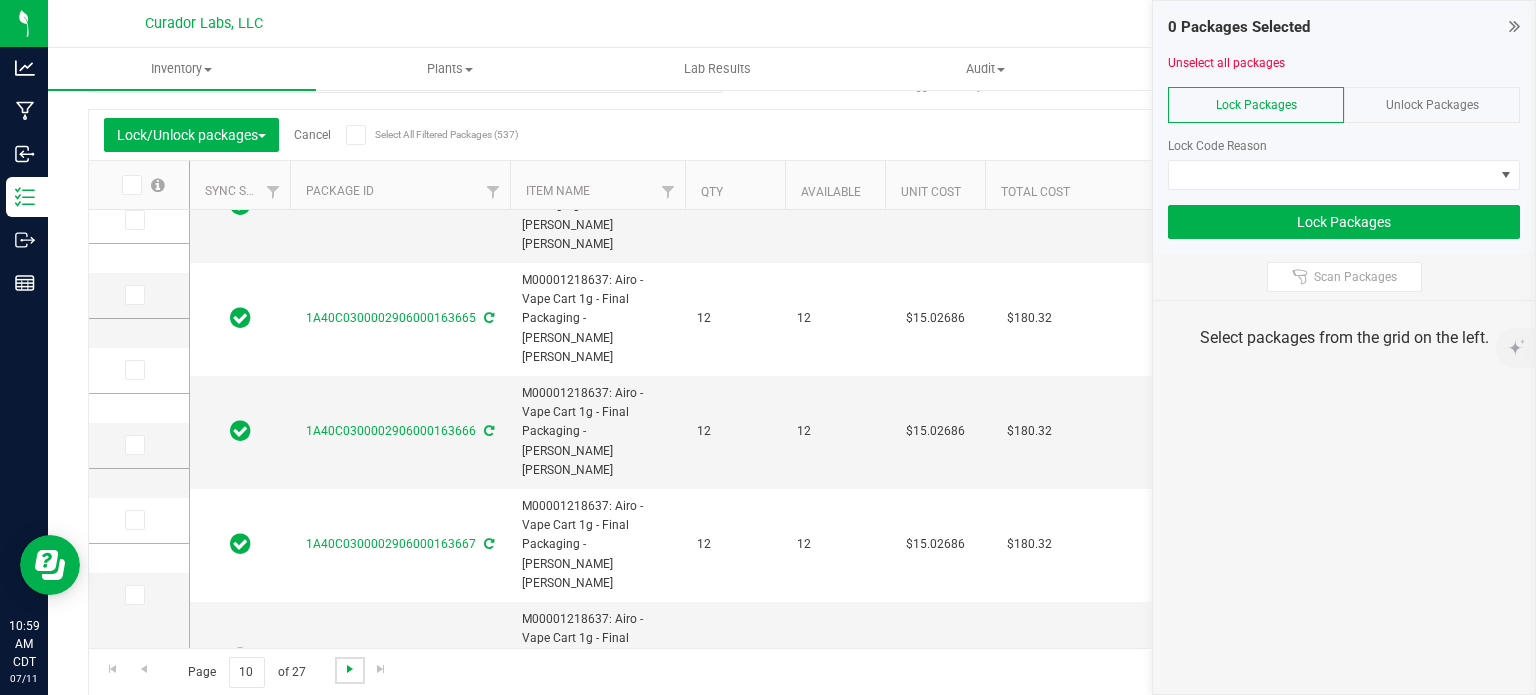 click at bounding box center [350, 669] 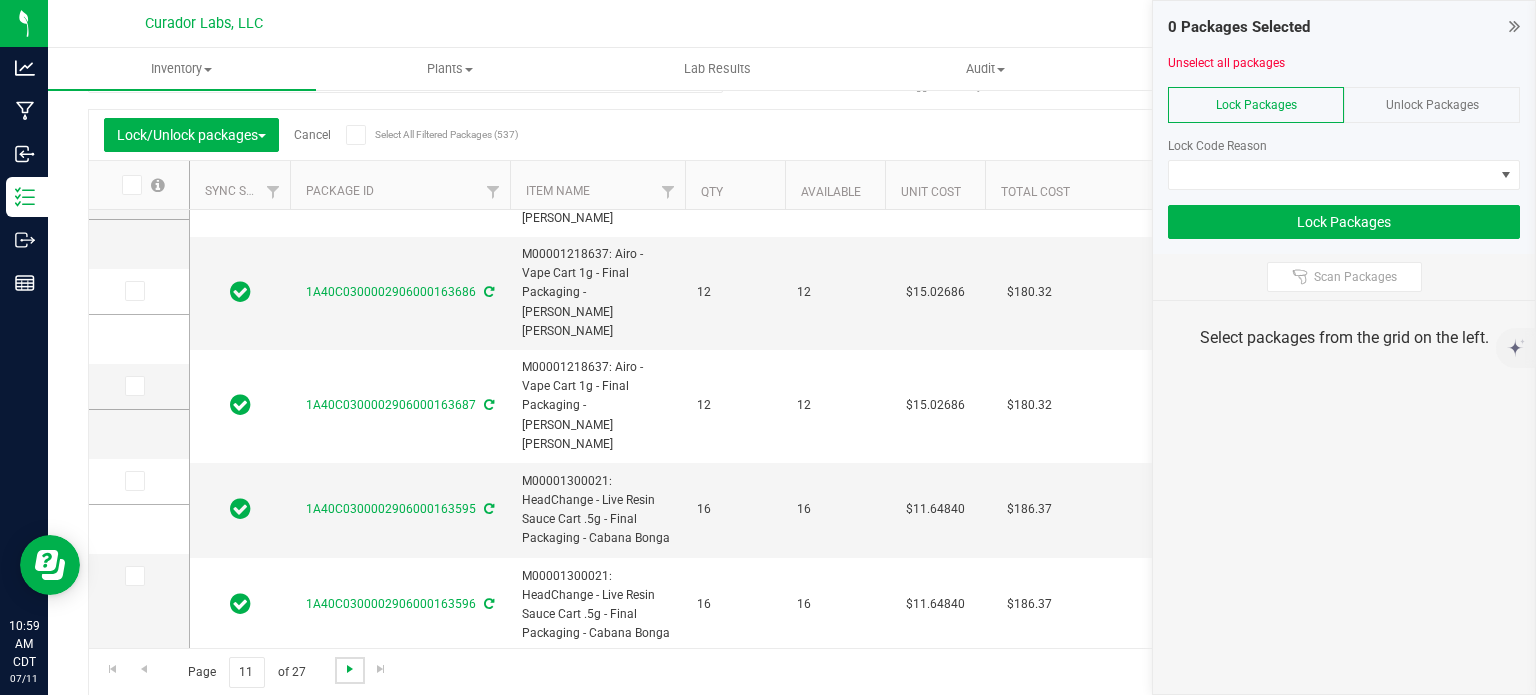 click at bounding box center [350, 669] 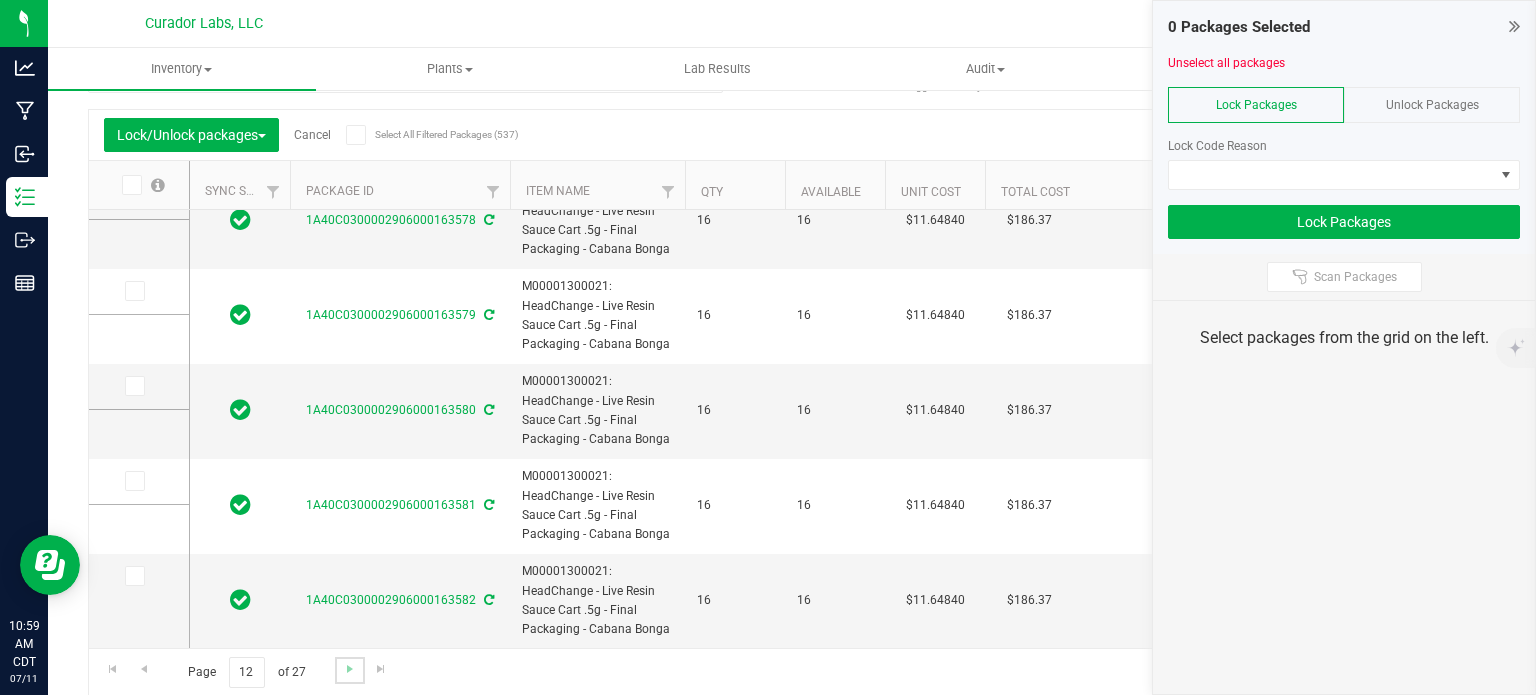 click at bounding box center (349, 670) 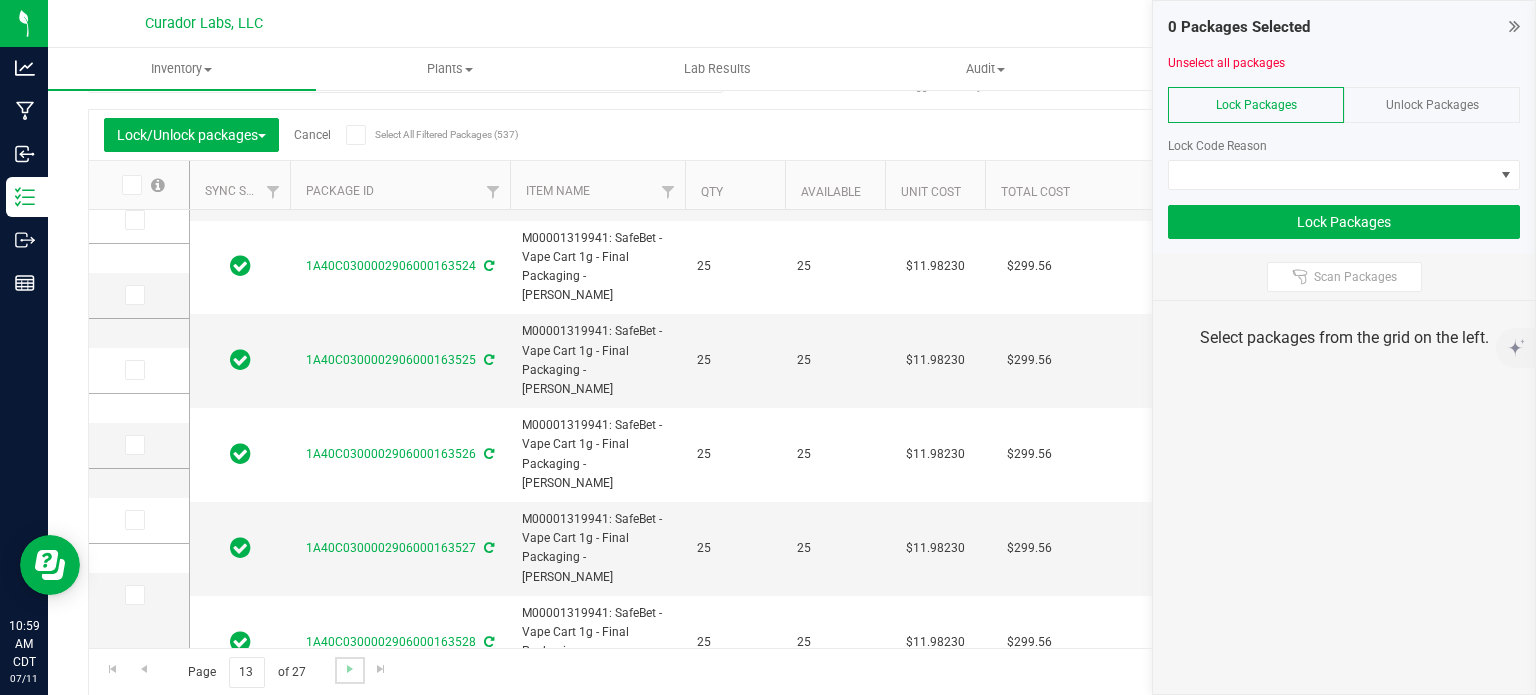 click at bounding box center [349, 670] 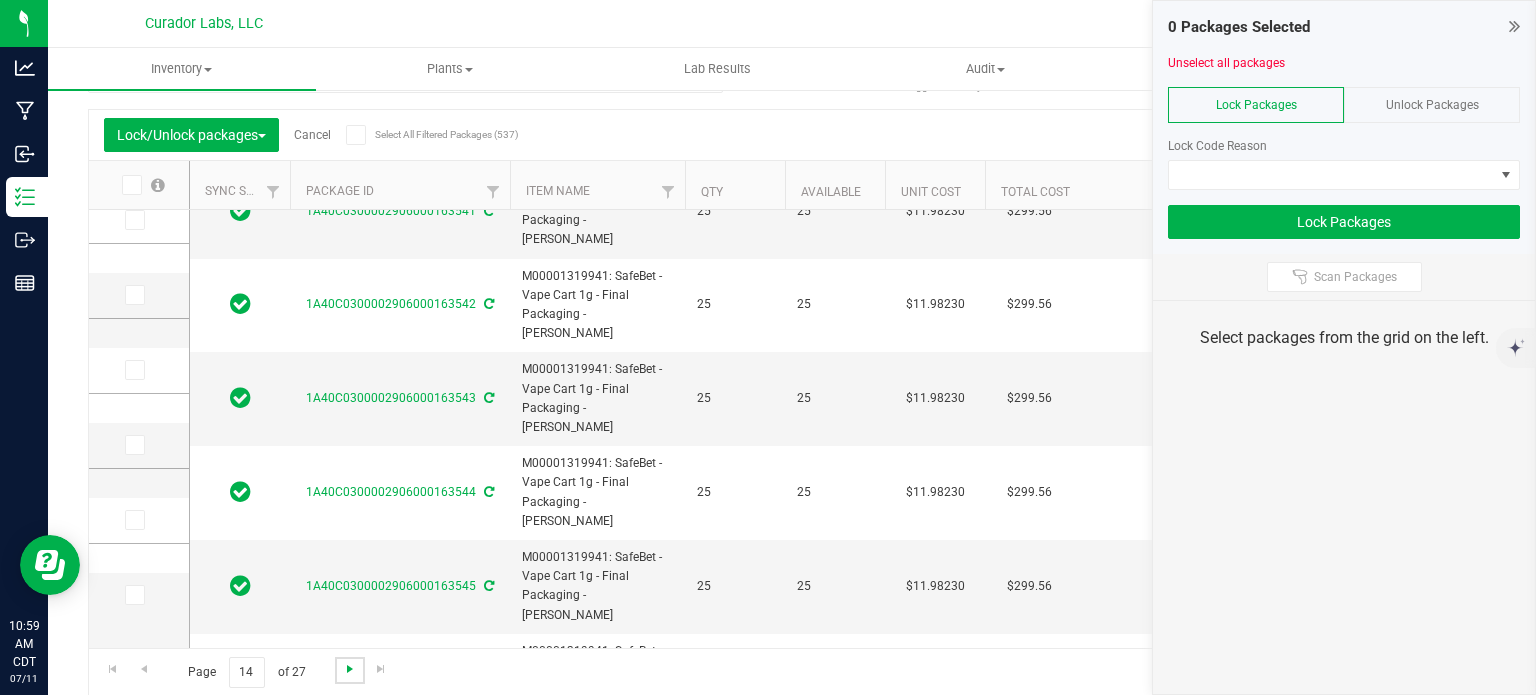 click at bounding box center [350, 669] 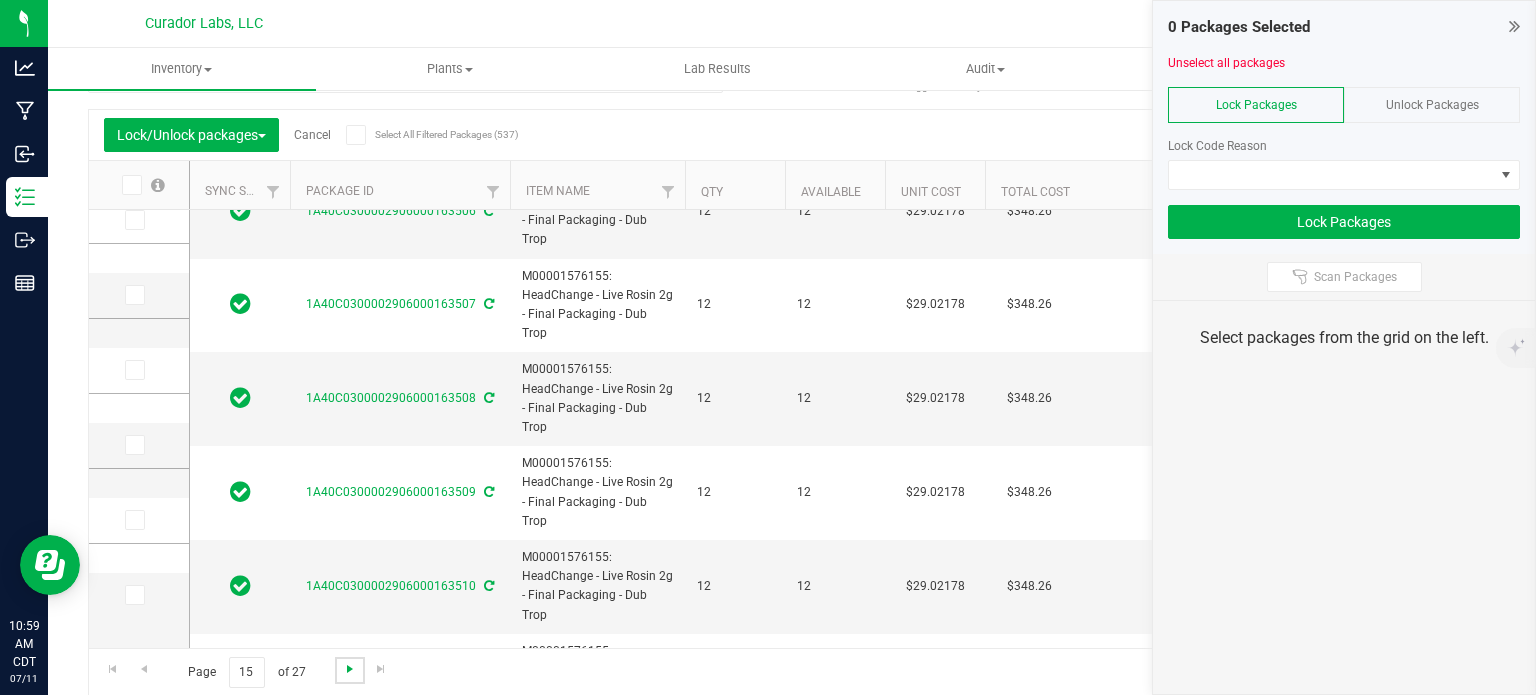 click at bounding box center (350, 669) 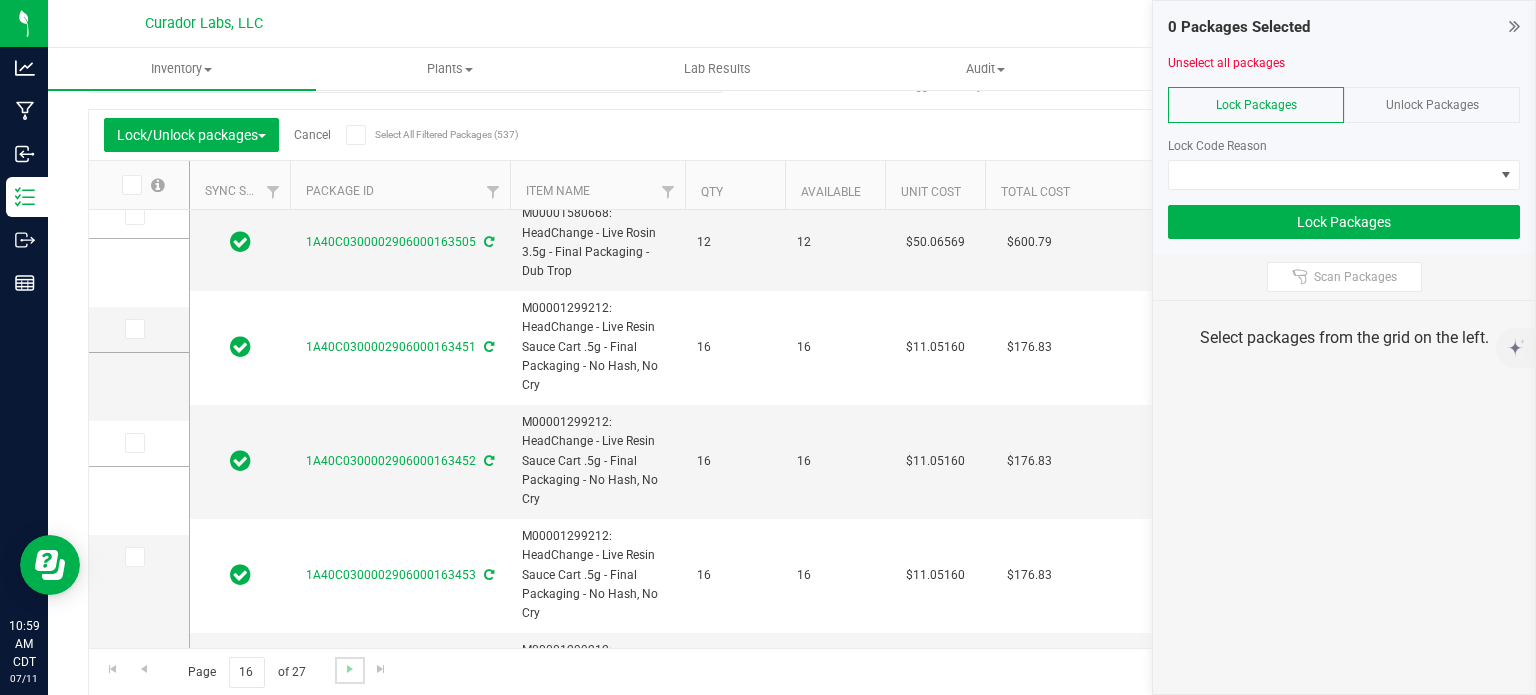 click at bounding box center (349, 670) 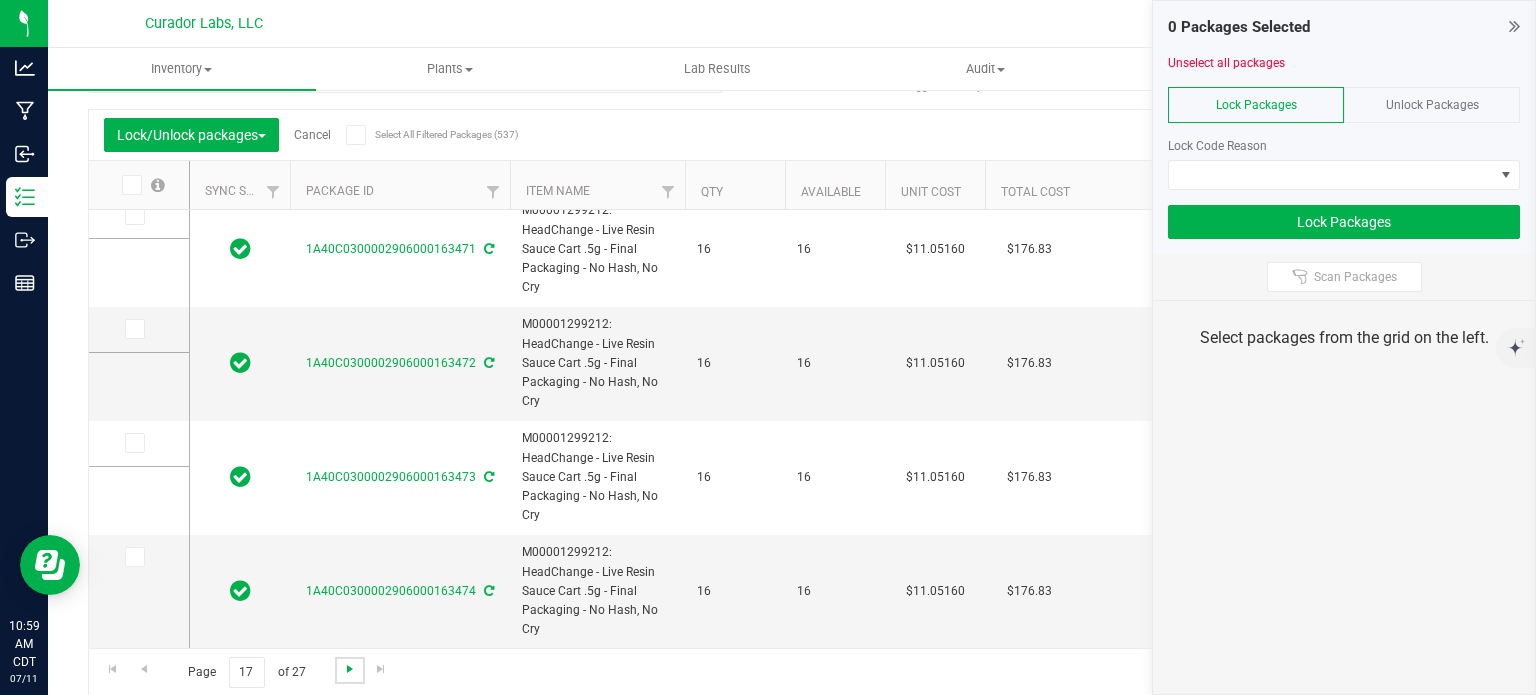 click at bounding box center [350, 669] 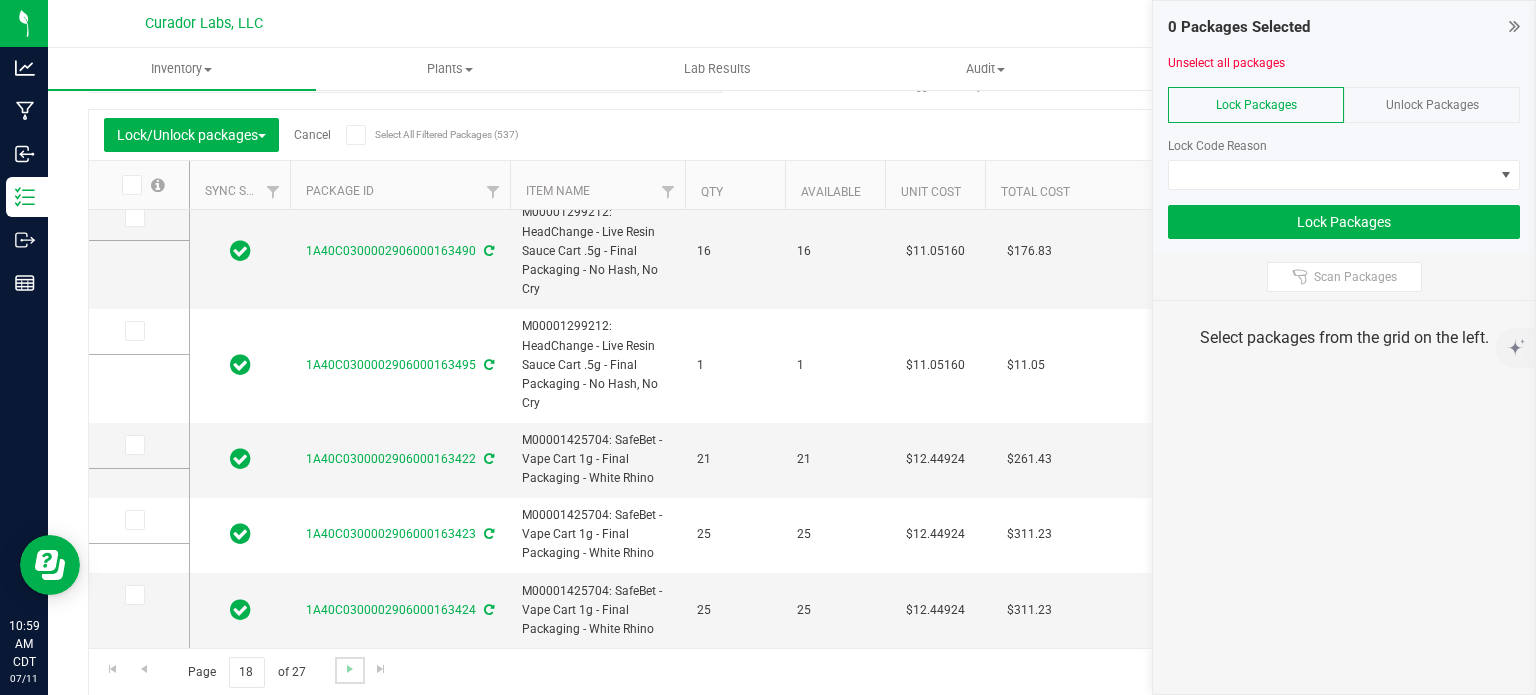 click at bounding box center (349, 670) 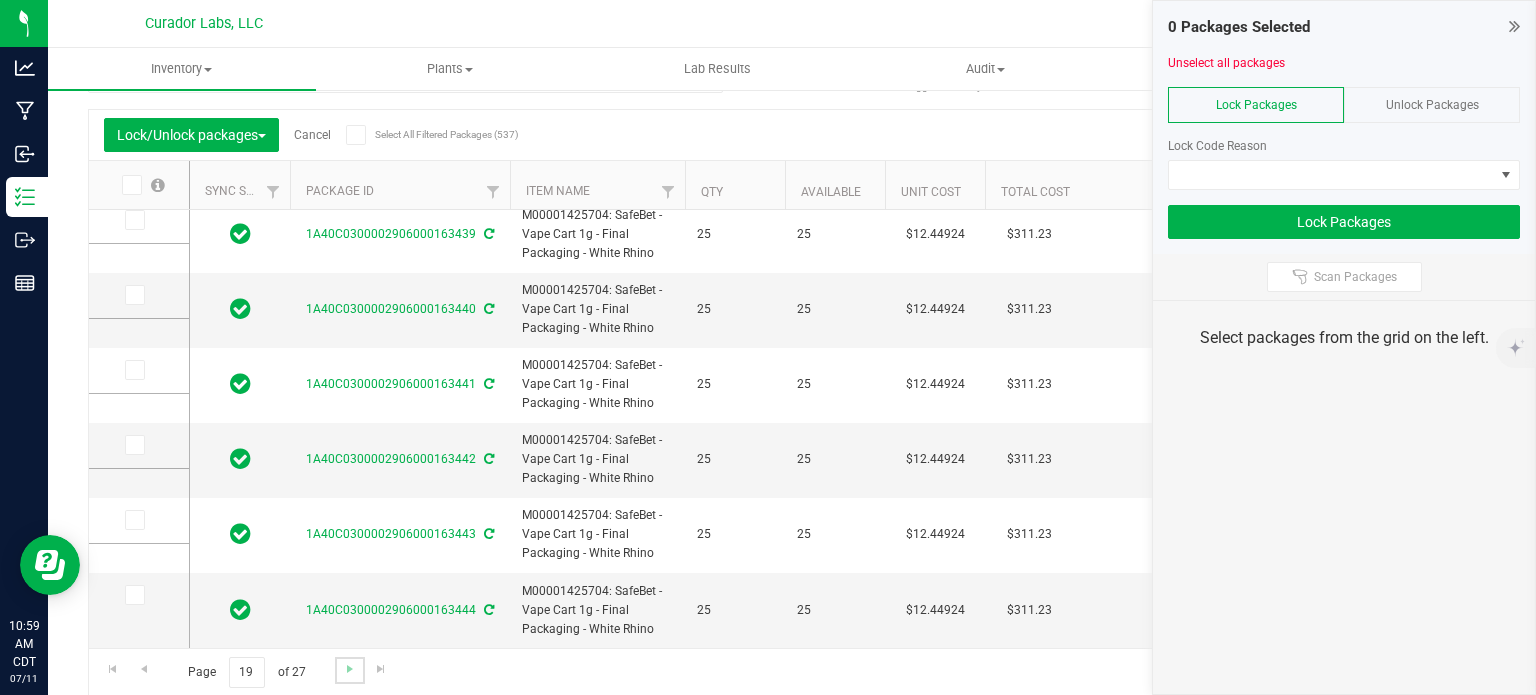 click at bounding box center (349, 670) 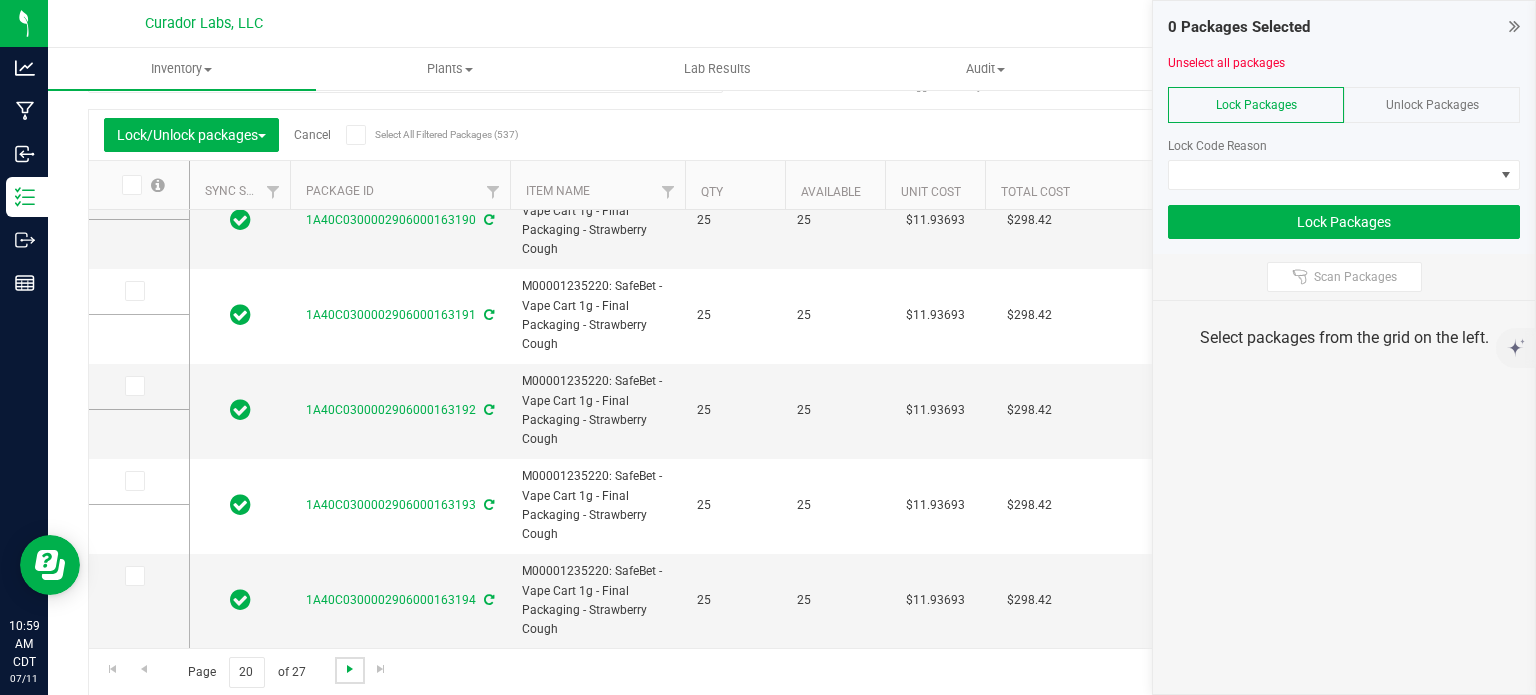 click at bounding box center (350, 669) 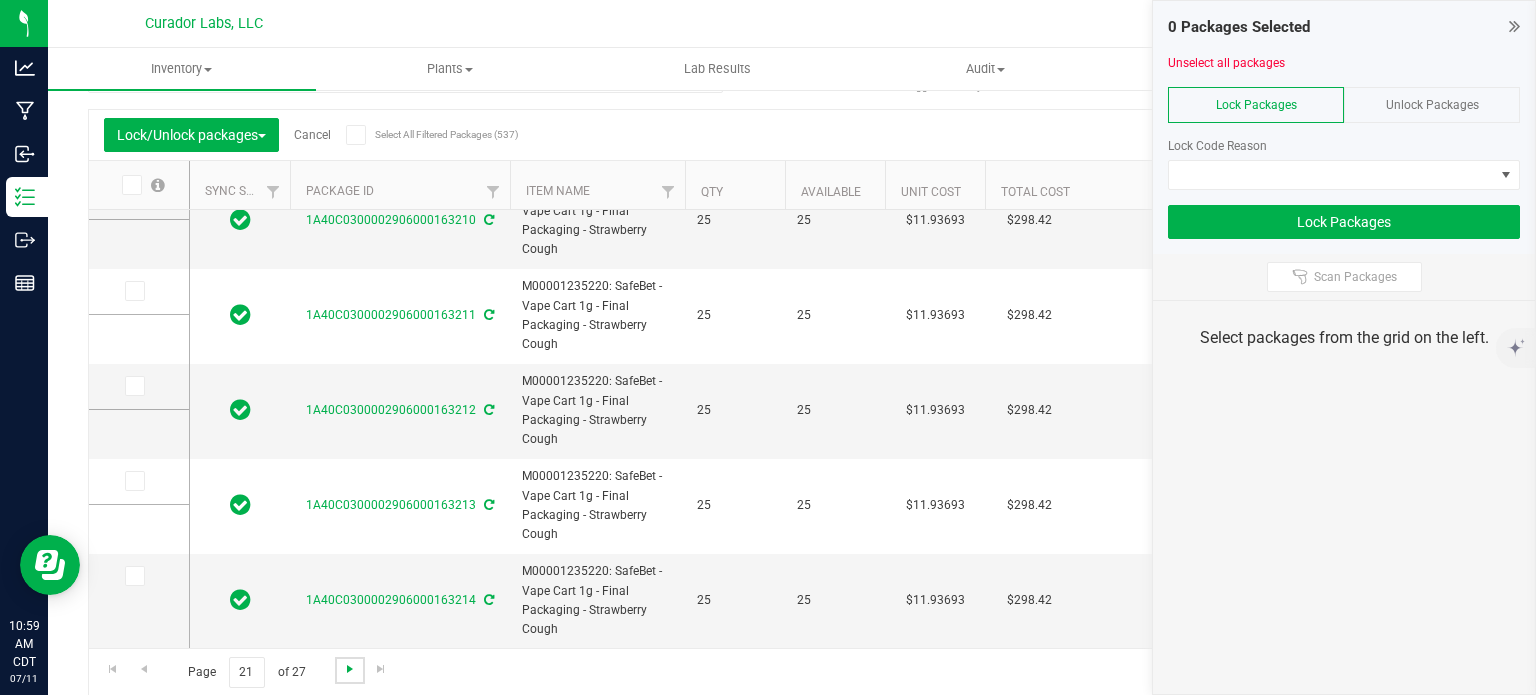 click at bounding box center [350, 669] 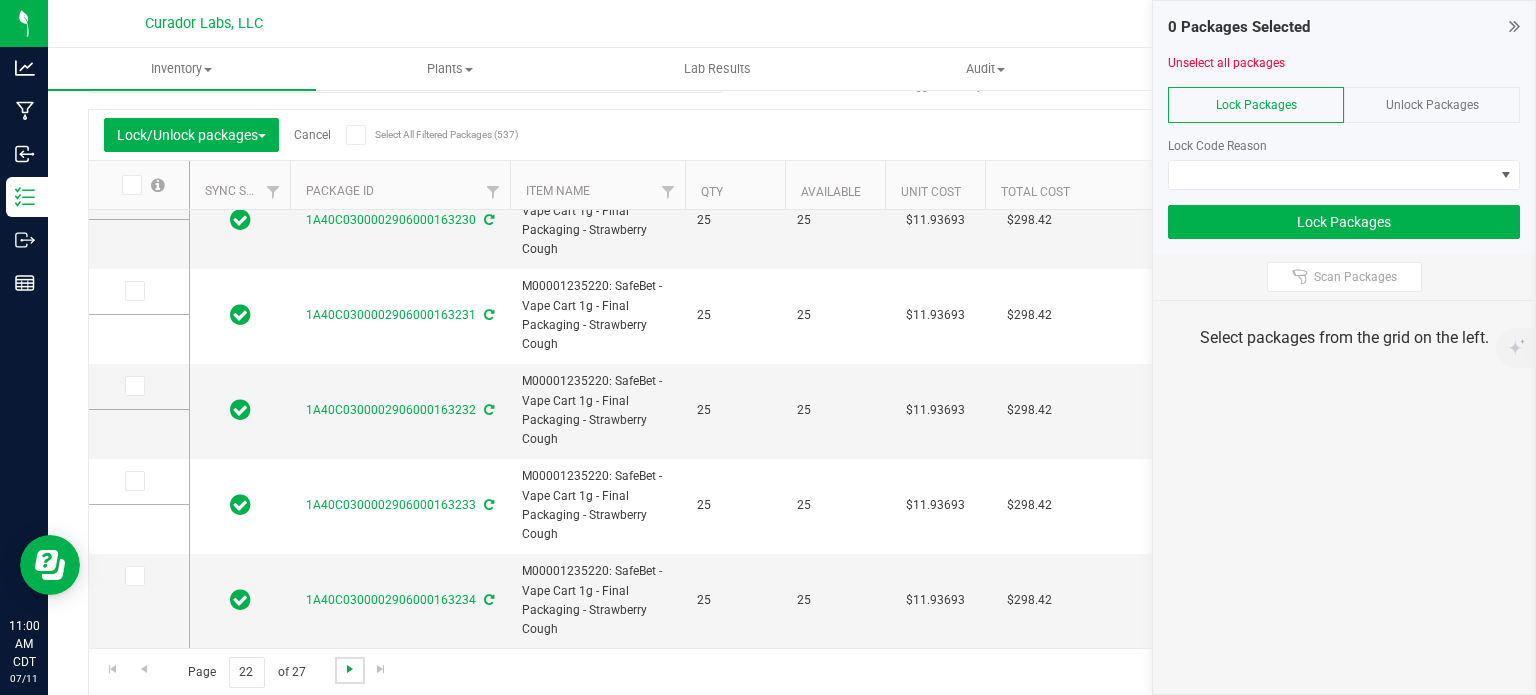 click at bounding box center (350, 669) 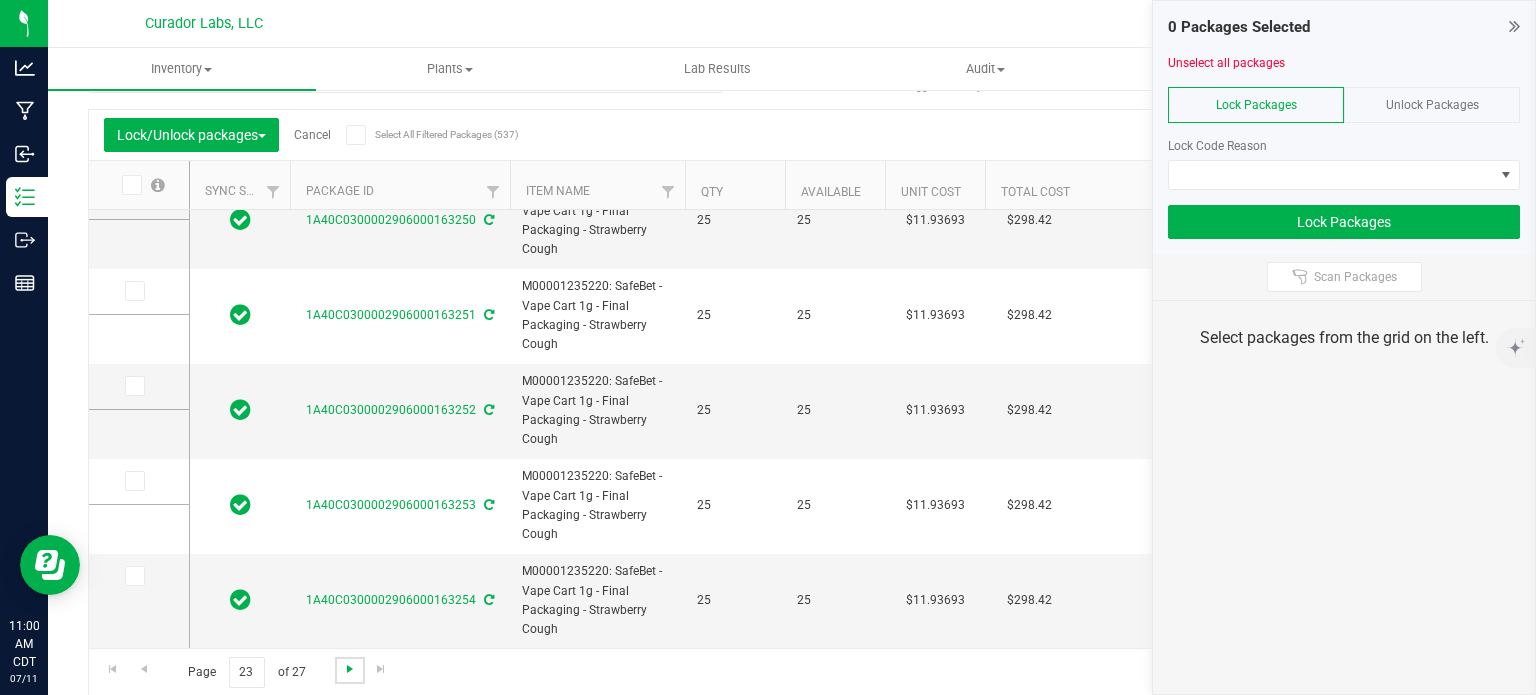 click at bounding box center [350, 669] 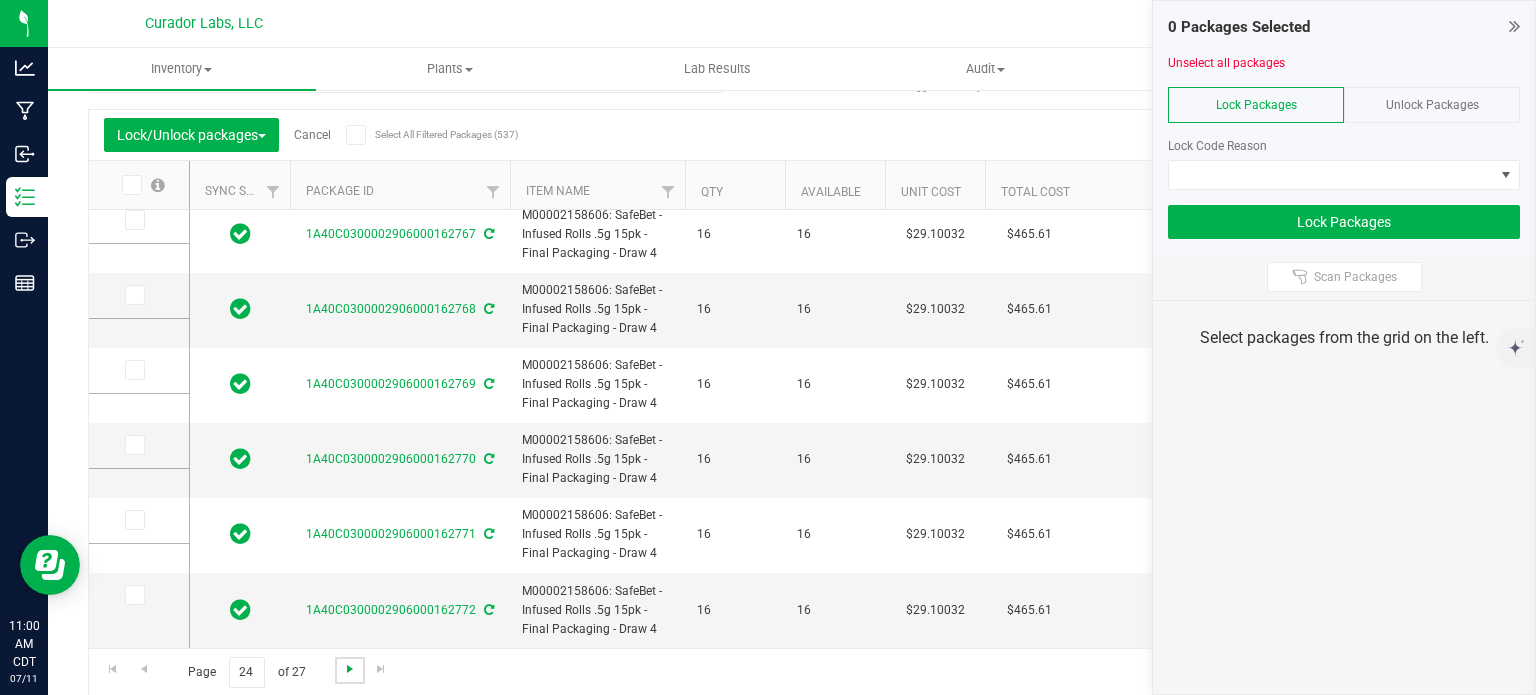 click at bounding box center [350, 669] 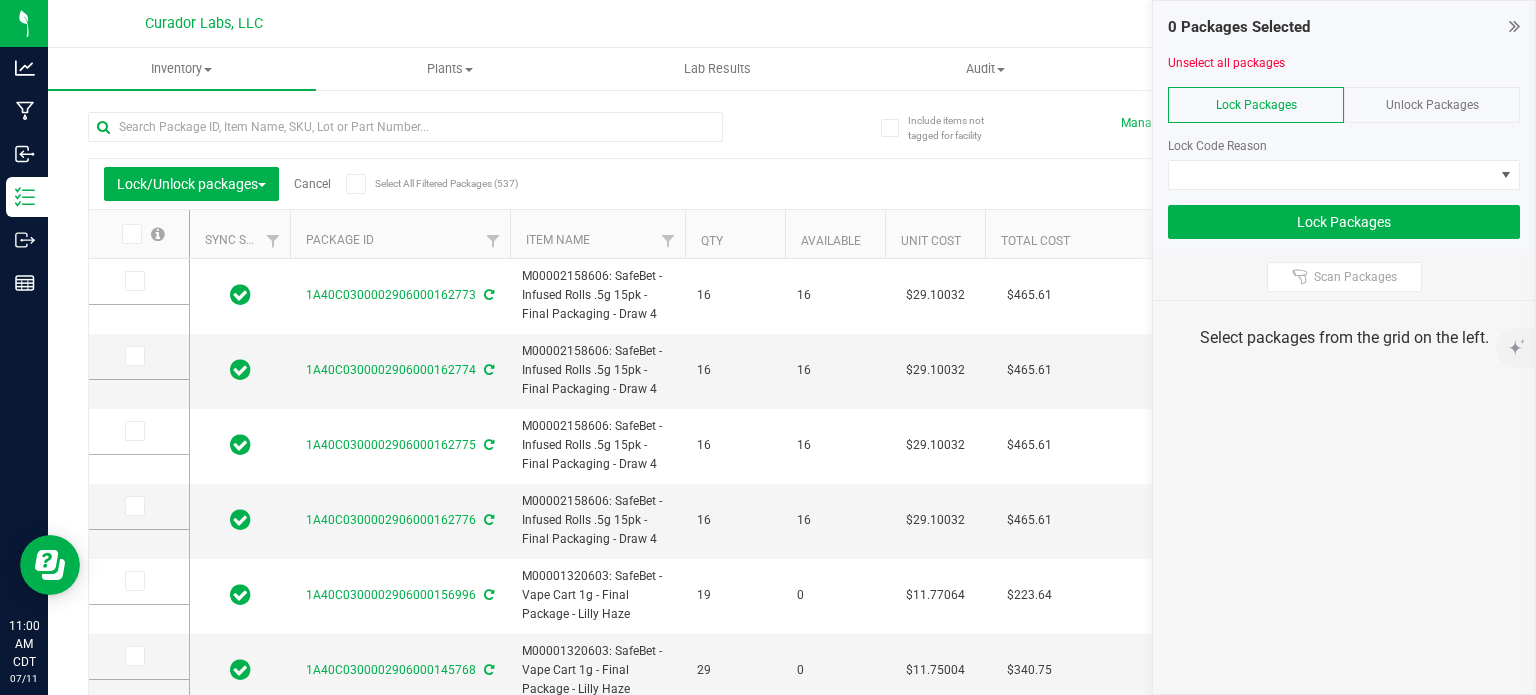 click at bounding box center [132, 234] 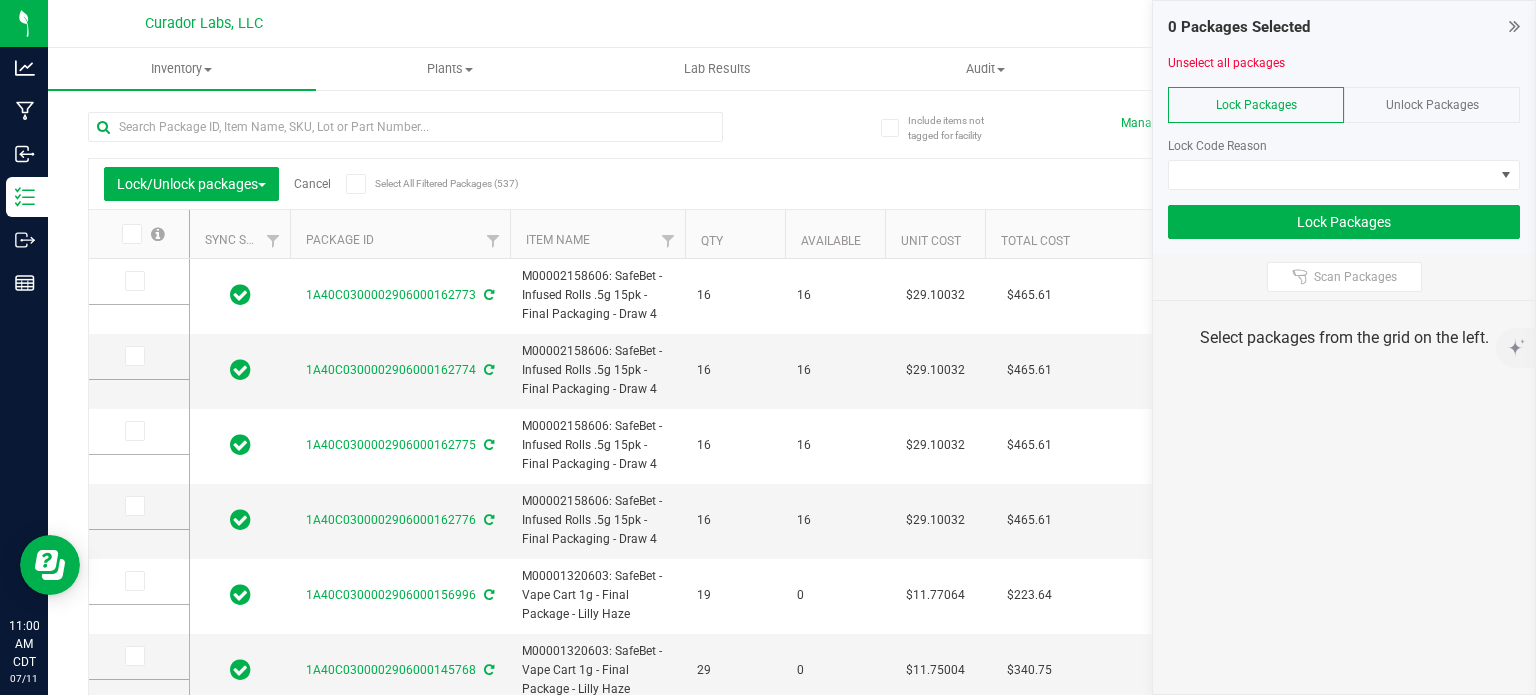 click at bounding box center [0, 0] 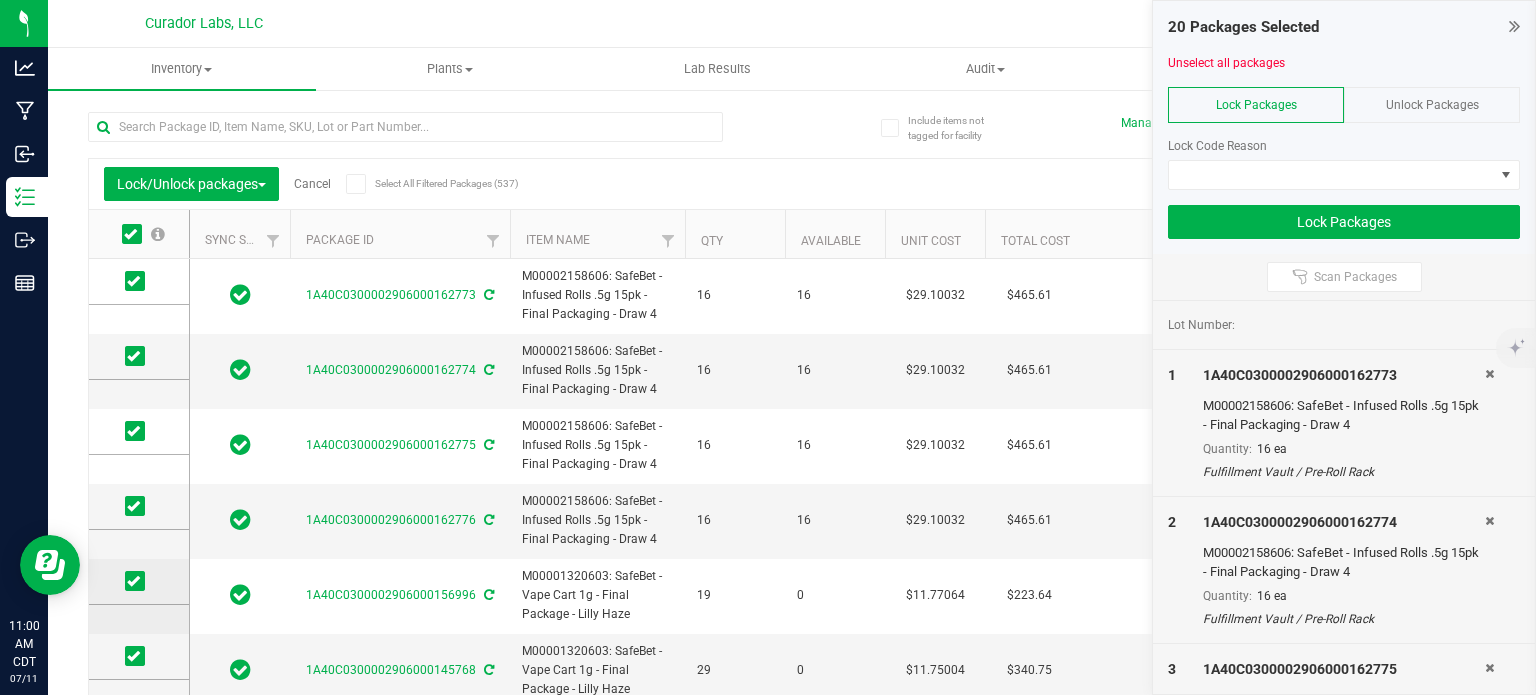 click at bounding box center (133, 581) 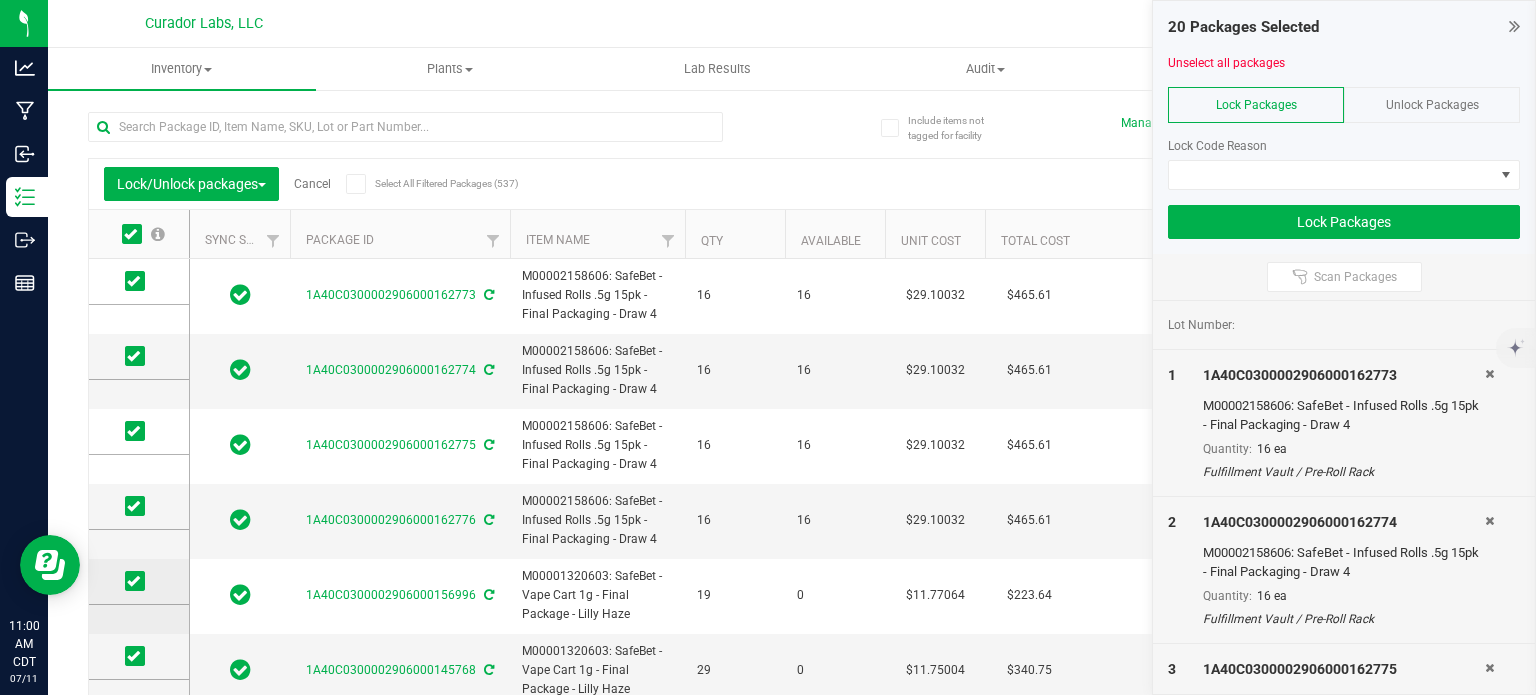 click at bounding box center [0, 0] 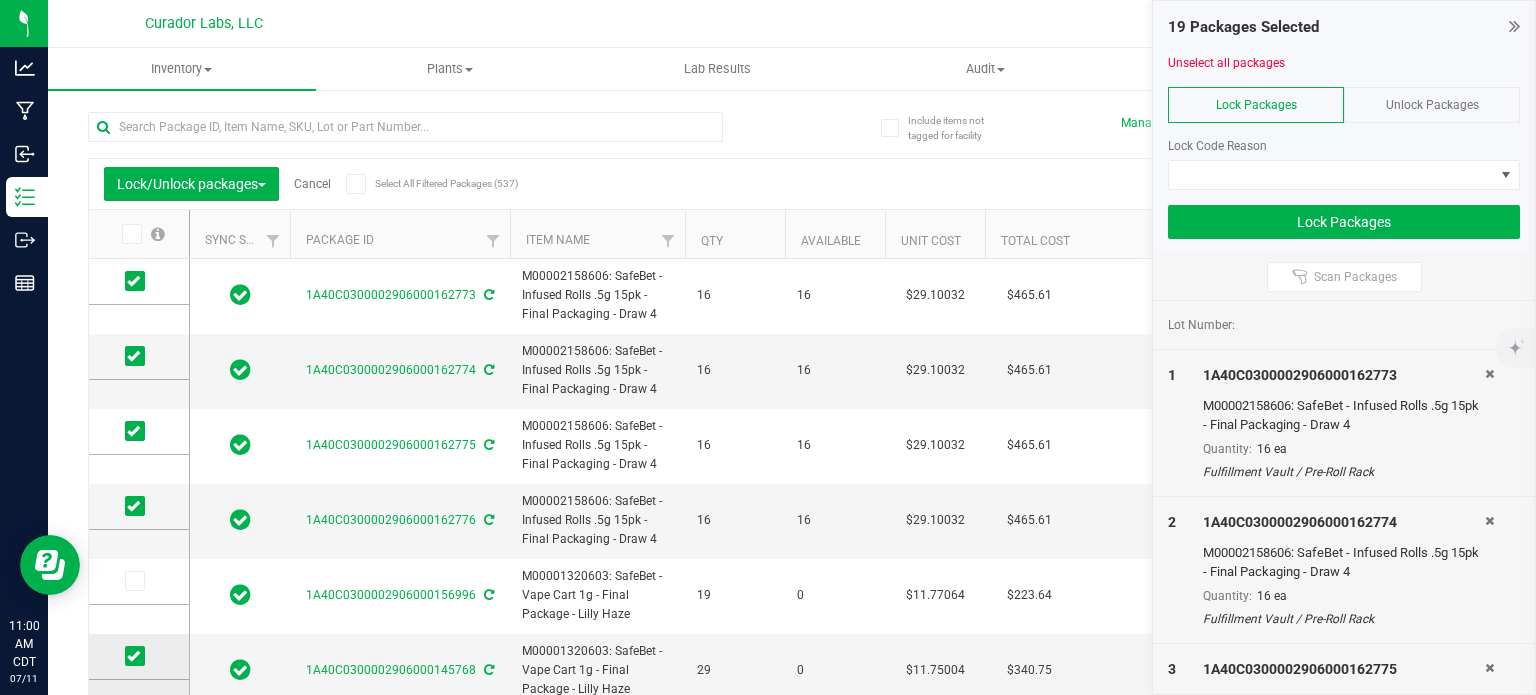click at bounding box center [133, 656] 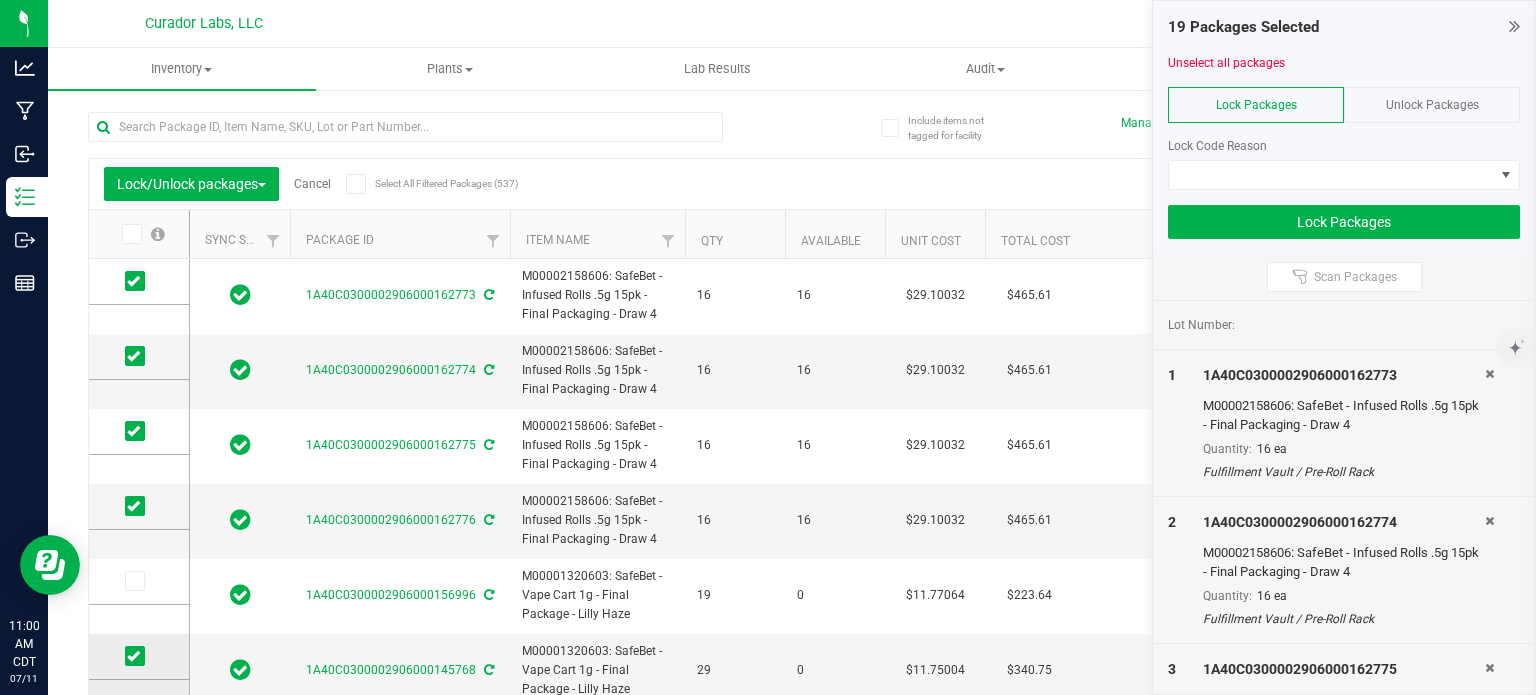 click at bounding box center [0, 0] 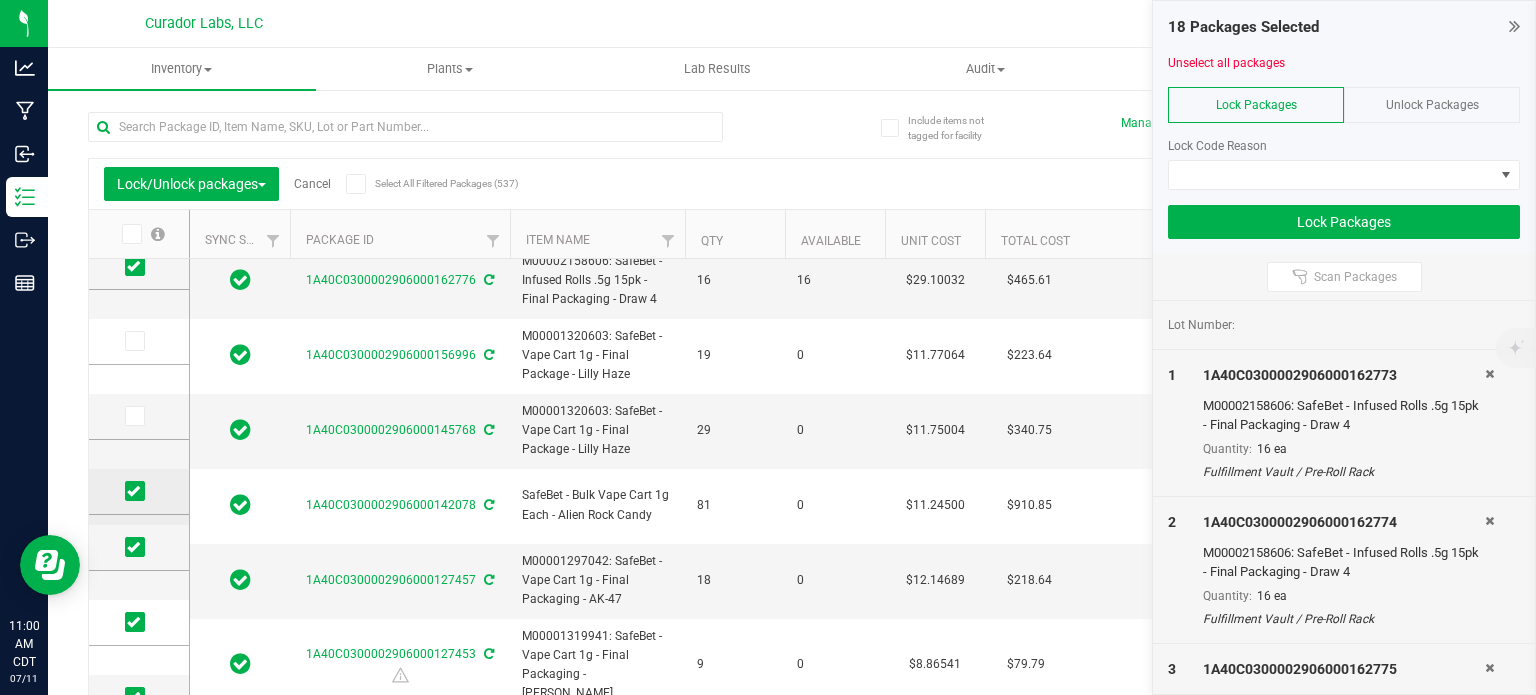 click at bounding box center [139, 492] 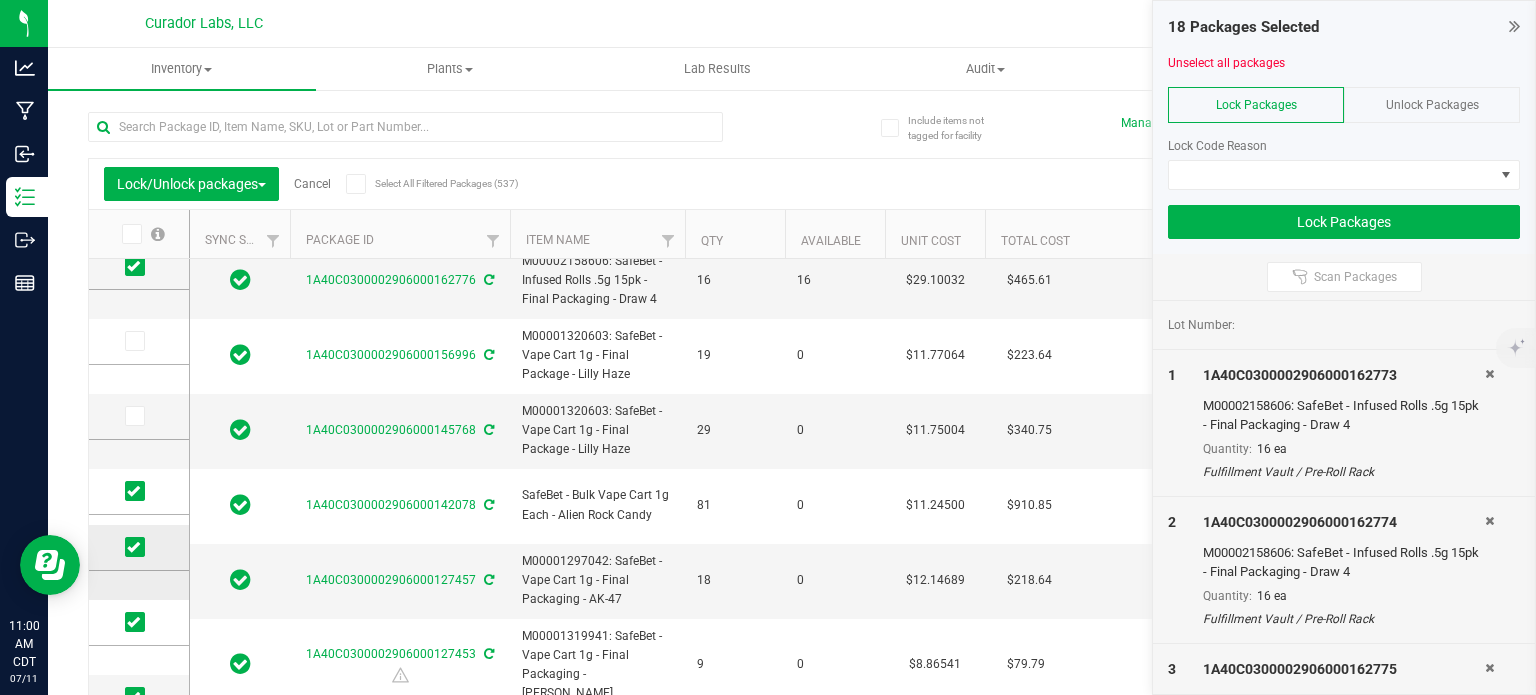 click at bounding box center (135, 547) 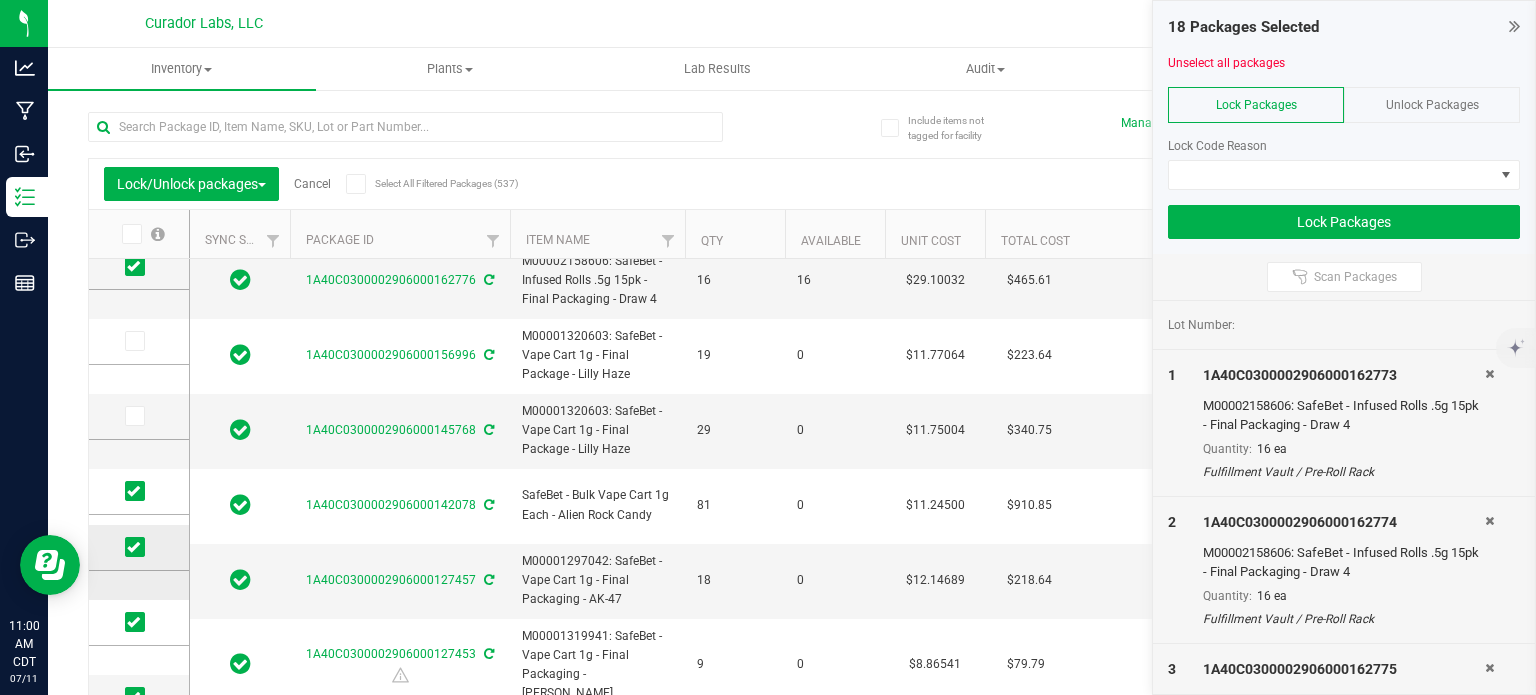 click at bounding box center [0, 0] 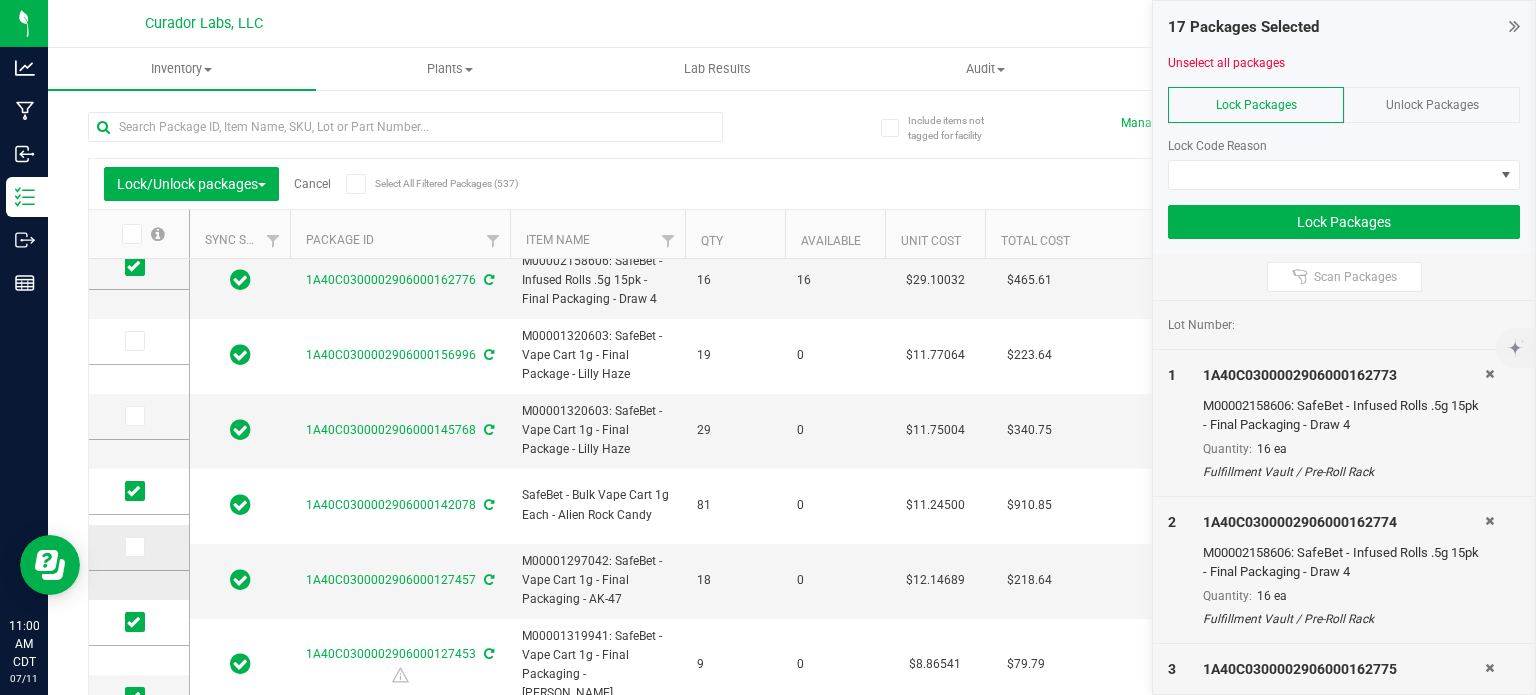 drag, startPoint x: 128, startPoint y: 619, endPoint x: 136, endPoint y: 550, distance: 69.46222 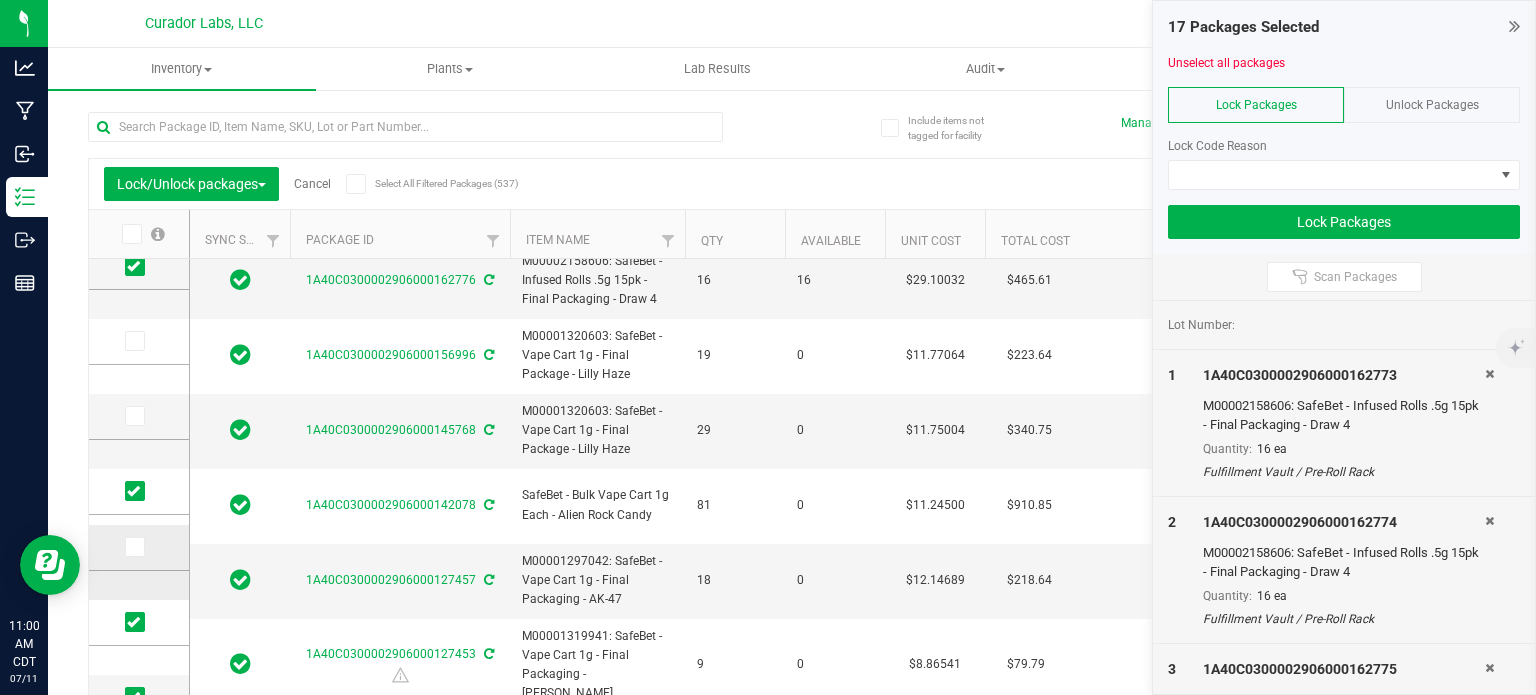 click at bounding box center [133, 622] 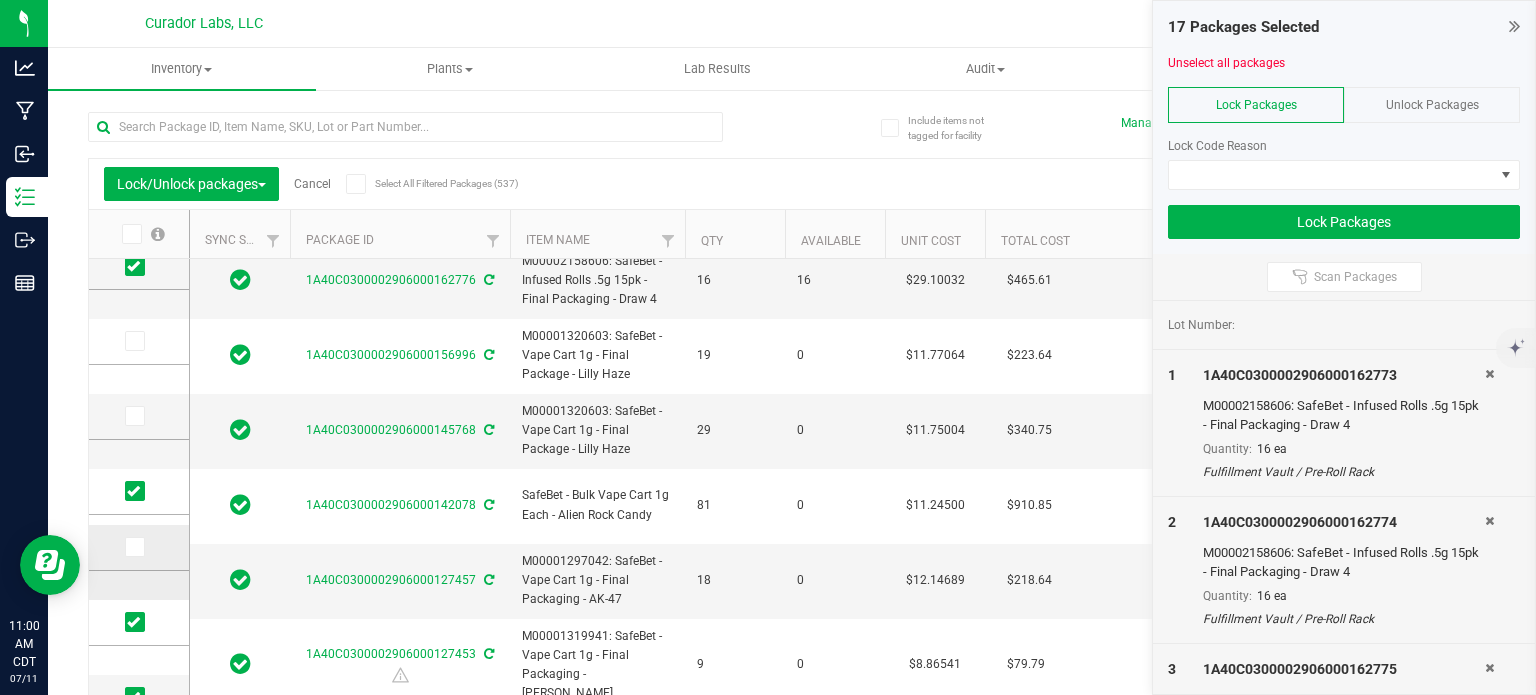 click at bounding box center [0, 0] 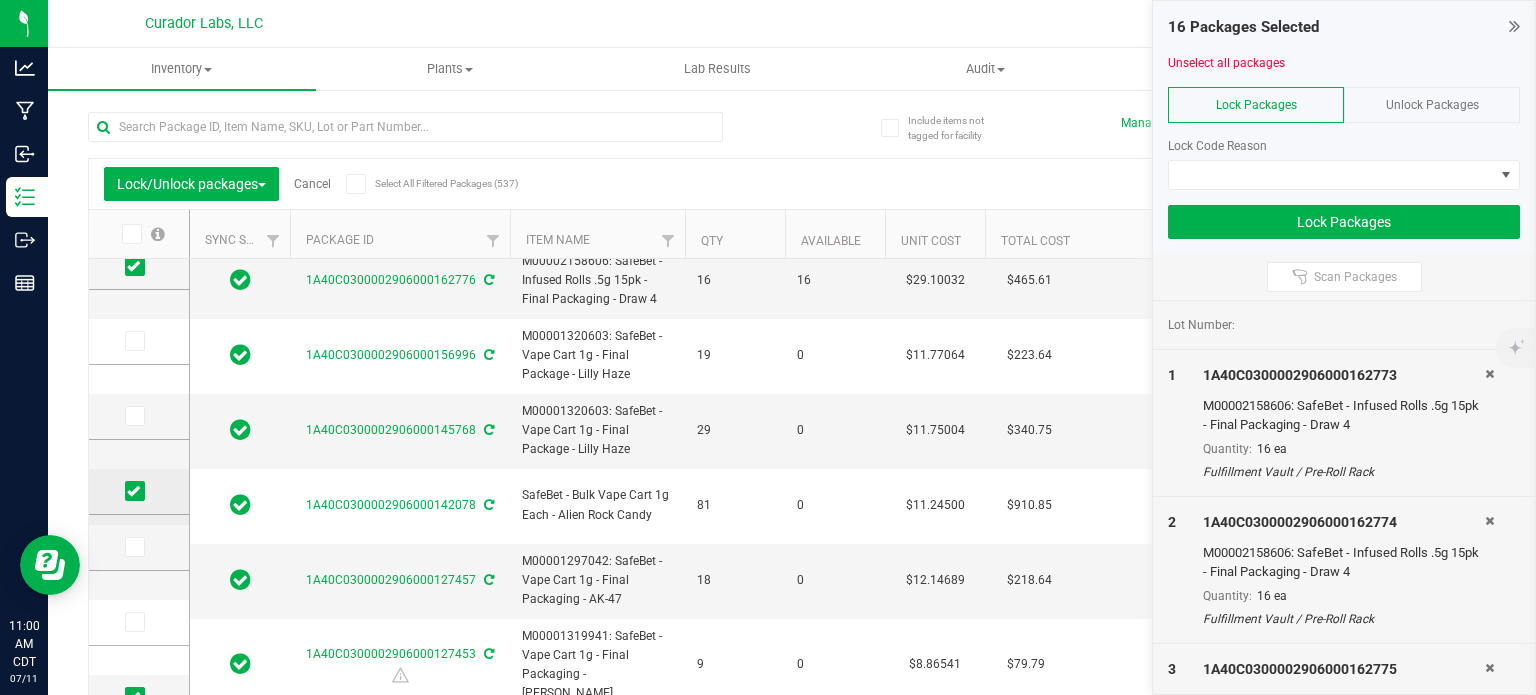 click at bounding box center (133, 491) 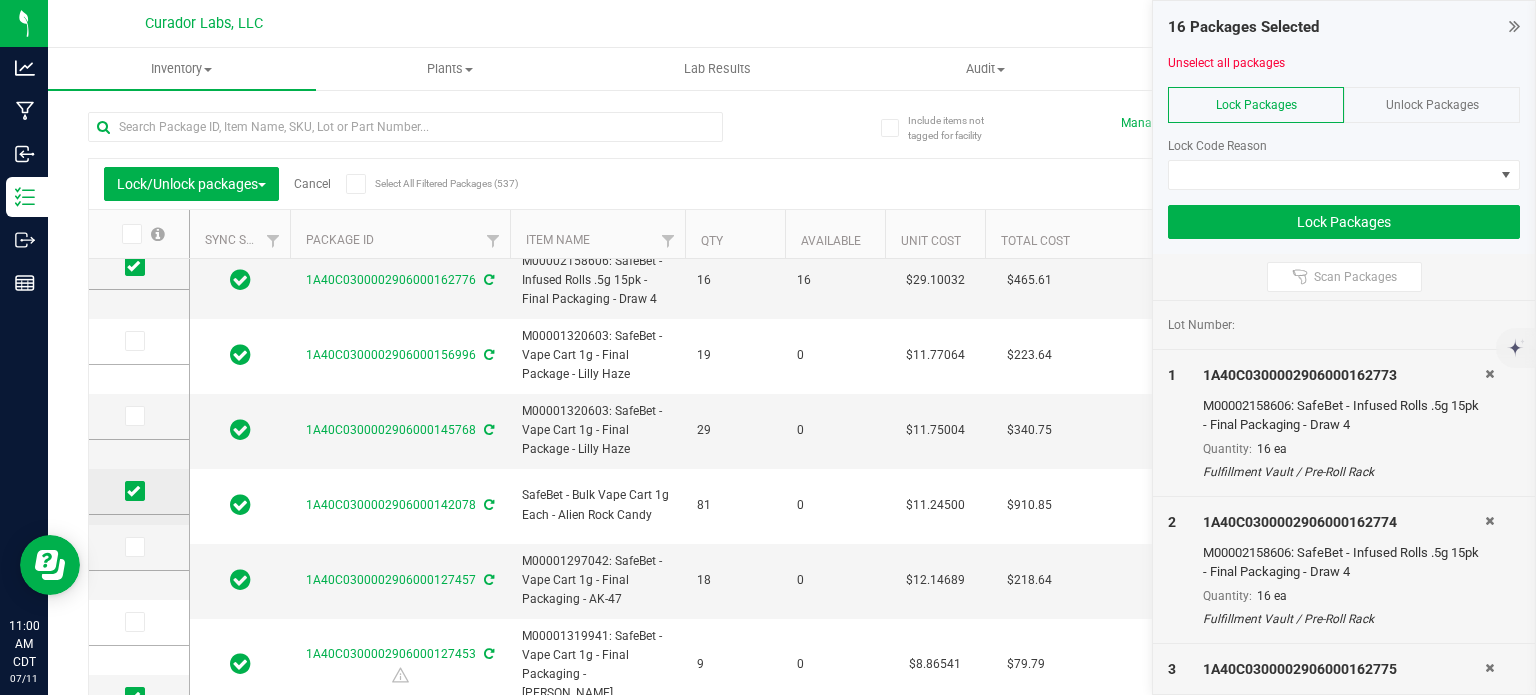 click at bounding box center (0, 0) 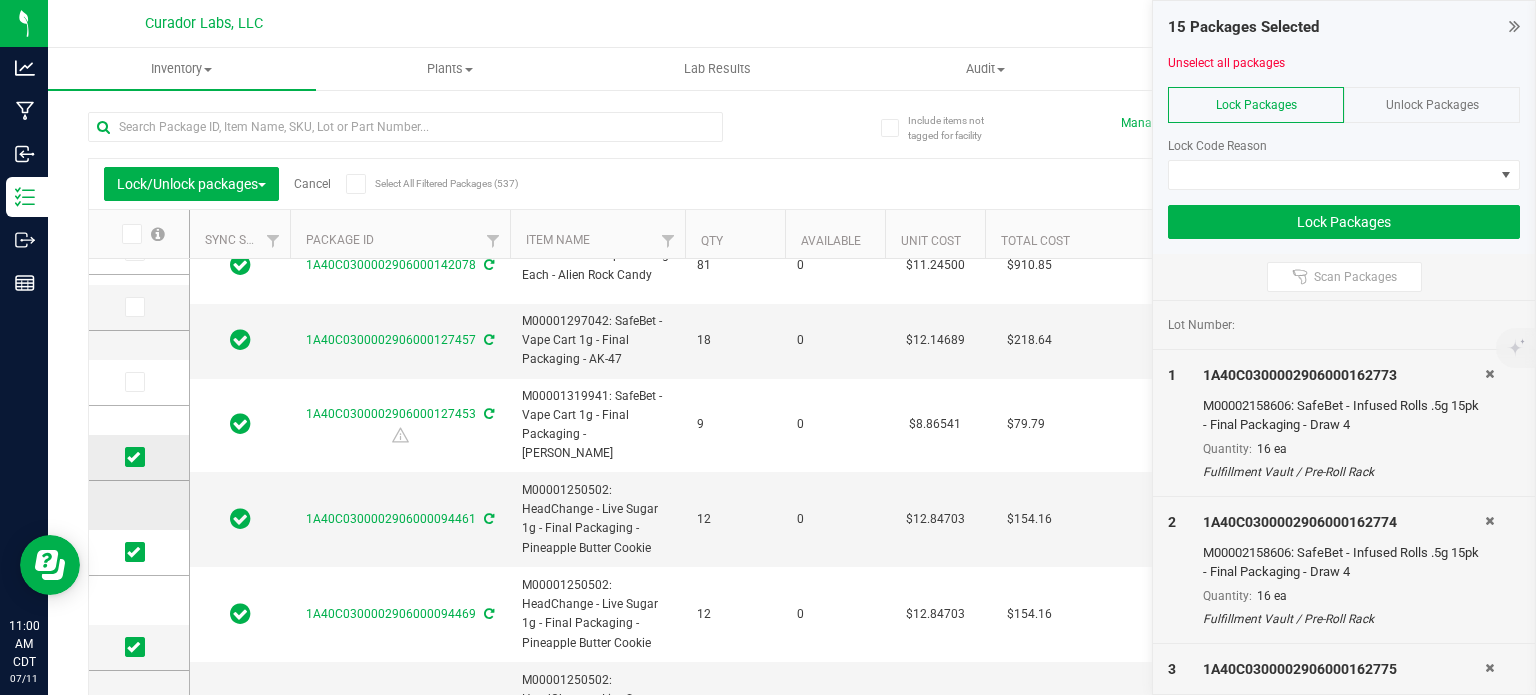 click at bounding box center (135, 457) 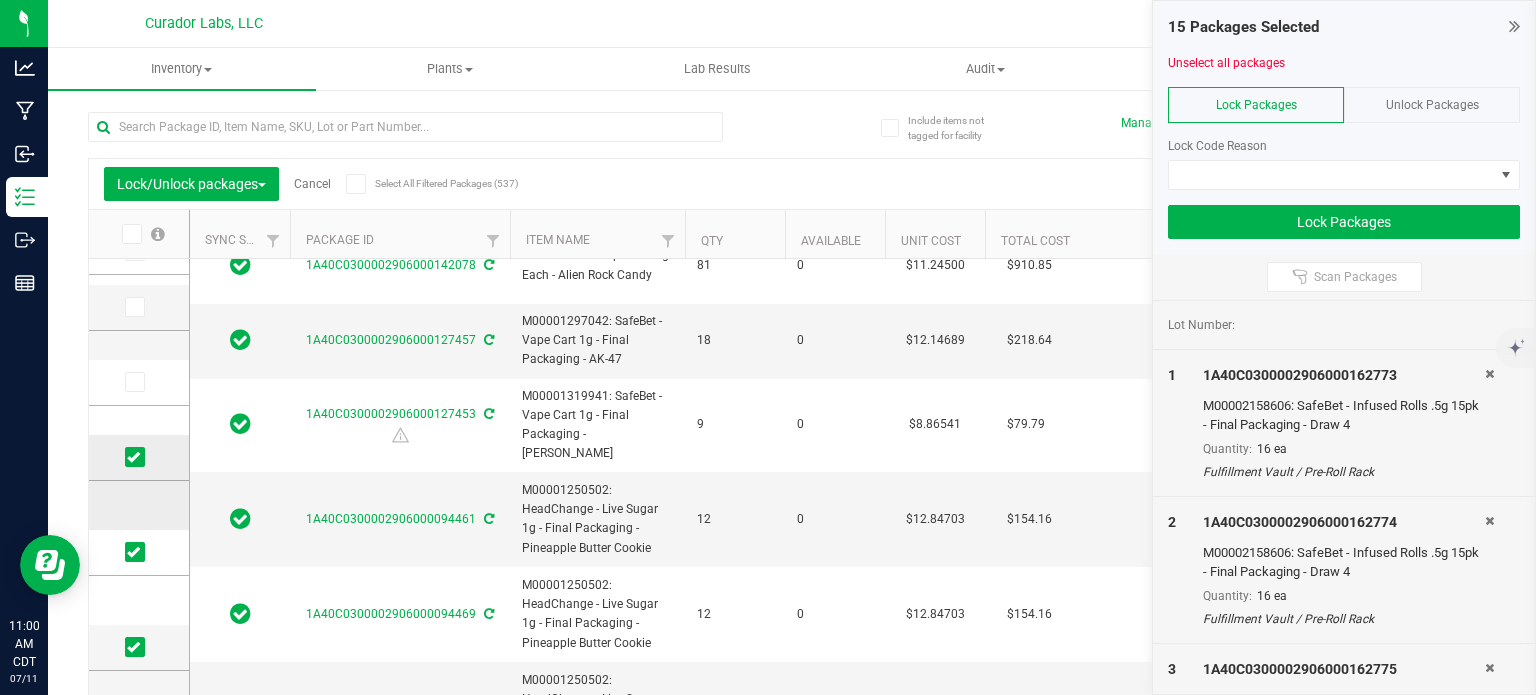 click at bounding box center (0, 0) 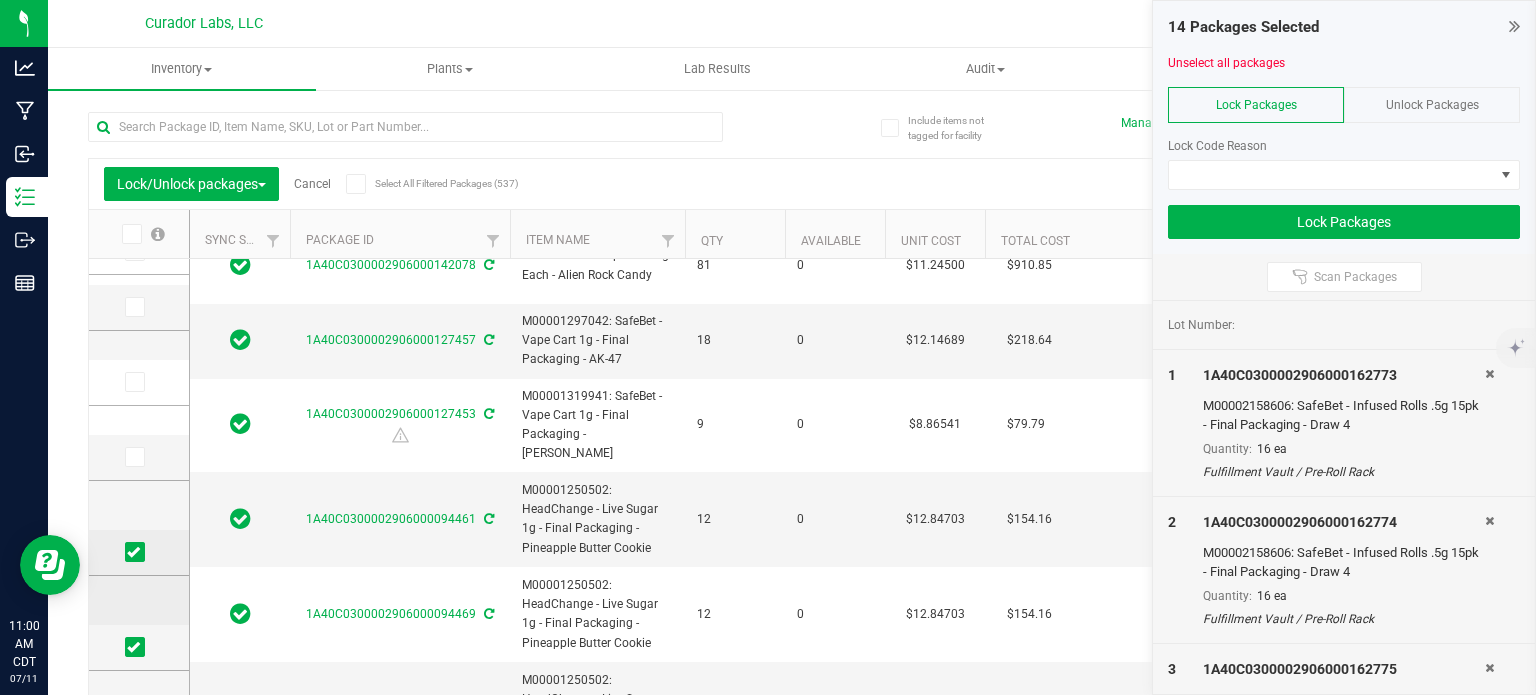 click at bounding box center [133, 552] 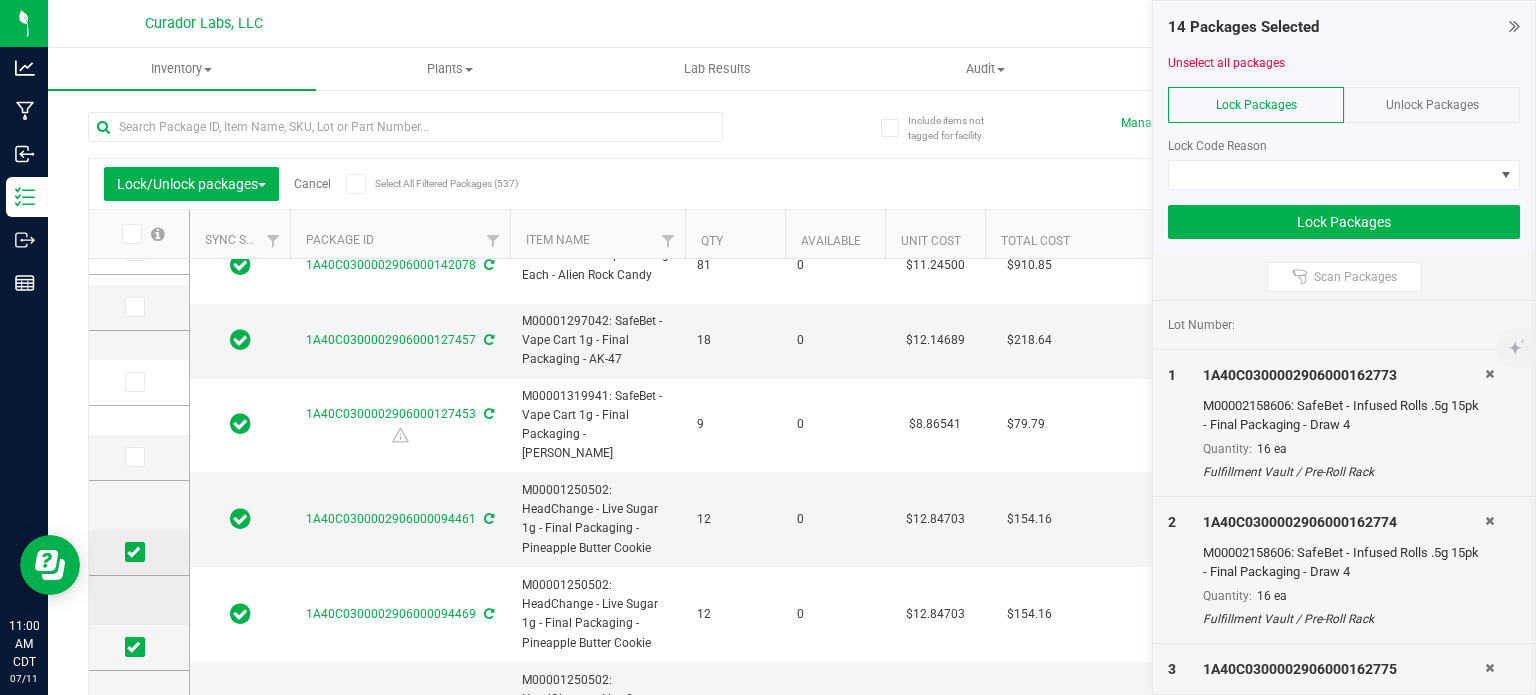 click at bounding box center [0, 0] 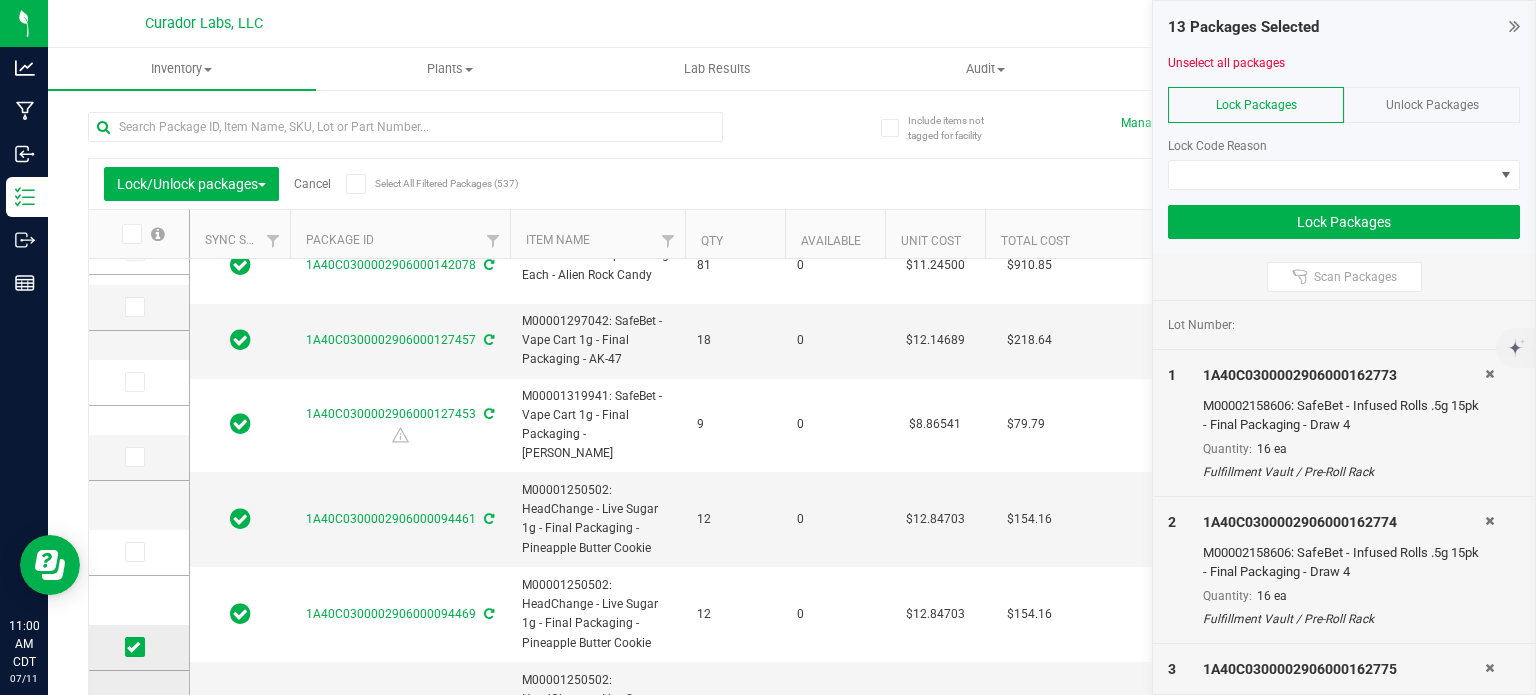 click at bounding box center (135, 647) 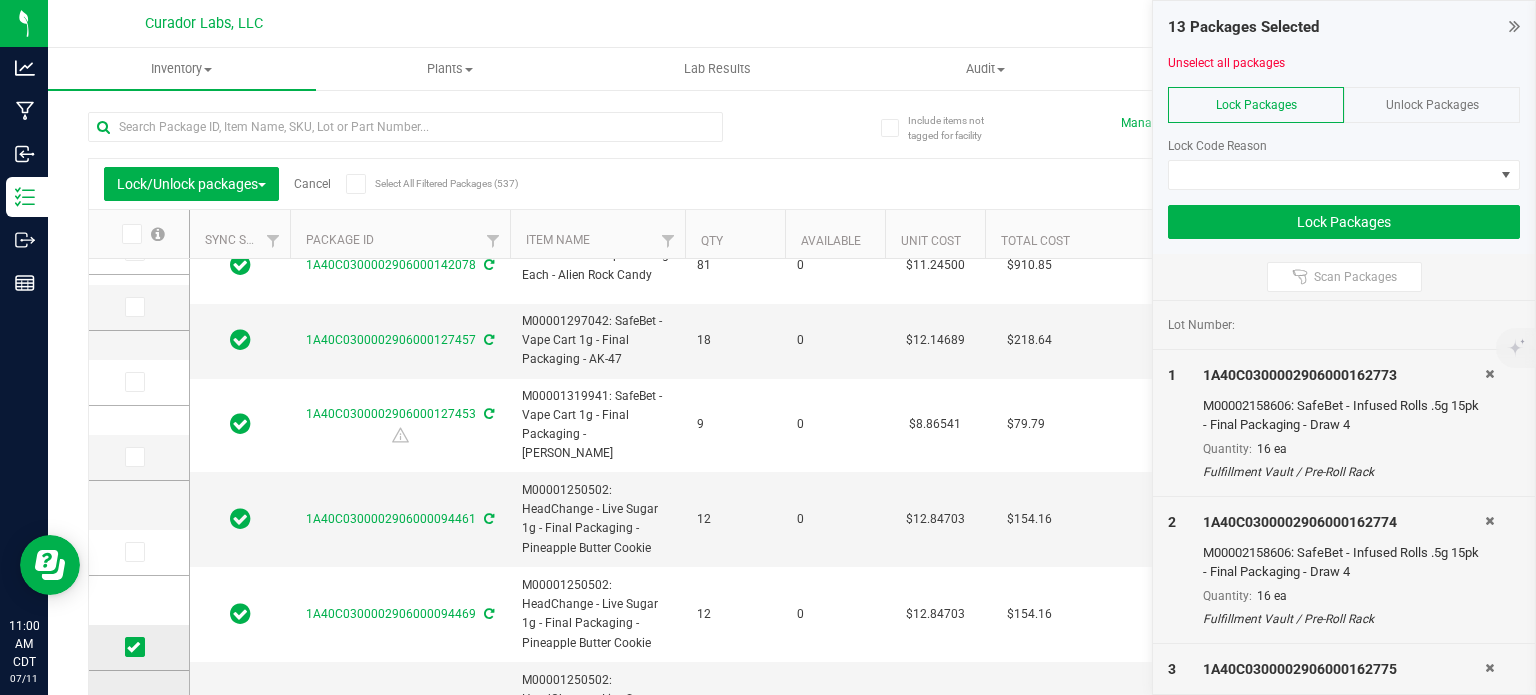 click at bounding box center [0, 0] 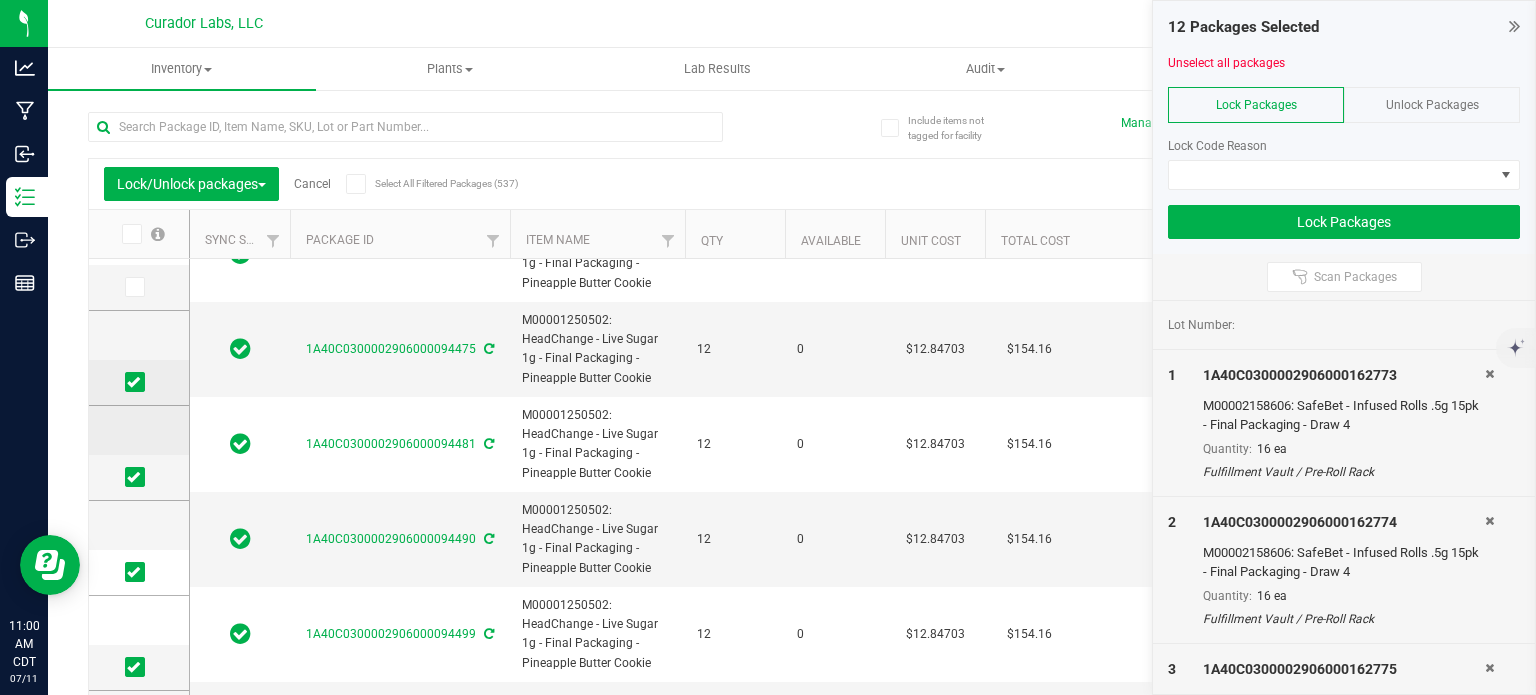 click at bounding box center (135, 382) 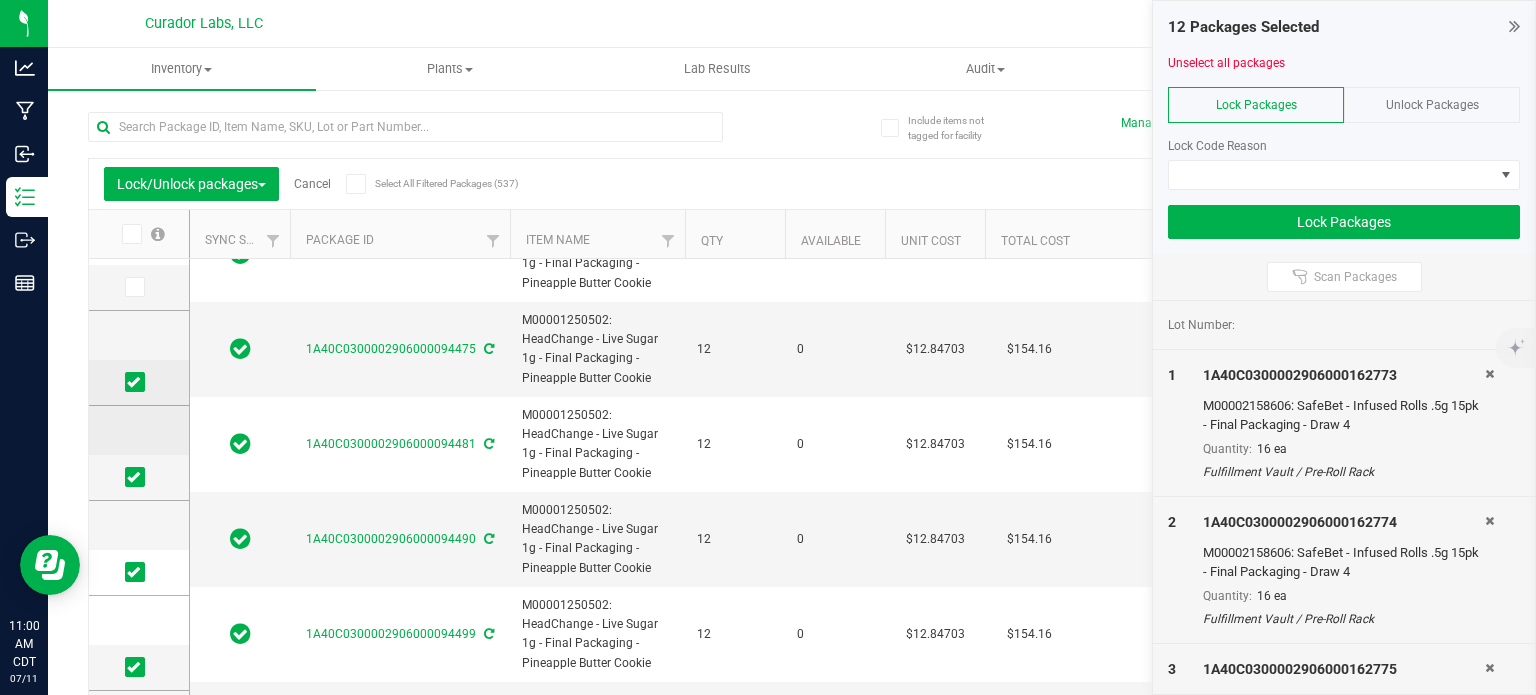 click at bounding box center [0, 0] 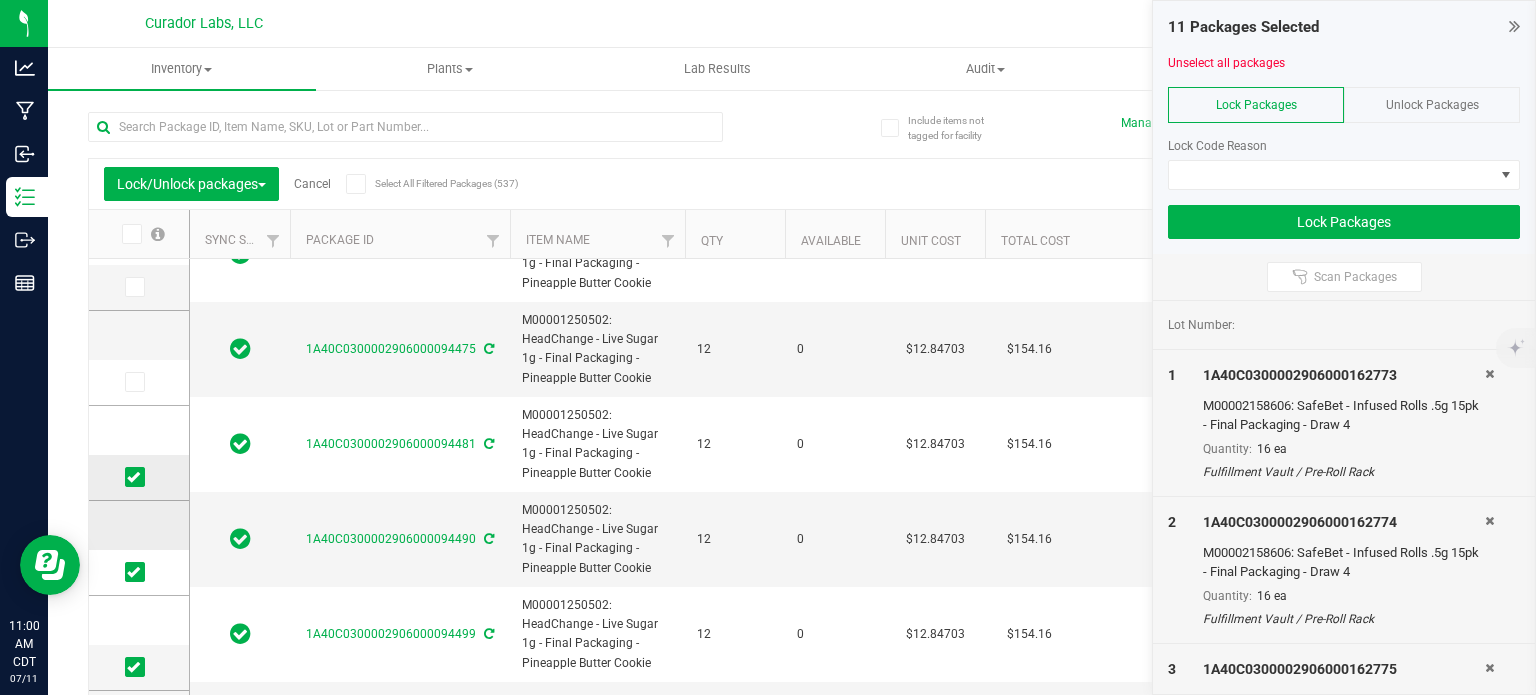 click at bounding box center (139, 478) 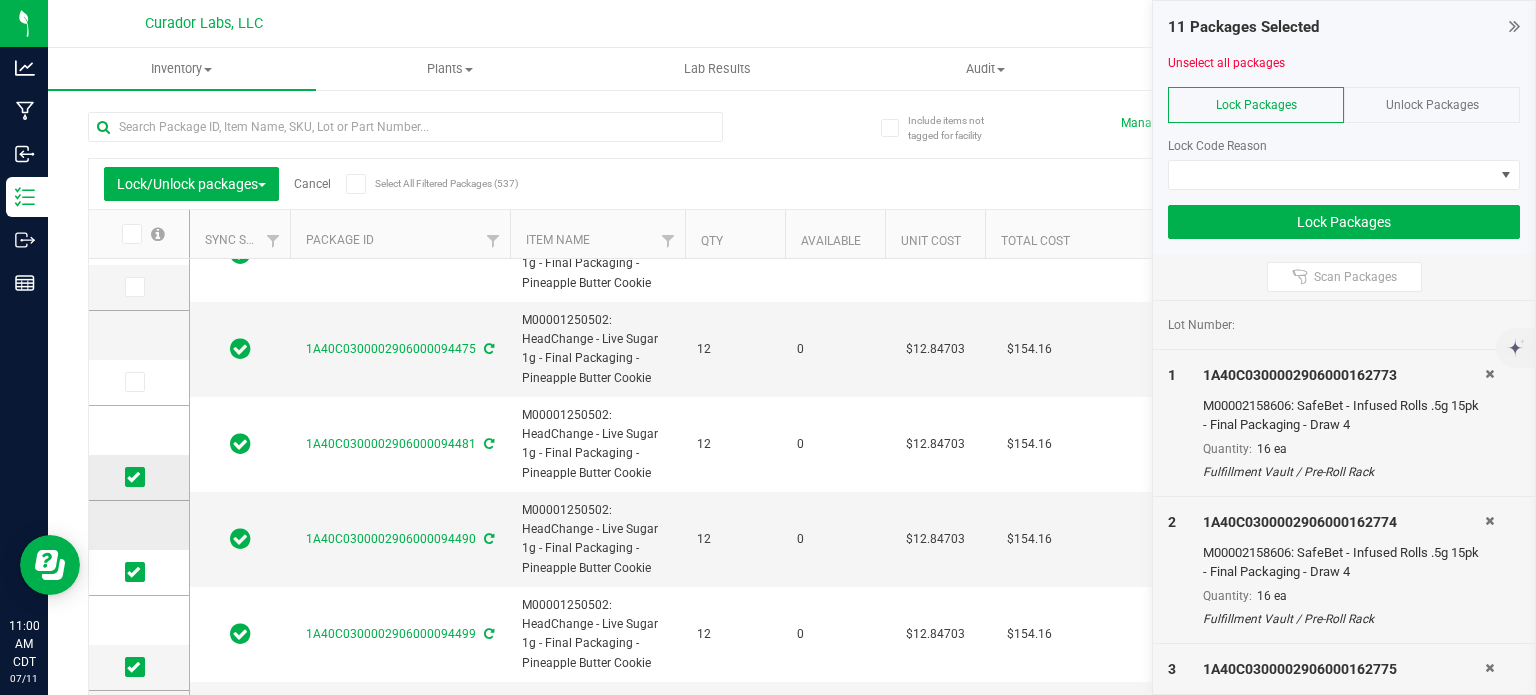 click at bounding box center [133, 477] 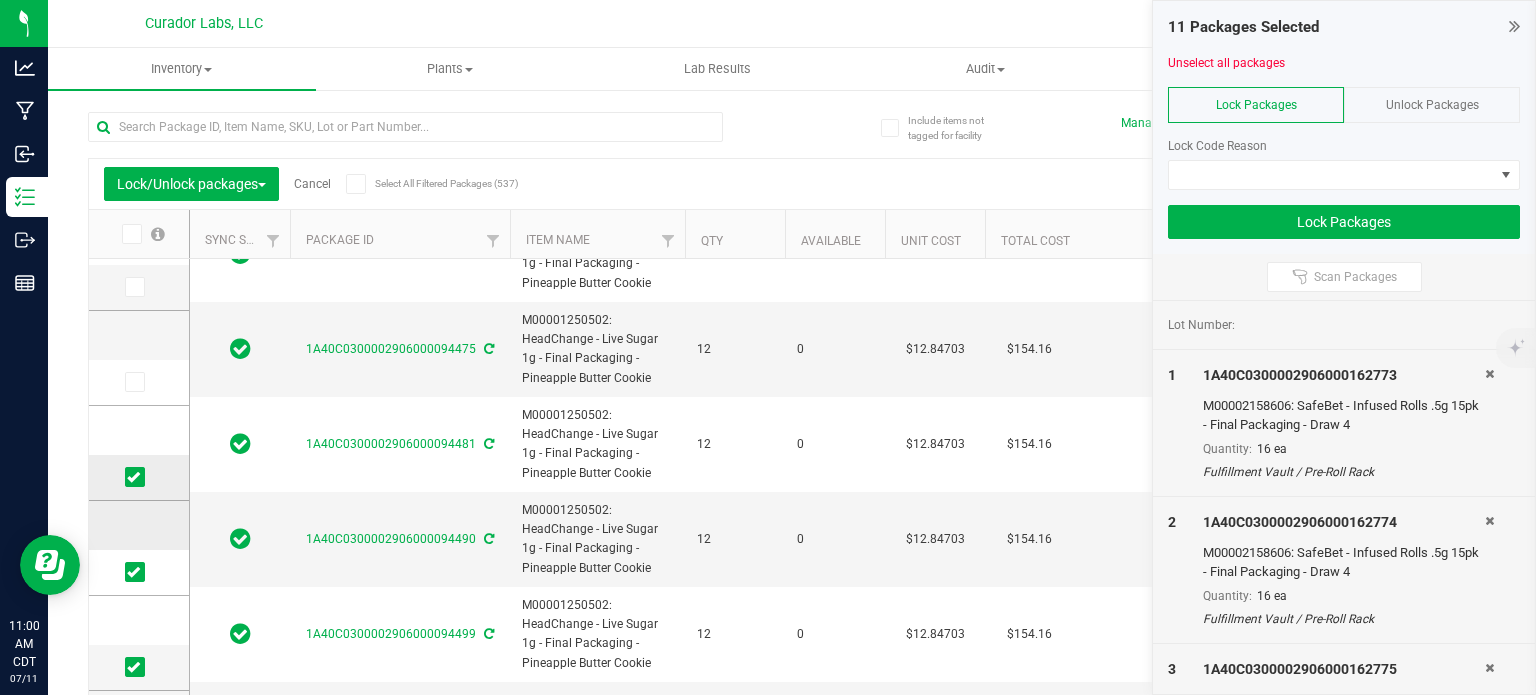 click at bounding box center (0, 0) 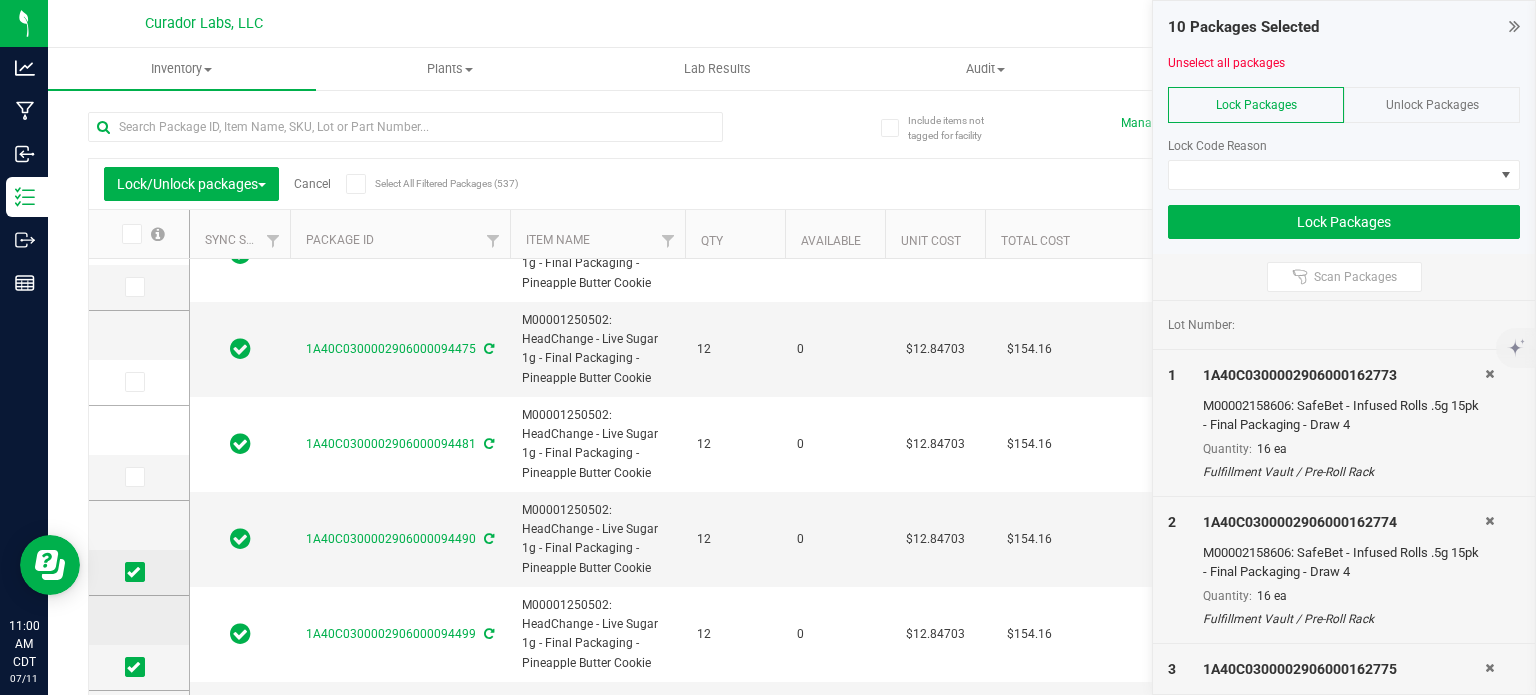 click at bounding box center (139, 573) 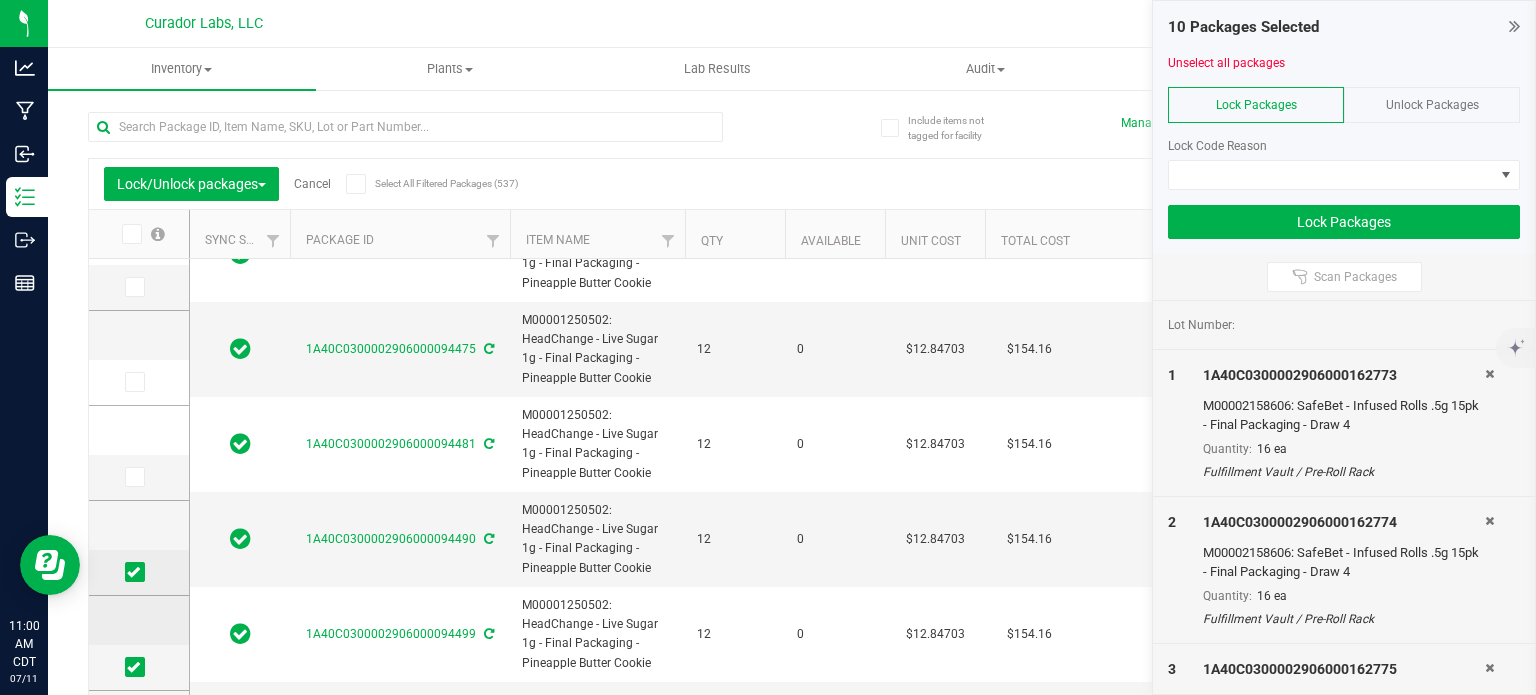 click at bounding box center [133, 572] 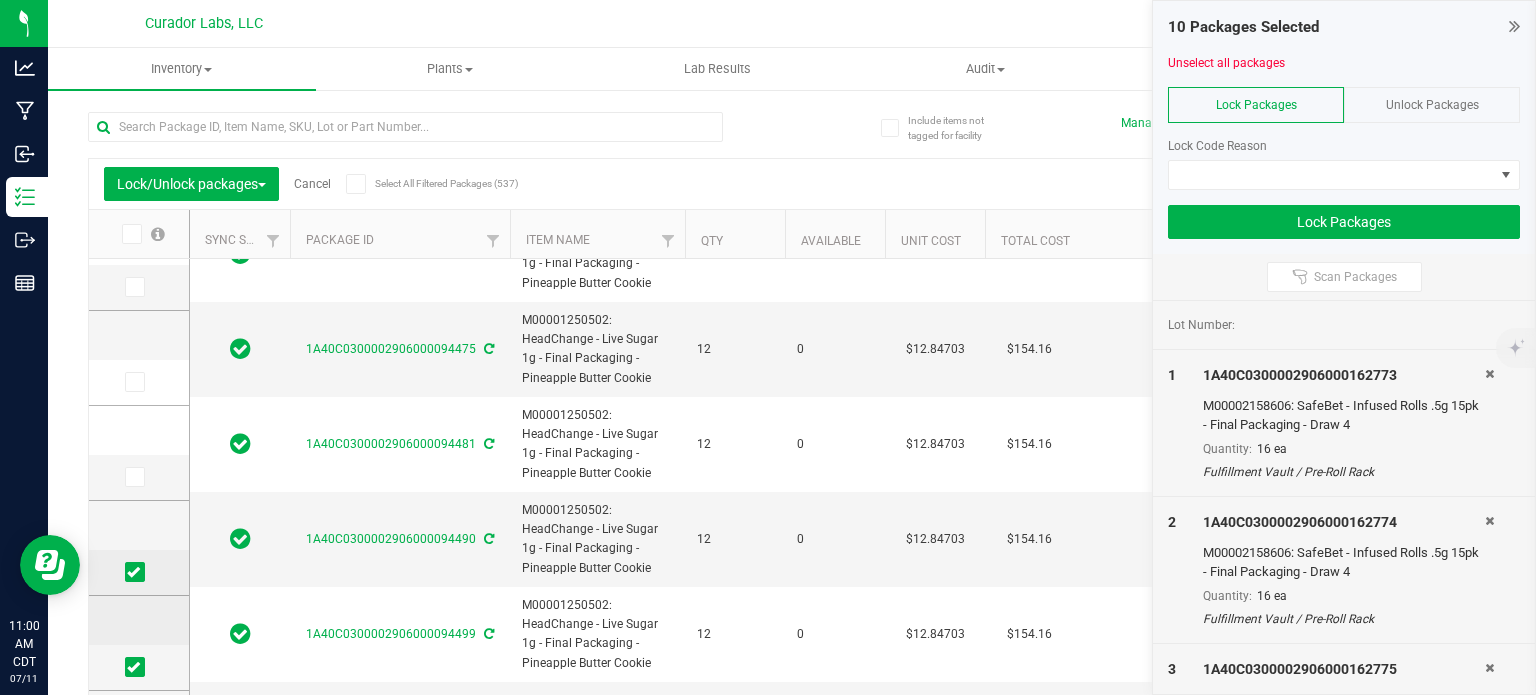 click at bounding box center [0, 0] 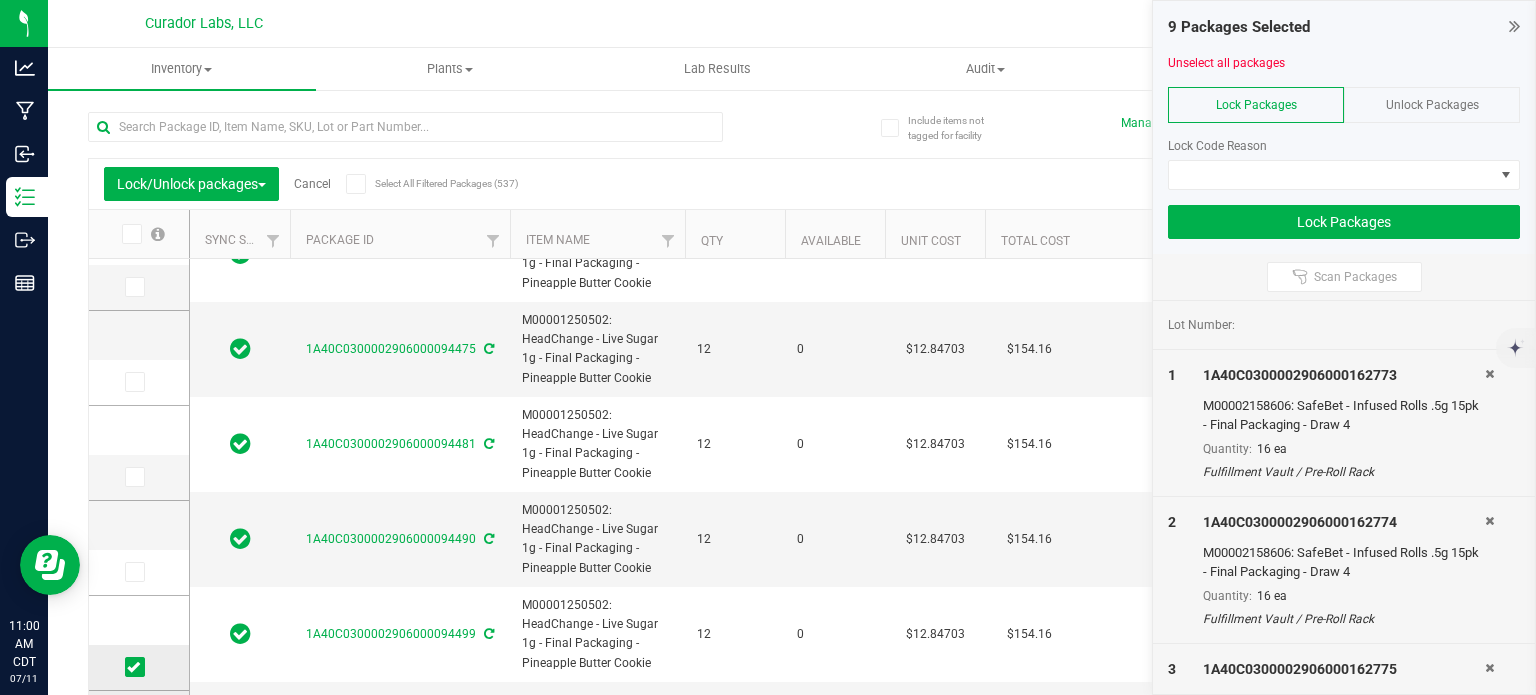 click at bounding box center [133, 667] 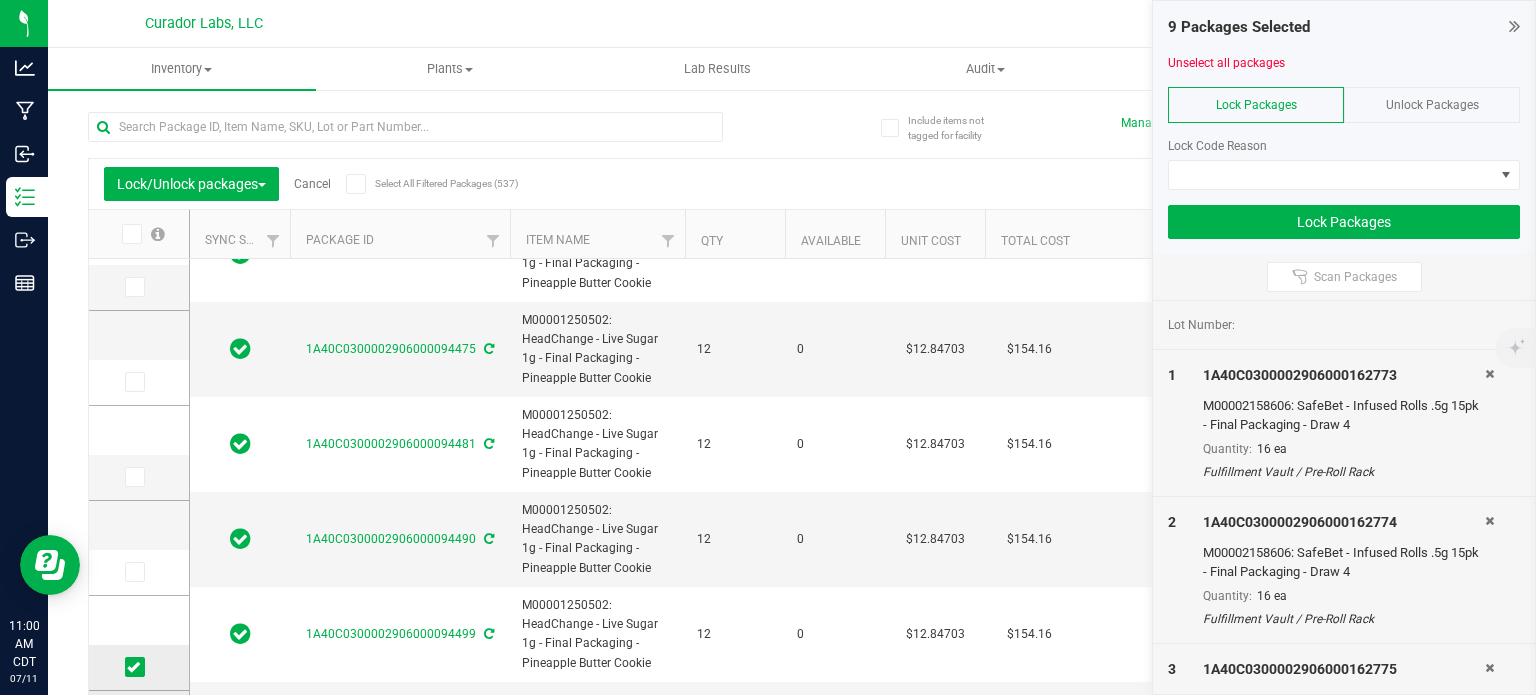 click at bounding box center (0, 0) 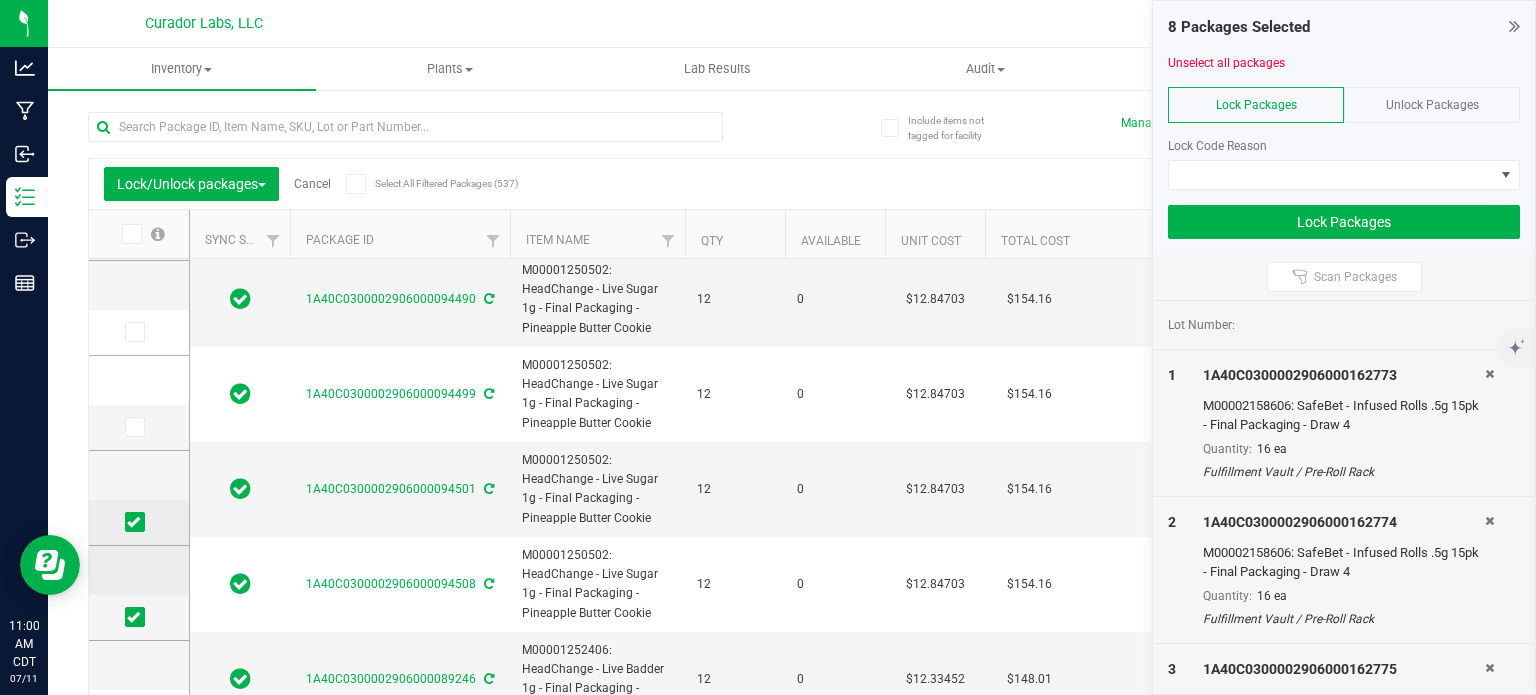 click at bounding box center [135, 522] 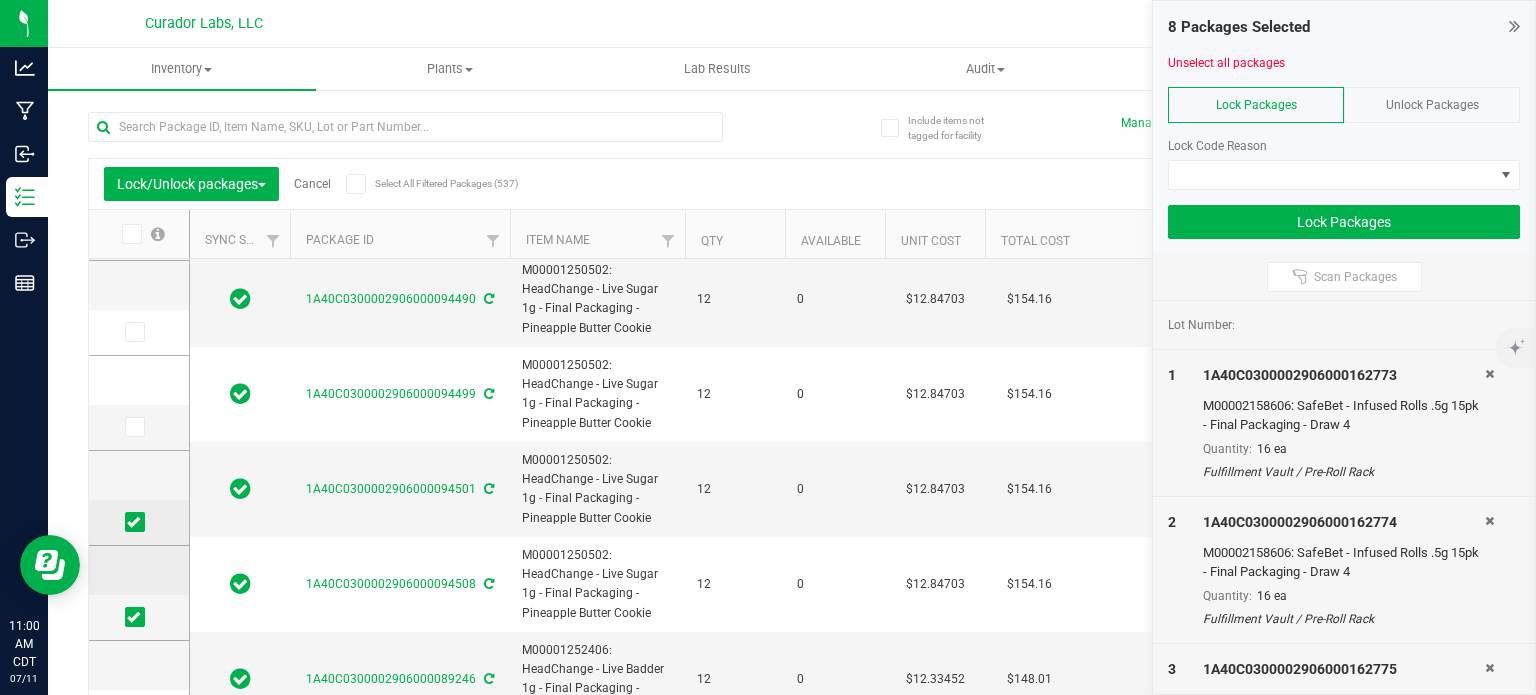 click at bounding box center (0, 0) 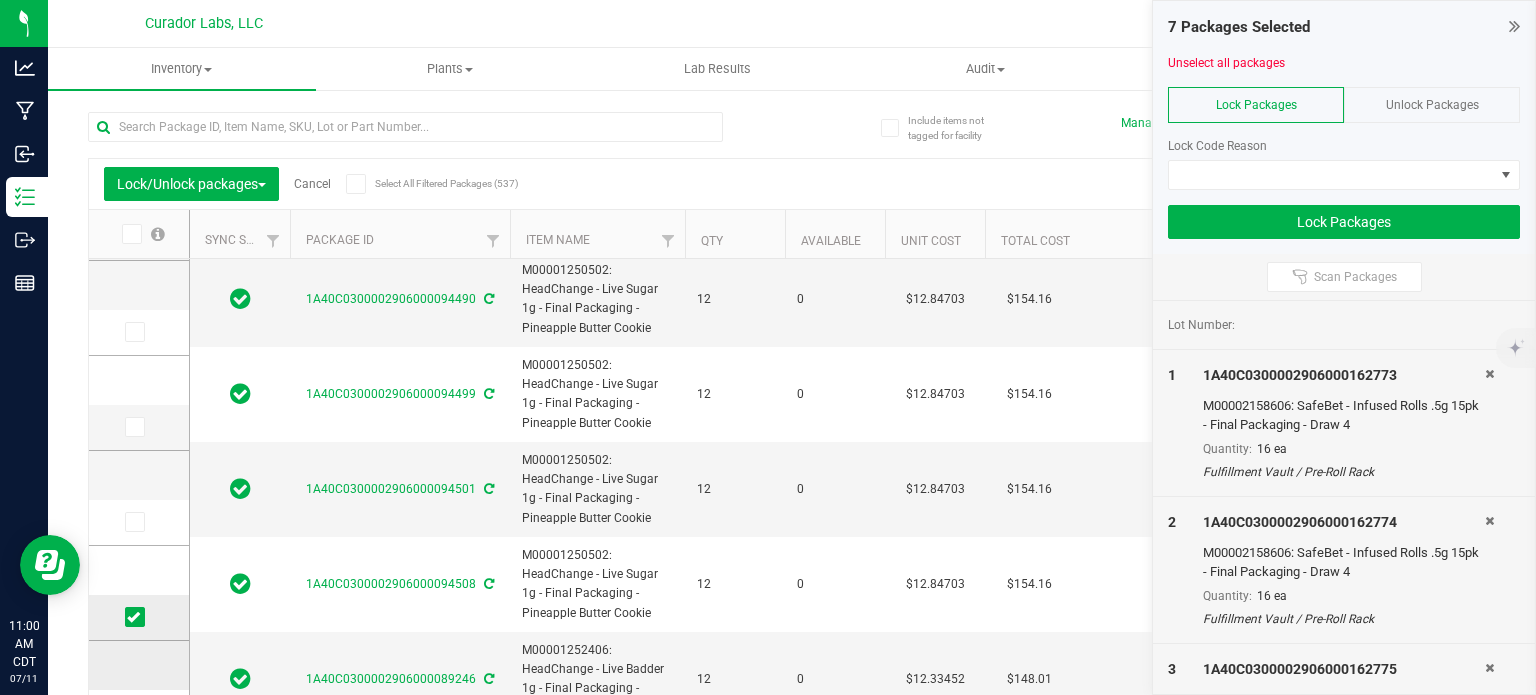 click at bounding box center [135, 617] 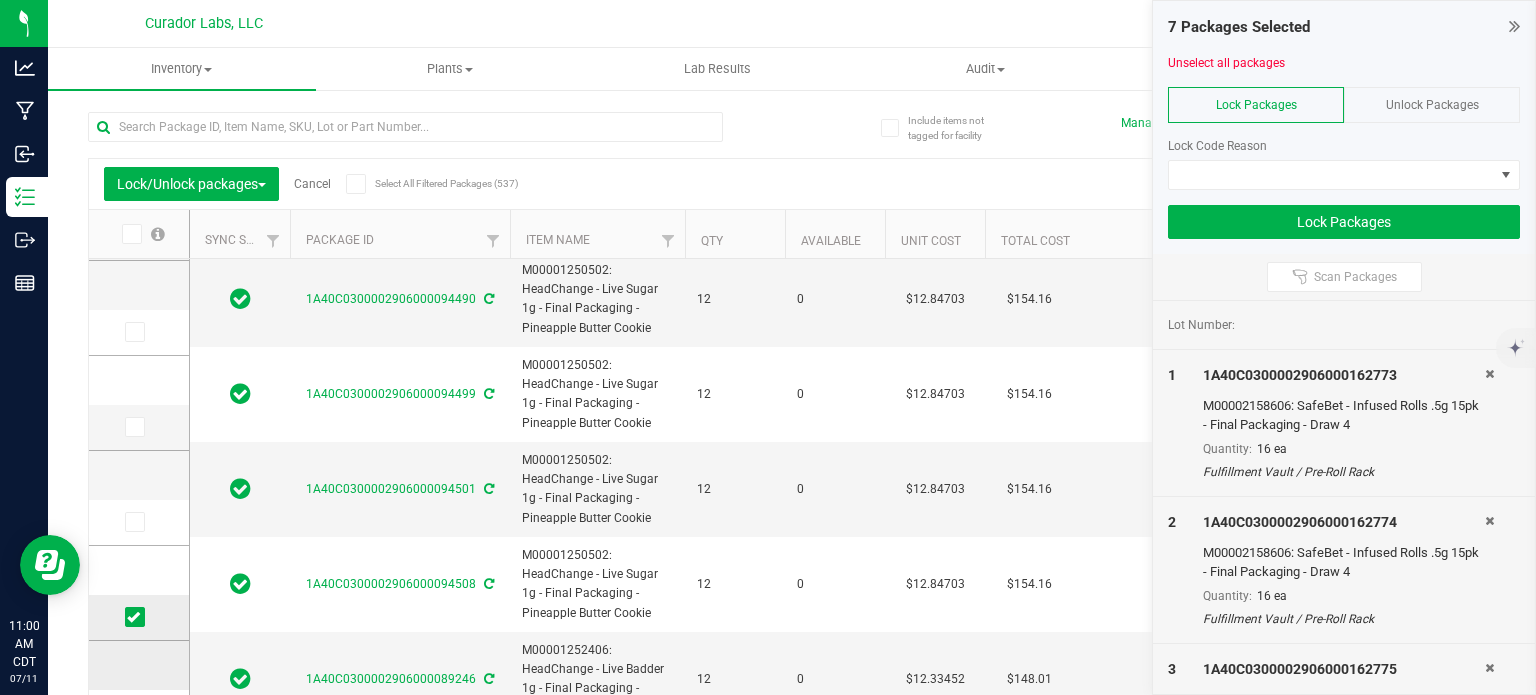 click at bounding box center (0, 0) 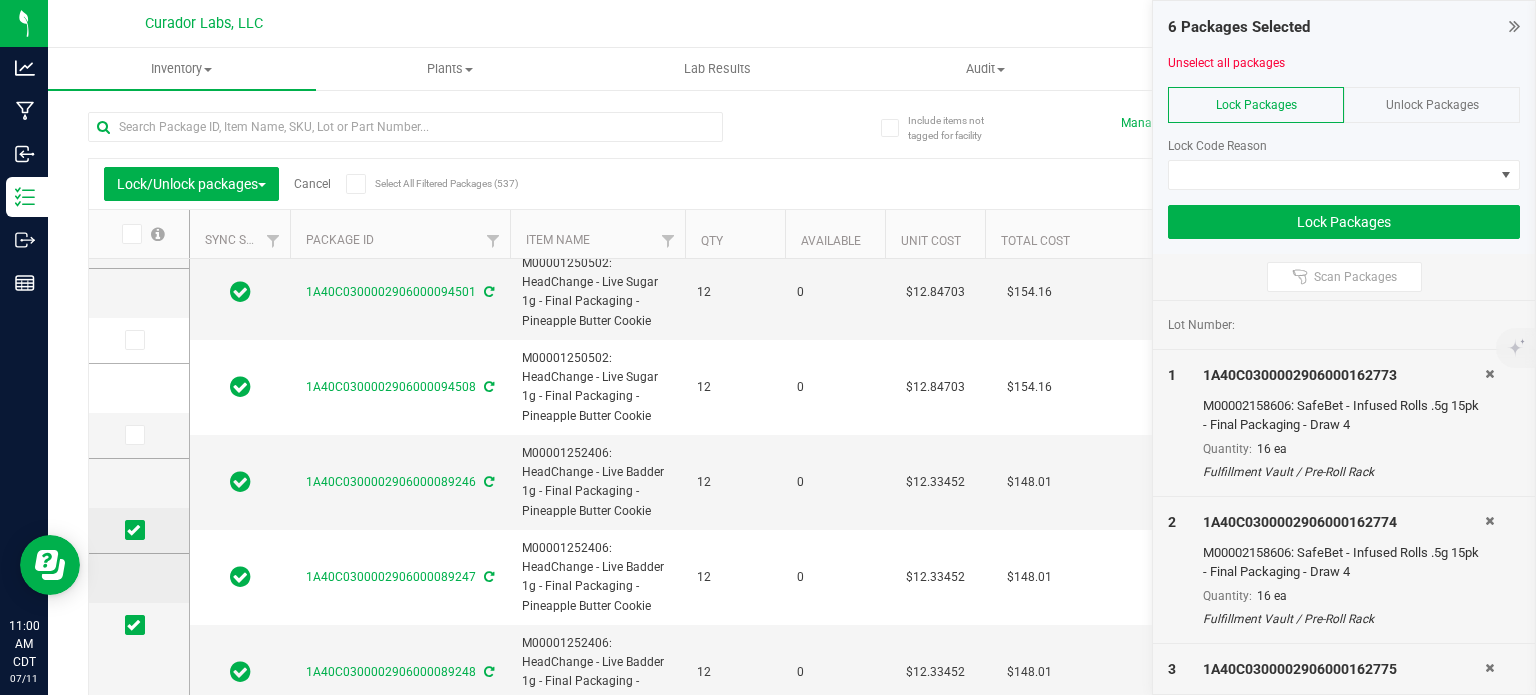 click at bounding box center [135, 530] 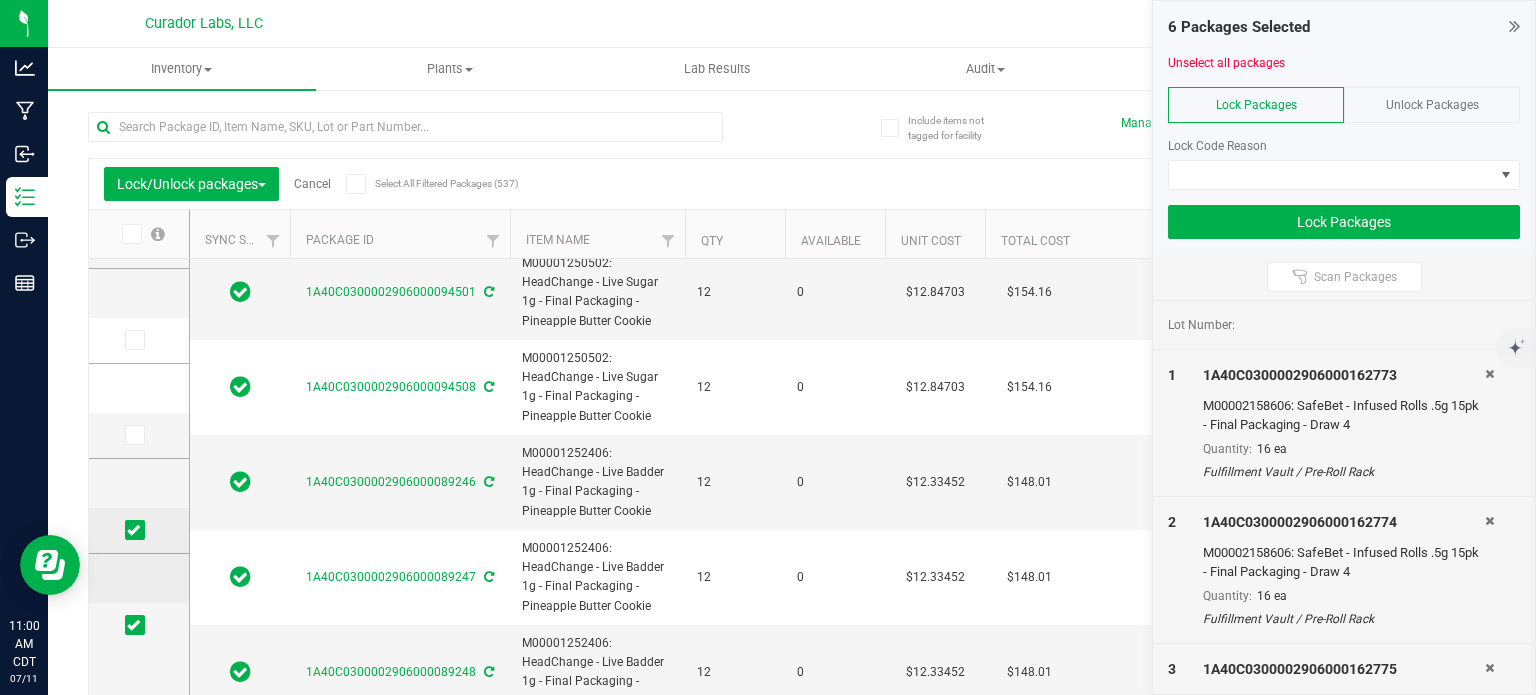 click at bounding box center (0, 0) 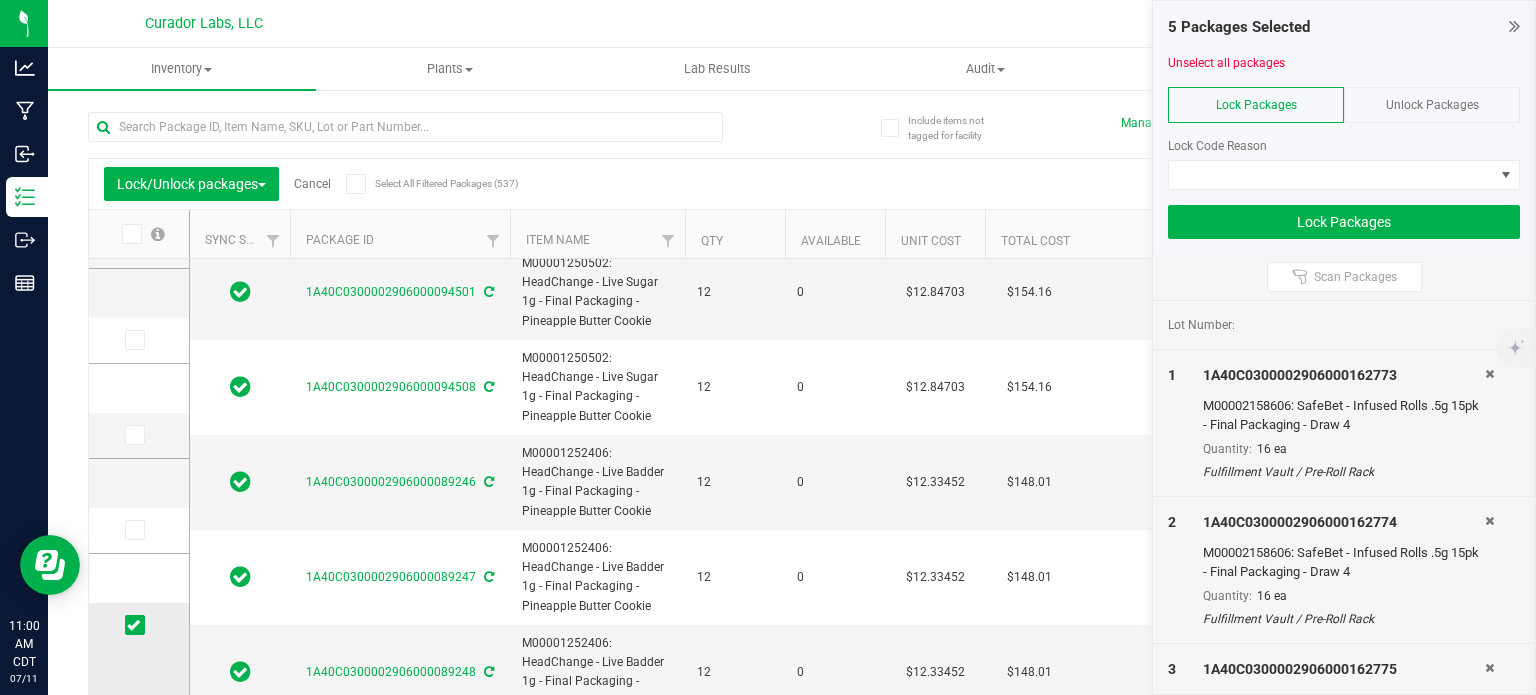 click at bounding box center [135, 625] 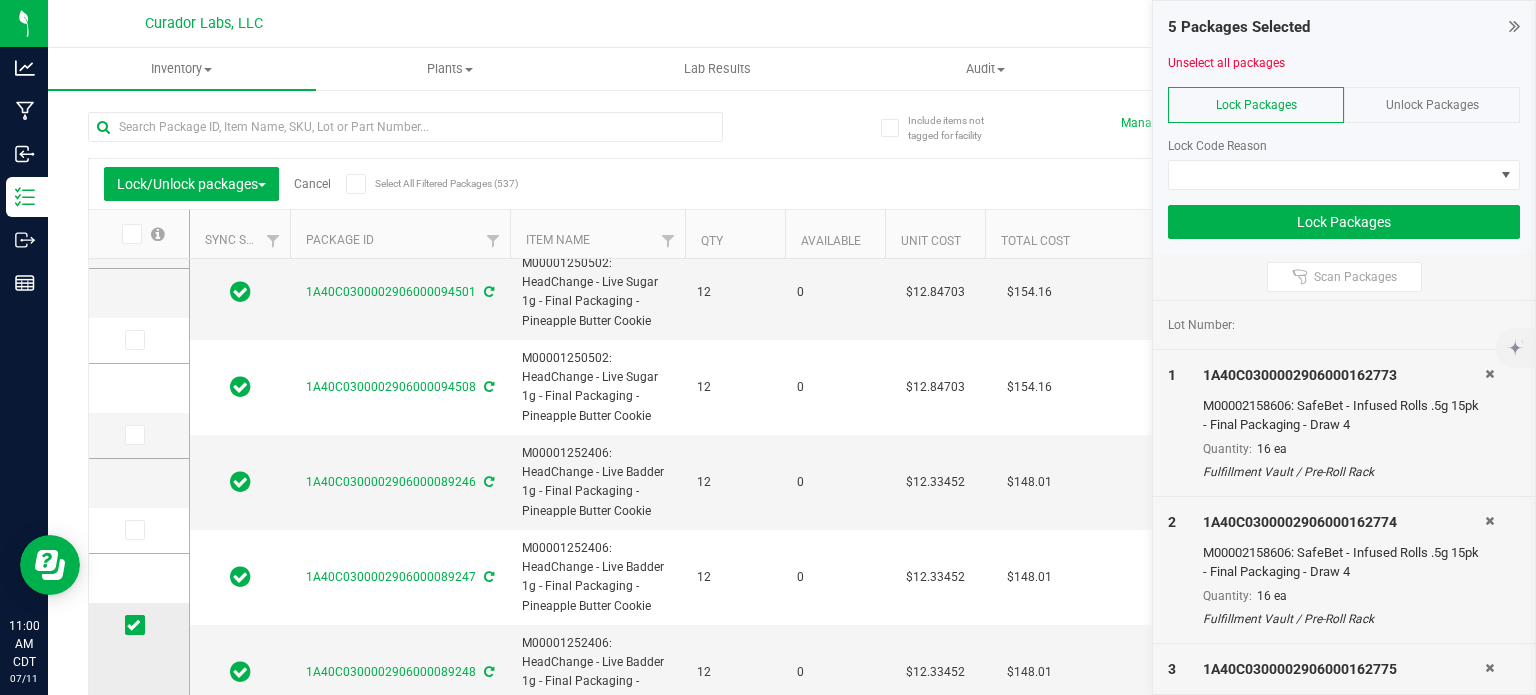 click at bounding box center (0, 0) 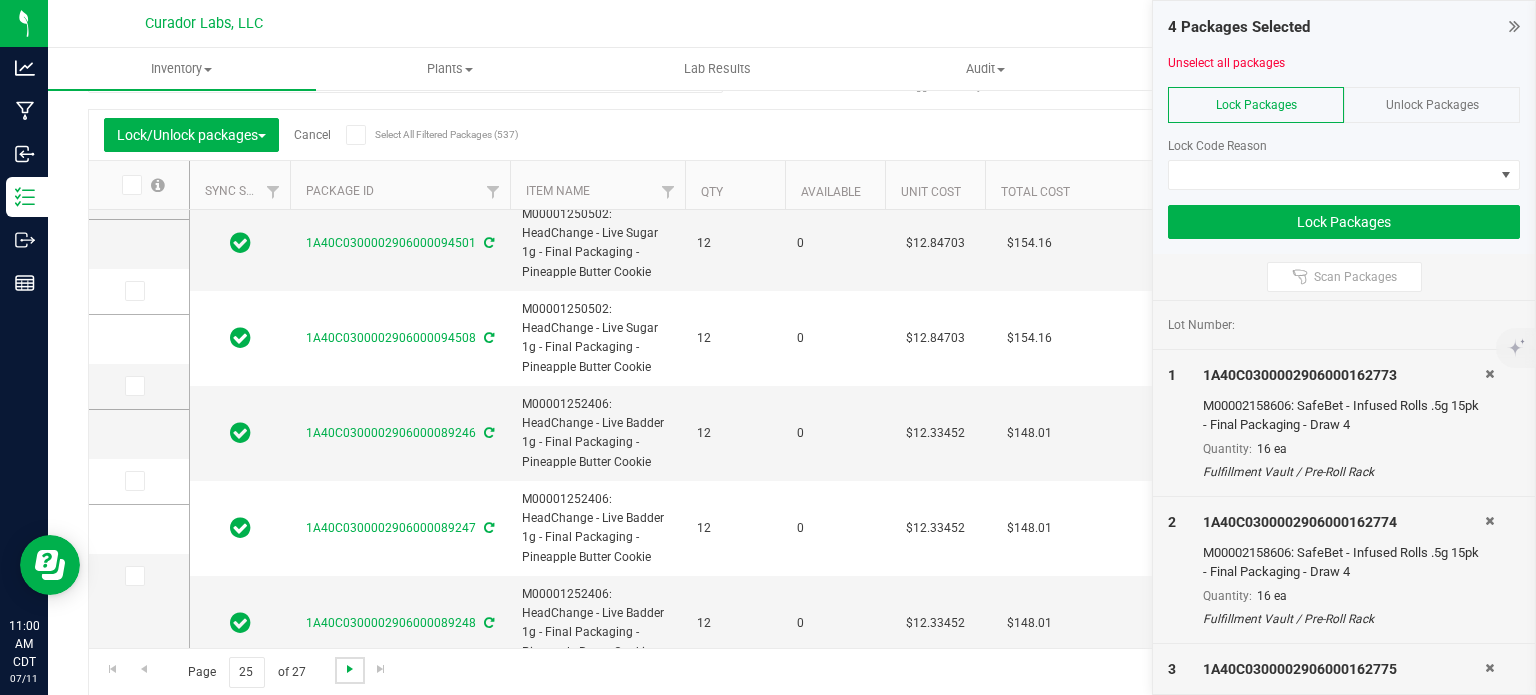 click at bounding box center [350, 669] 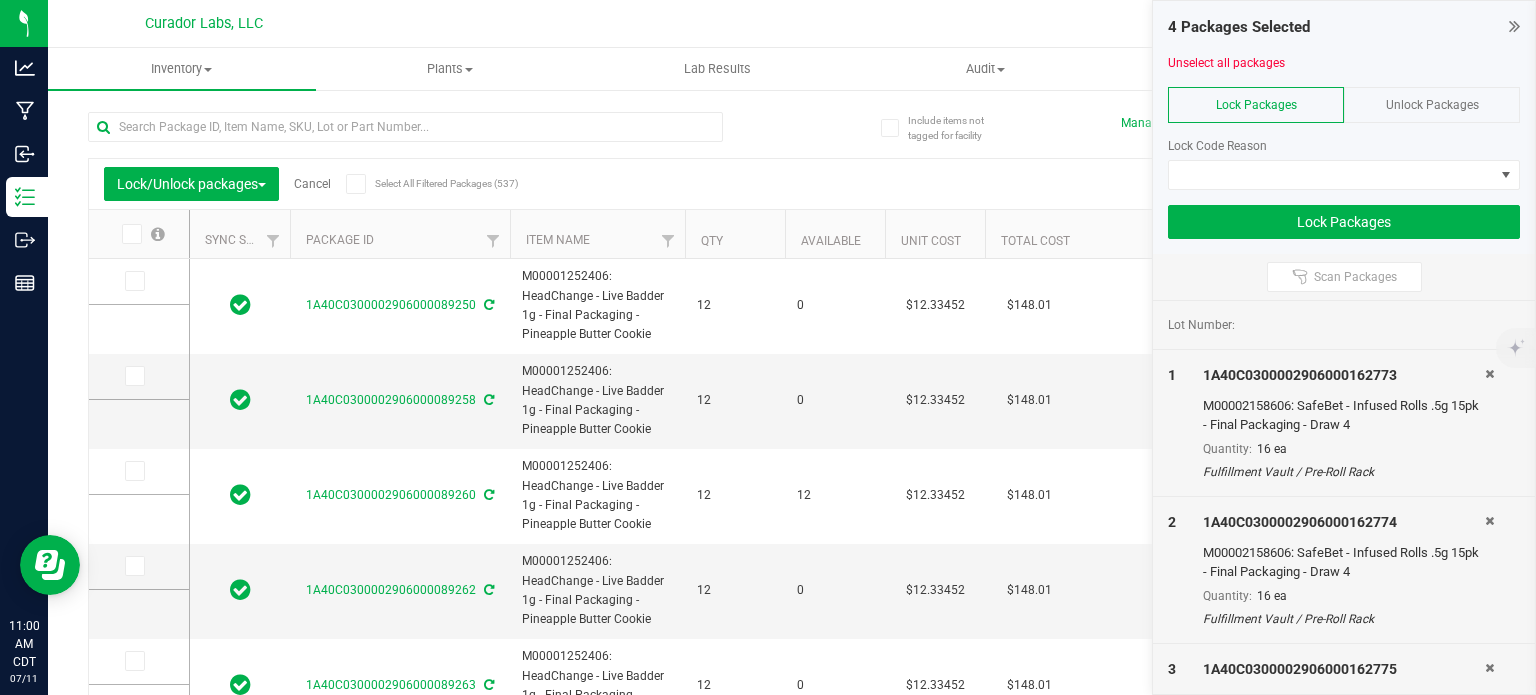 click at bounding box center [130, 234] 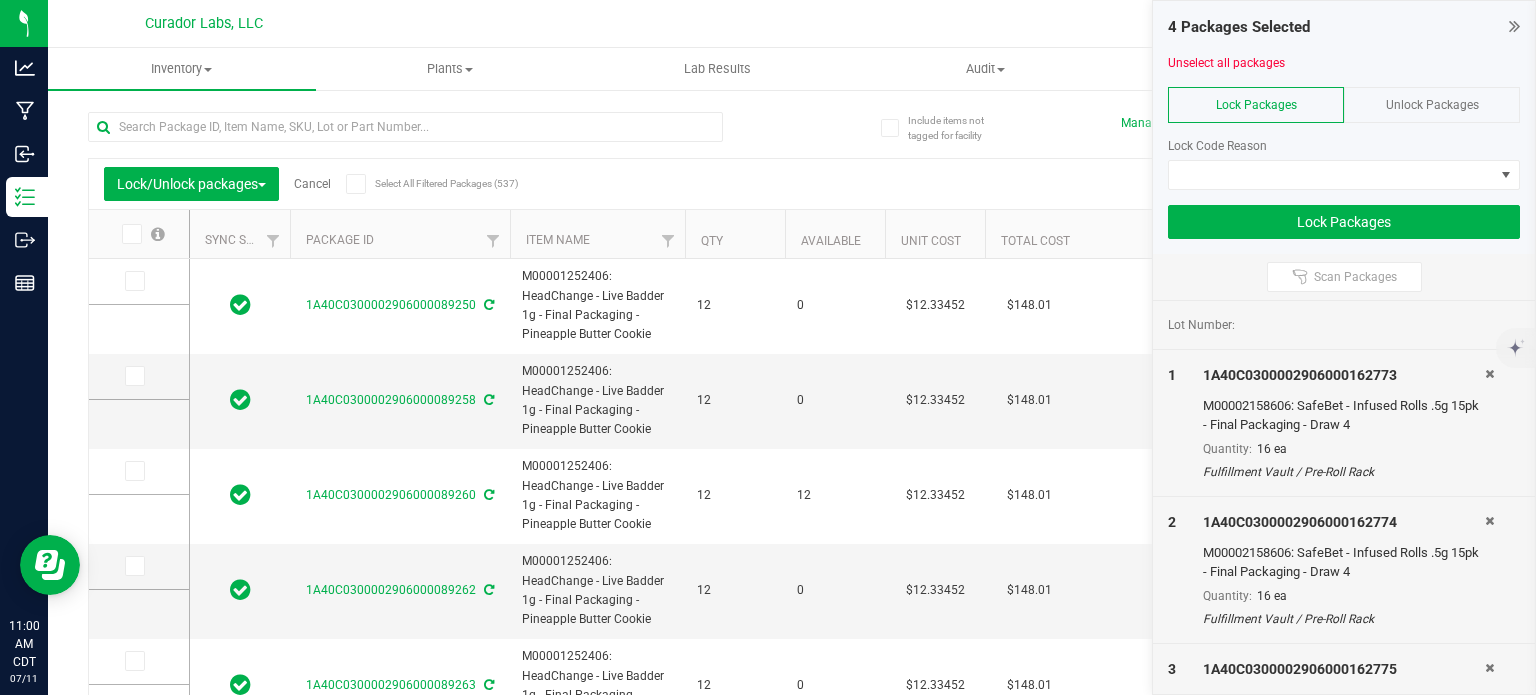 click at bounding box center [0, 0] 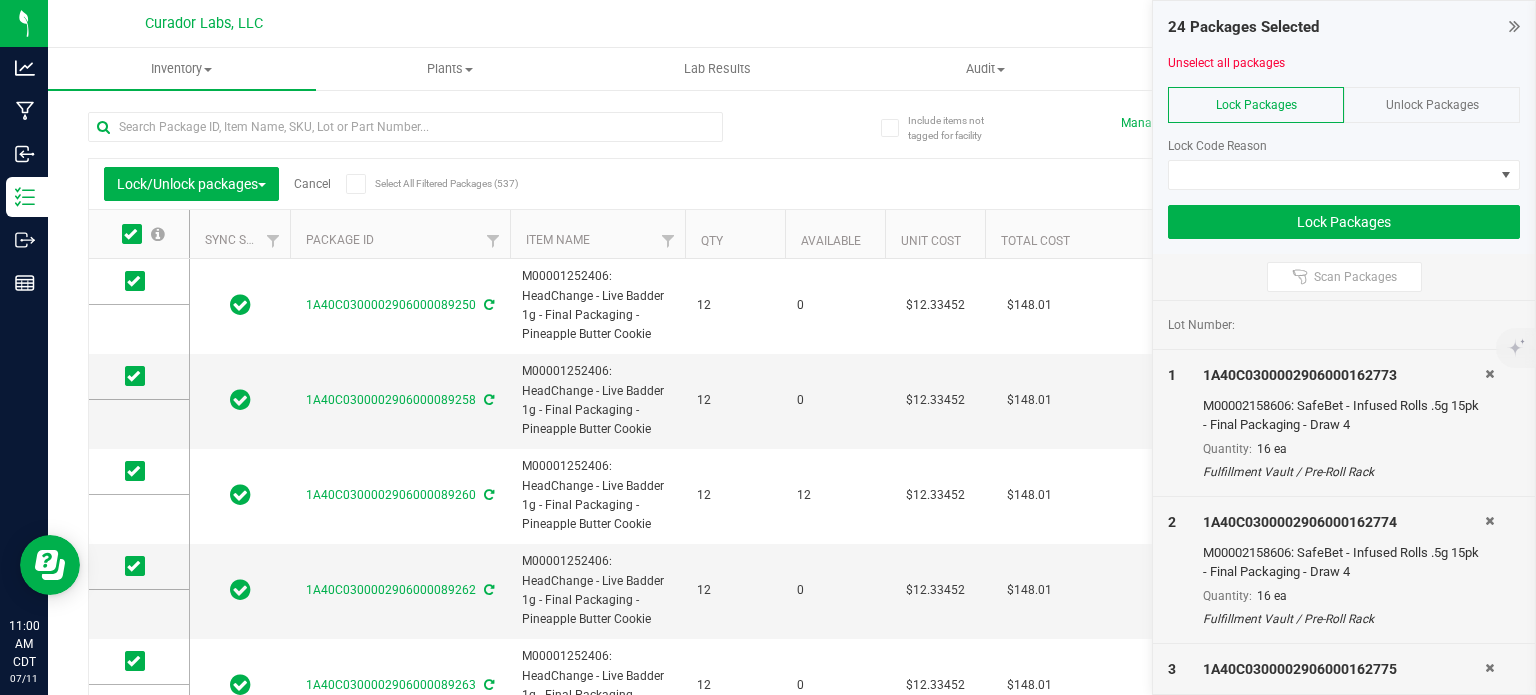 click at bounding box center (130, 234) 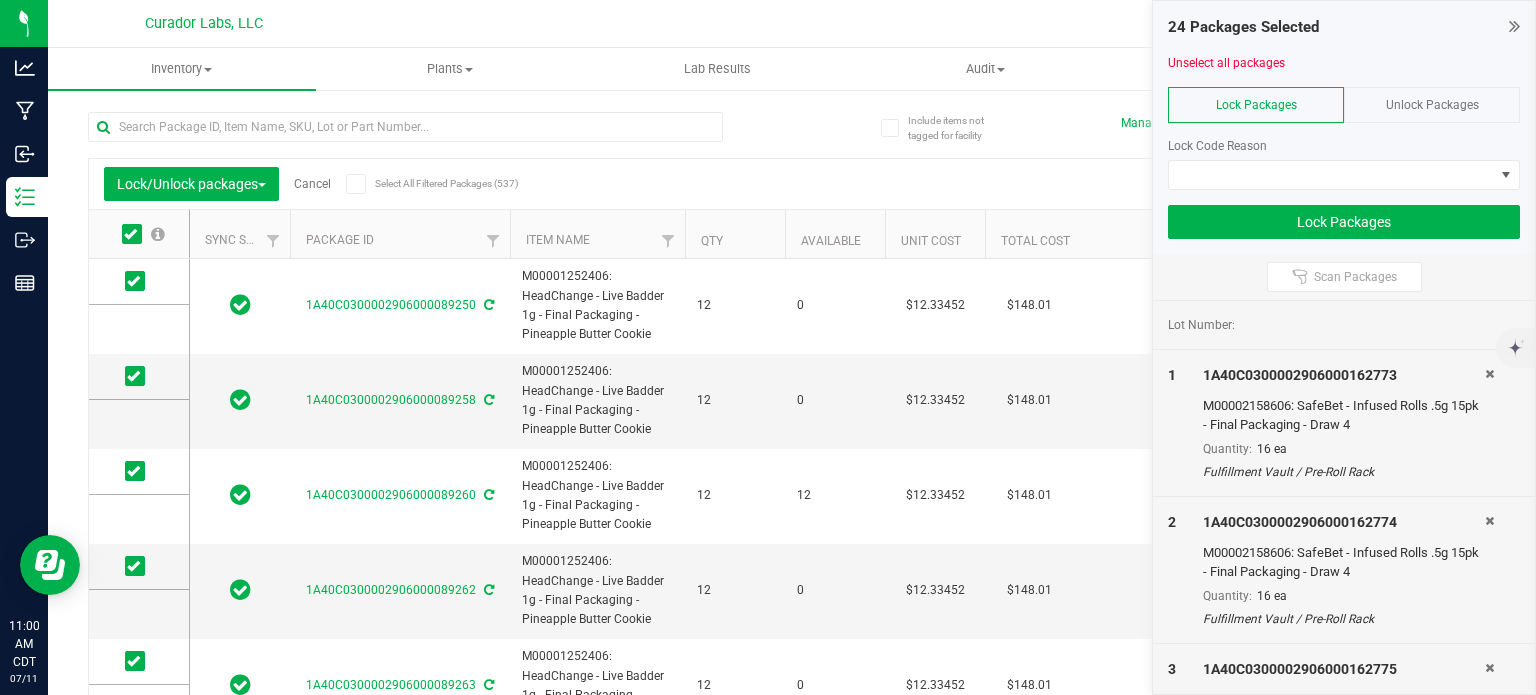 click at bounding box center (0, 0) 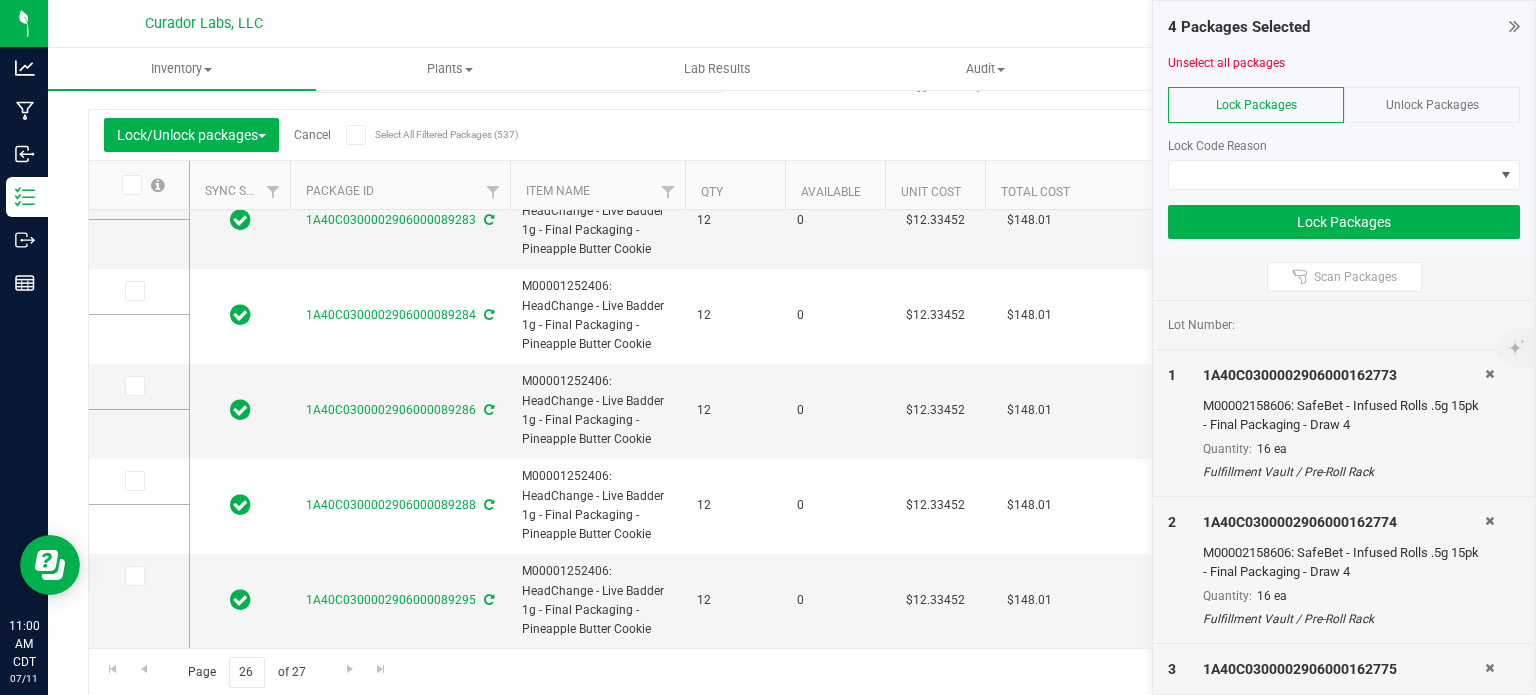 click at bounding box center [355, 135] 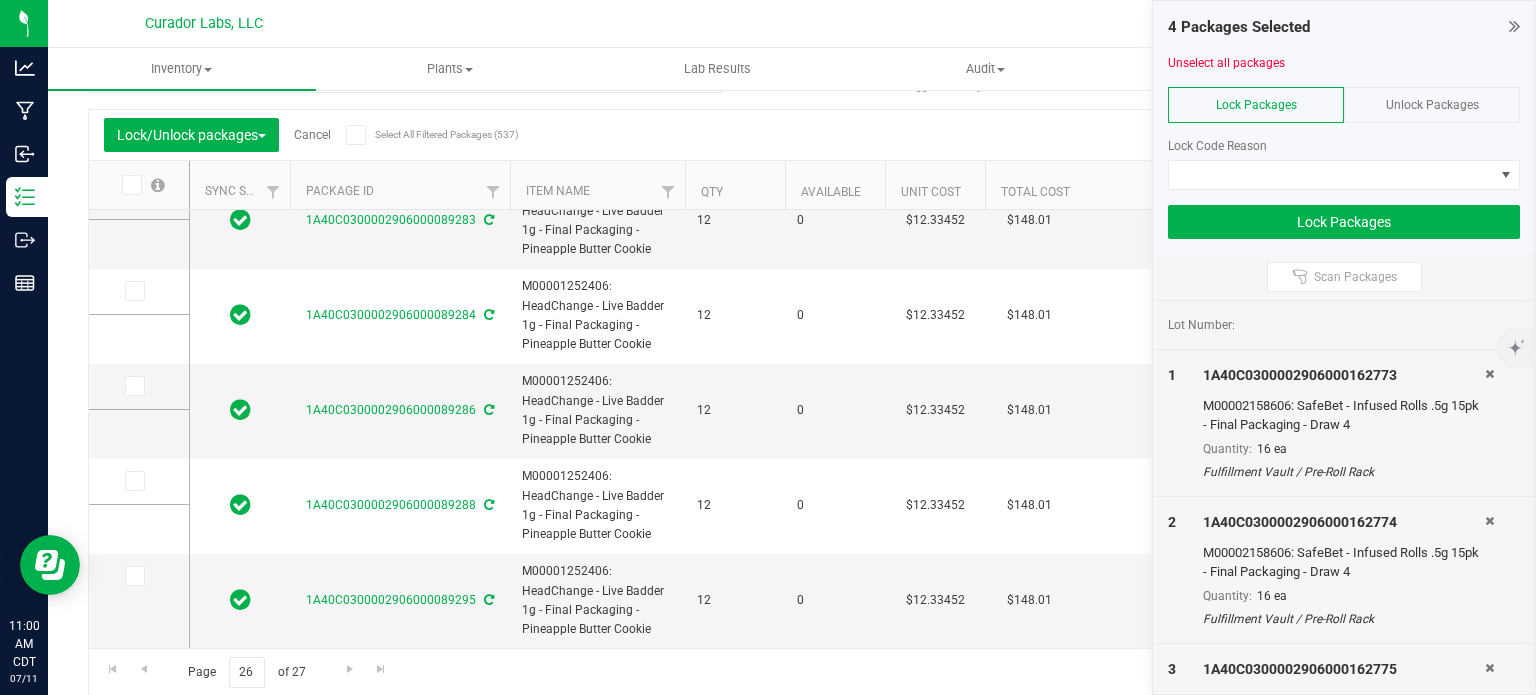 click on "Select All Filtered Packages (537)" at bounding box center [0, 0] 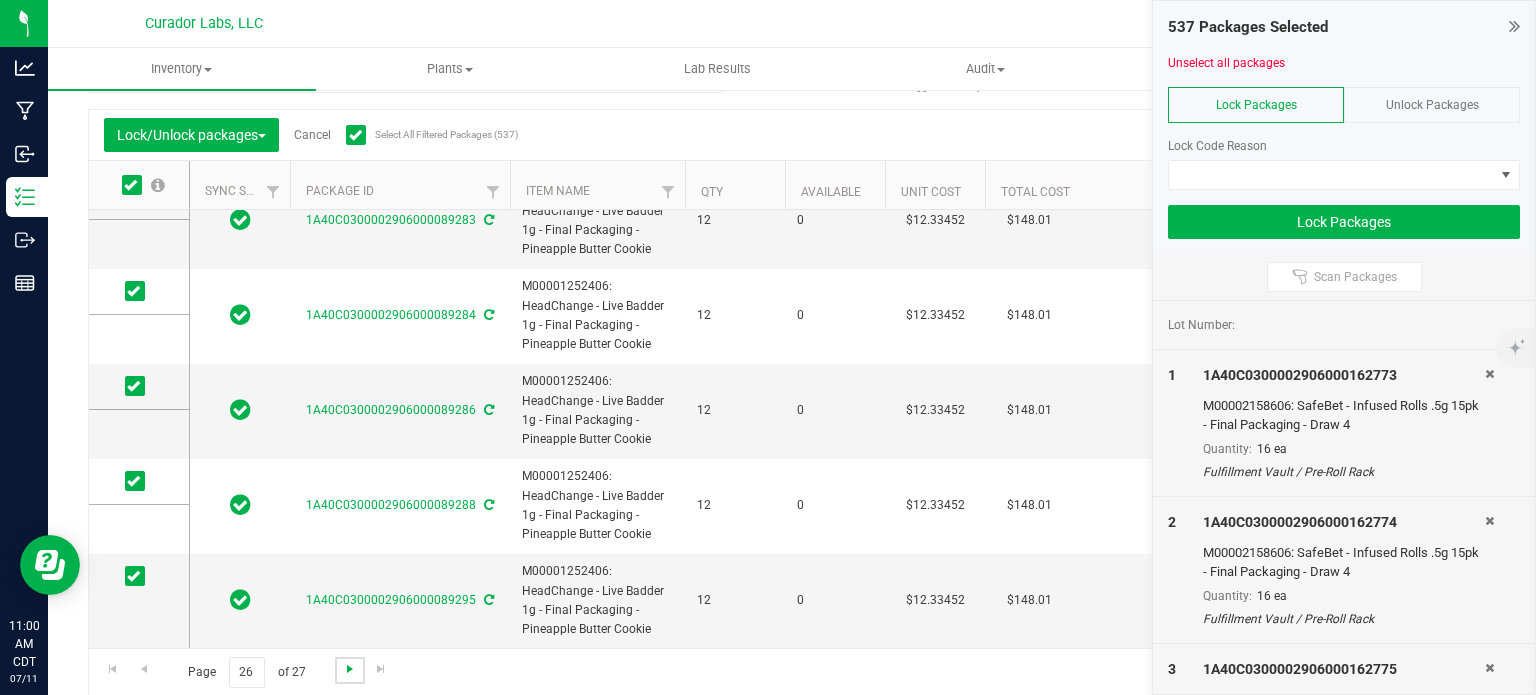 click at bounding box center [350, 669] 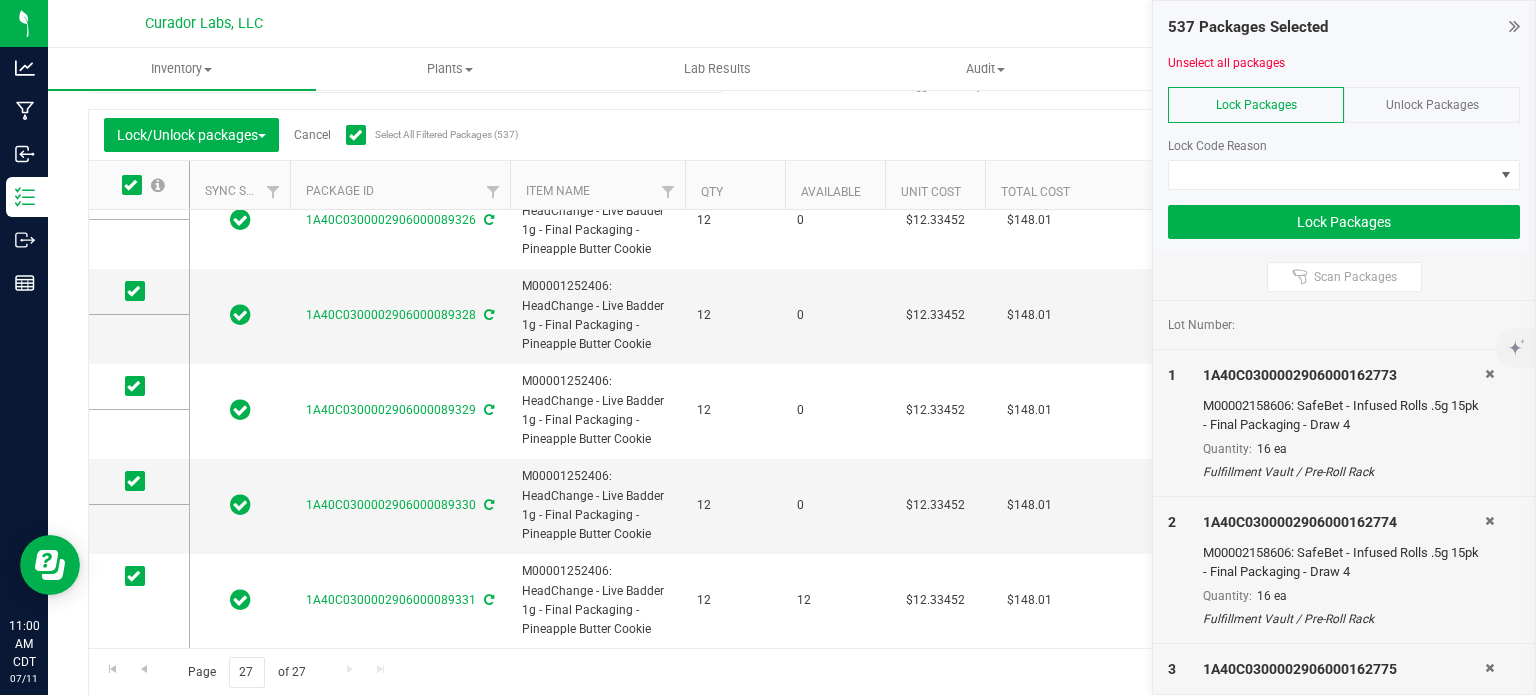 click at bounding box center (139, 185) 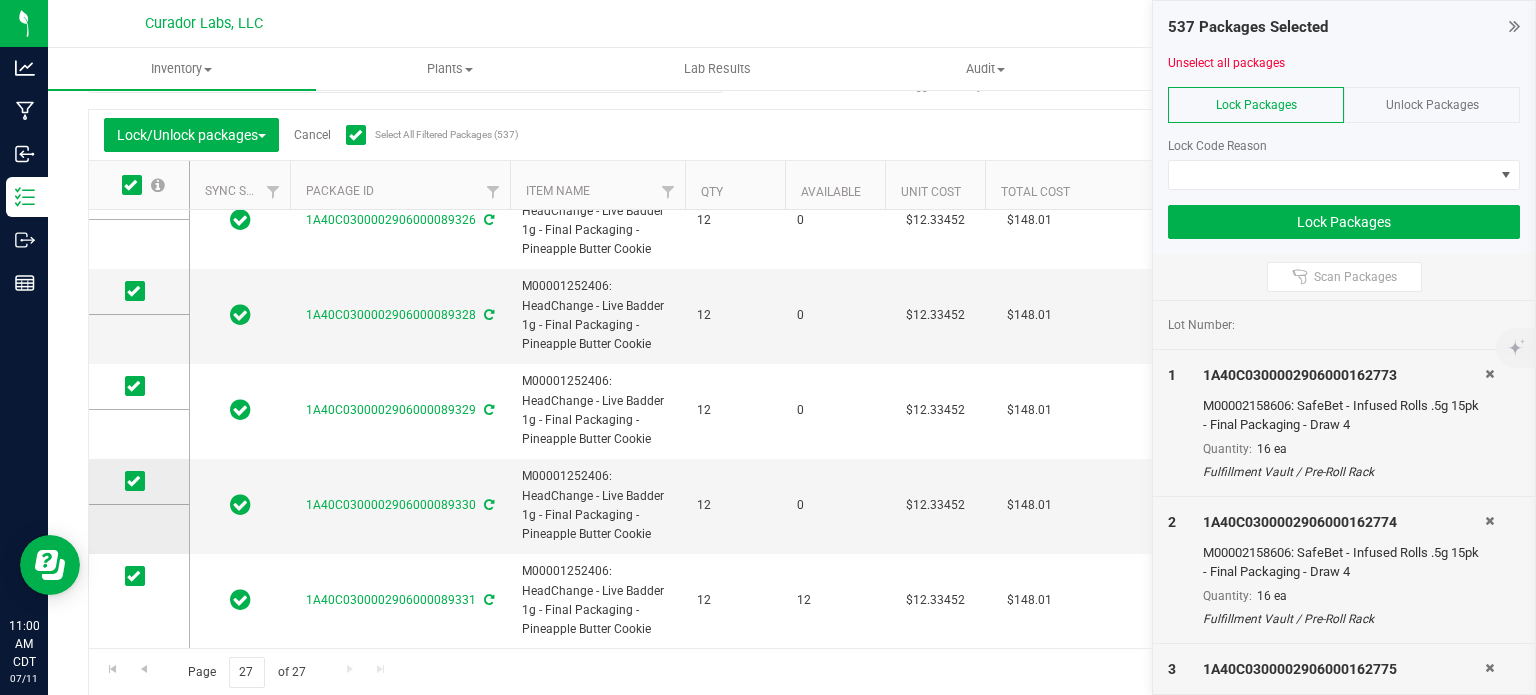 click at bounding box center [132, 185] 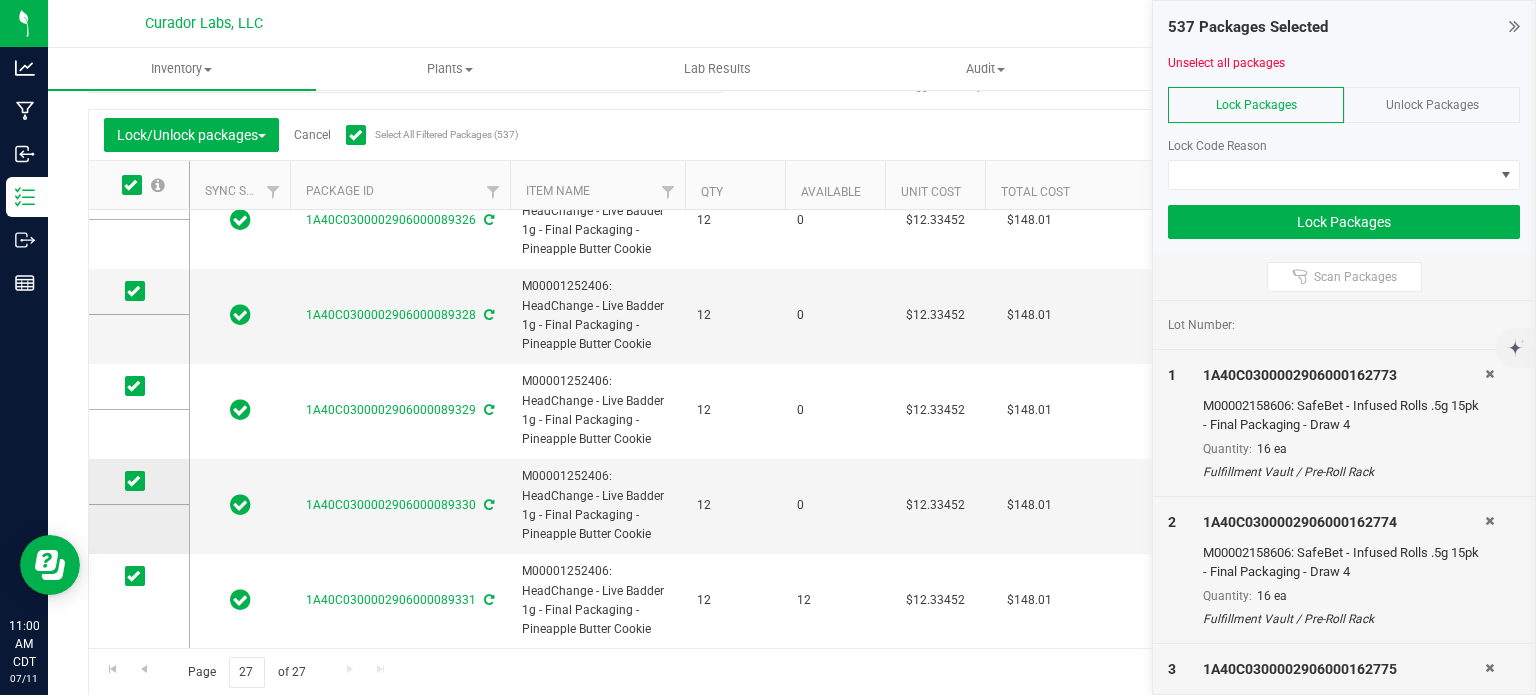 click at bounding box center [0, 0] 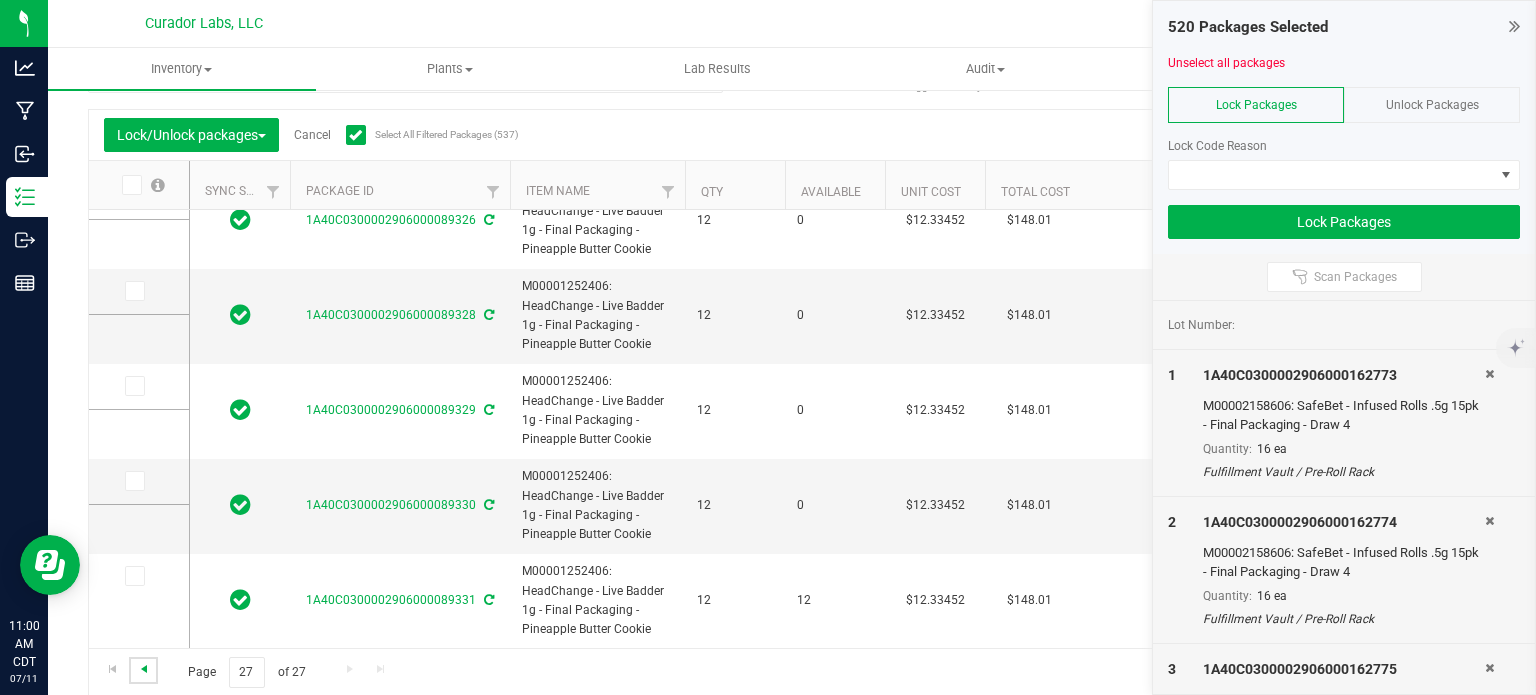 click at bounding box center (144, 669) 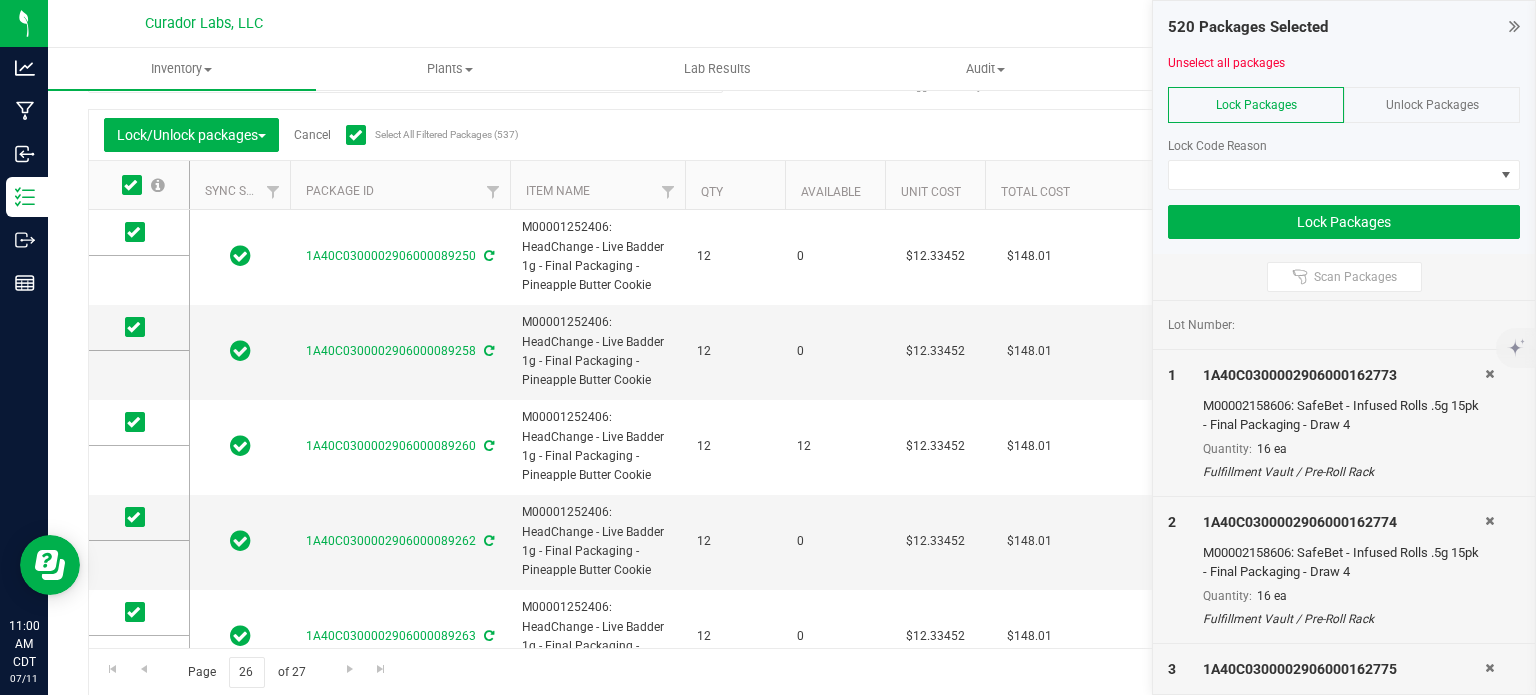 click at bounding box center (130, 185) 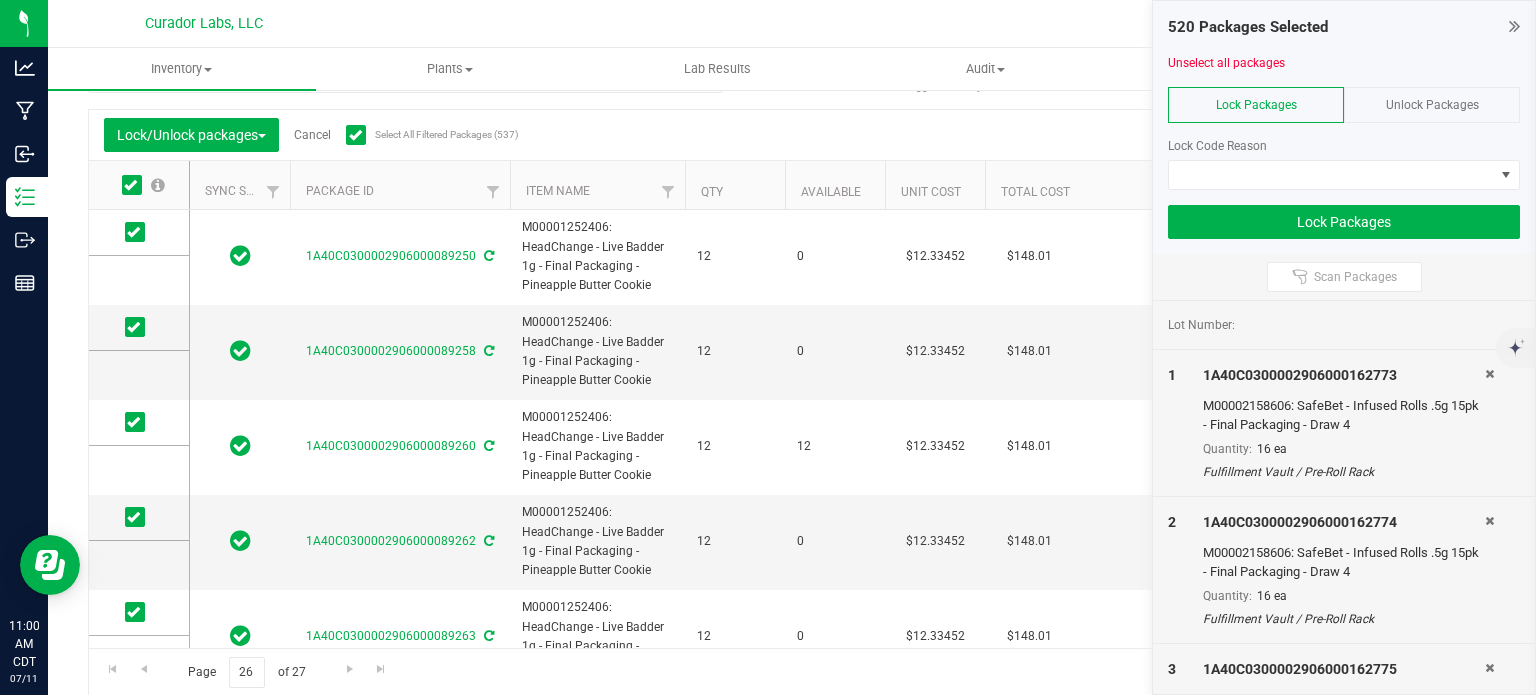 click at bounding box center (0, 0) 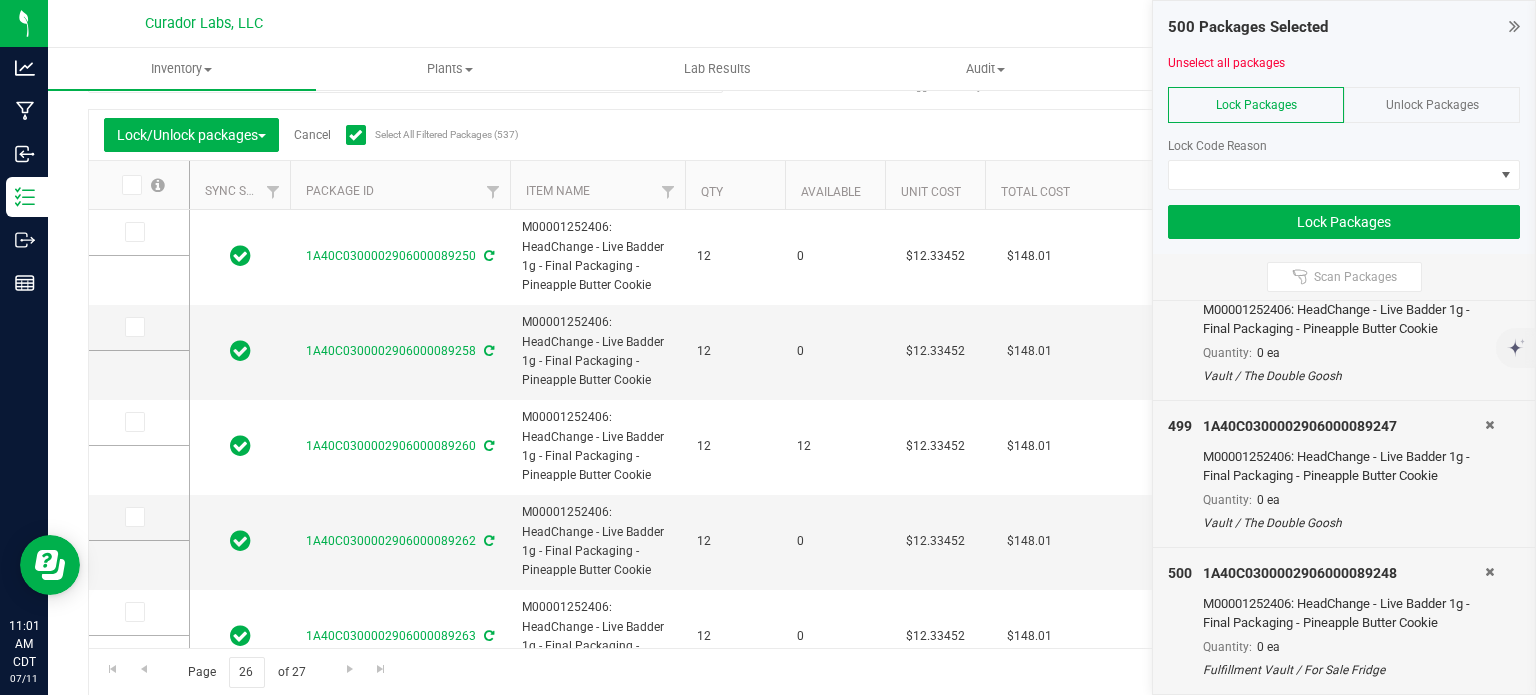 click at bounding box center [1502, 621] 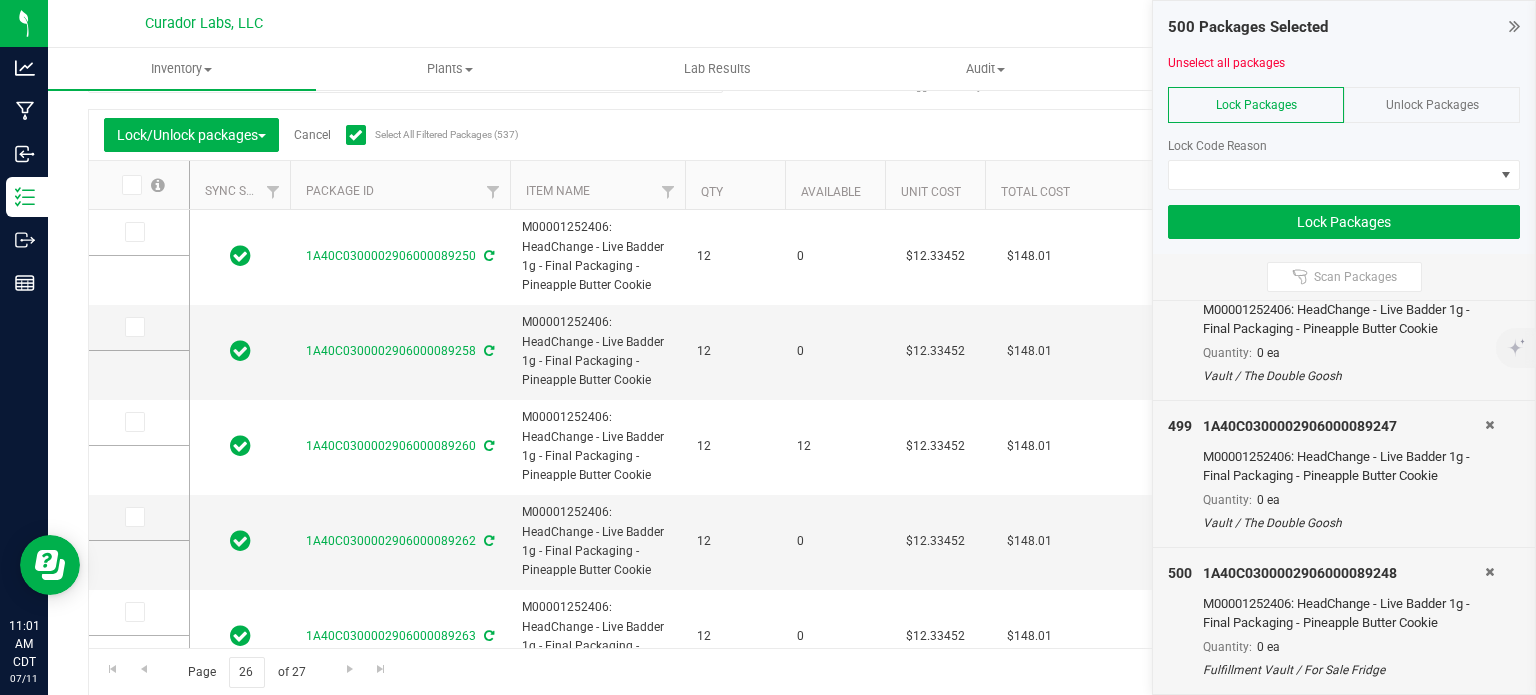 click at bounding box center (1489, 572) 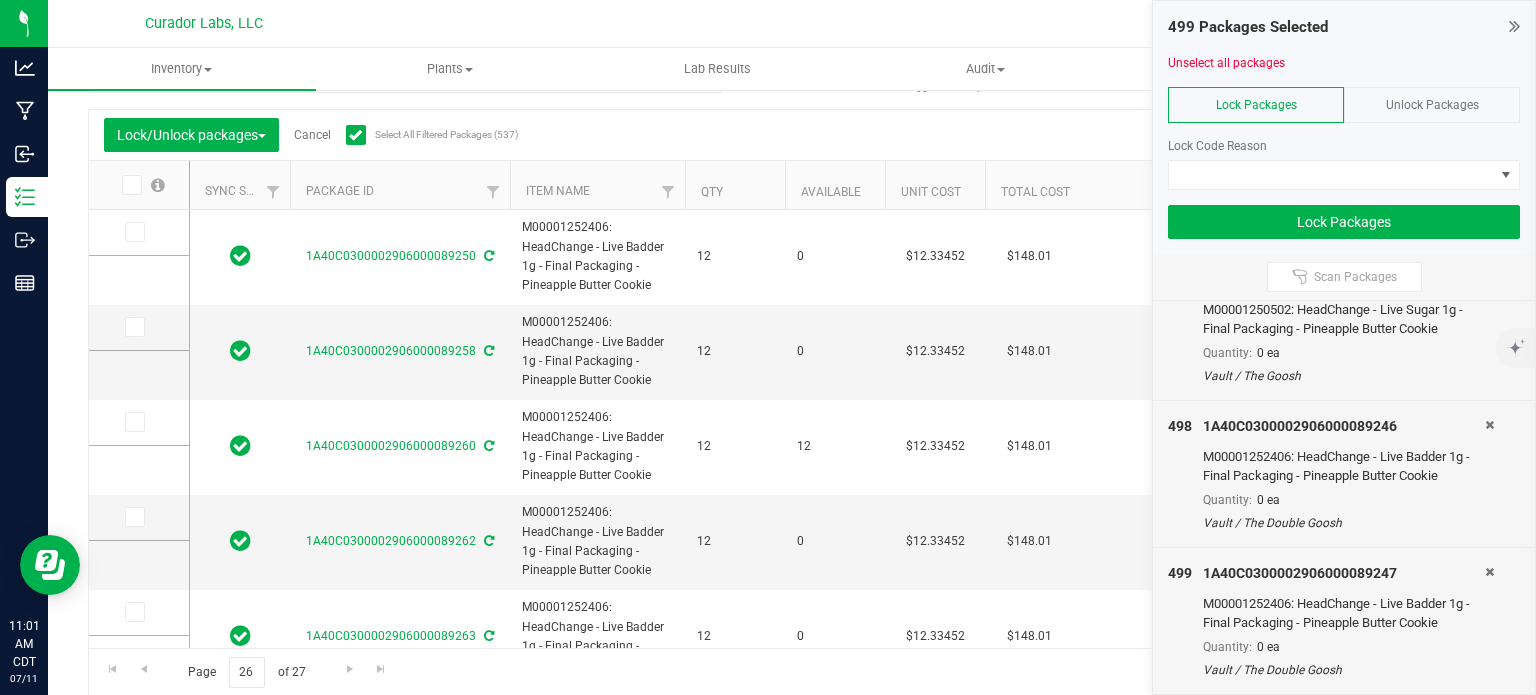 click at bounding box center (1489, 572) 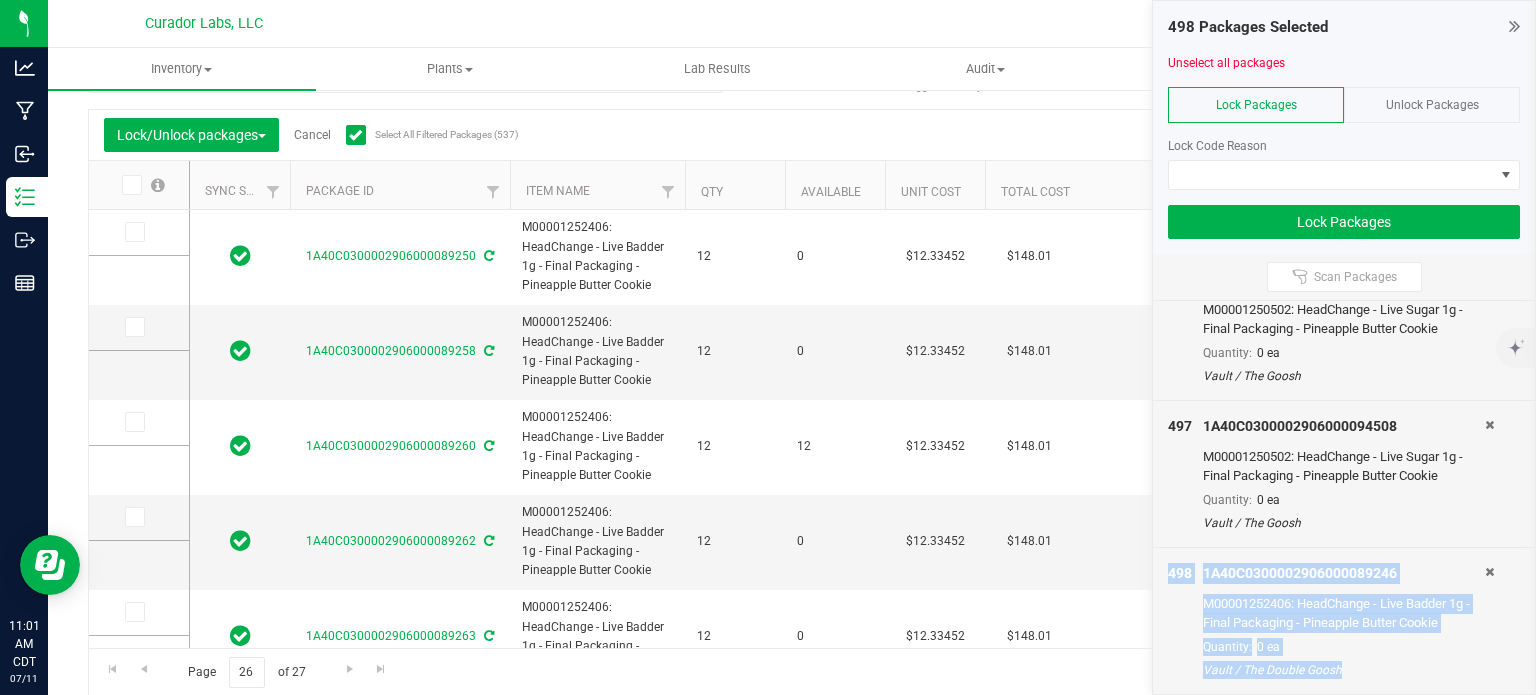 click at bounding box center [1489, 572] 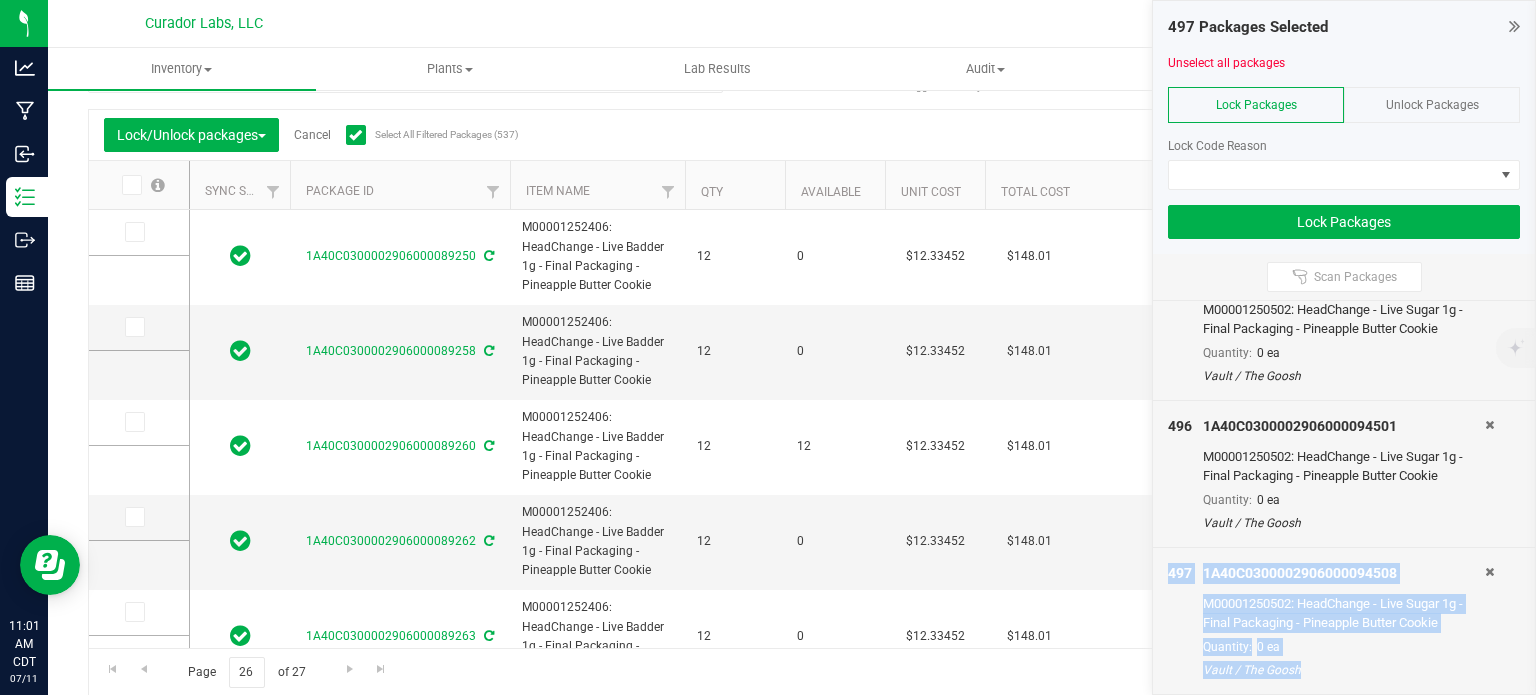 click at bounding box center (1489, 572) 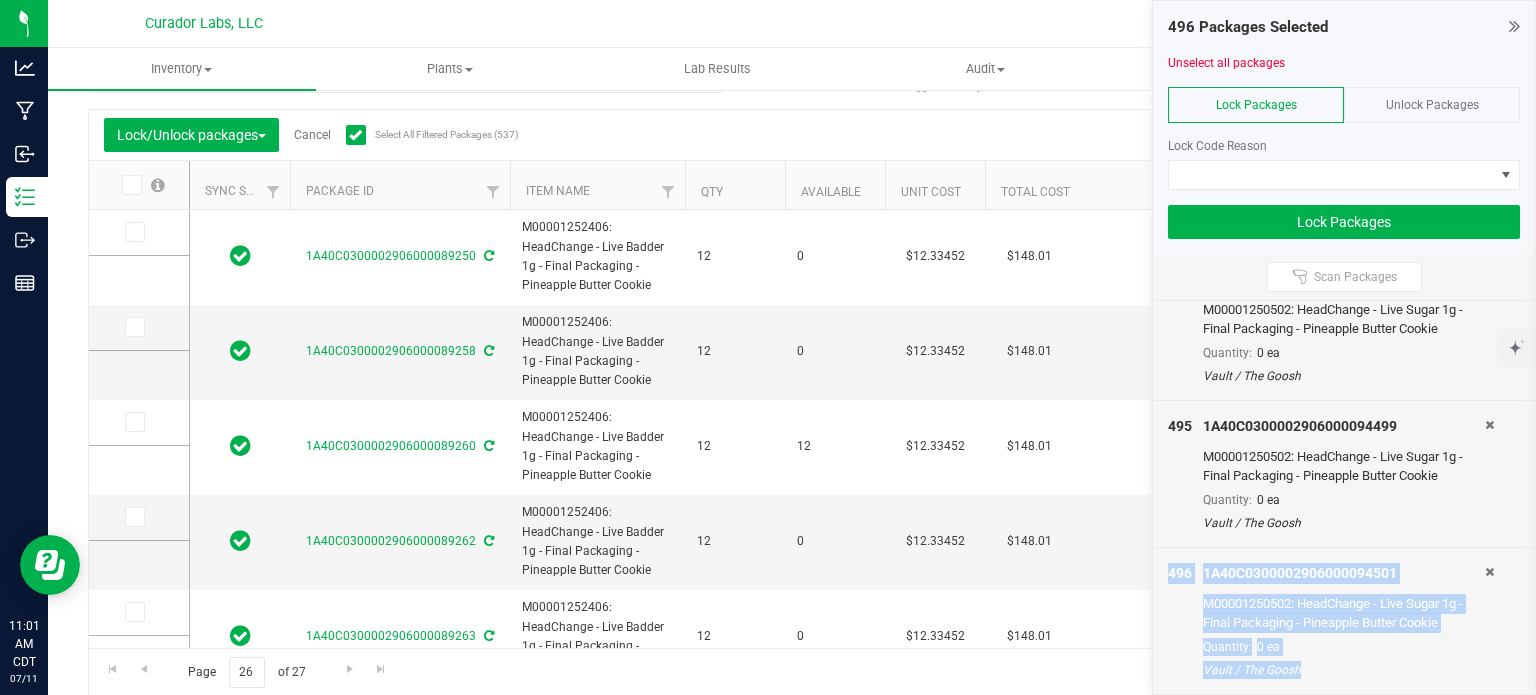 click at bounding box center [1489, 572] 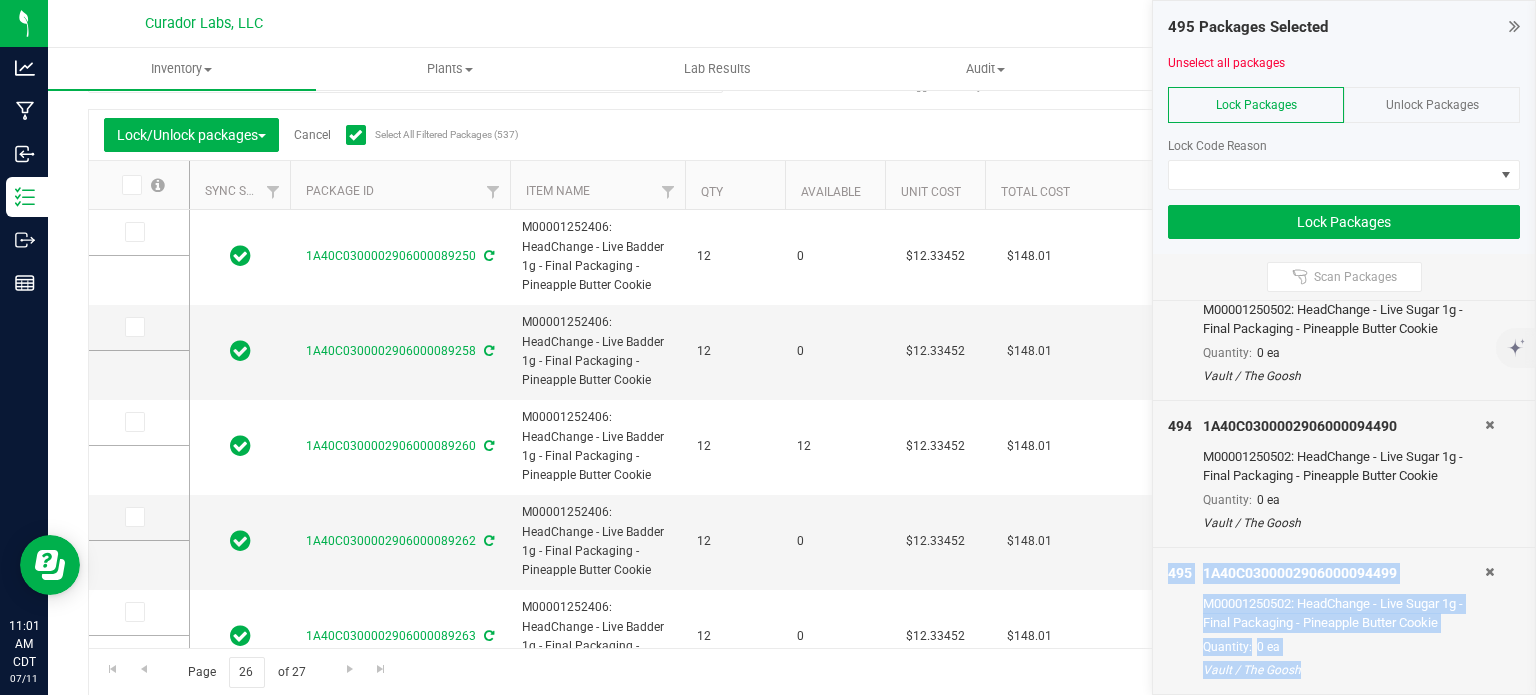 click at bounding box center [1489, 572] 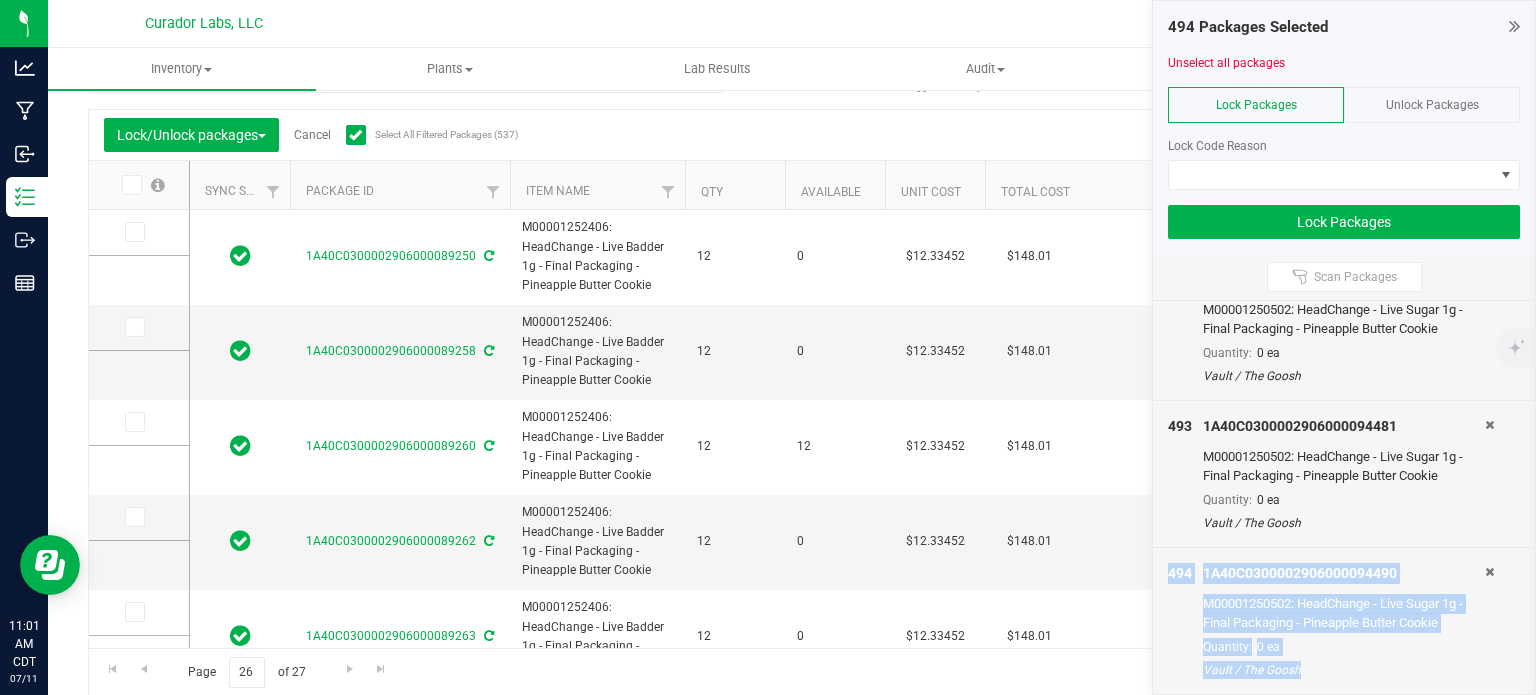 click at bounding box center (1489, 572) 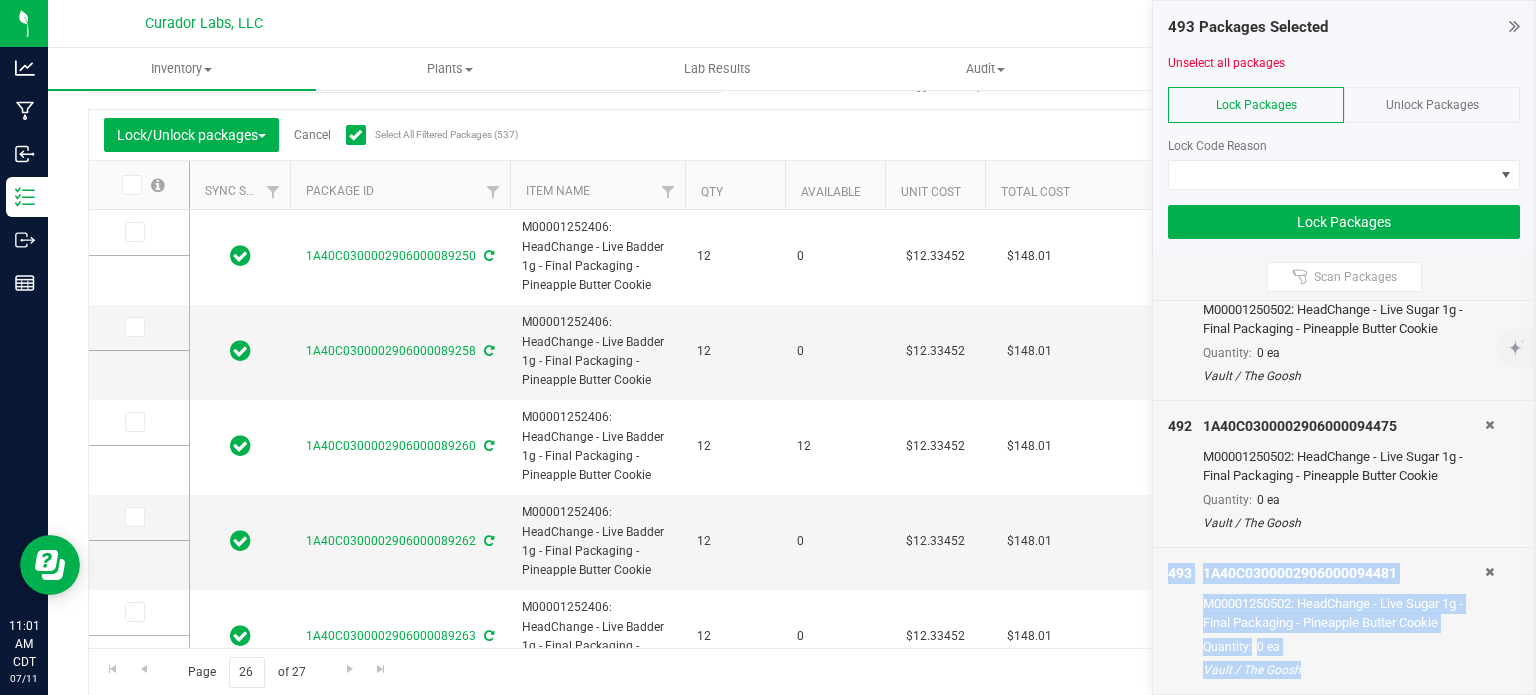click at bounding box center (1489, 572) 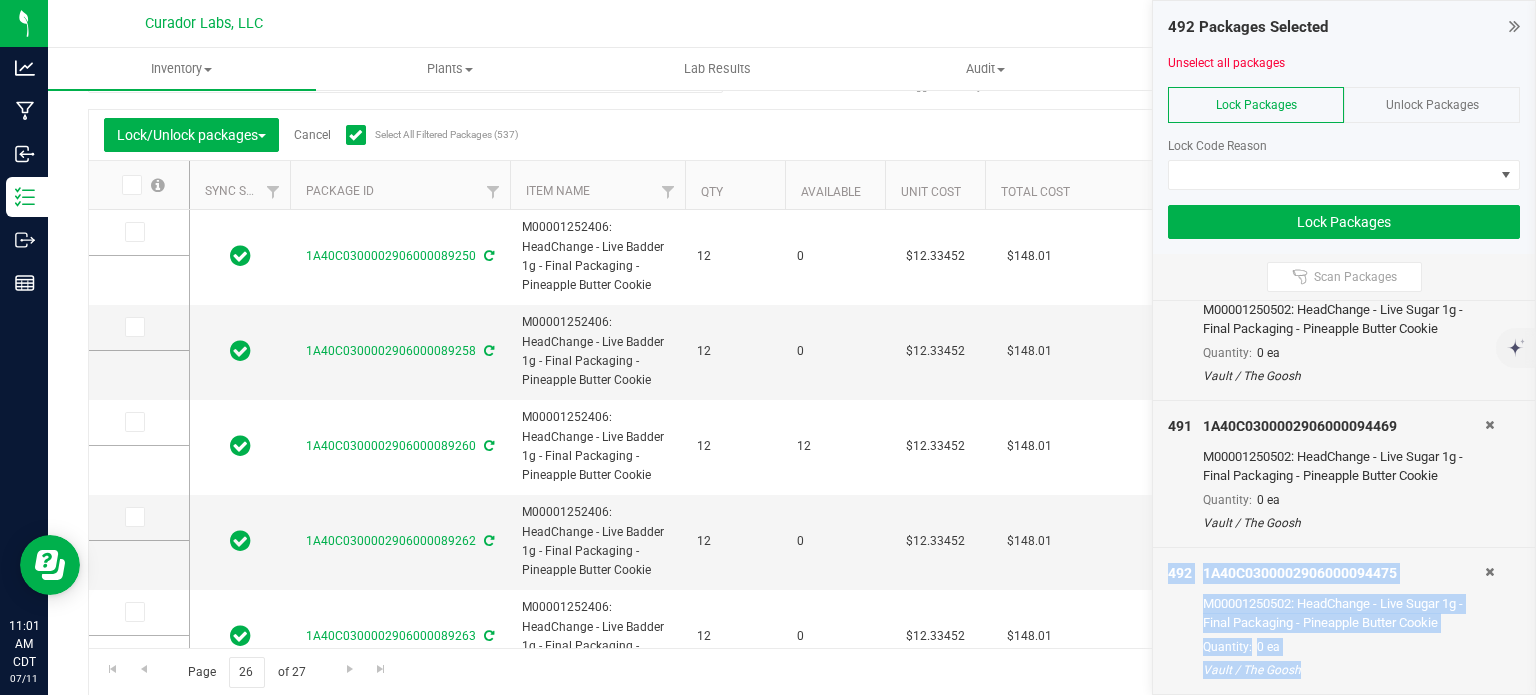 click at bounding box center [1489, 572] 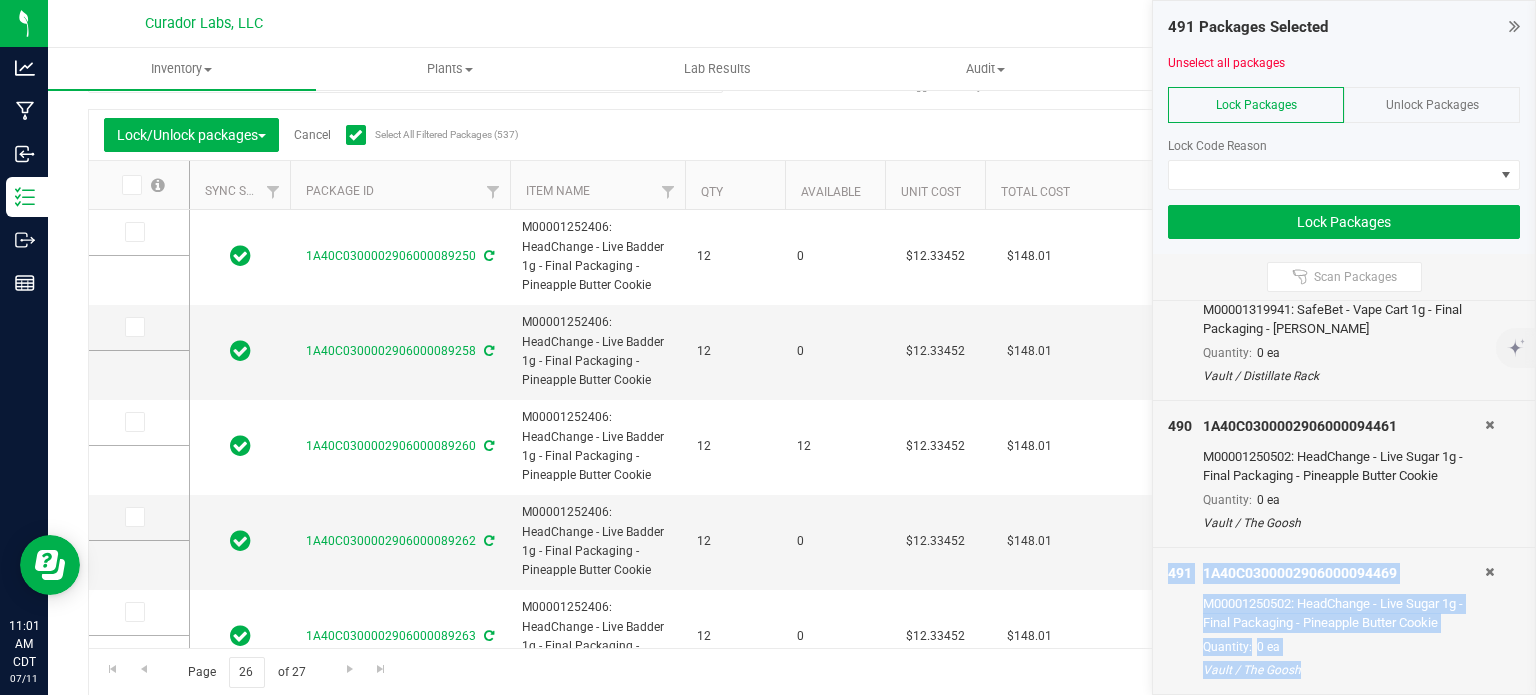 click at bounding box center [1489, 572] 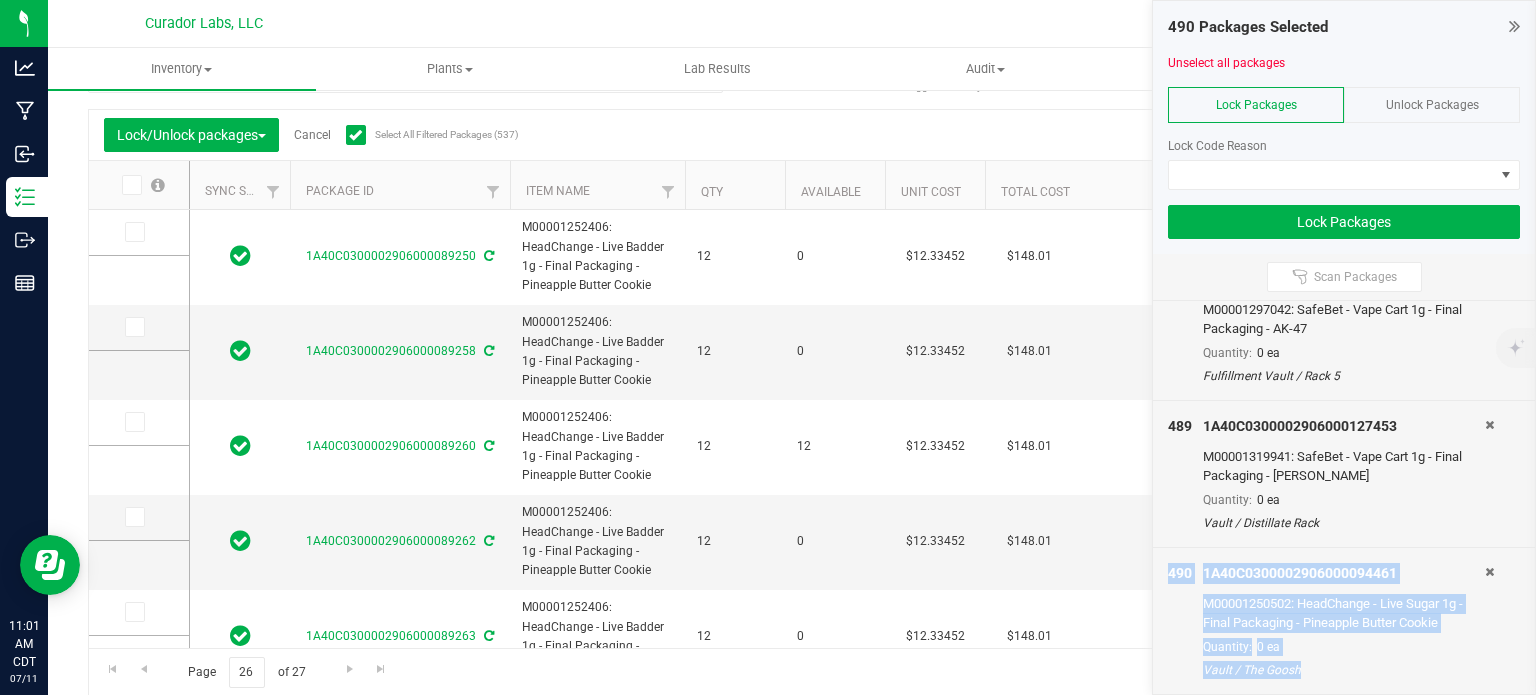 click at bounding box center (1489, 572) 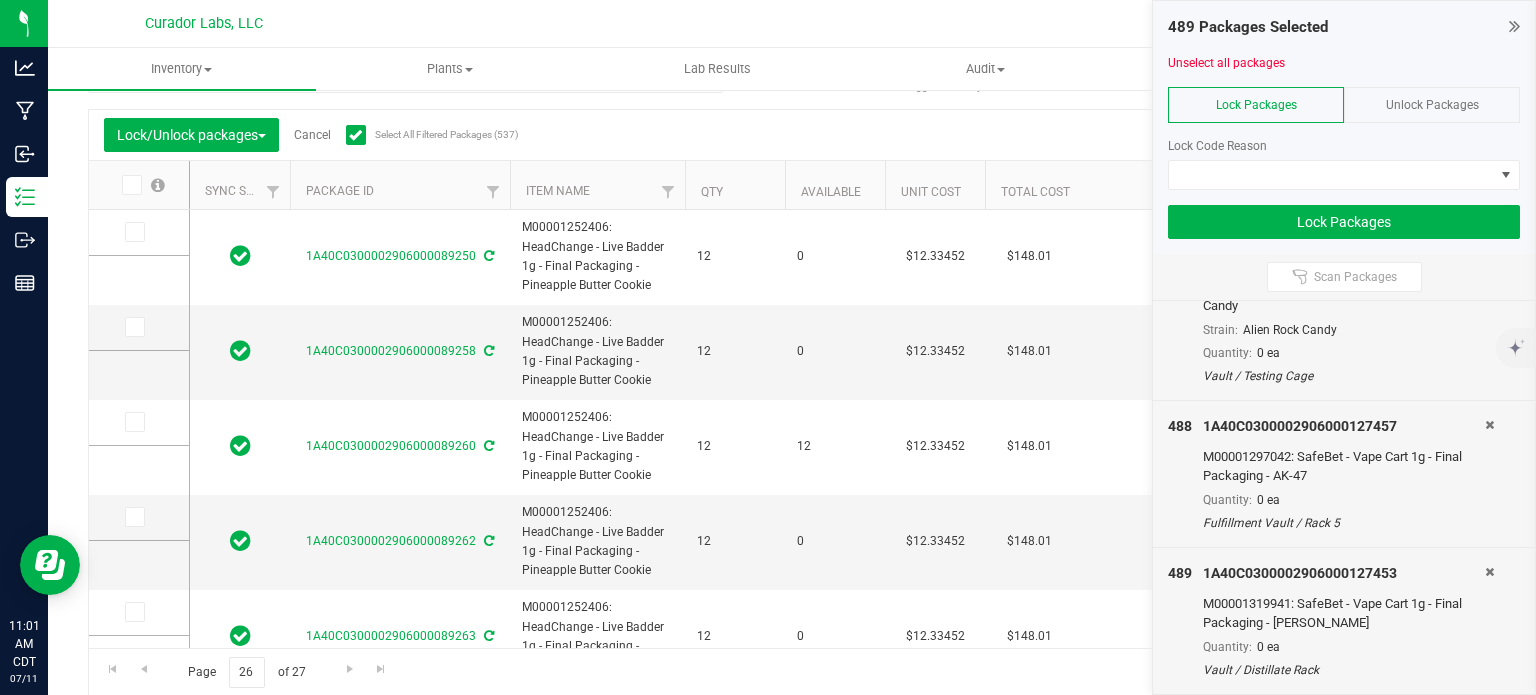 click at bounding box center [1489, 572] 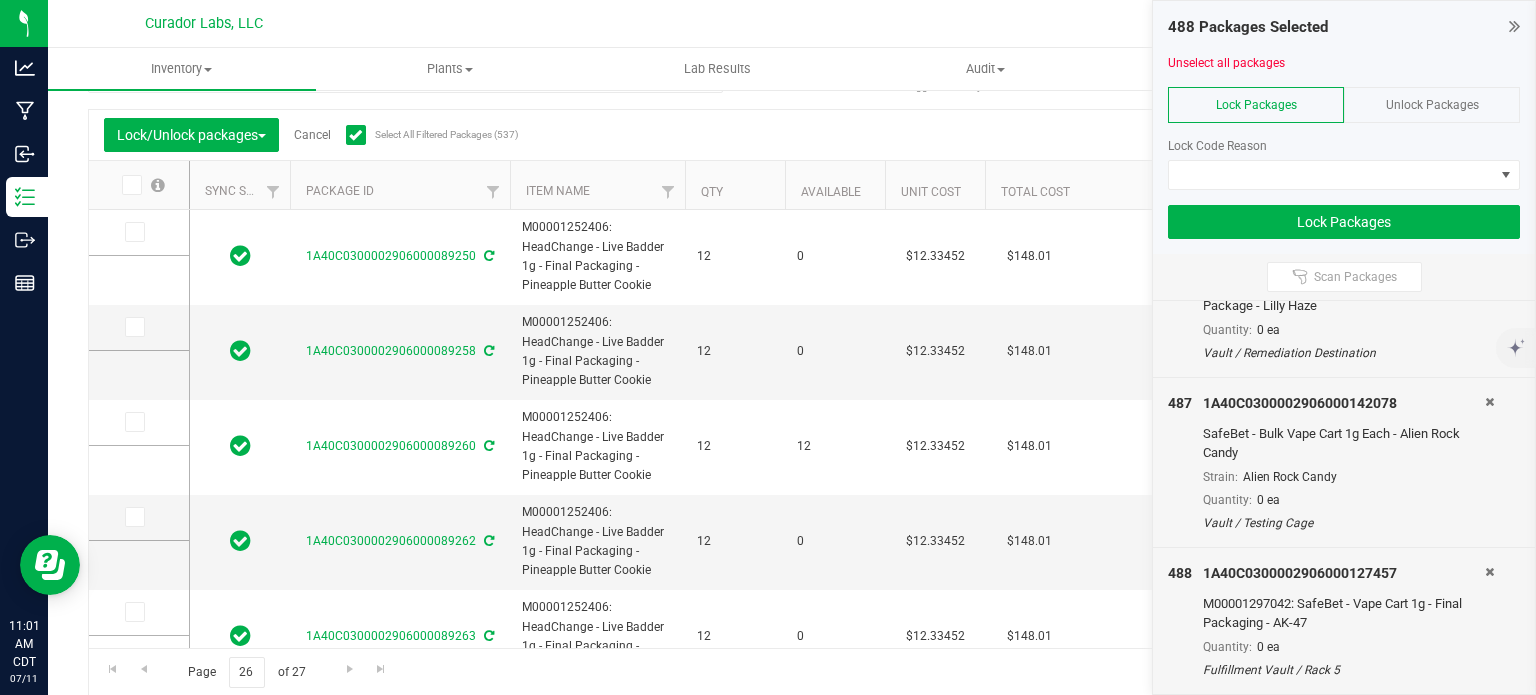 click at bounding box center [1489, 572] 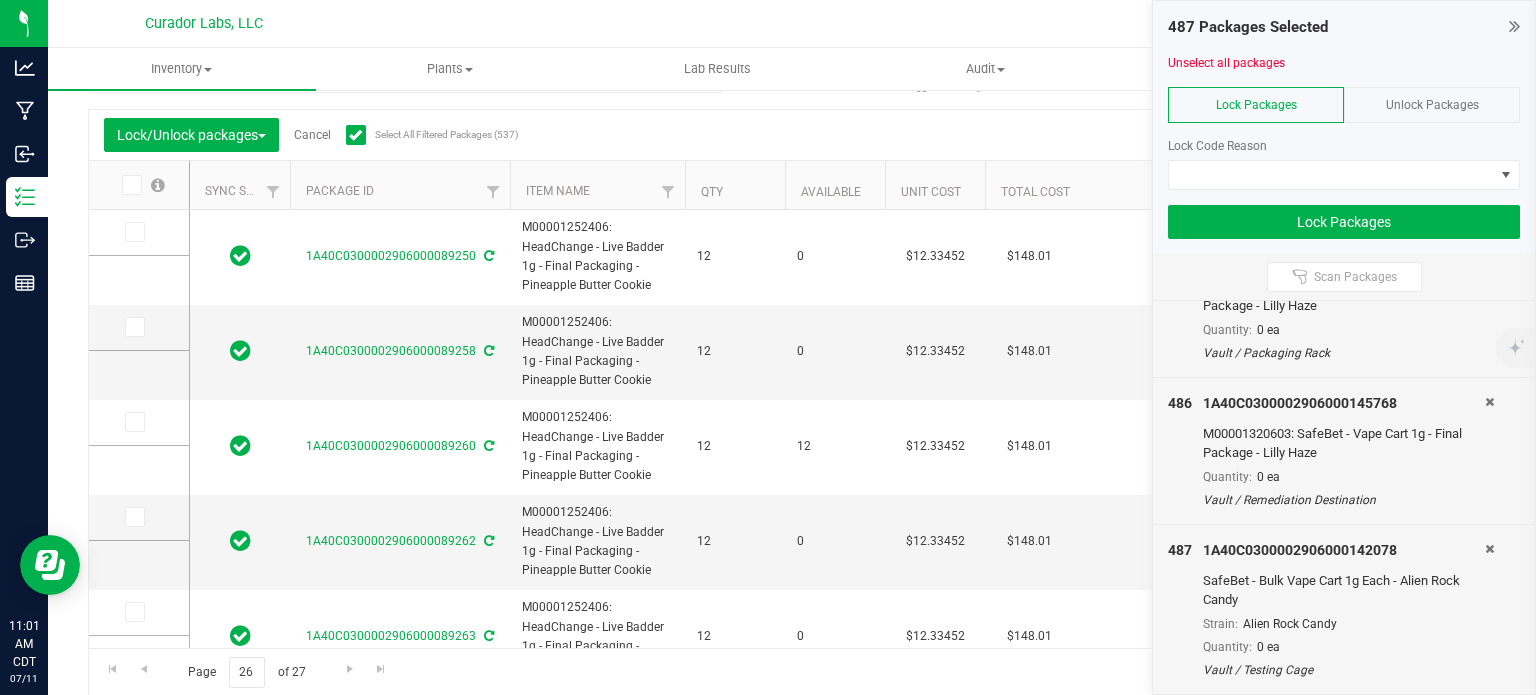 click at bounding box center (1502, 609) 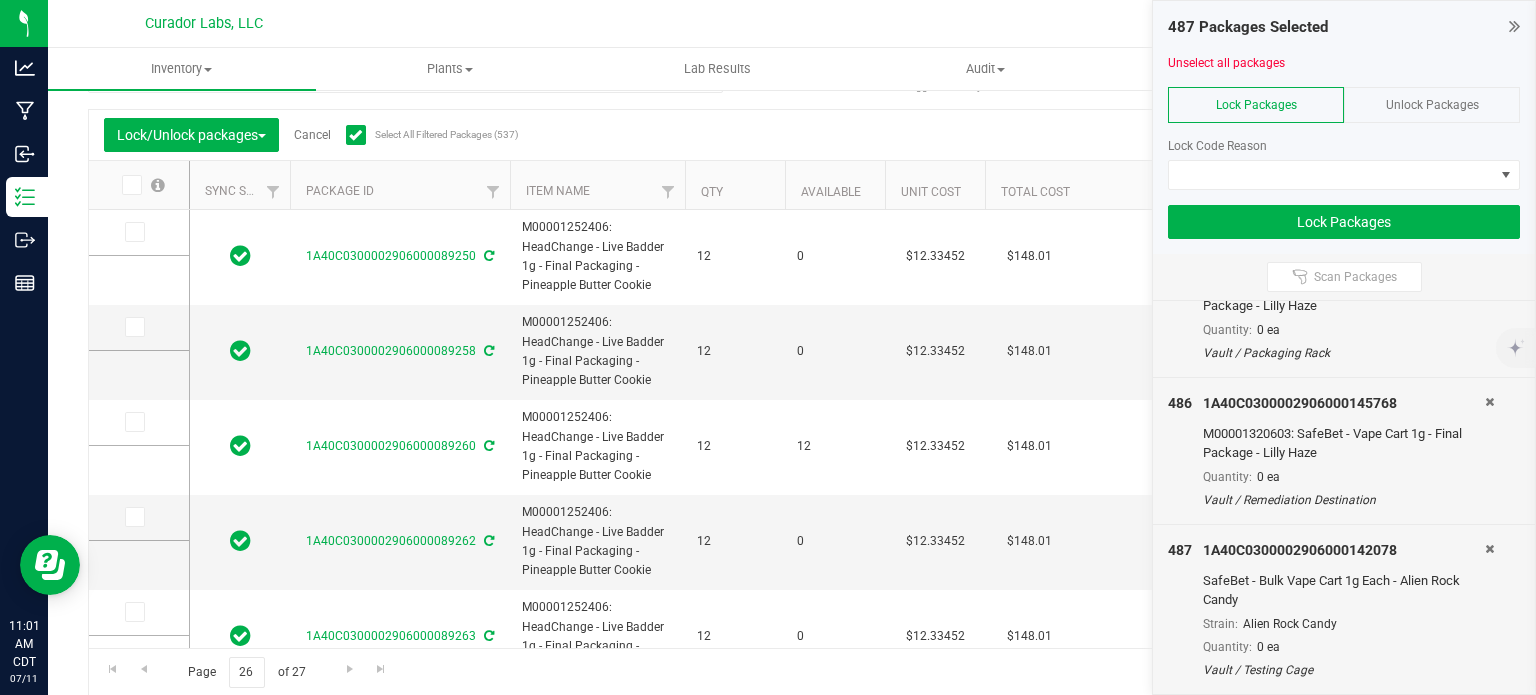click at bounding box center (1489, 549) 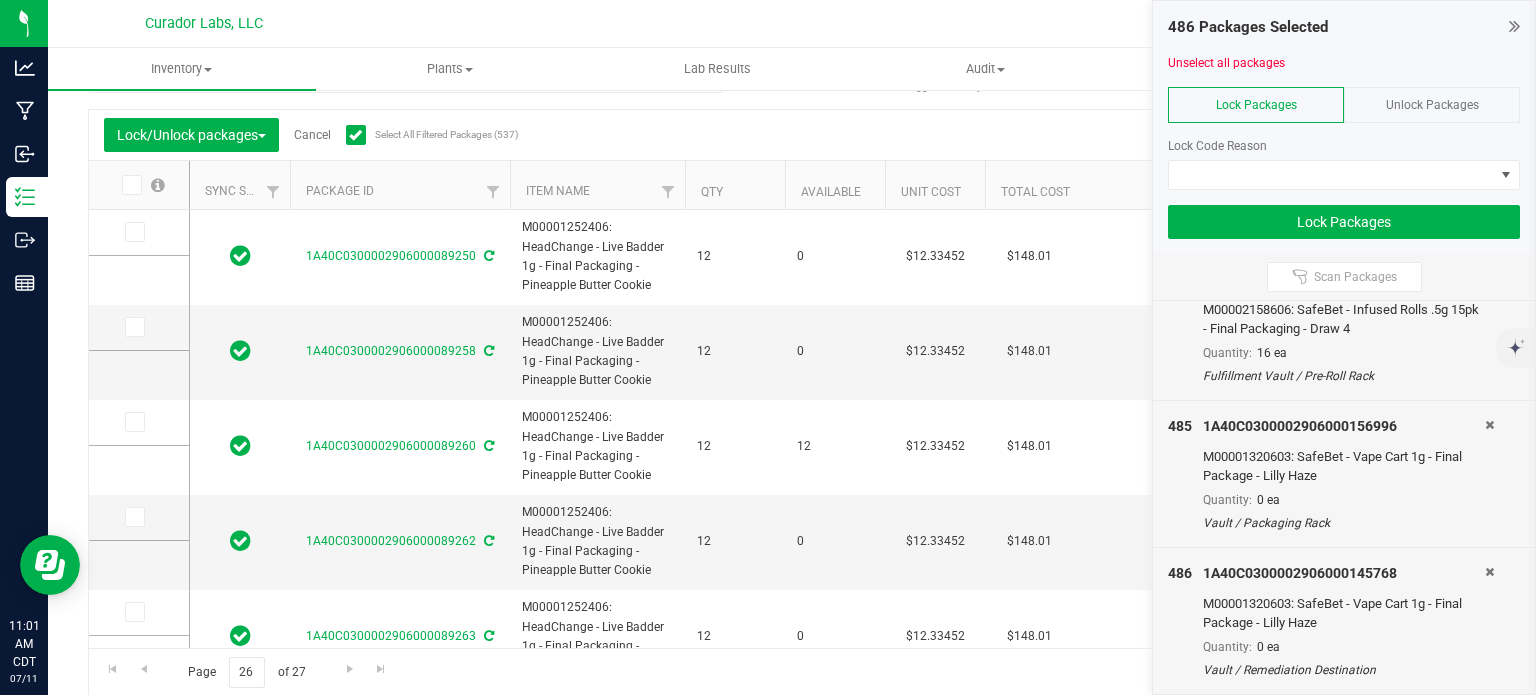 click on "486   1A40C0300002906000145768   M00001320603: SafeBet - Vape Cart 1g - Final Package - Lilly Haze   Quantity:   0 ea   Vault / Remediation Destination" at bounding box center (1344, 621) 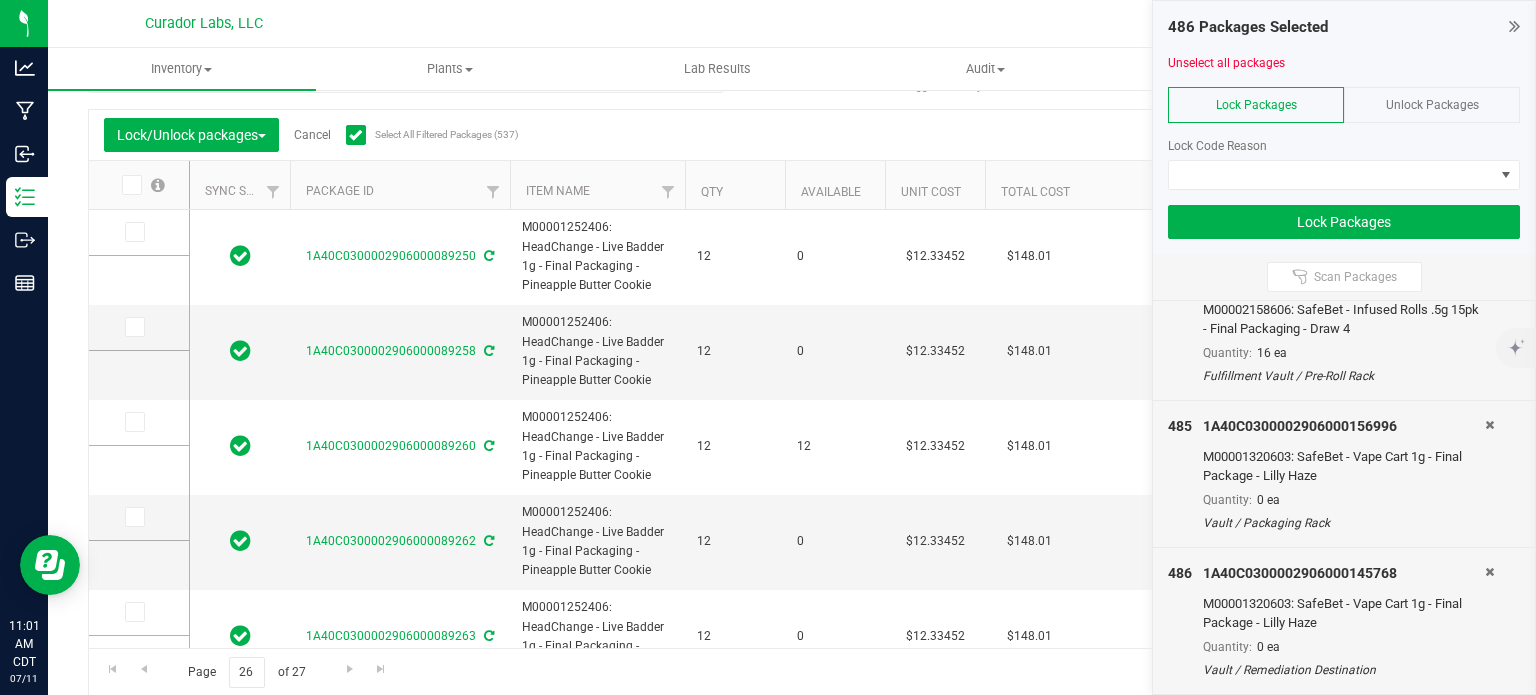 click at bounding box center (1489, 572) 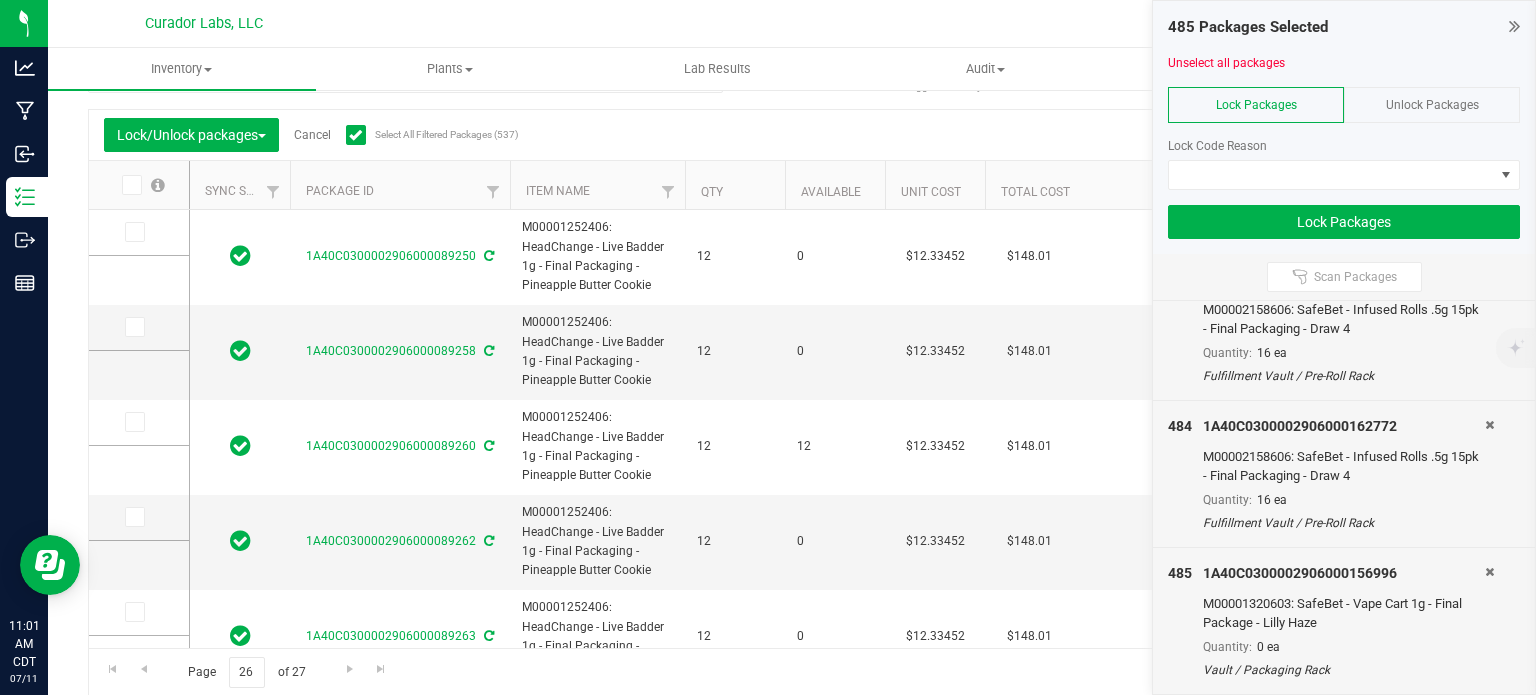 click at bounding box center (1489, 572) 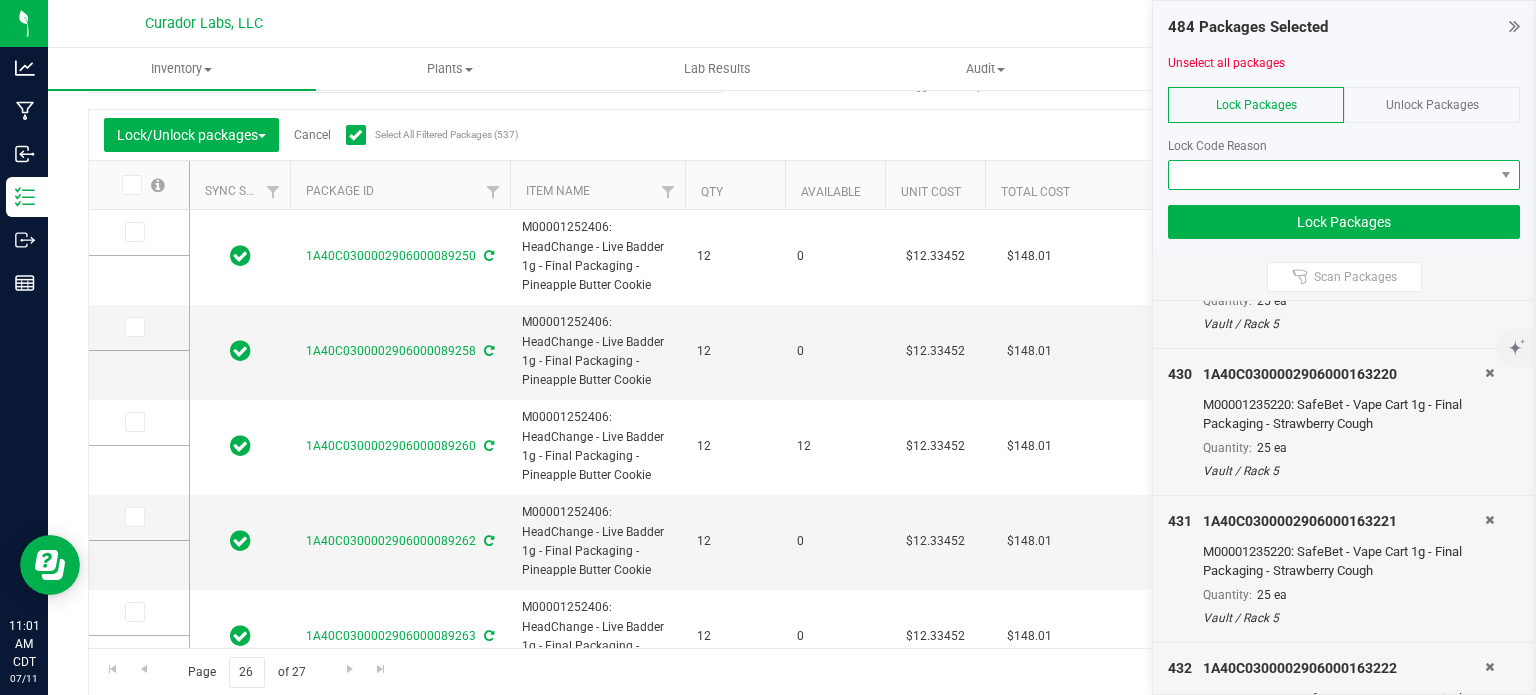 click at bounding box center [1331, 175] 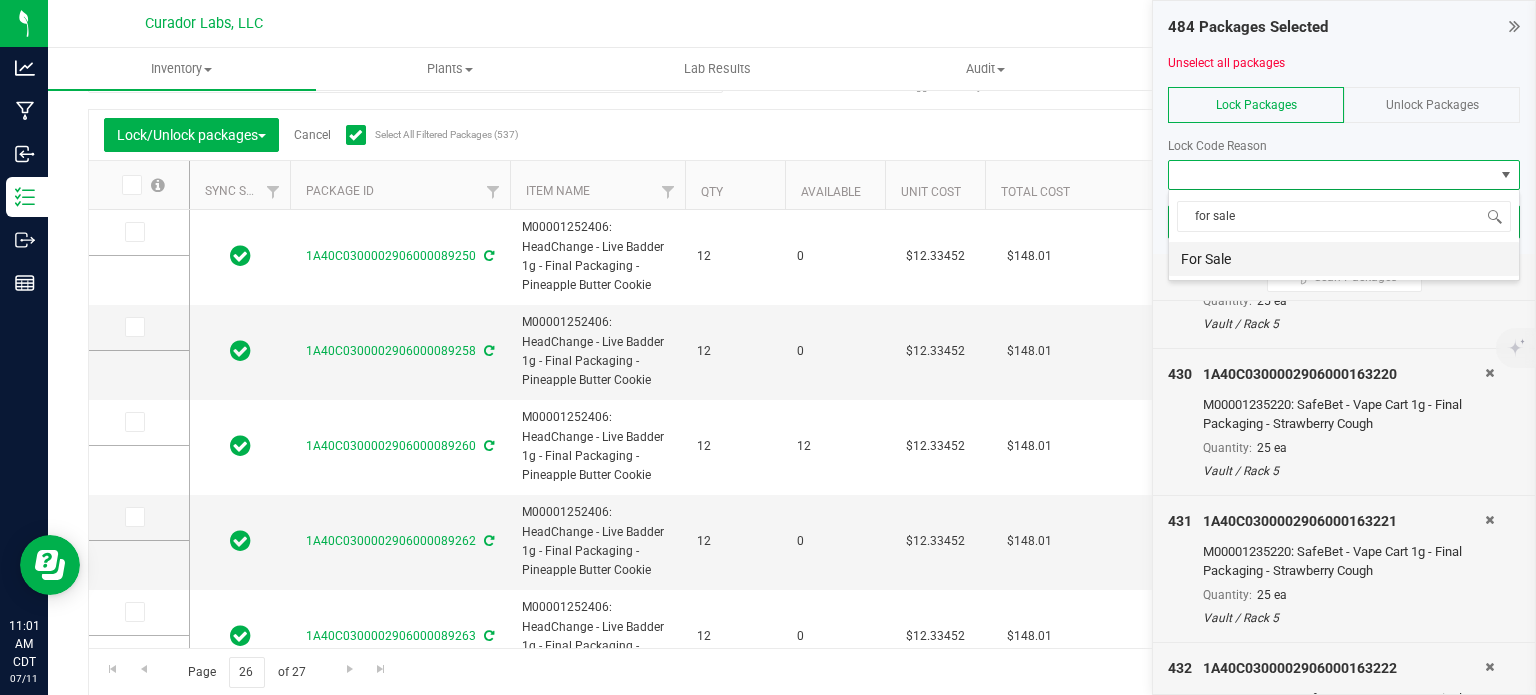 click on "For Sale" at bounding box center [1344, 259] 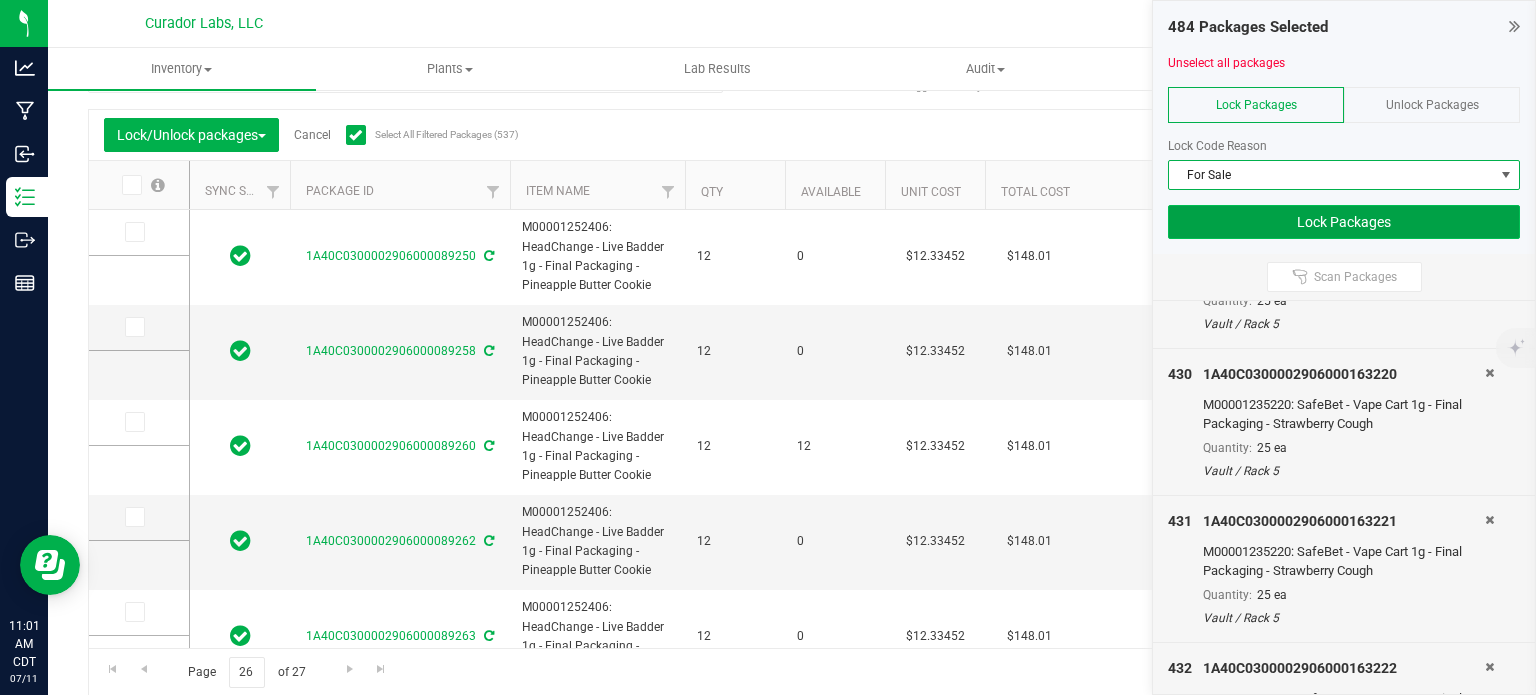 click on "Lock Packages" at bounding box center [1344, 222] 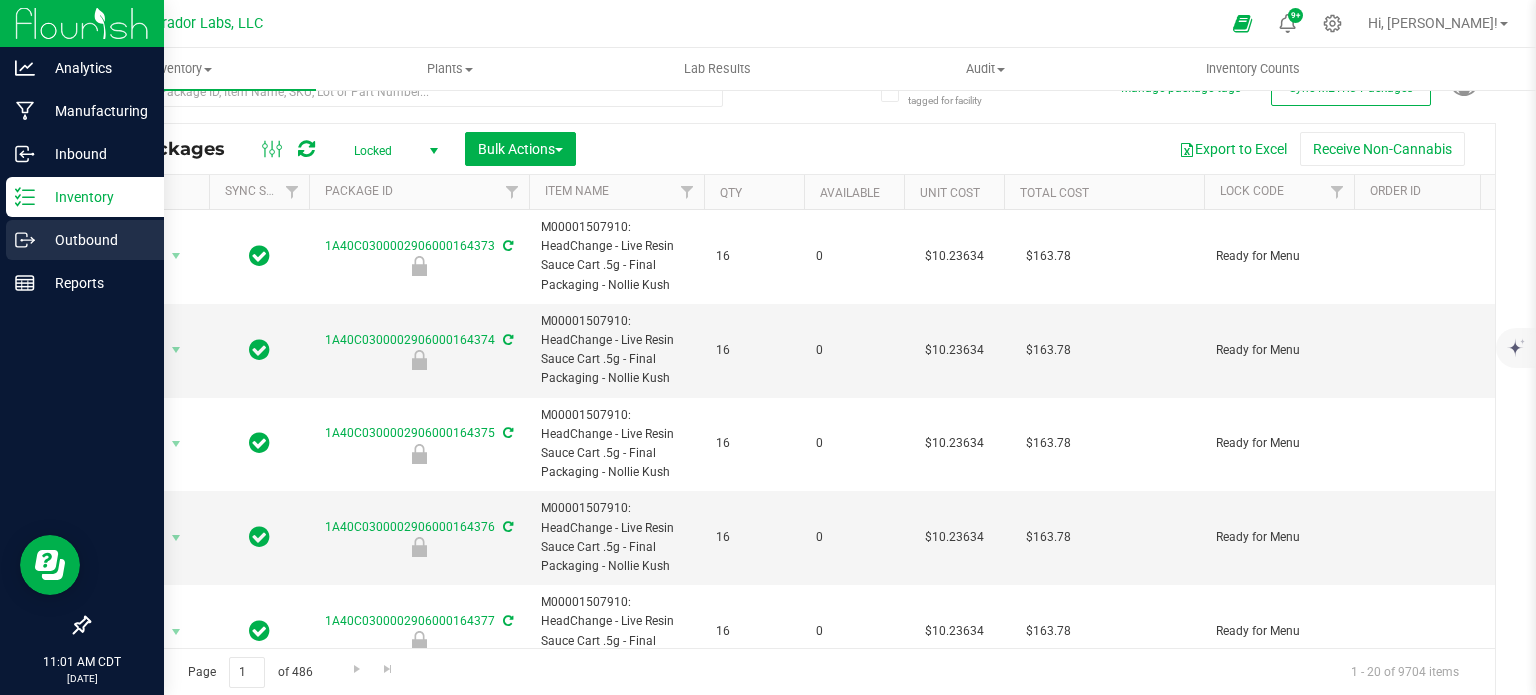 click 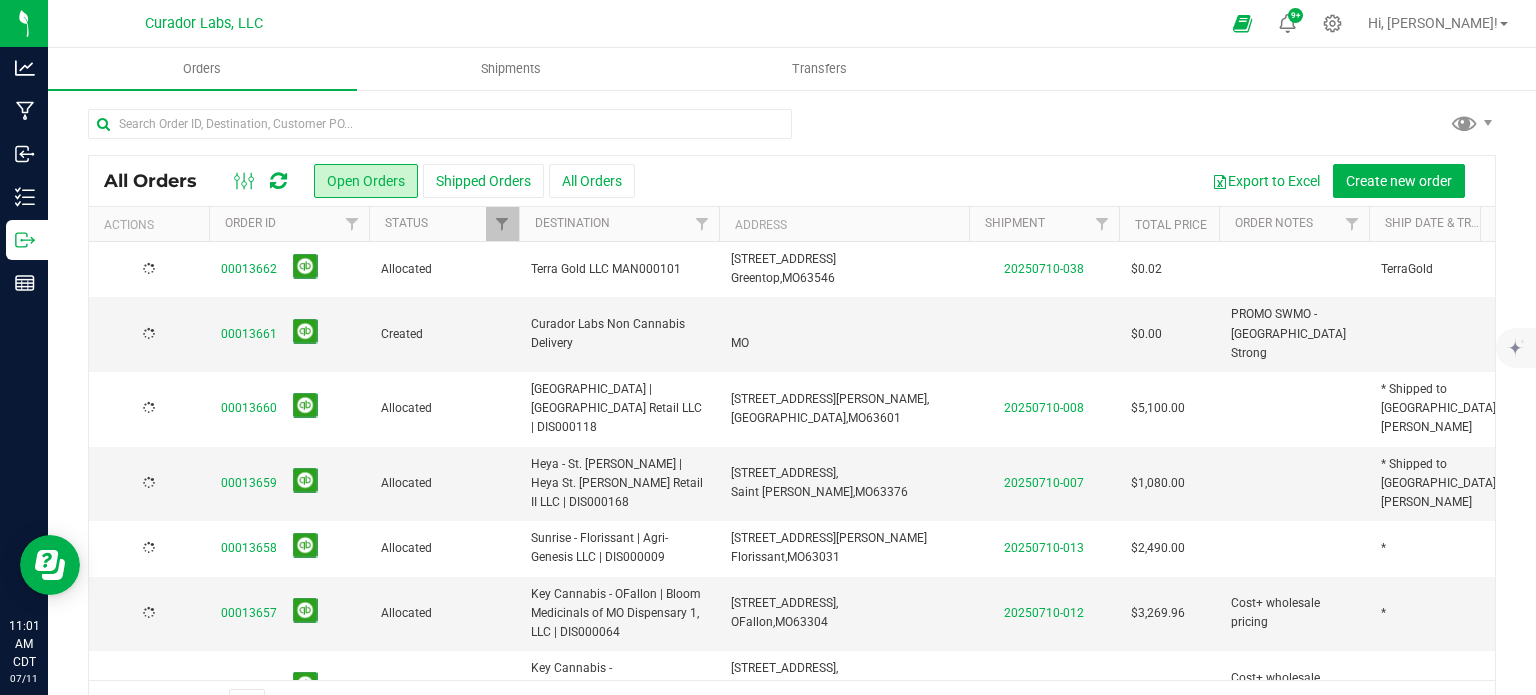 click on "All Orders
Open Orders
Shipped Orders
All Orders
Export to Excel
Create new order
Actions Order ID Status Destination Address Shipment Total Price Order Notes Ship Date & Transporter" at bounding box center [792, 418] 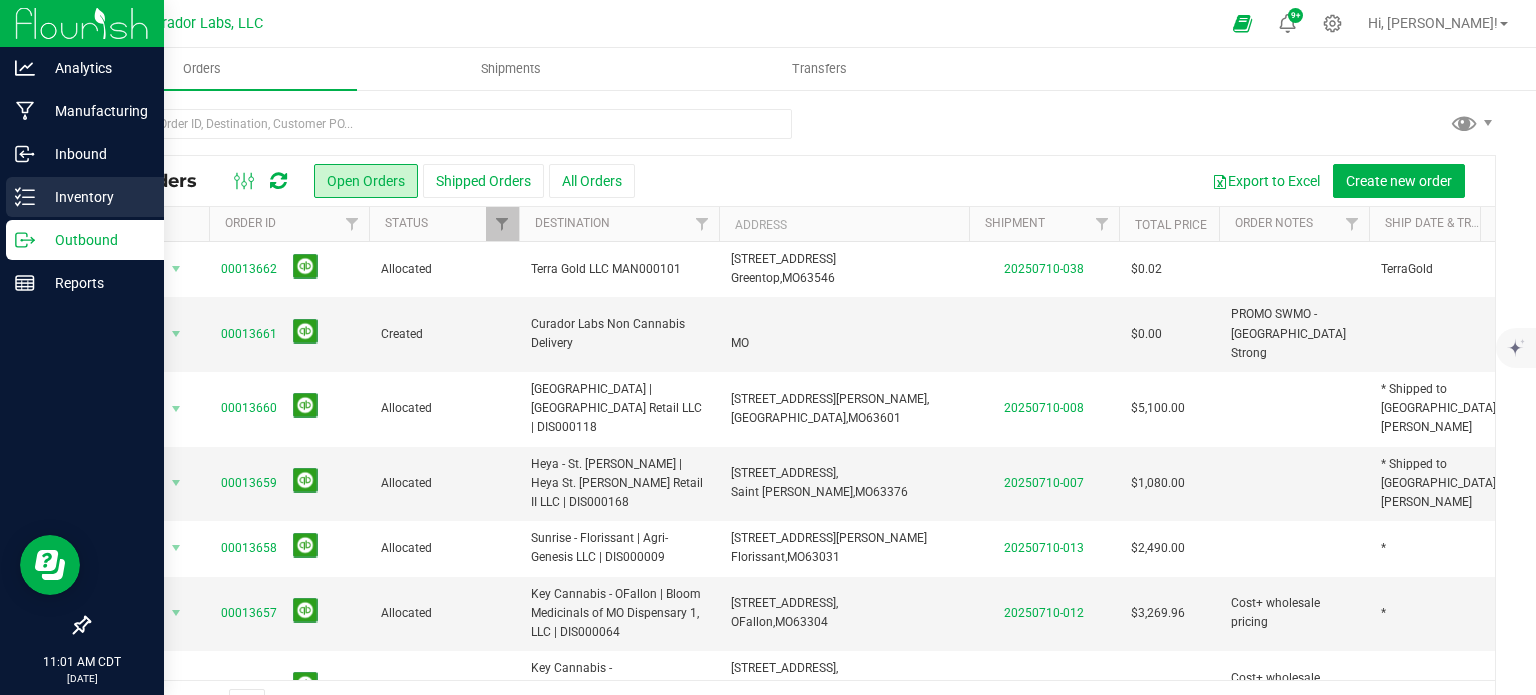 click 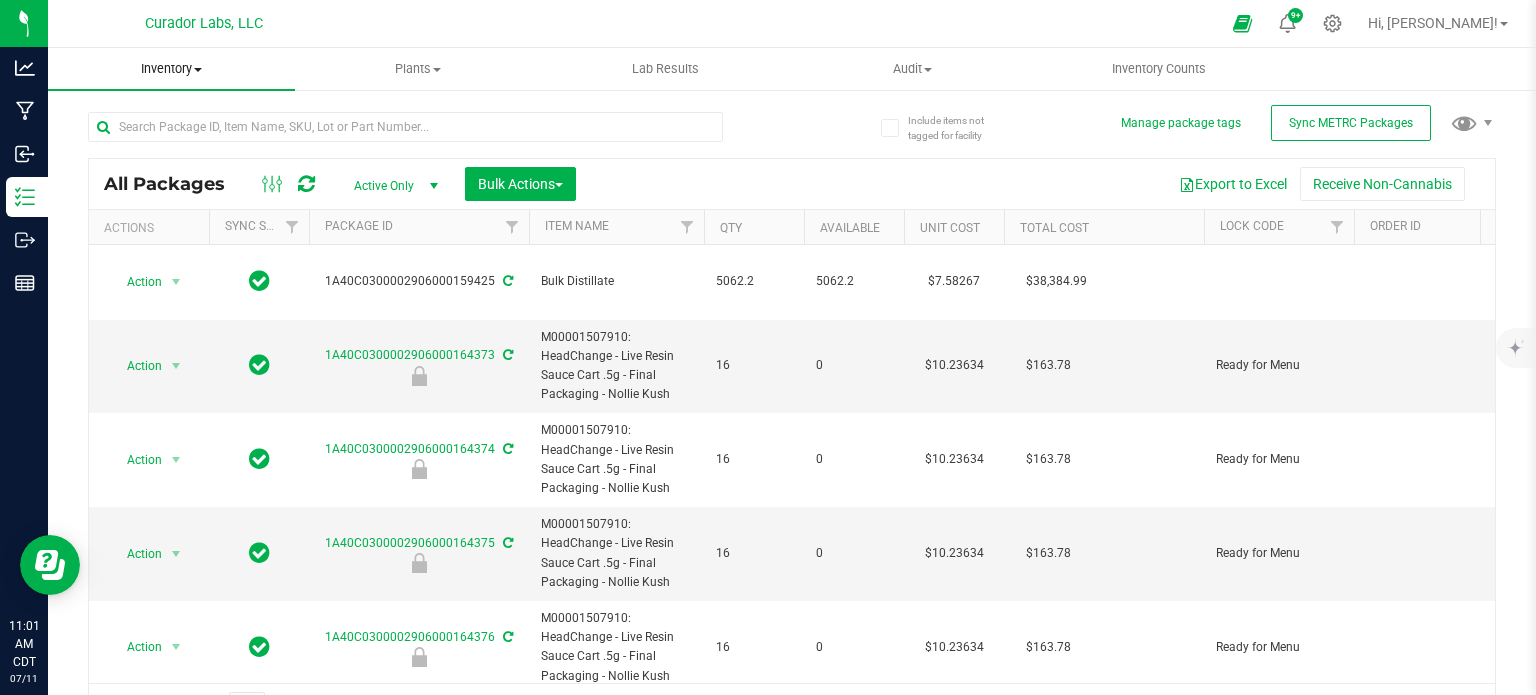click on "Inventory" at bounding box center [171, 69] 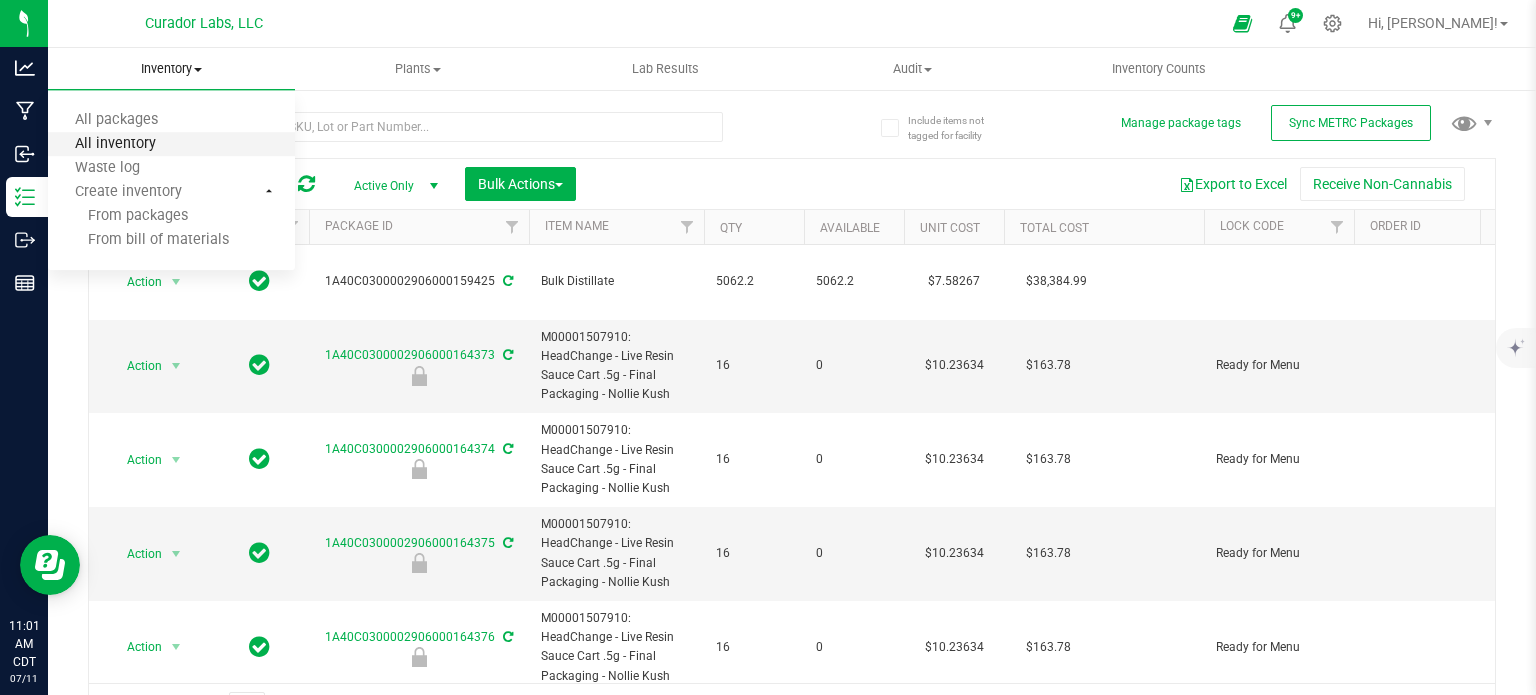 click on "All inventory" at bounding box center (115, 144) 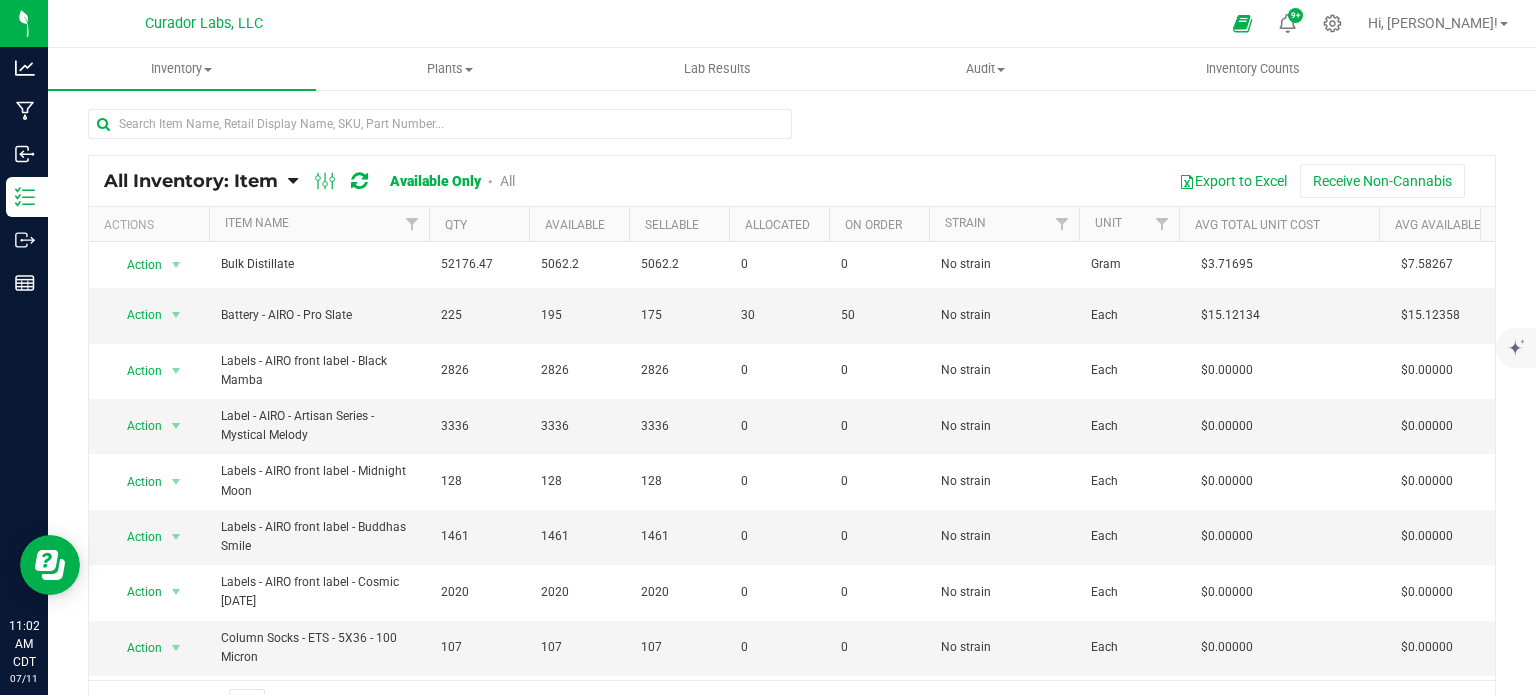 click on "All" at bounding box center (507, 181) 